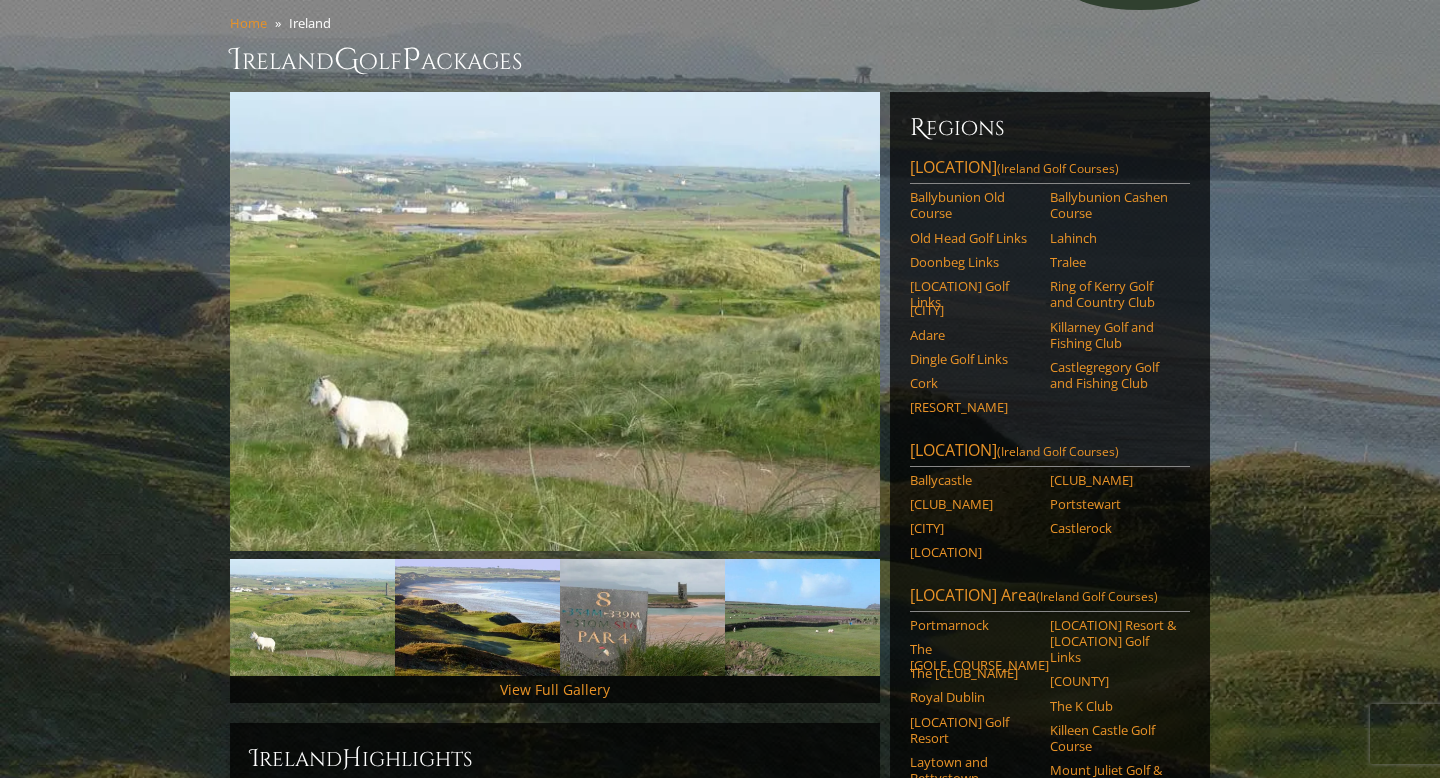 scroll, scrollTop: 0, scrollLeft: 0, axis: both 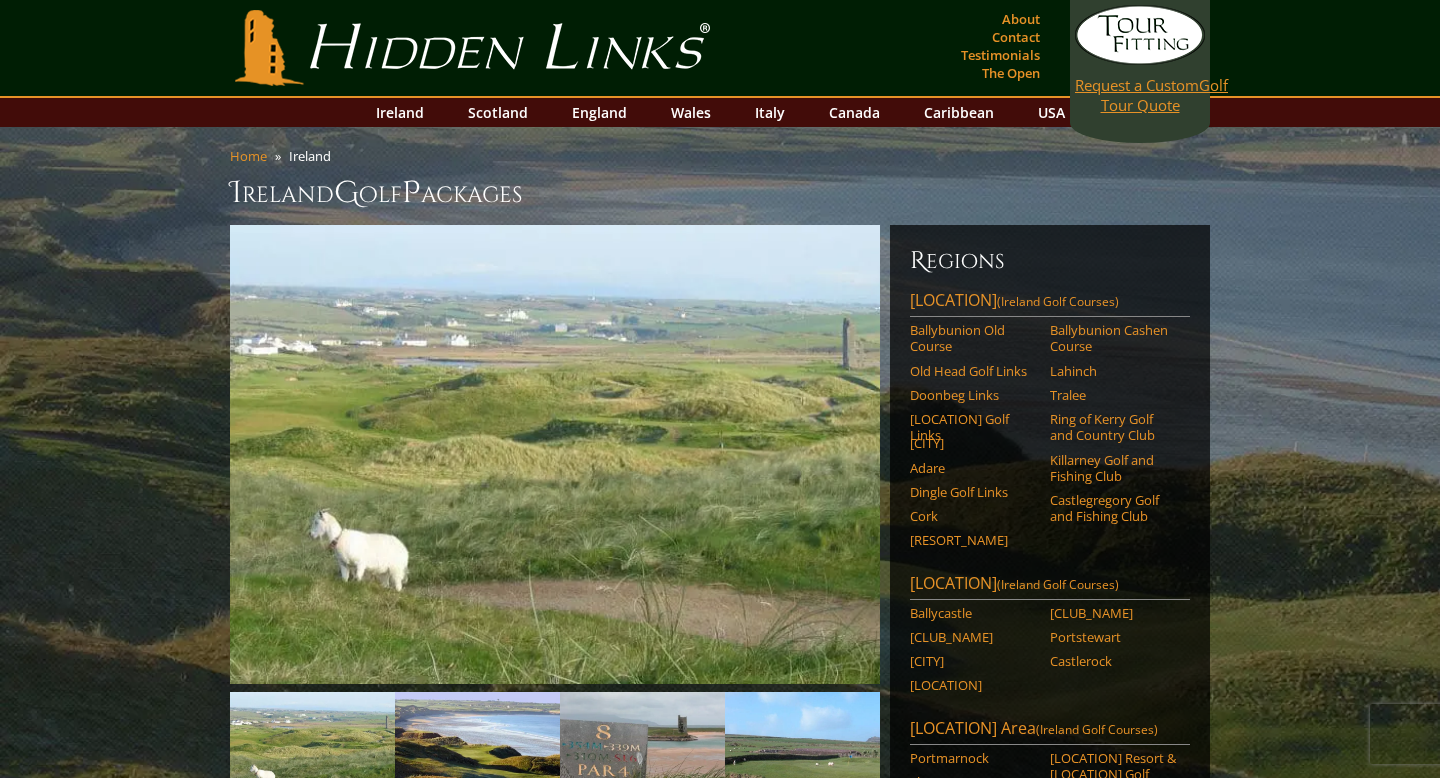 click on "Request a Custom  Golf Tour Quote" at bounding box center [1140, 60] 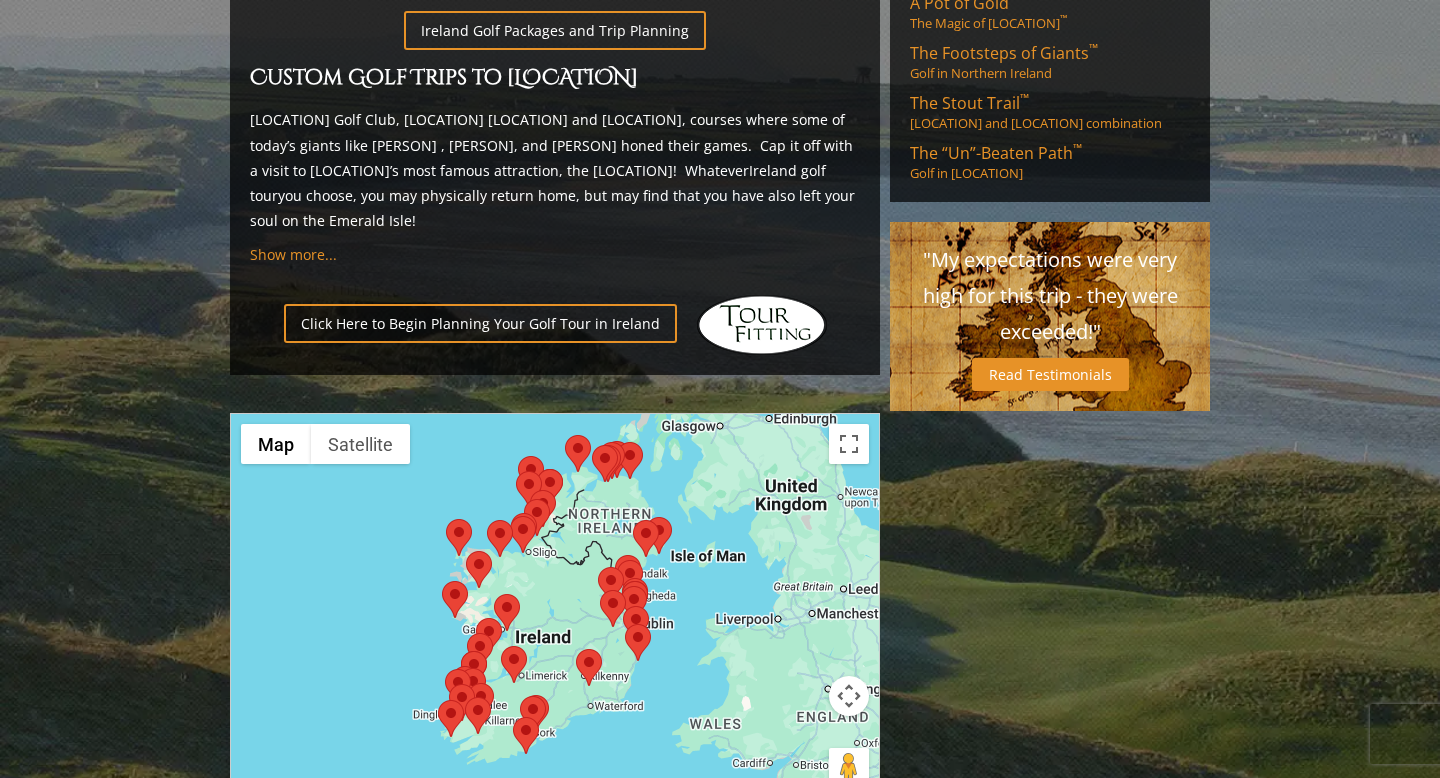 scroll, scrollTop: 1310, scrollLeft: 0, axis: vertical 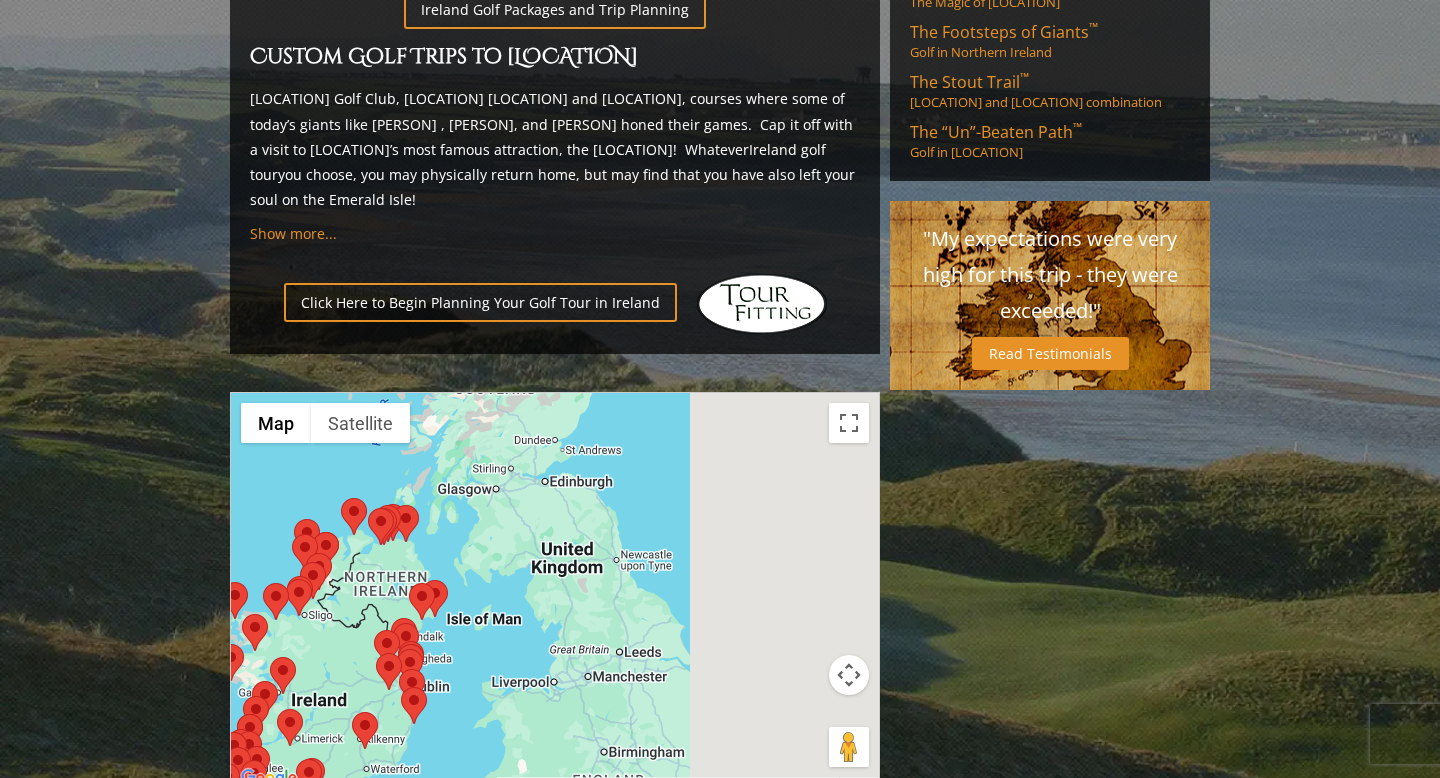 drag, startPoint x: 776, startPoint y: 550, endPoint x: 549, endPoint y: 634, distance: 242.04338 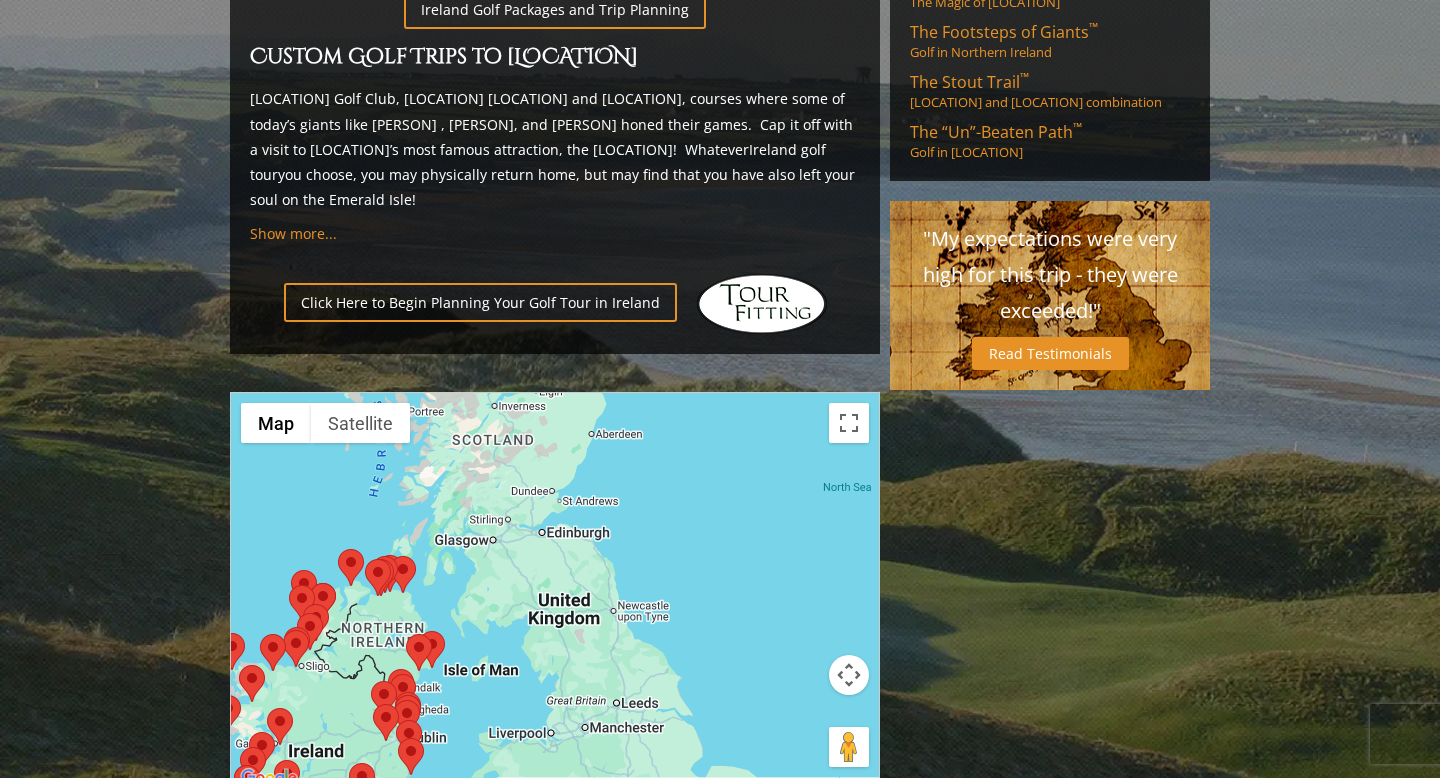 drag, startPoint x: 587, startPoint y: 482, endPoint x: 587, endPoint y: 602, distance: 120 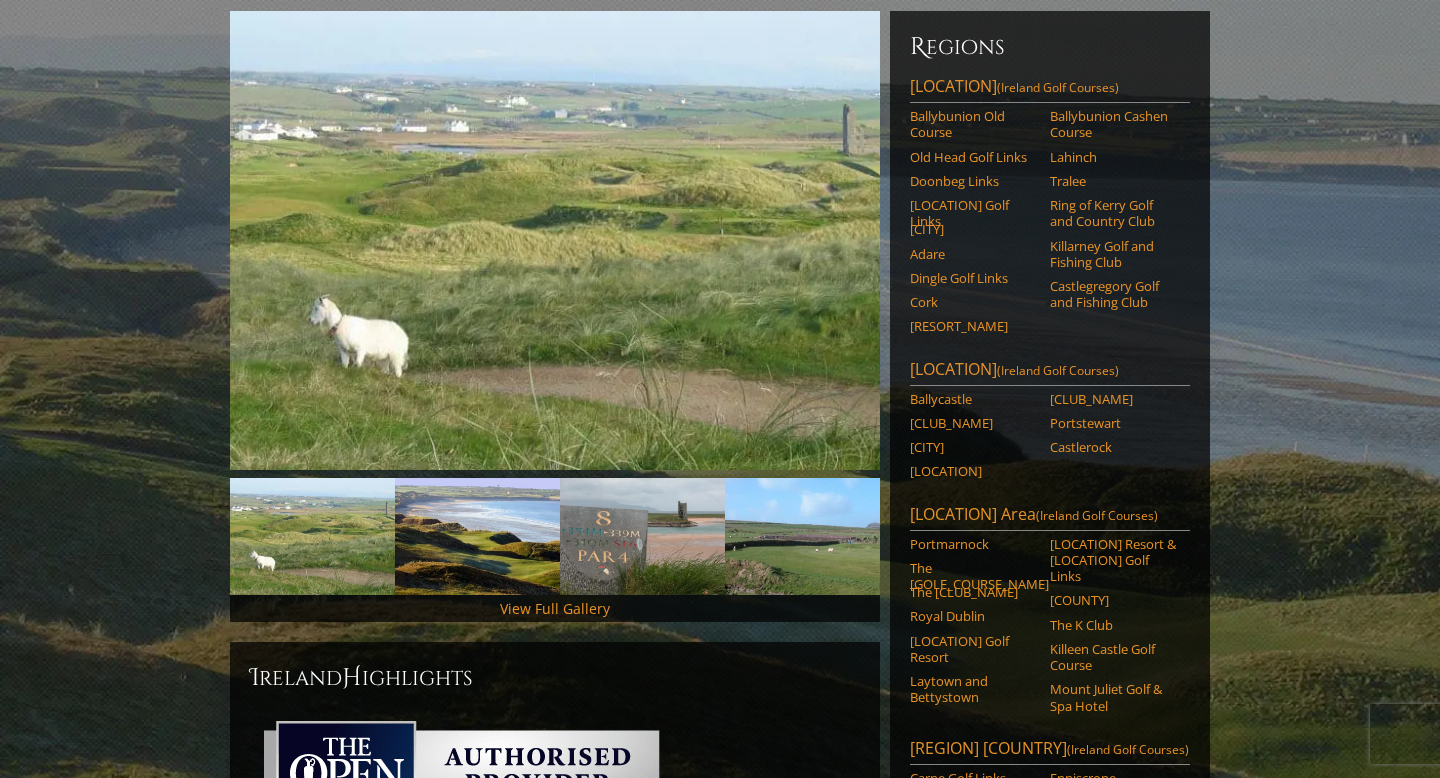 scroll, scrollTop: 0, scrollLeft: 0, axis: both 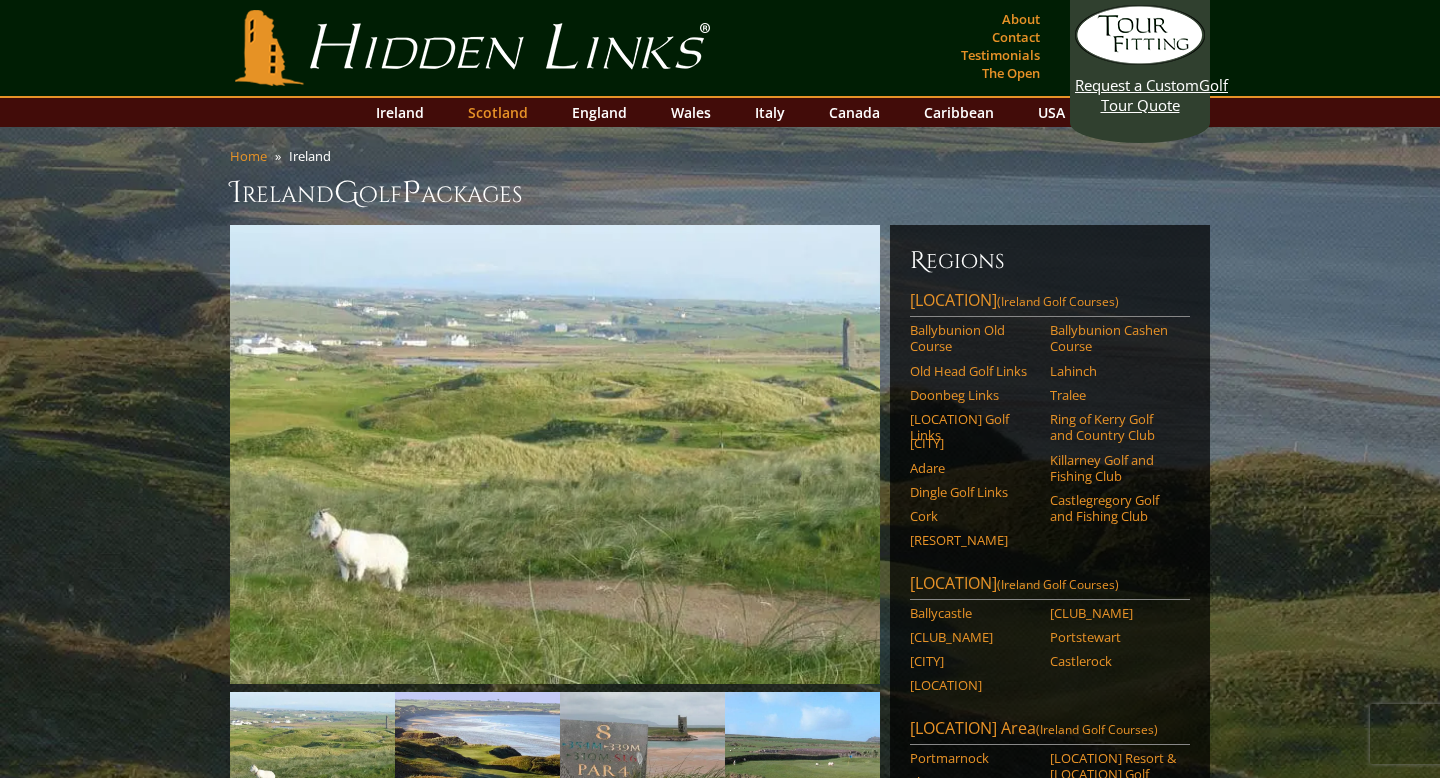 click on "Scotland" at bounding box center (498, 112) 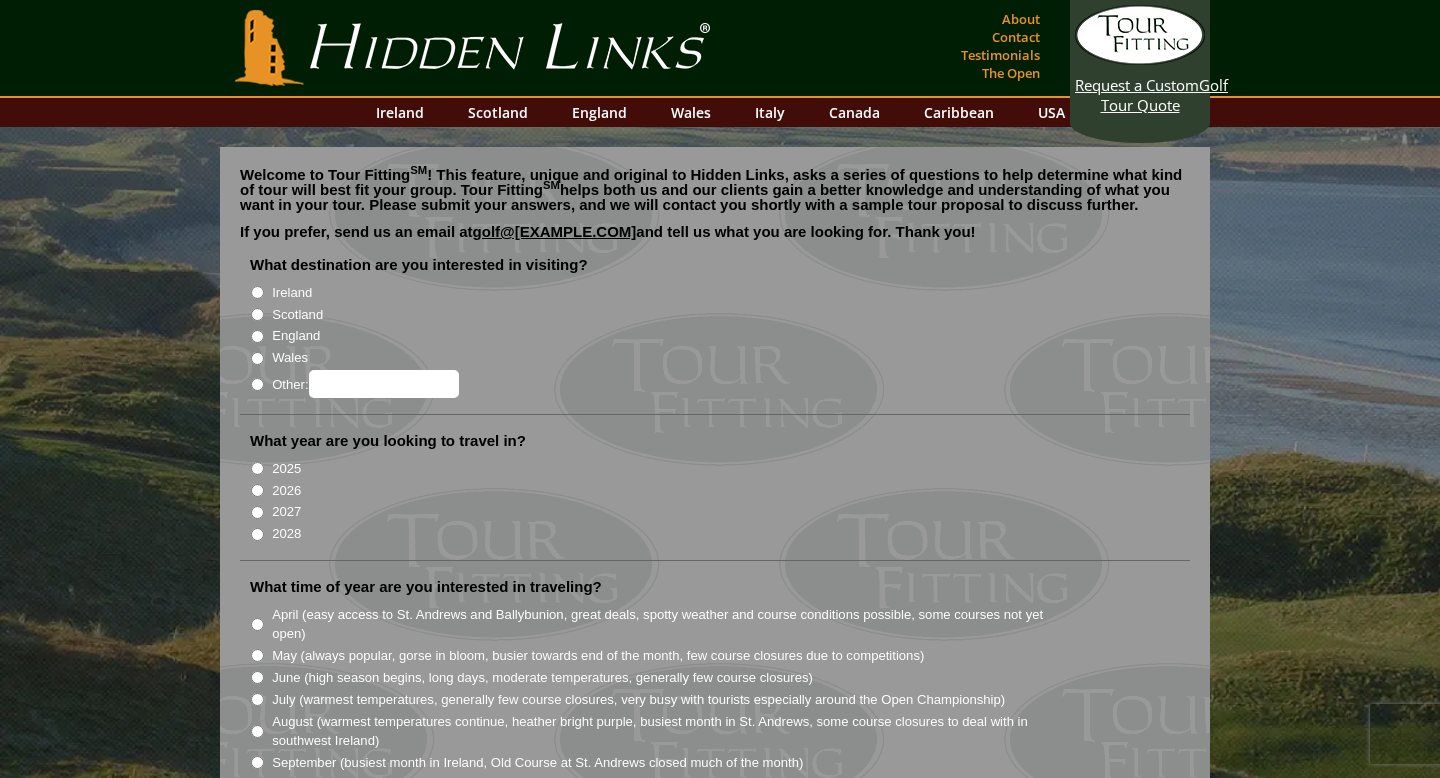 scroll, scrollTop: 0, scrollLeft: 0, axis: both 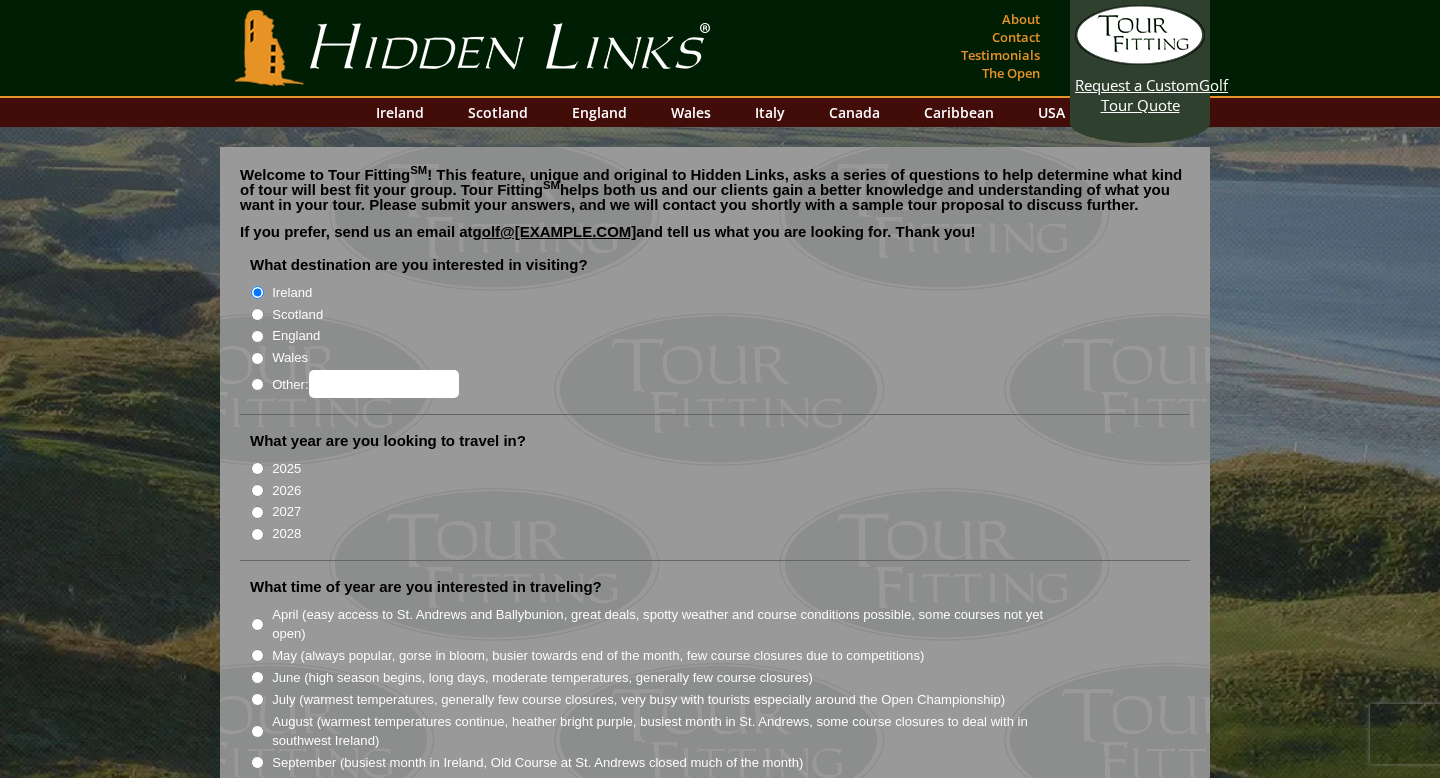 click on "Scotland" at bounding box center (257, 314) 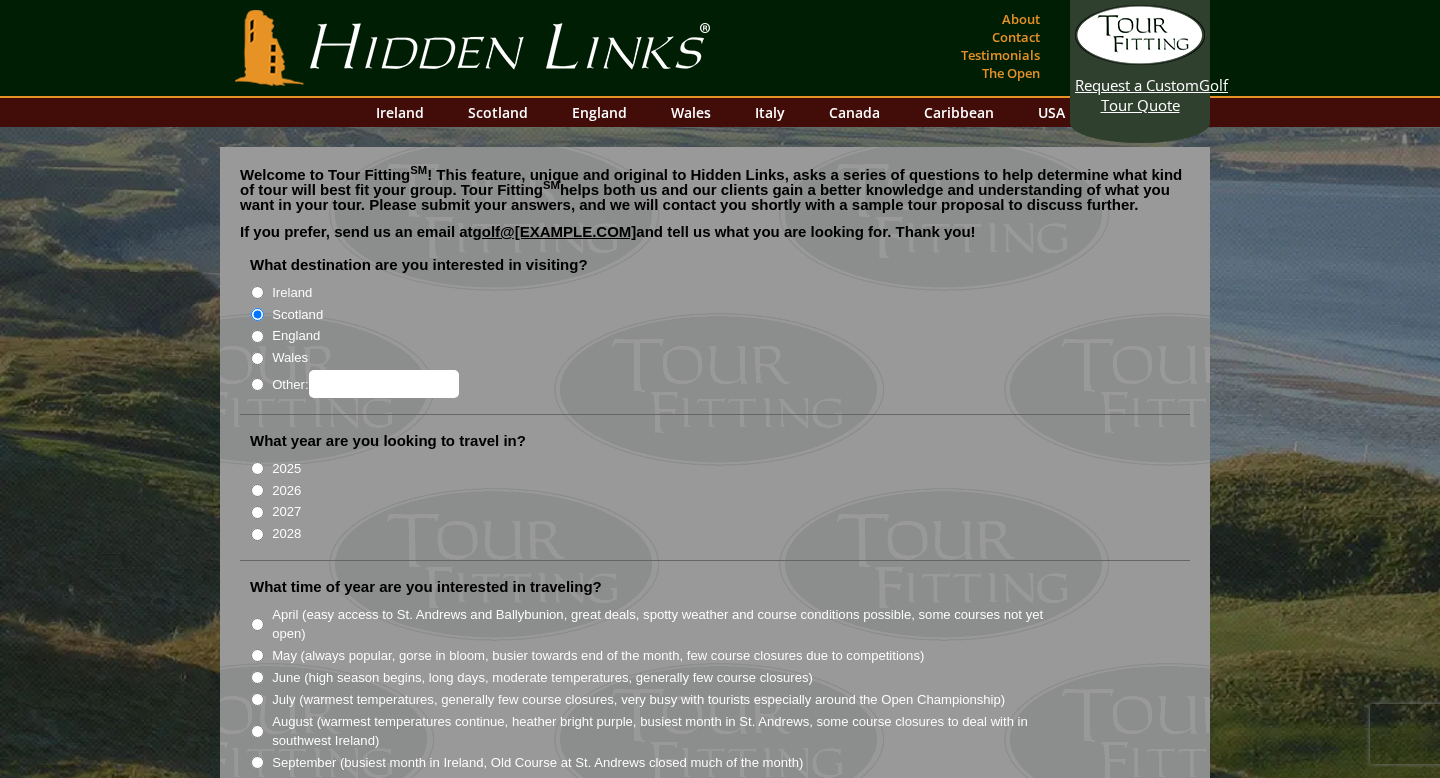 click on "Ireland" at bounding box center [257, 292] 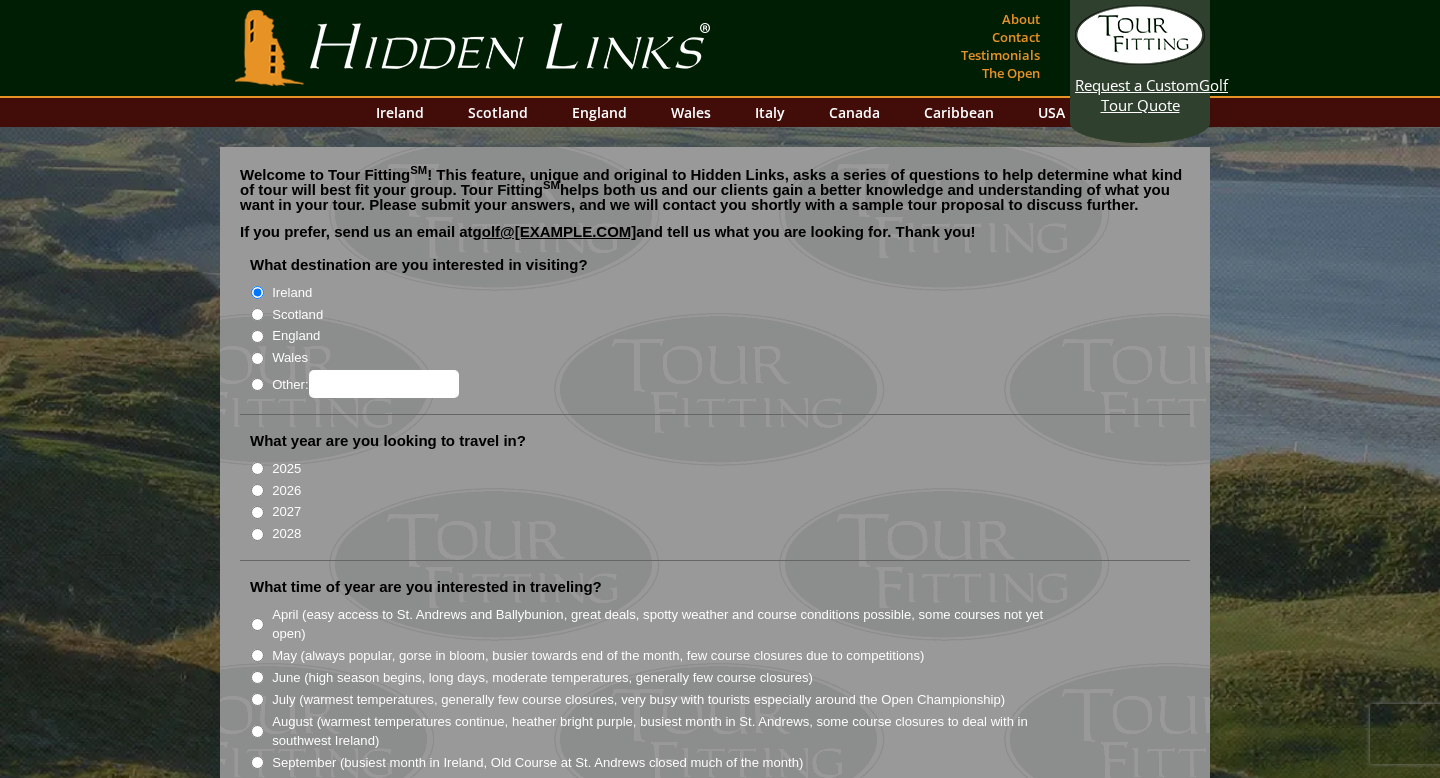 radio on "true" 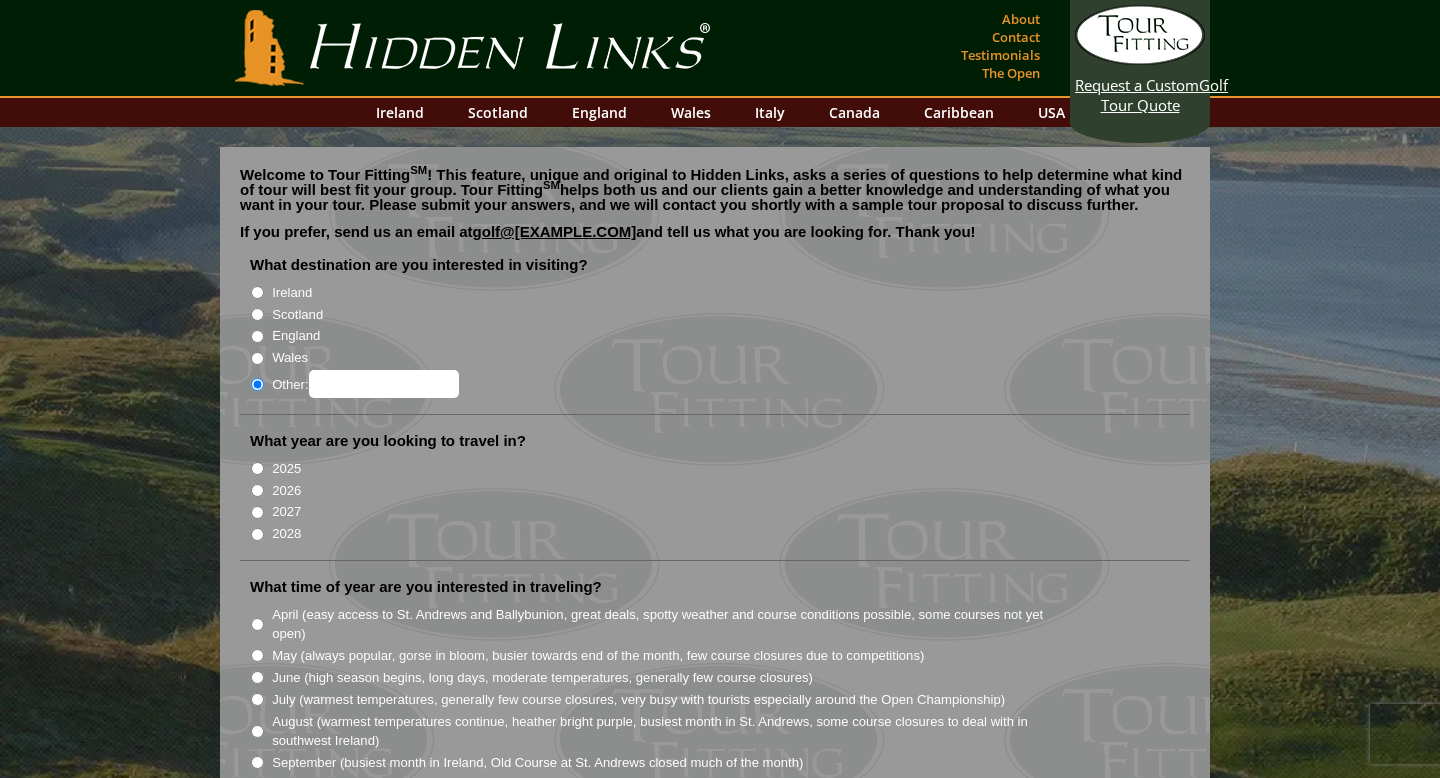click on "Other:" at bounding box center [384, 384] 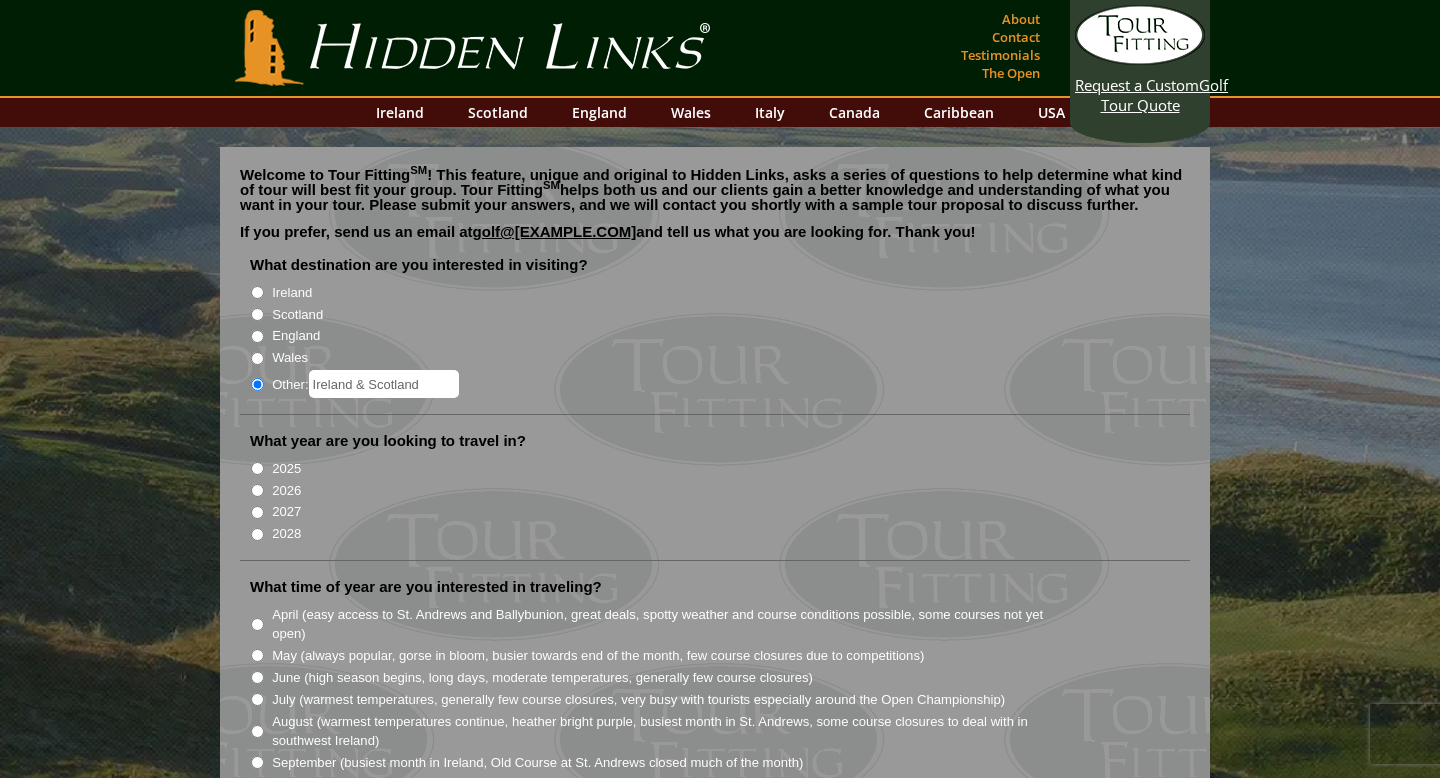 type on "Ireland & Scotland" 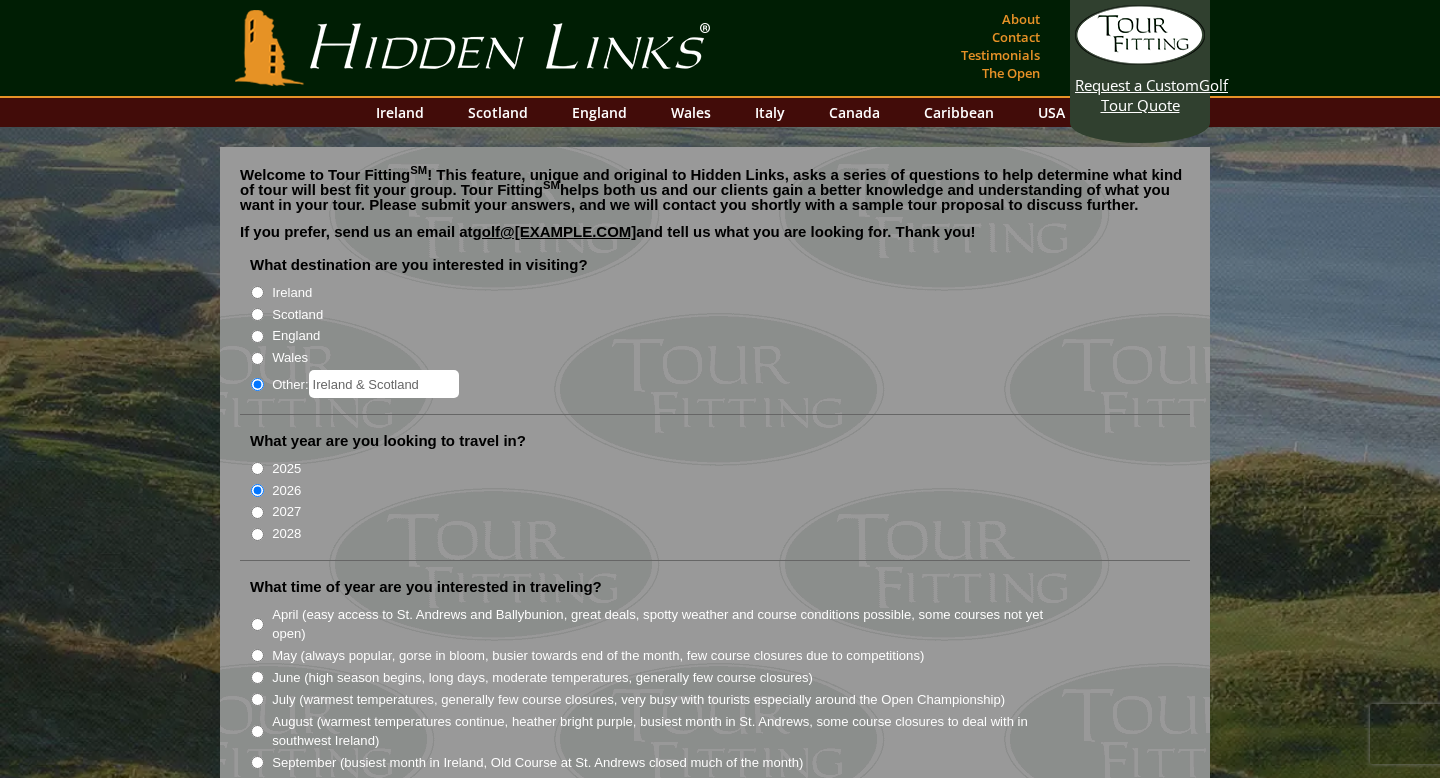 click on "2027" at bounding box center [257, 512] 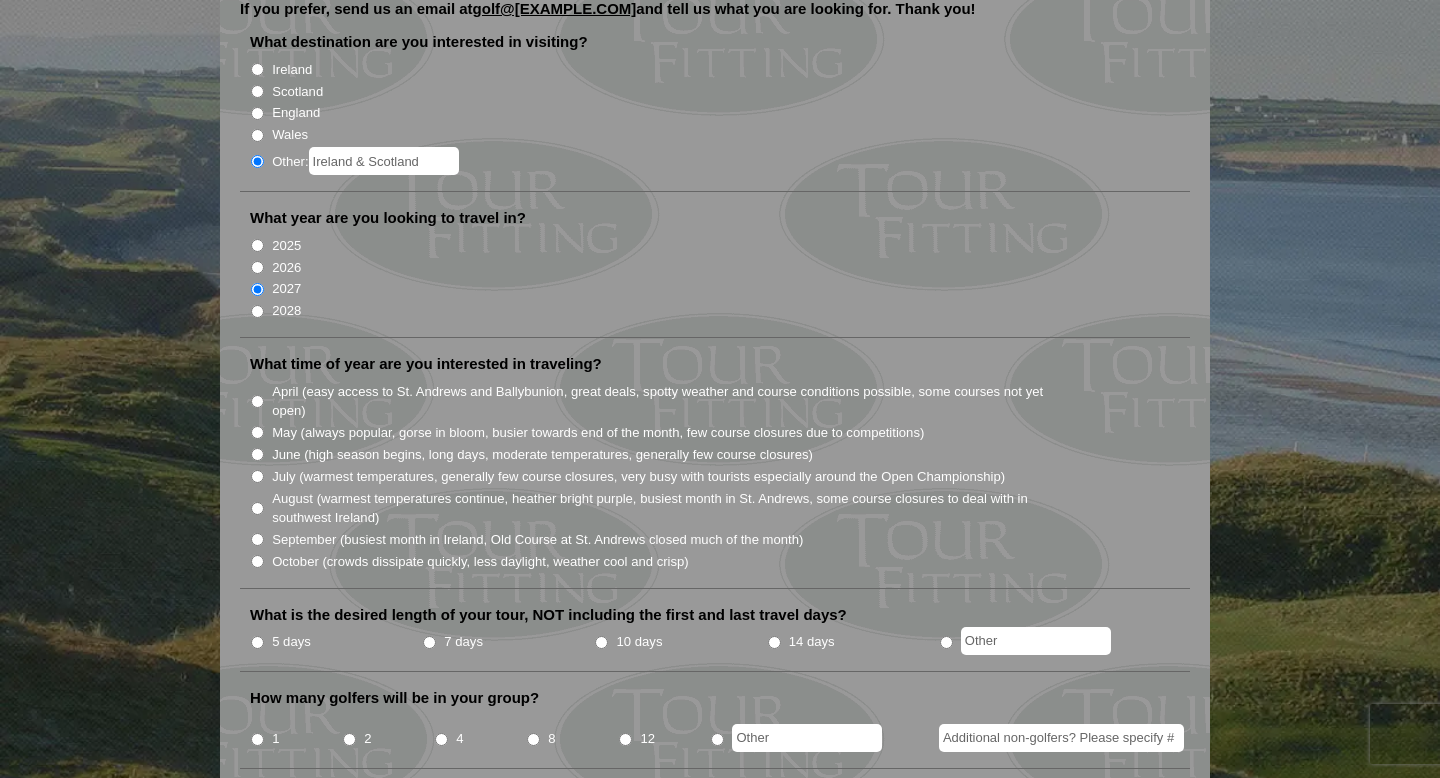 scroll, scrollTop: 226, scrollLeft: 0, axis: vertical 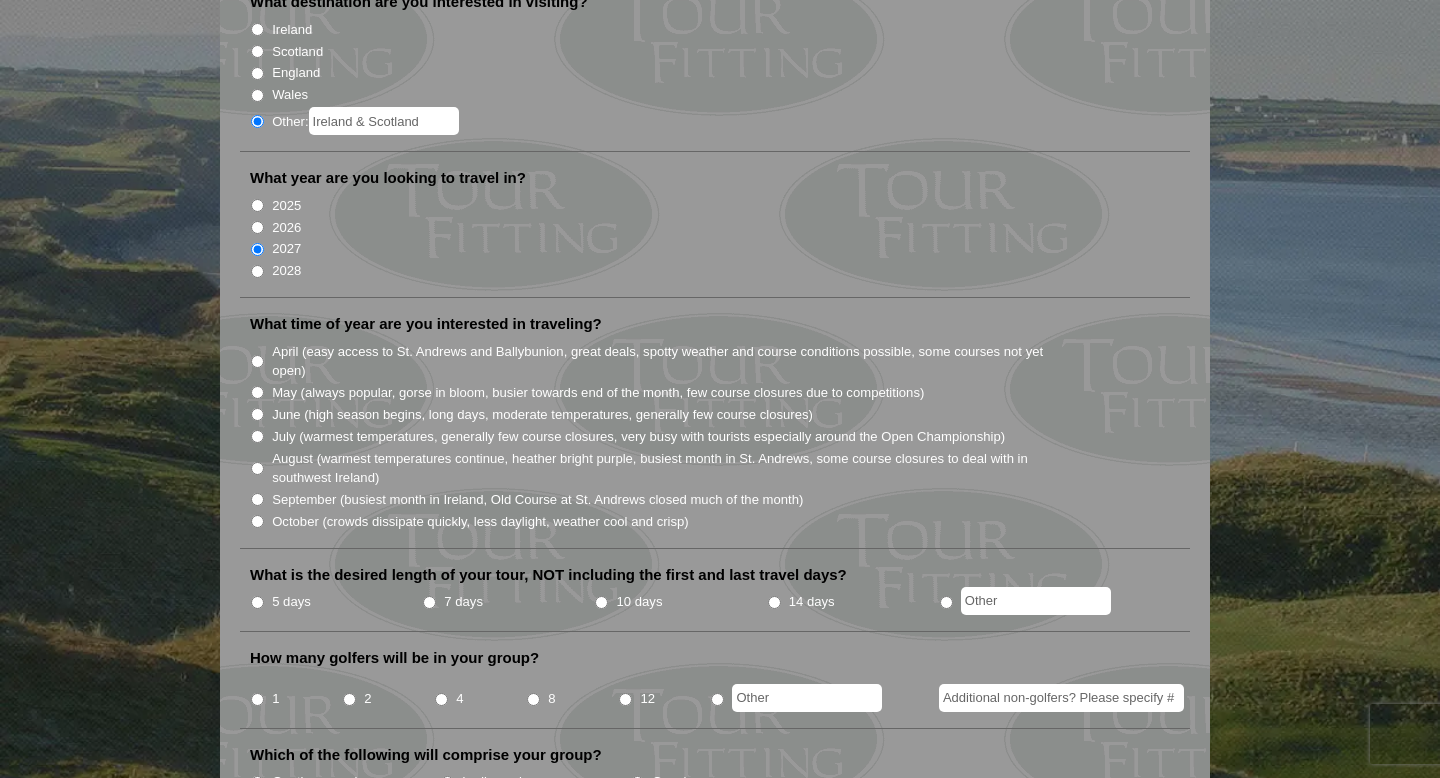 click on "10 days" at bounding box center [601, 602] 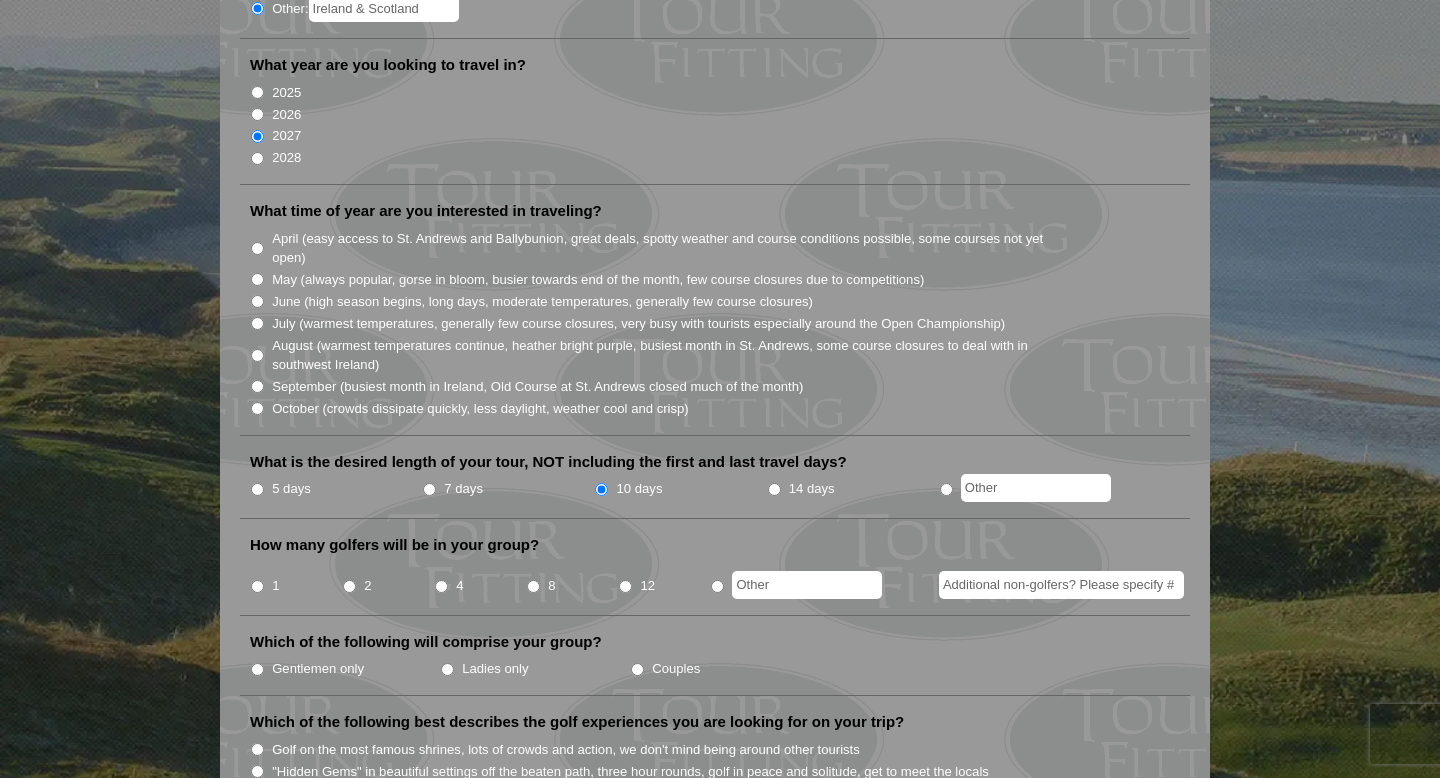 scroll, scrollTop: 398, scrollLeft: 0, axis: vertical 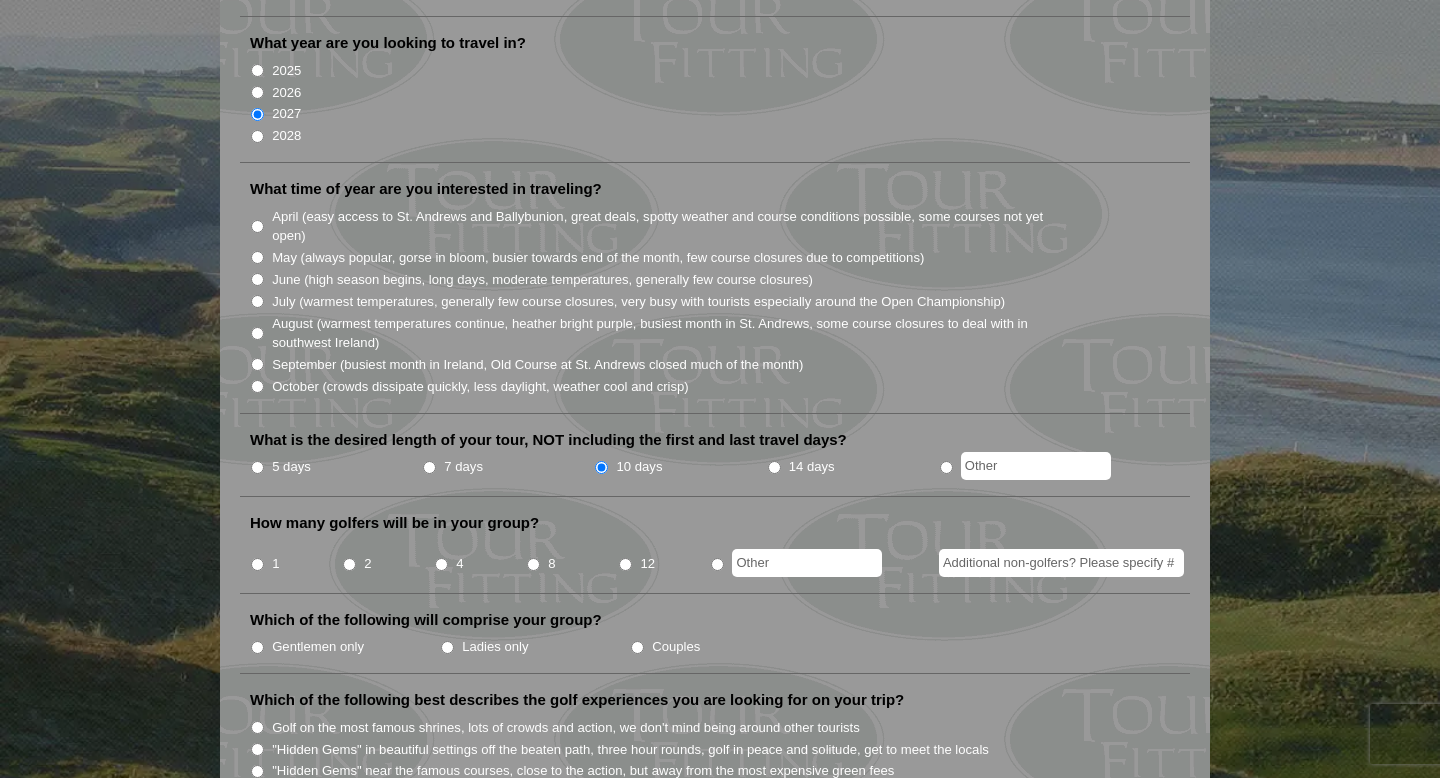 click on "4" at bounding box center [441, 564] 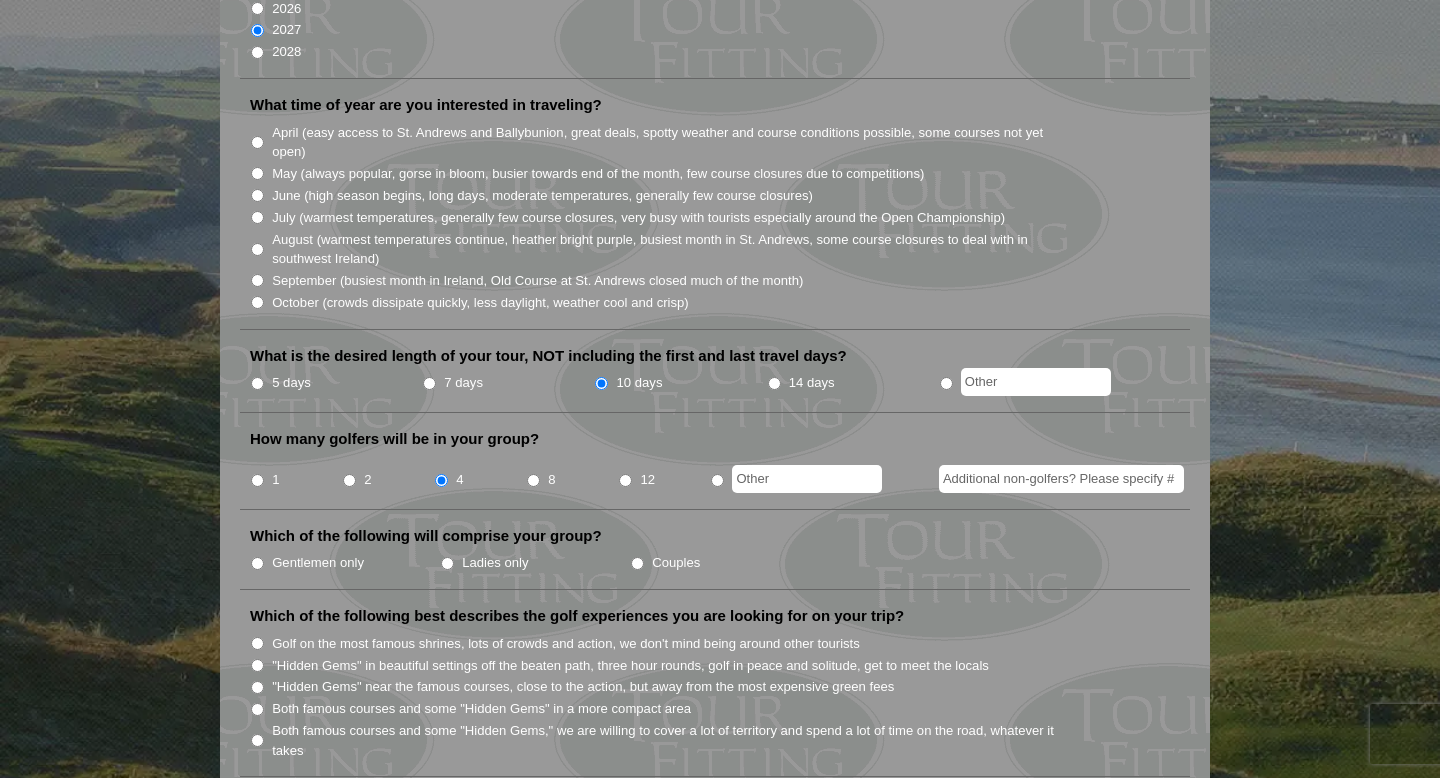 scroll, scrollTop: 483, scrollLeft: 0, axis: vertical 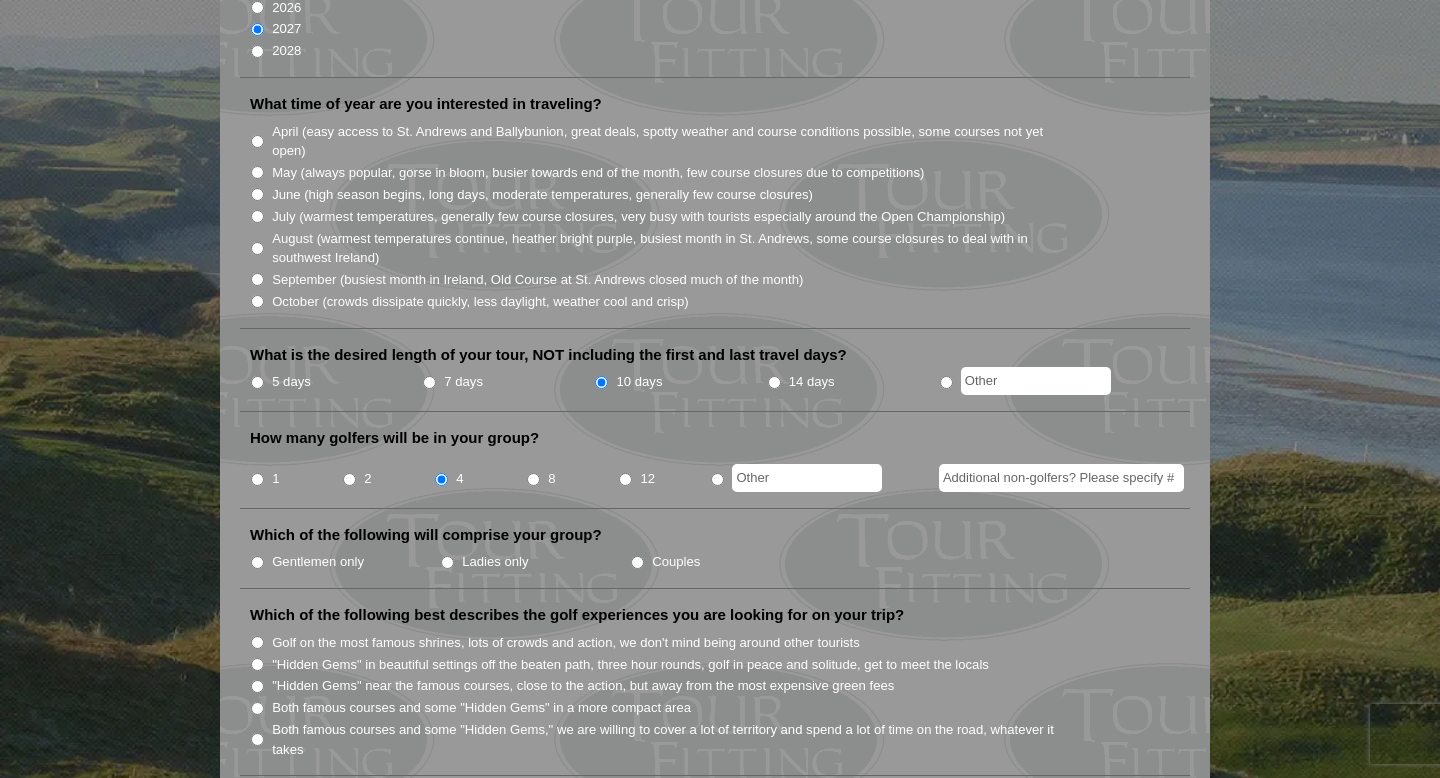 click on "Gentlemen only" at bounding box center [318, 562] 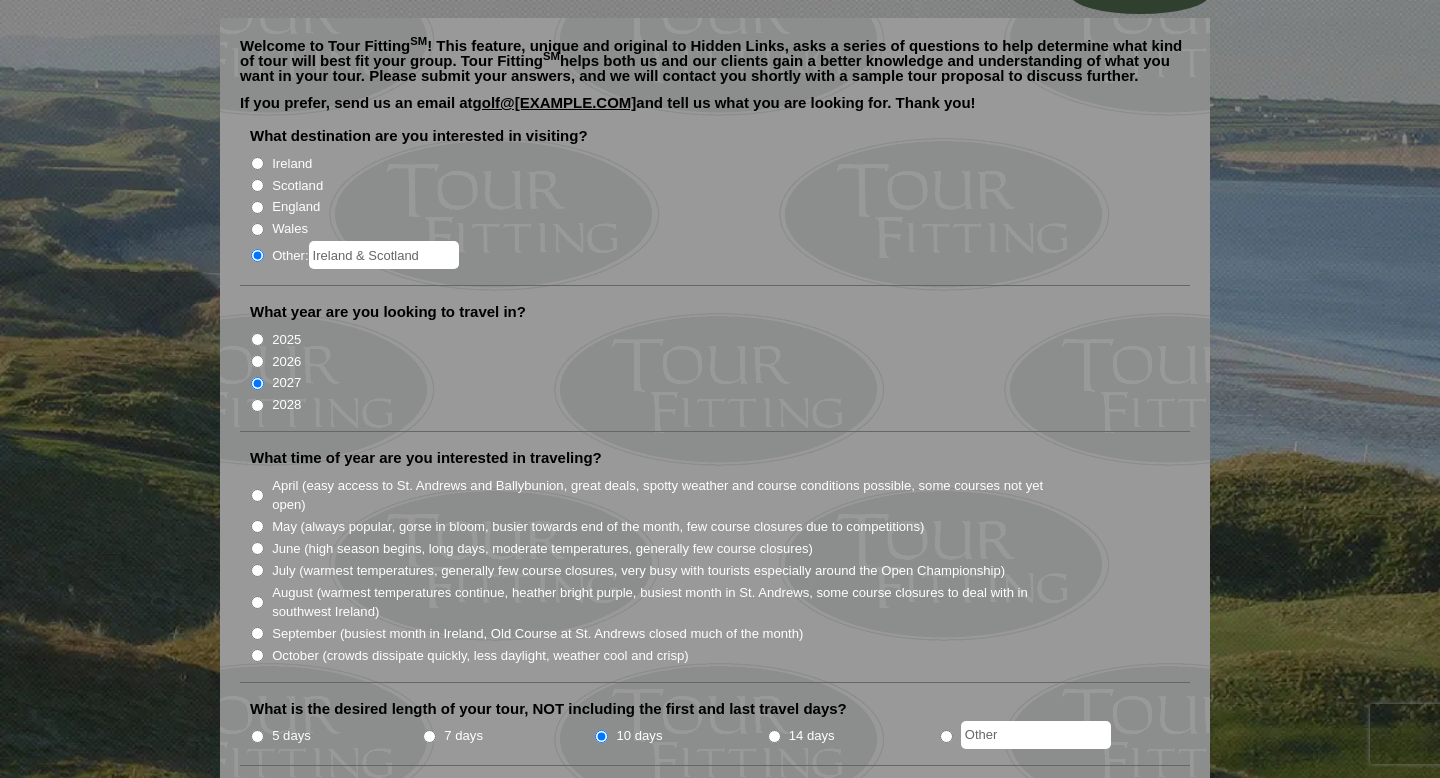 scroll, scrollTop: 139, scrollLeft: 0, axis: vertical 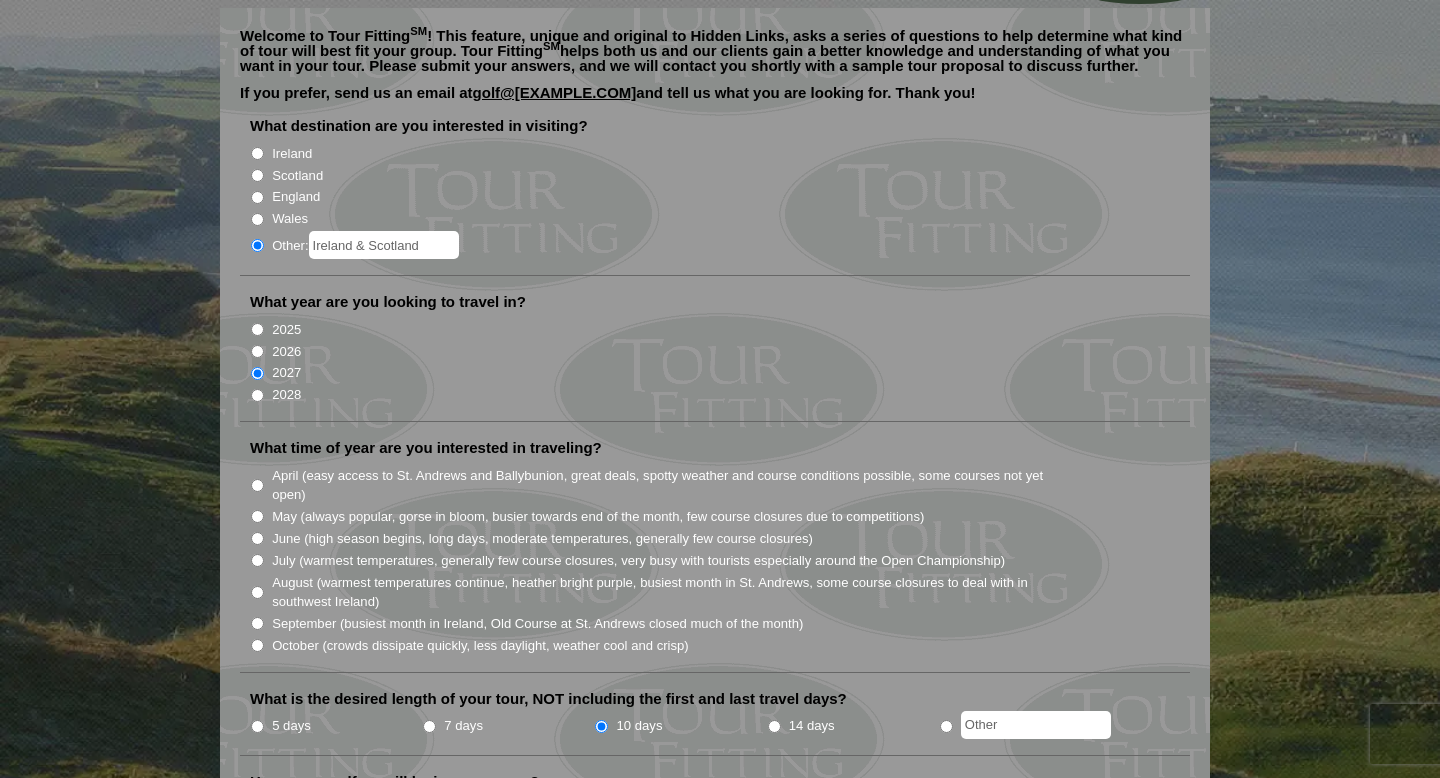 click on "2026" at bounding box center (723, 350) 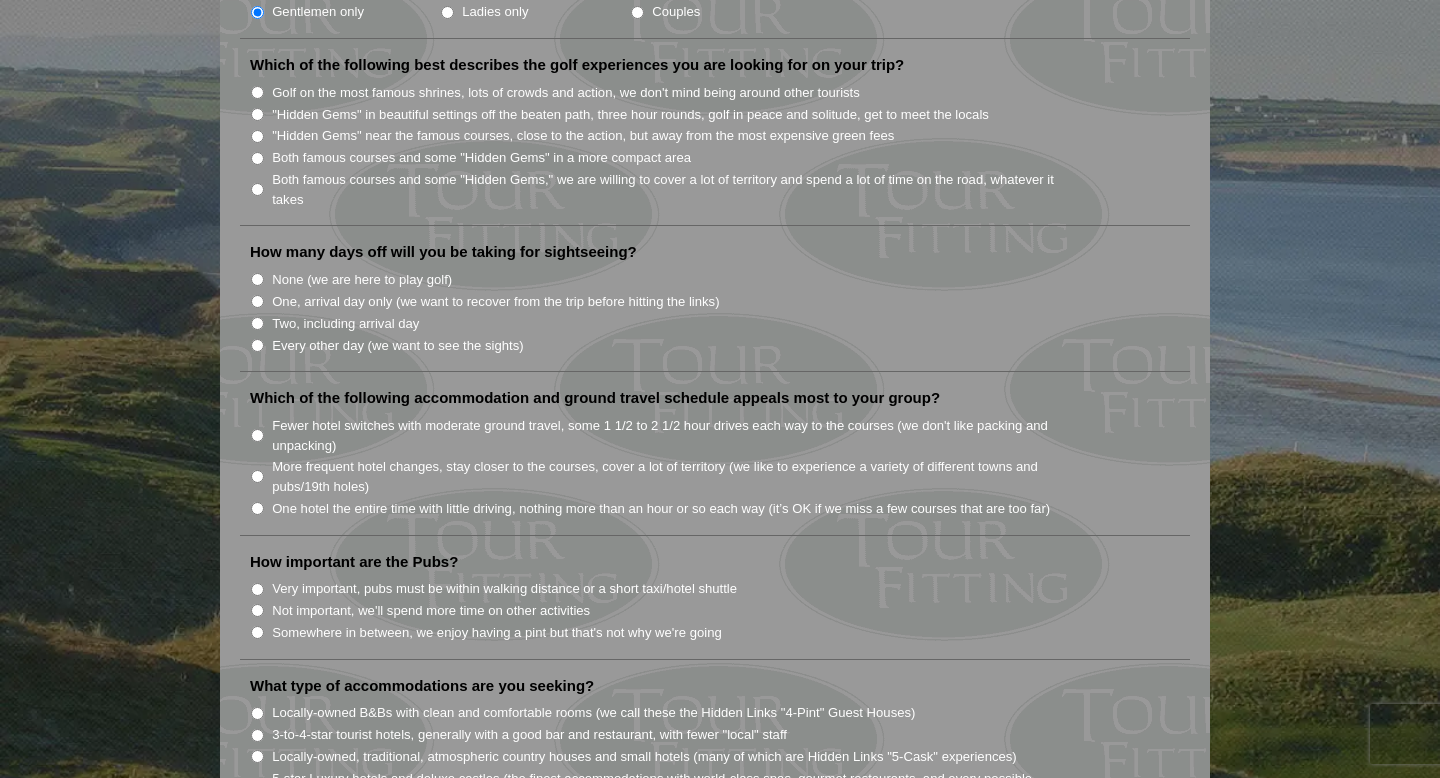 scroll, scrollTop: 1035, scrollLeft: 0, axis: vertical 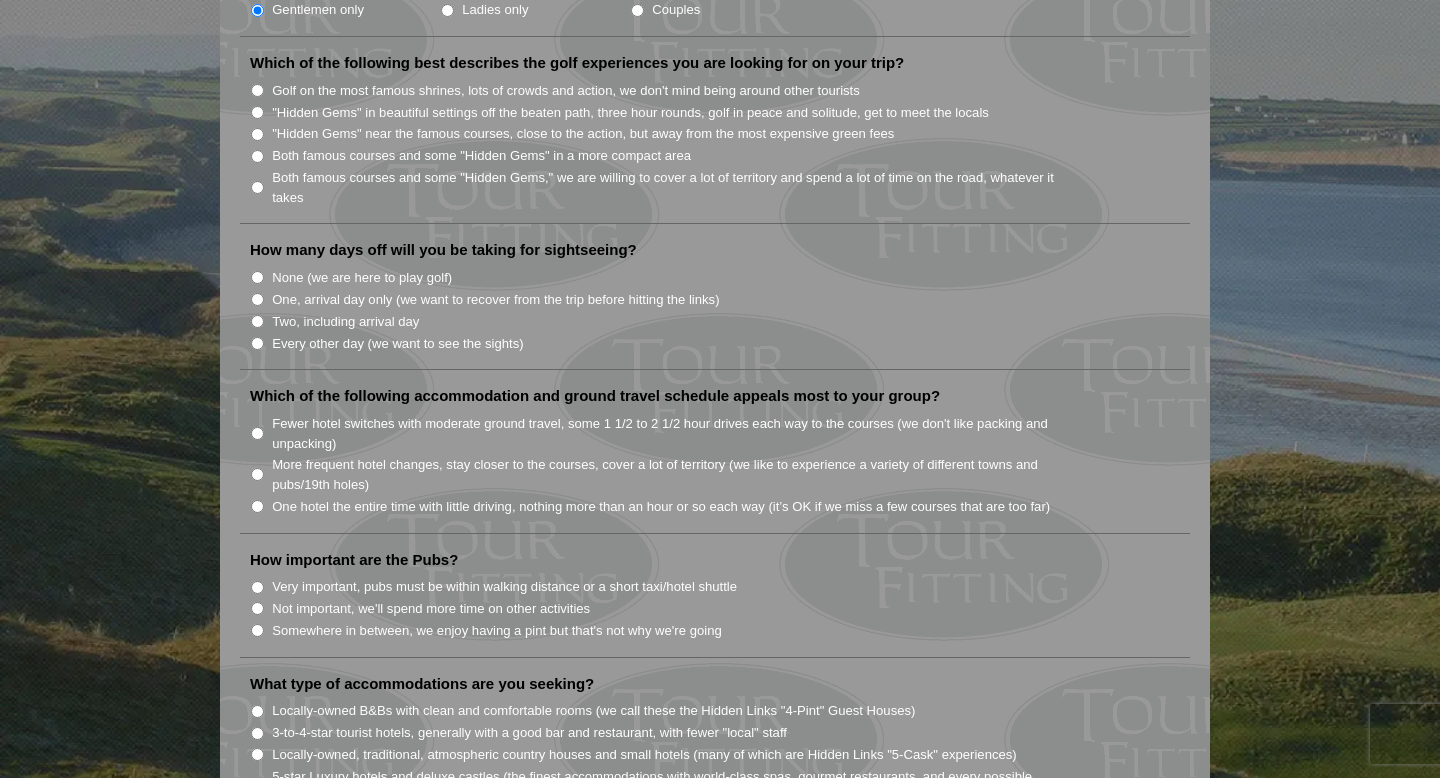 click on "None (we are here to play golf)" at bounding box center (257, 277) 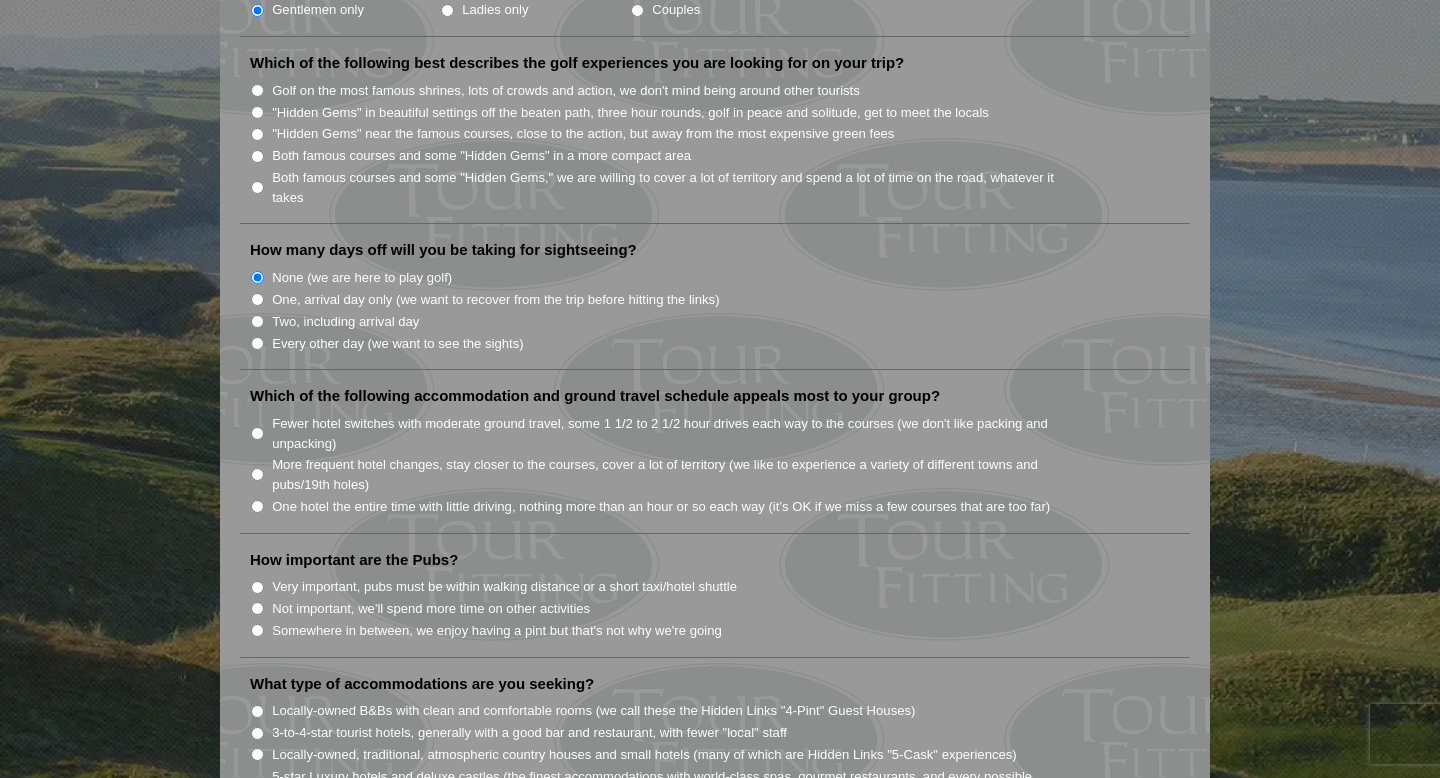 click on "One, arrival day only (we want to recover from the trip before hitting the links)" at bounding box center [257, 299] 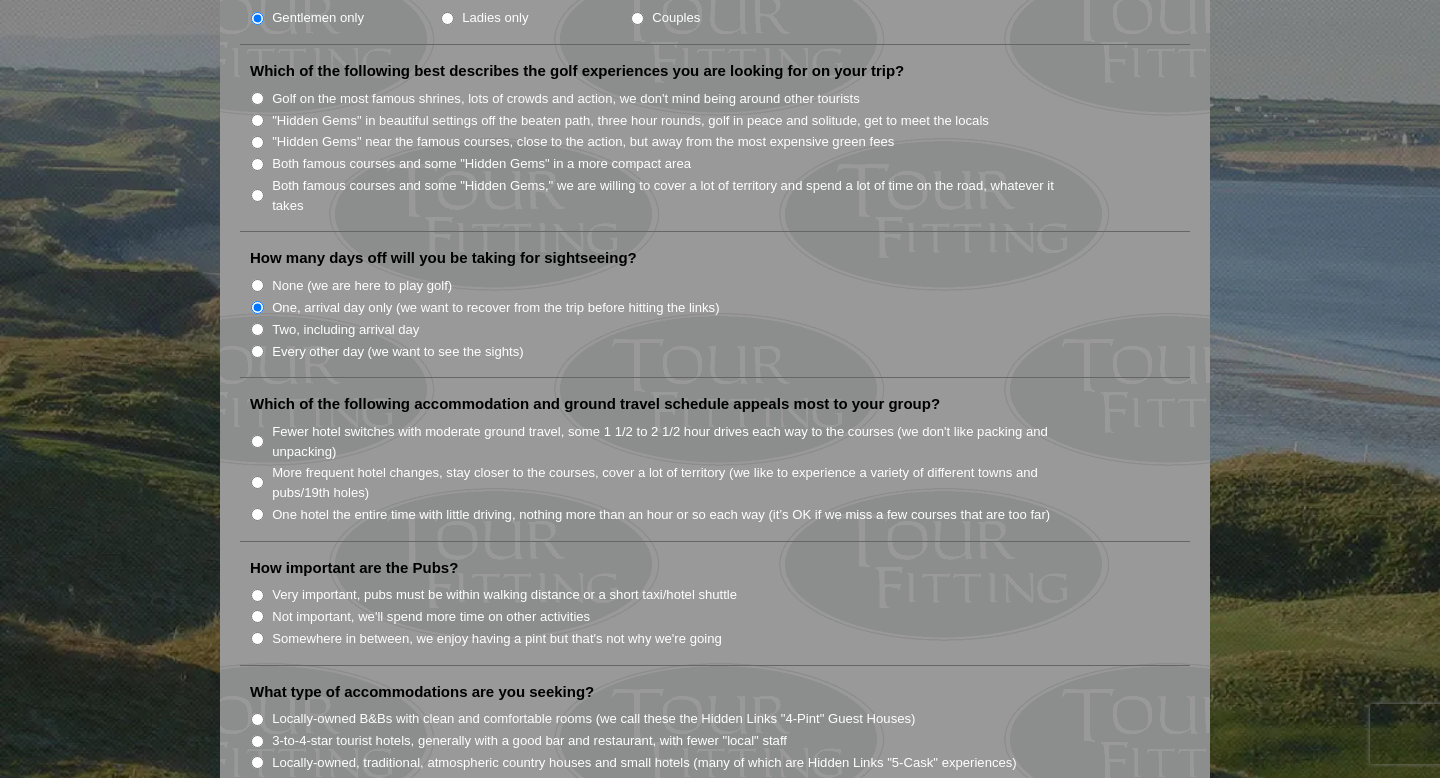 scroll, scrollTop: 1028, scrollLeft: 0, axis: vertical 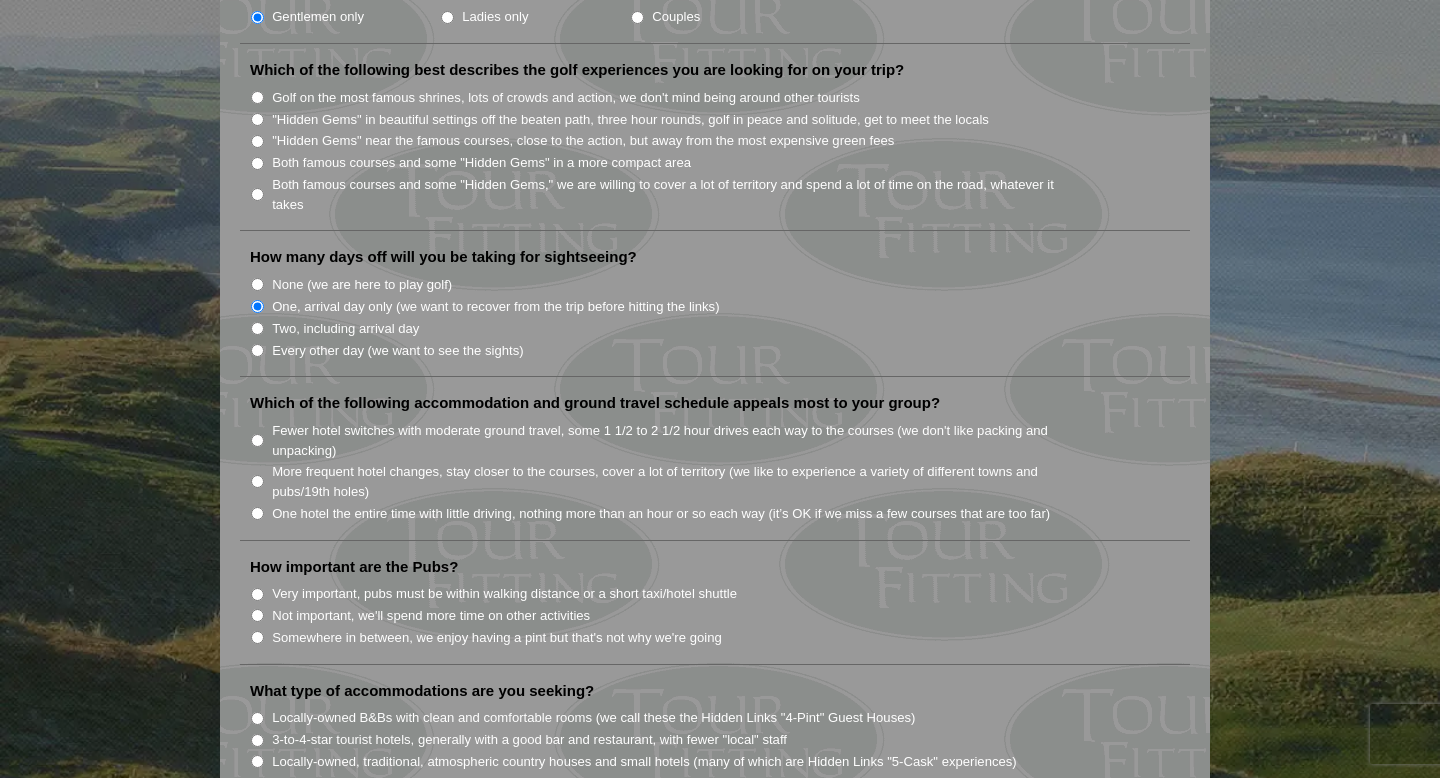 click on "More frequent hotel changes, stay closer to the courses, cover a lot of territory (we like to experience a variety of different towns and pubs/19th holes)" at bounding box center [257, 481] 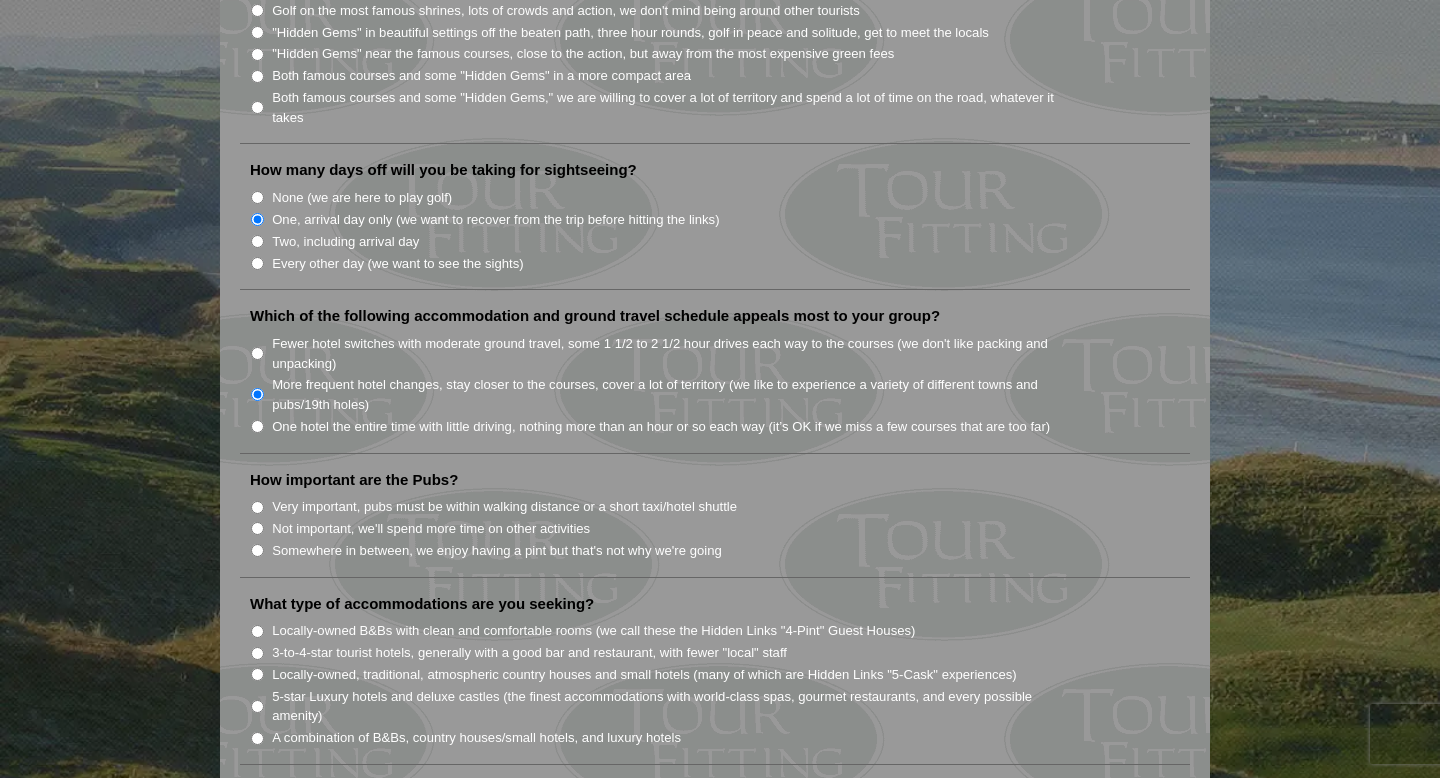 scroll, scrollTop: 1120, scrollLeft: 0, axis: vertical 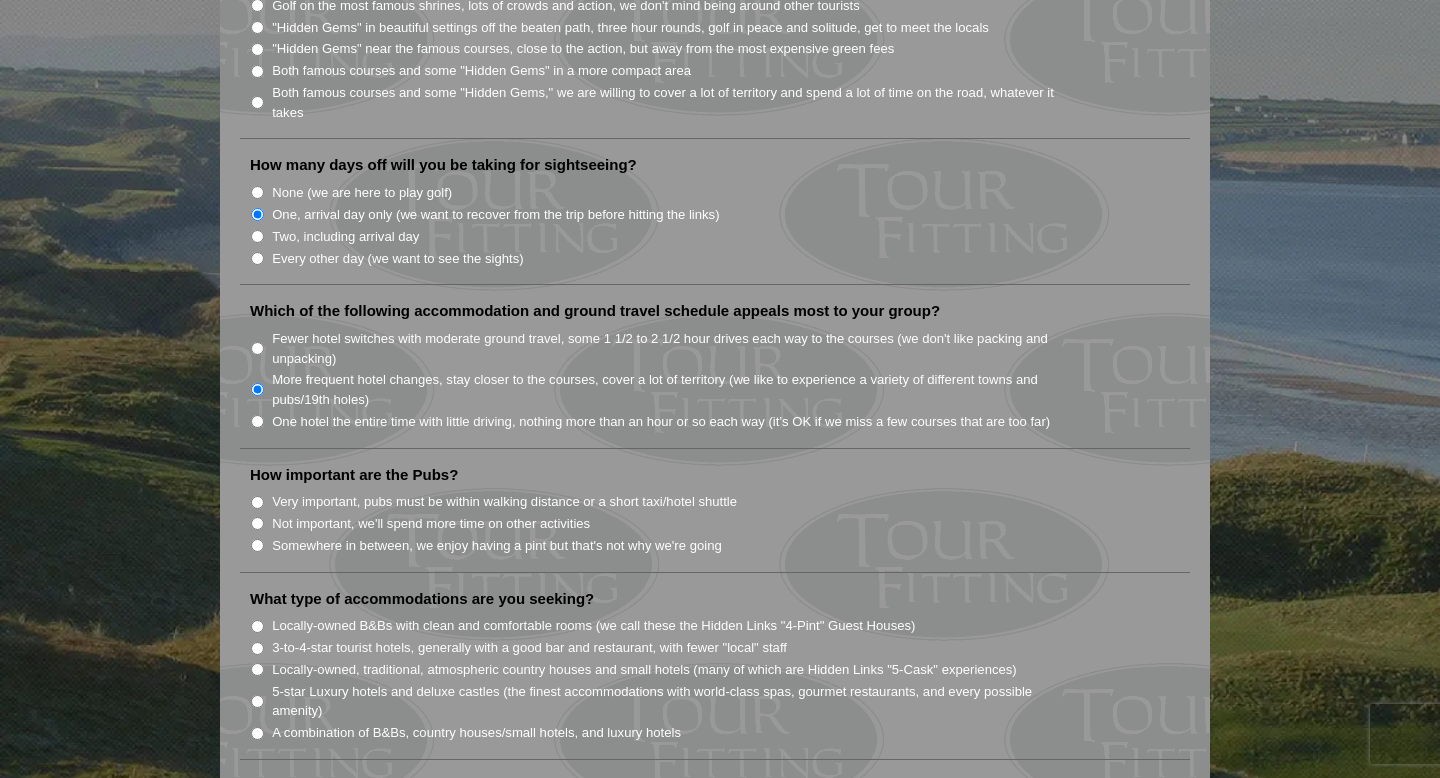 click on "Very important, pubs must be within walking distance or a short taxi/hotel shuttle" at bounding box center [257, 502] 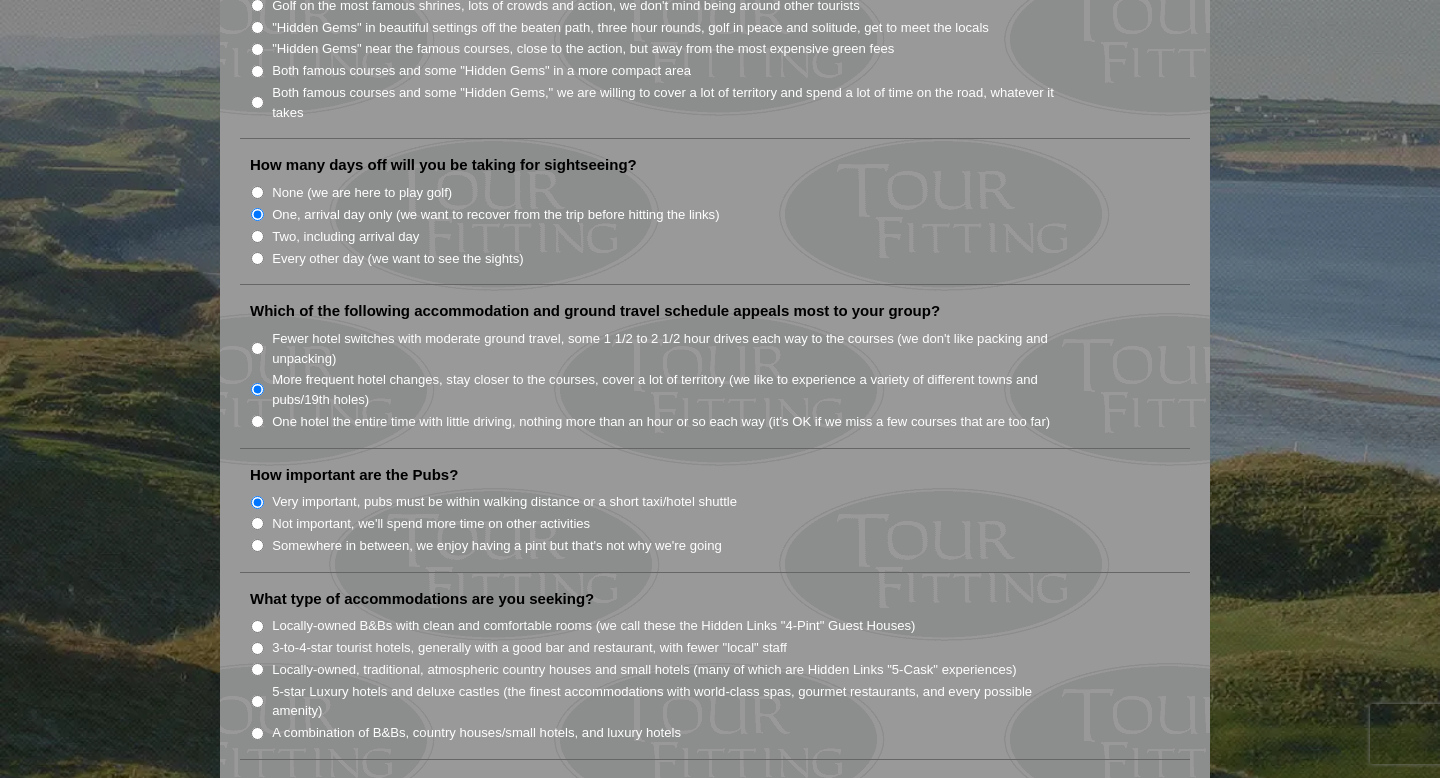 click on "Somewhere in between, we enjoy having a pint but that's not why we're going" at bounding box center [257, 545] 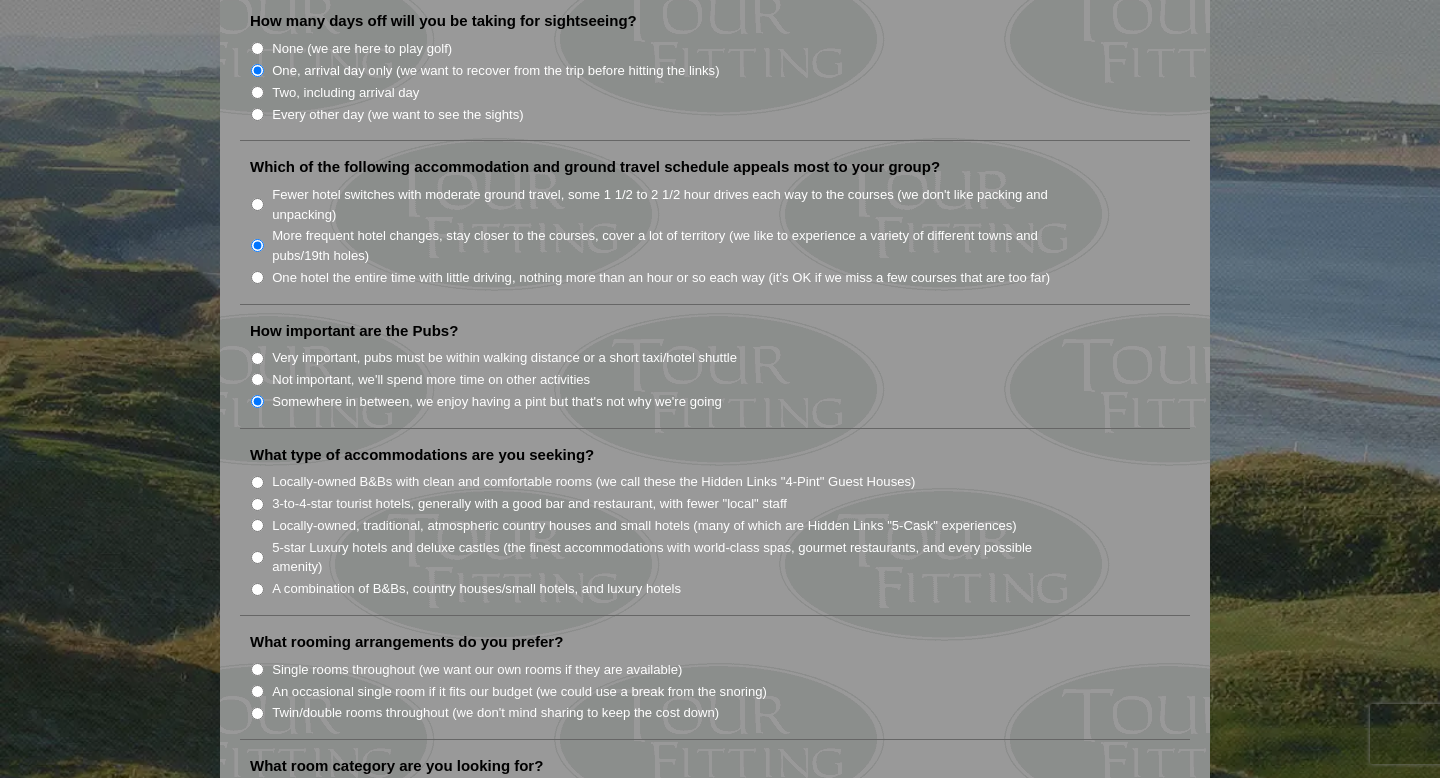 scroll, scrollTop: 1271, scrollLeft: 0, axis: vertical 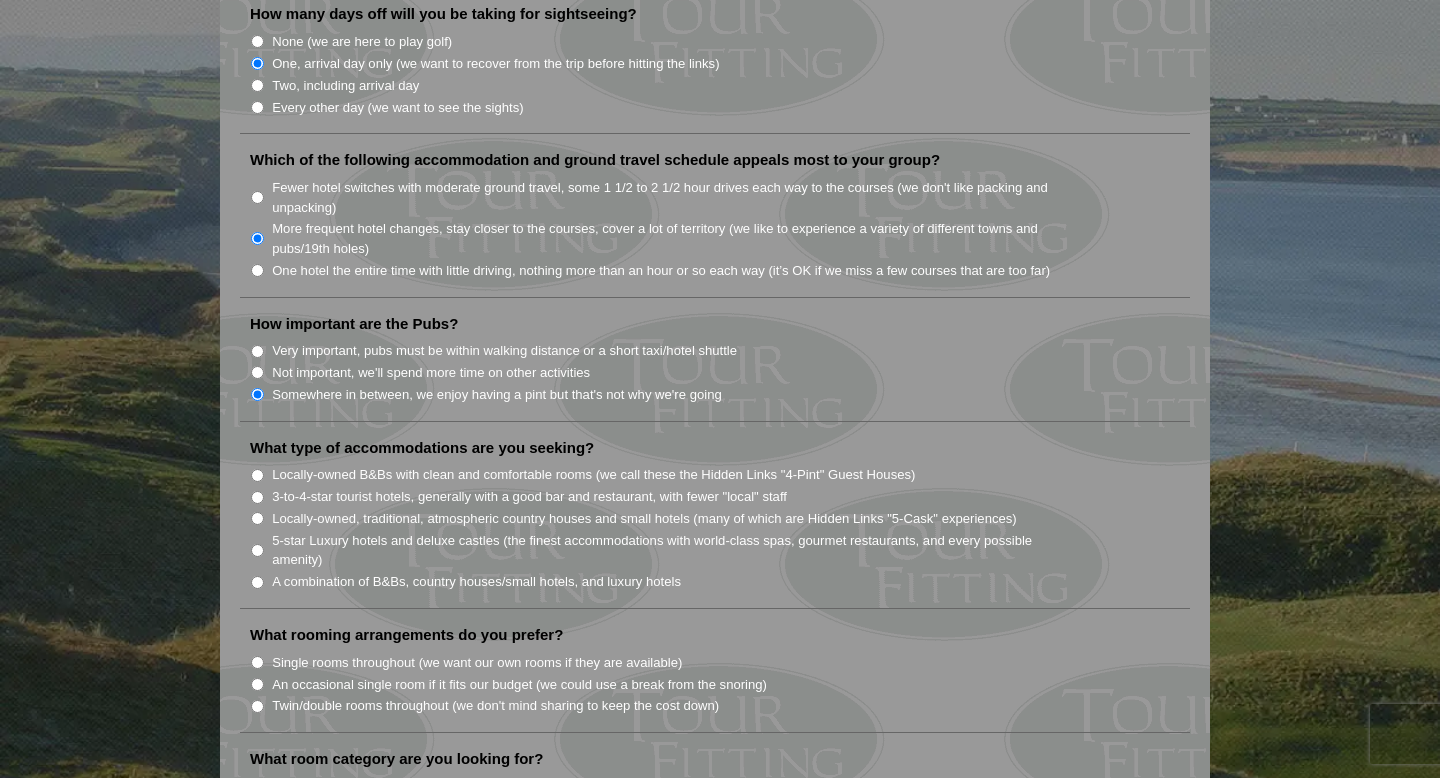 click on "Locally-owned B&Bs with clean and comfortable rooms (we call these the Hidden Links "4-Pint" Guest Houses)" at bounding box center (257, 475) 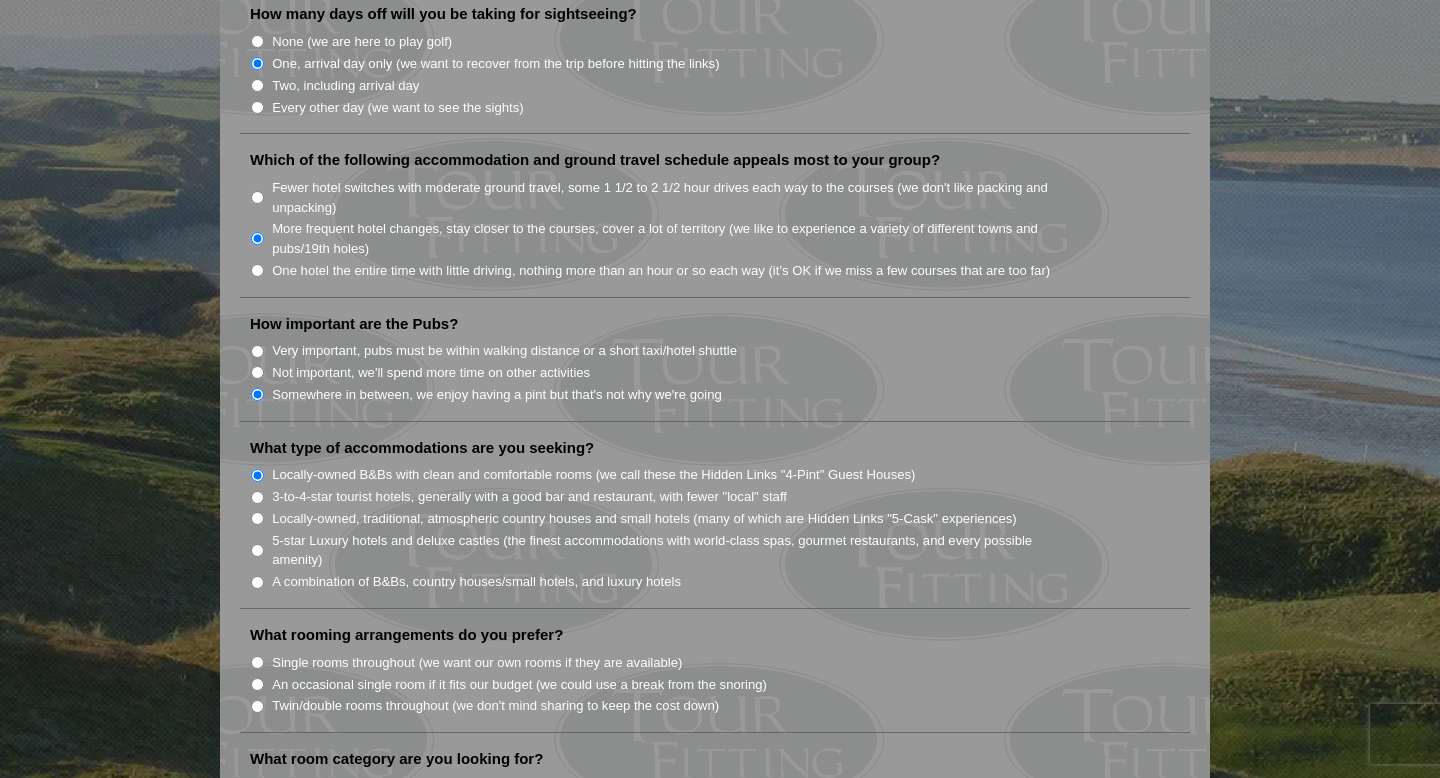 click on "3-to-4-star tourist hotels, generally with a good bar and restaurant, with fewer "local" staff" at bounding box center (257, 497) 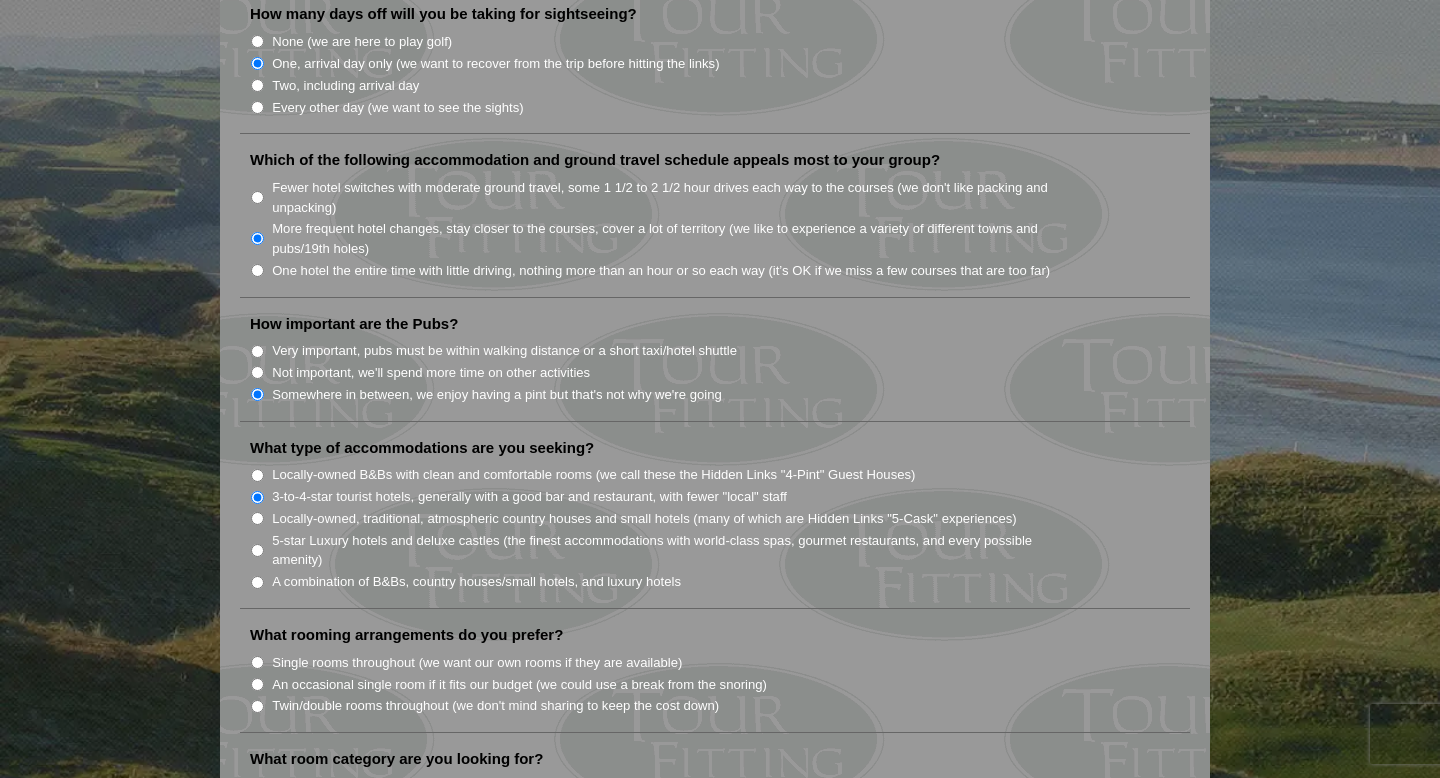 click on "Locally-owned B&Bs with clean and comfortable rooms (we call these the Hidden Links "4-Pint" Guest Houses)" at bounding box center (723, 474) 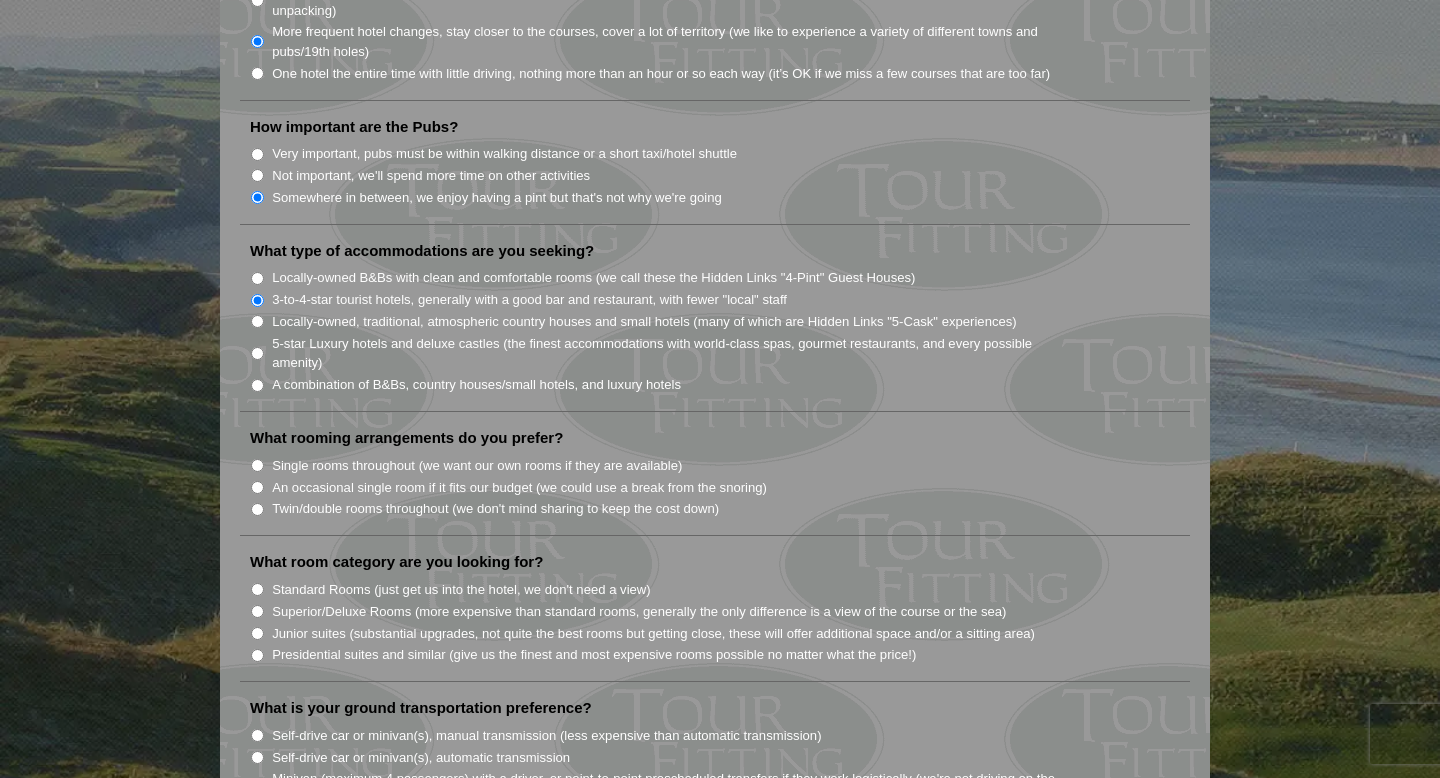 scroll, scrollTop: 1470, scrollLeft: 0, axis: vertical 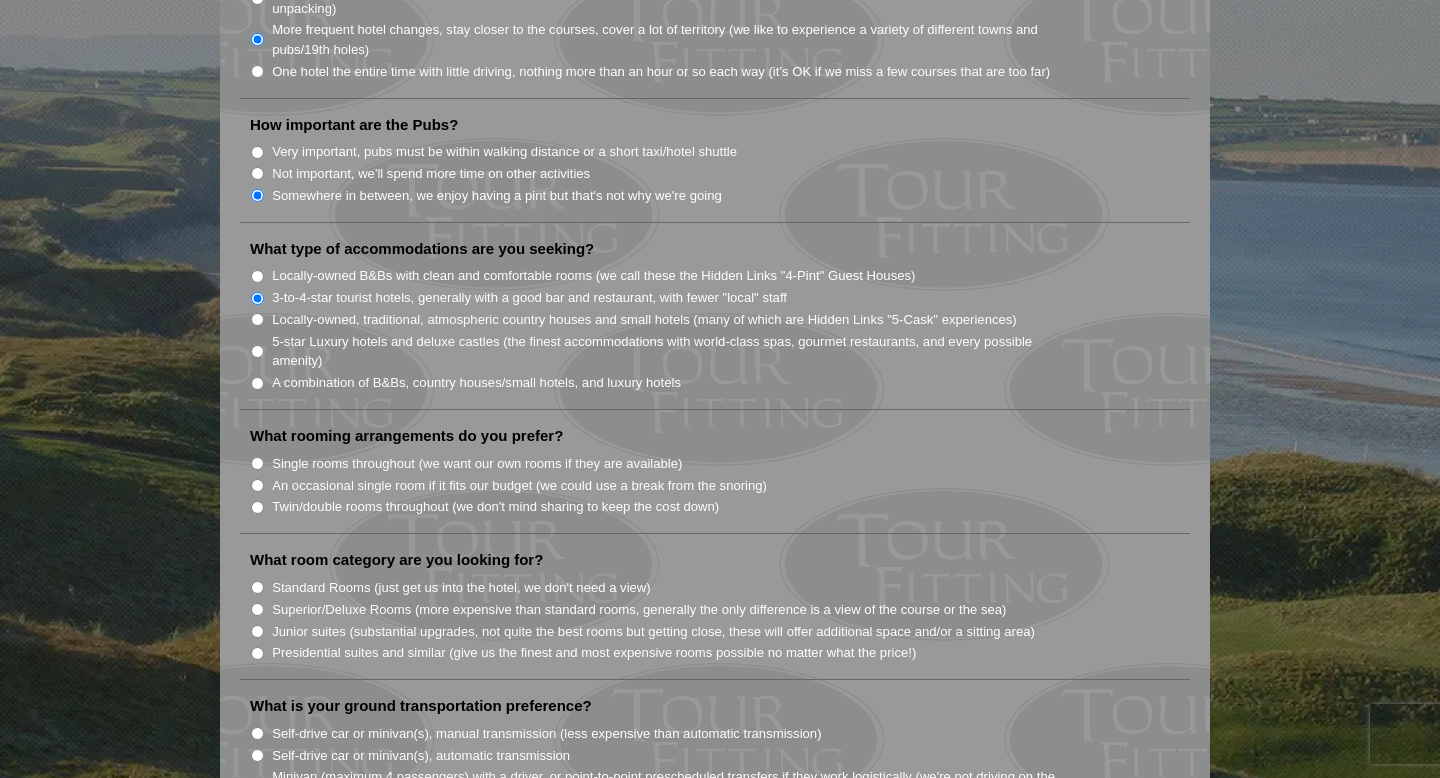 click on "A combination of B&Bs, country houses/small hotels, and luxury hotels" at bounding box center (257, 383) 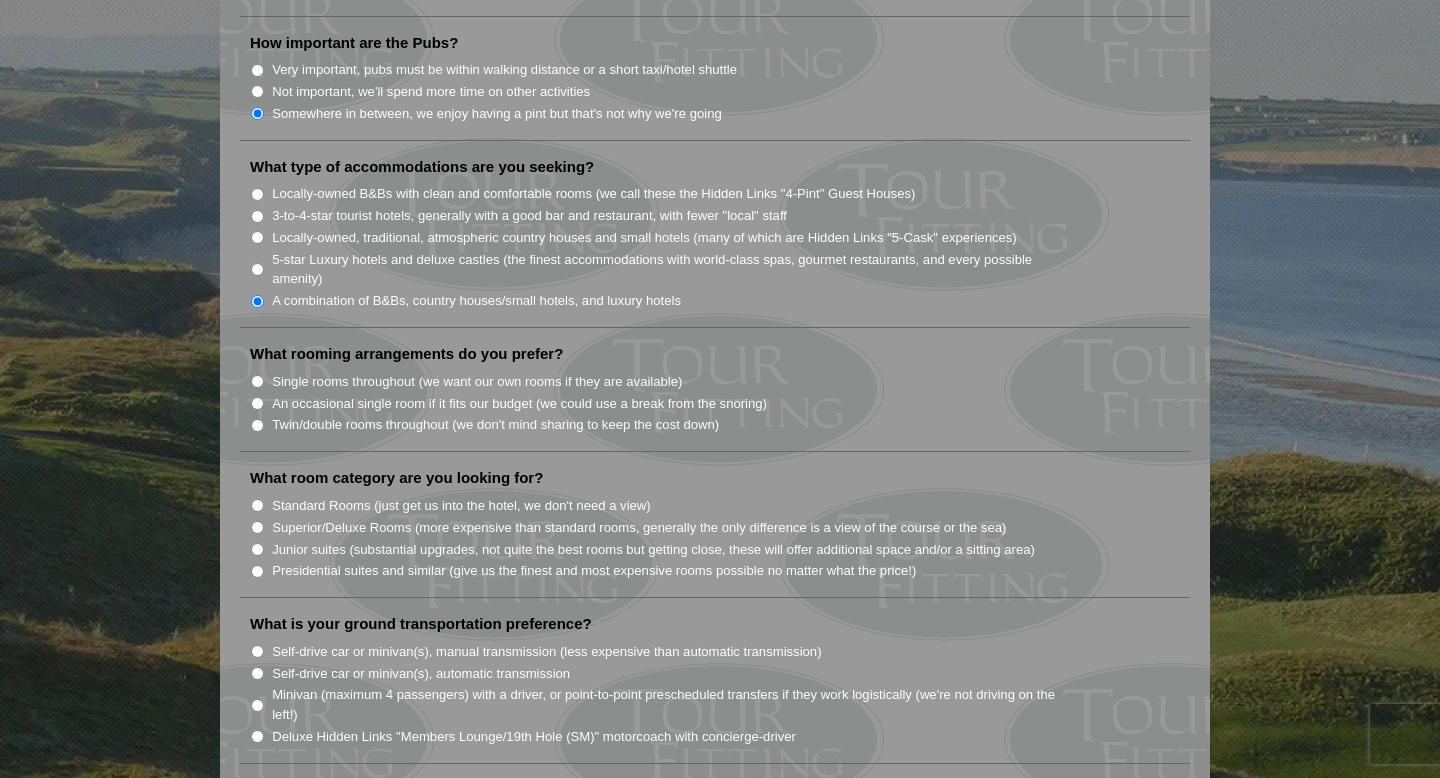 scroll, scrollTop: 1553, scrollLeft: 0, axis: vertical 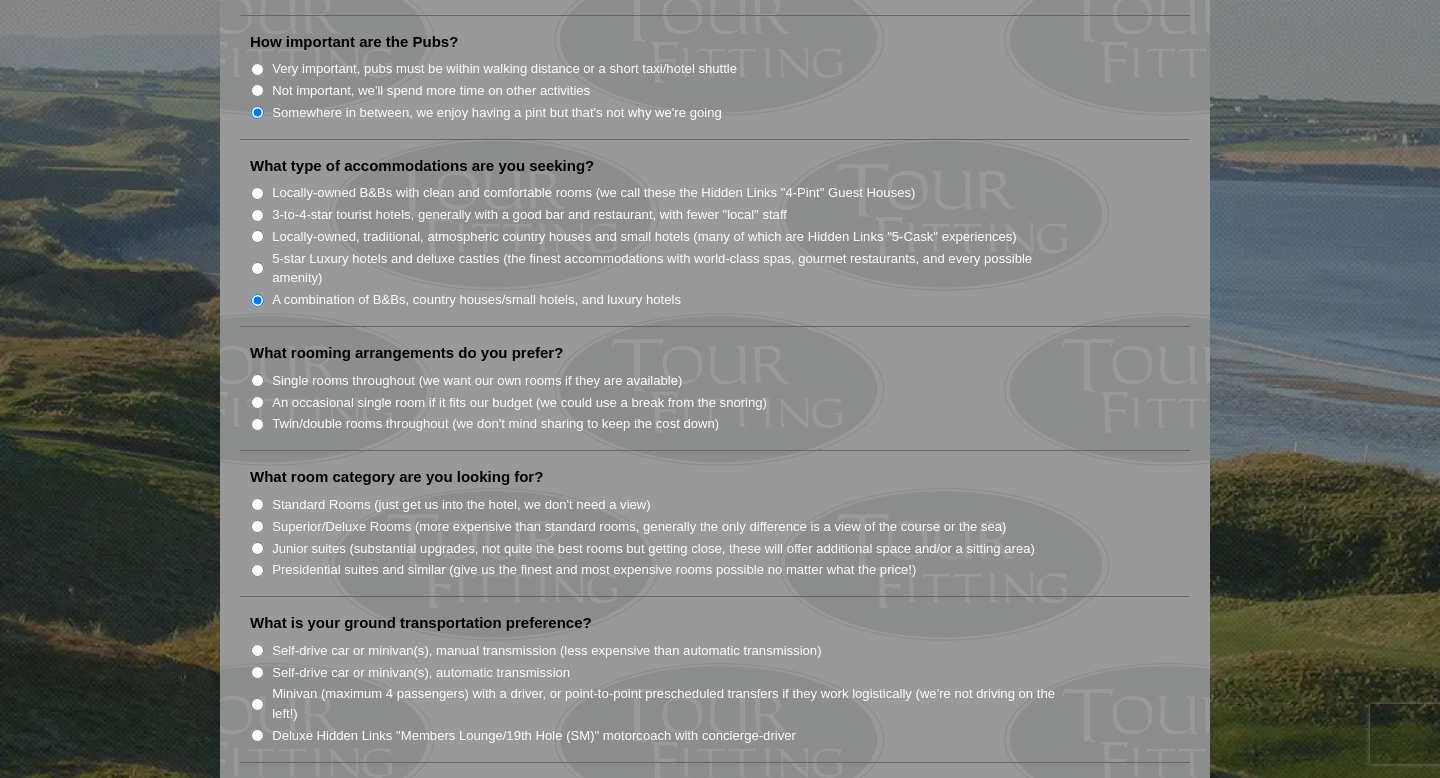 click on "Twin/double rooms throughout (we don't mind sharing to keep the cost down)" at bounding box center [257, 424] 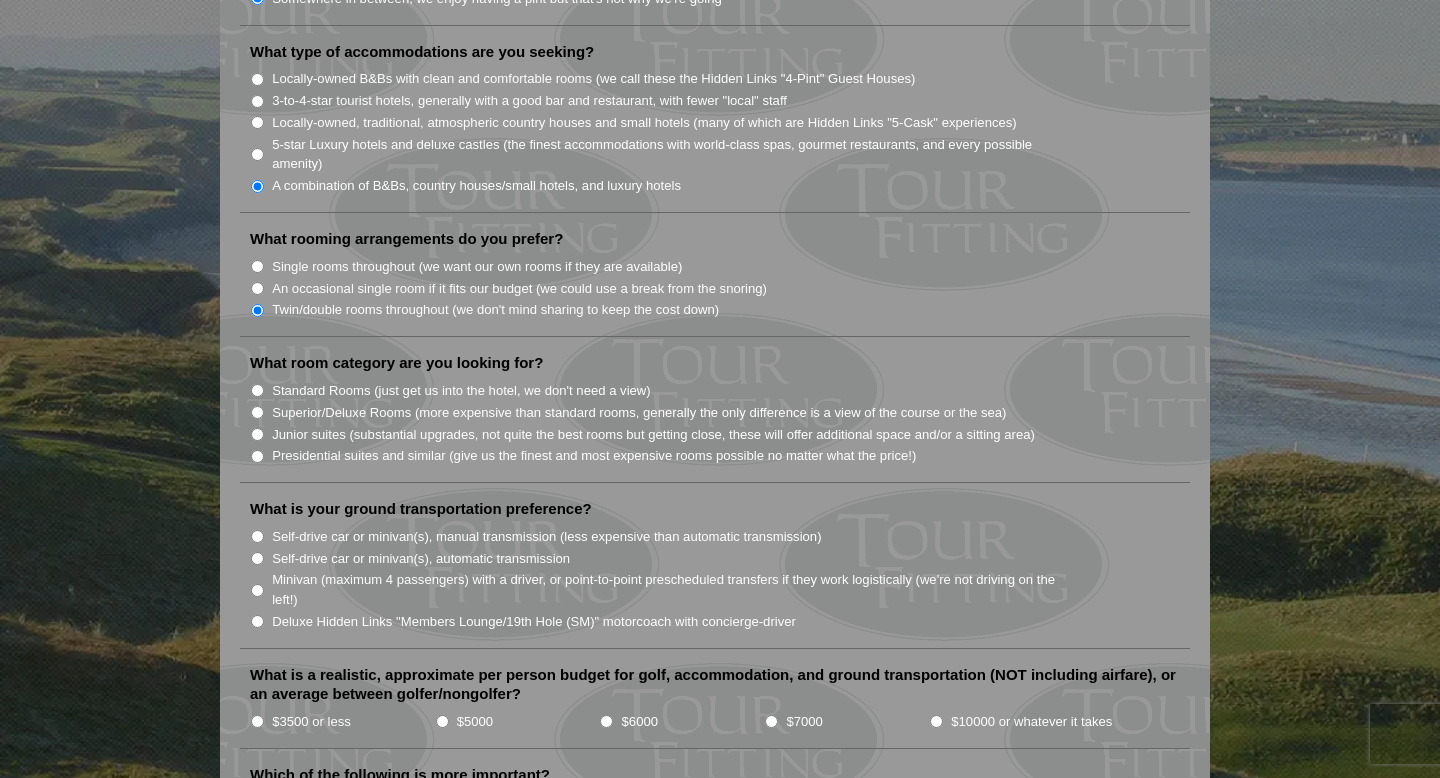 scroll, scrollTop: 1671, scrollLeft: 0, axis: vertical 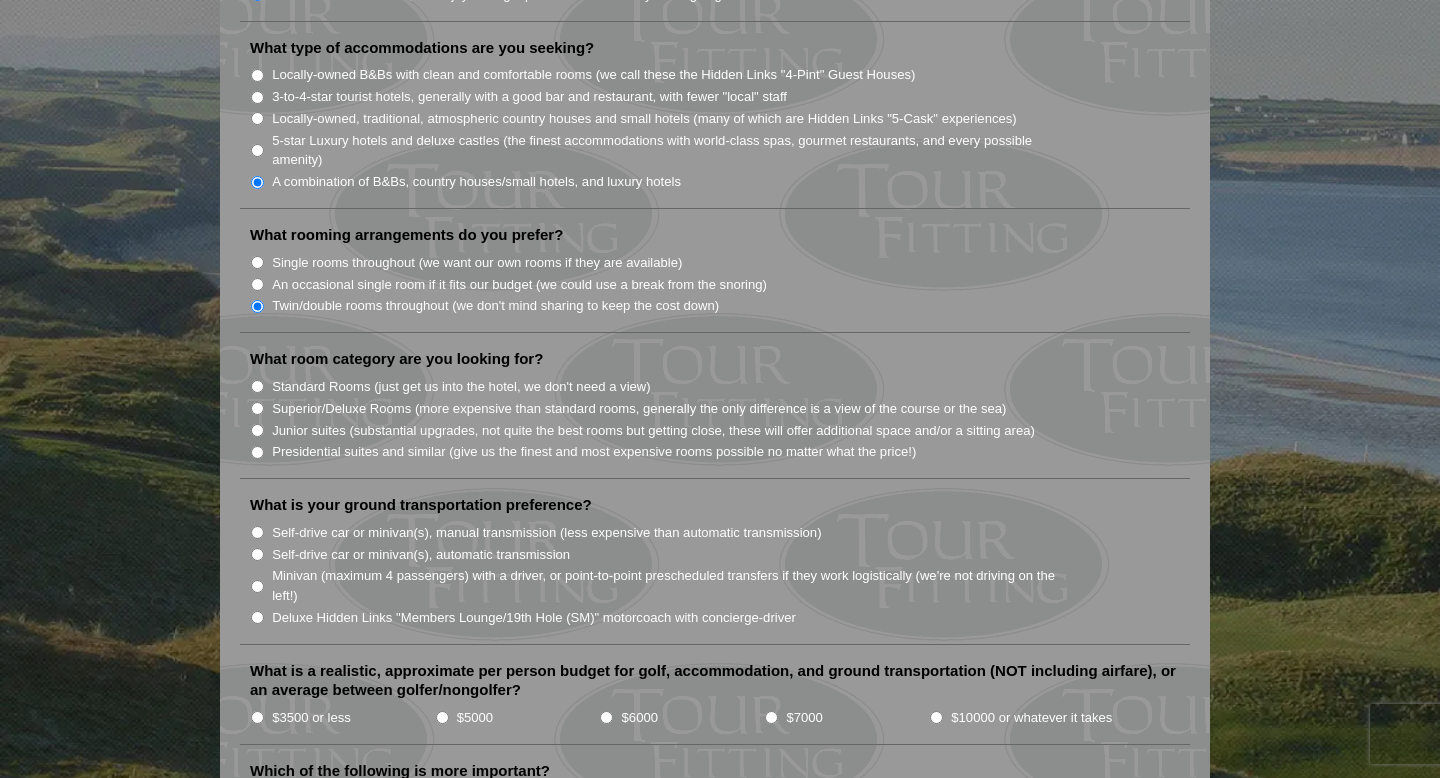 click on "Standard Rooms (just get us into the hotel, we don't need a view)" at bounding box center (257, 386) 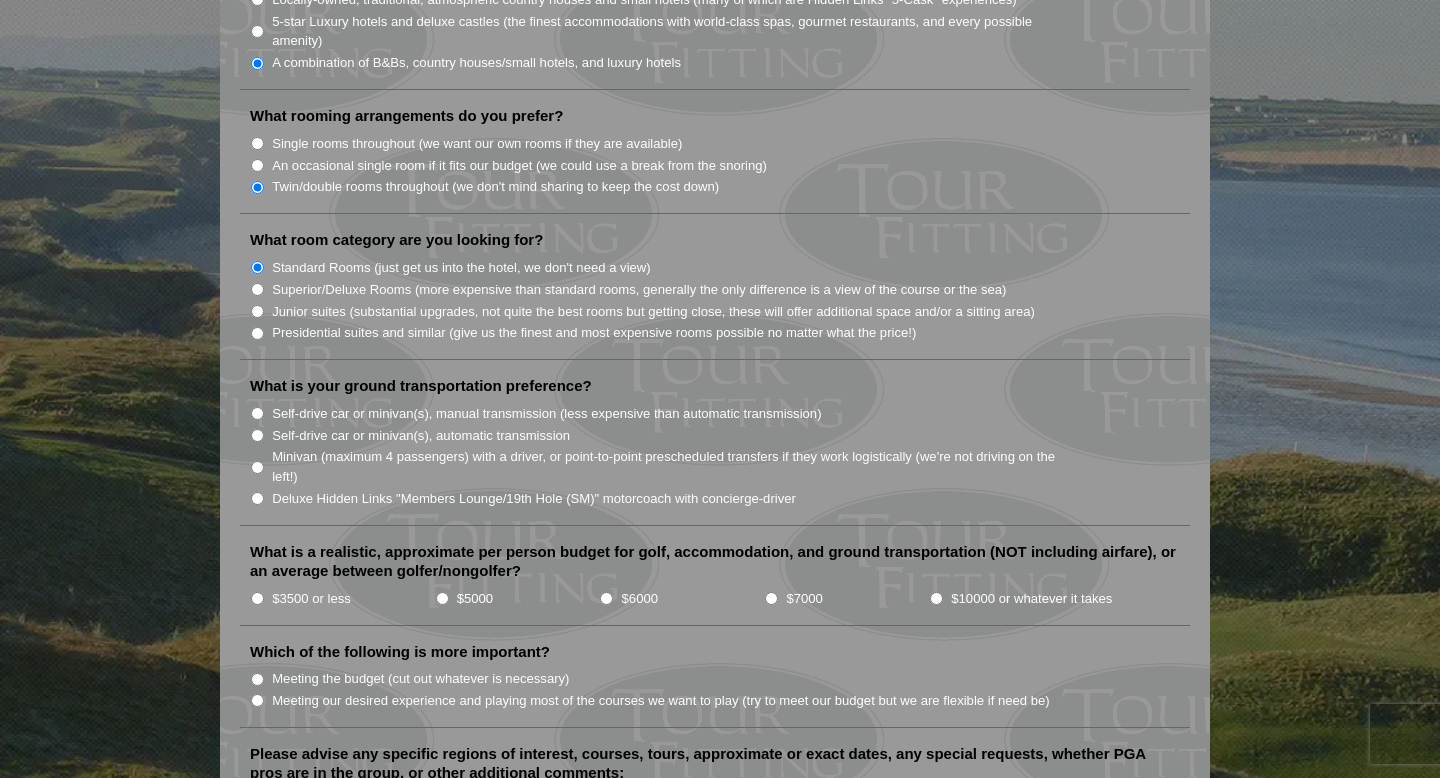scroll, scrollTop: 1792, scrollLeft: 0, axis: vertical 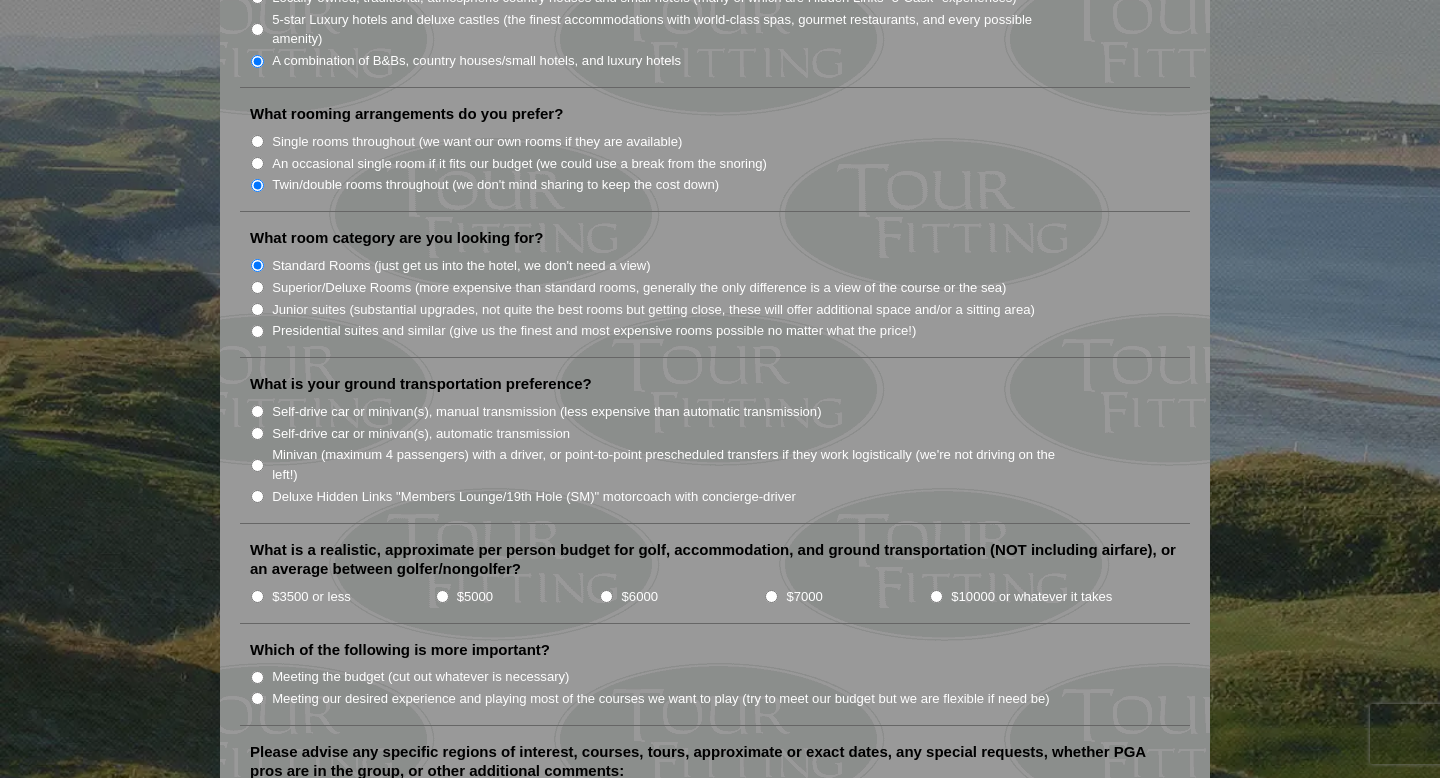 click on "Self-drive car or minivan(s), manual transmission (less expensive than automatic transmission)" at bounding box center [257, 411] 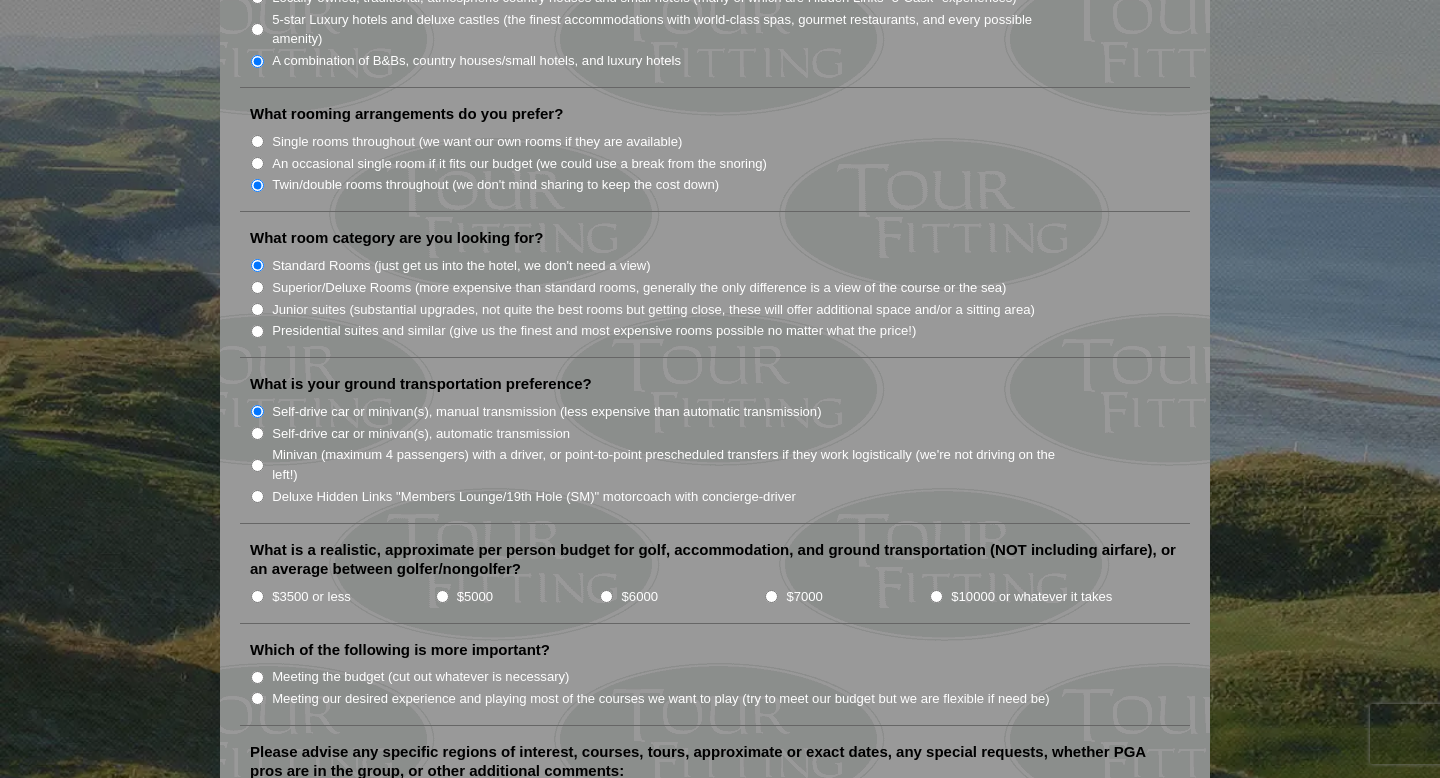 click on "Self-drive car or minivan(s), automatic transmission" at bounding box center (257, 433) 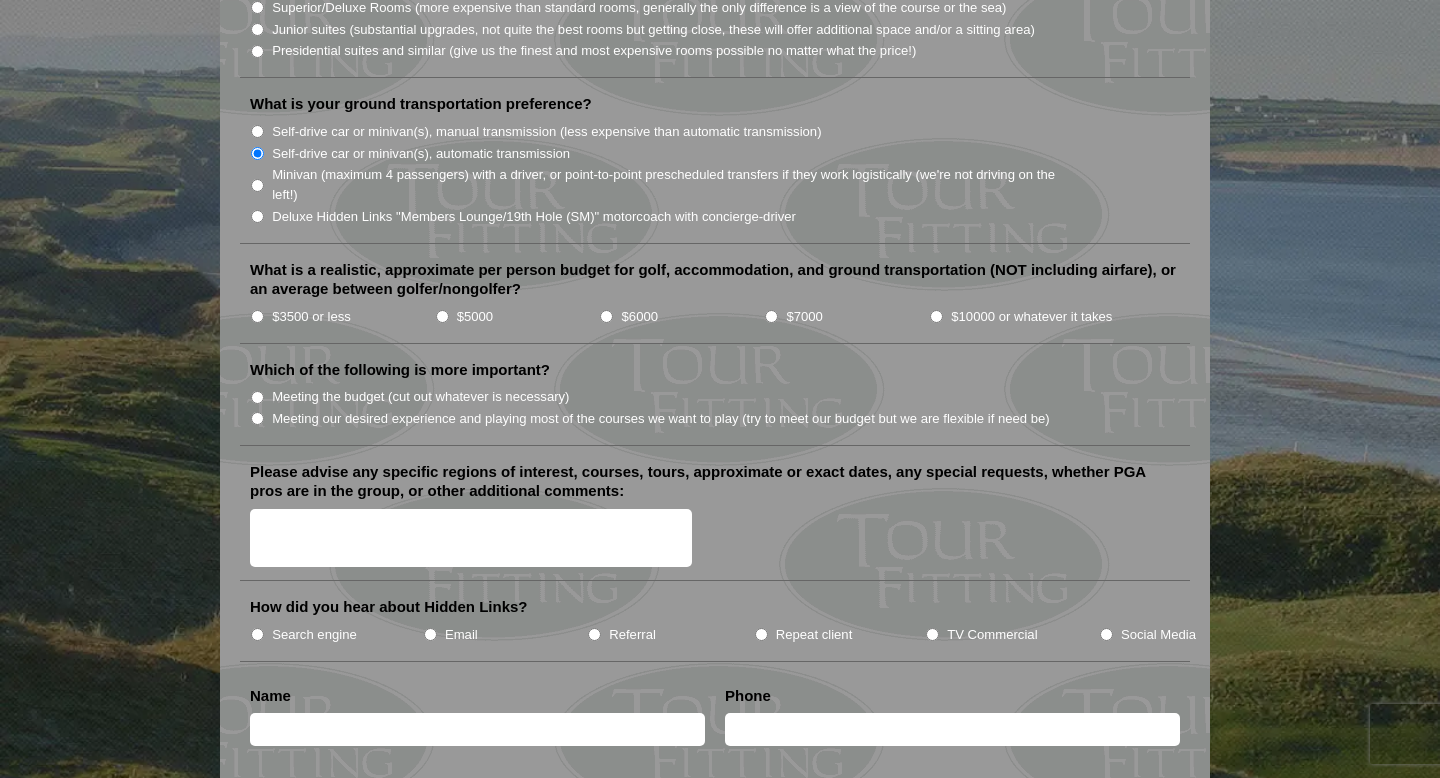 scroll, scrollTop: 2074, scrollLeft: 0, axis: vertical 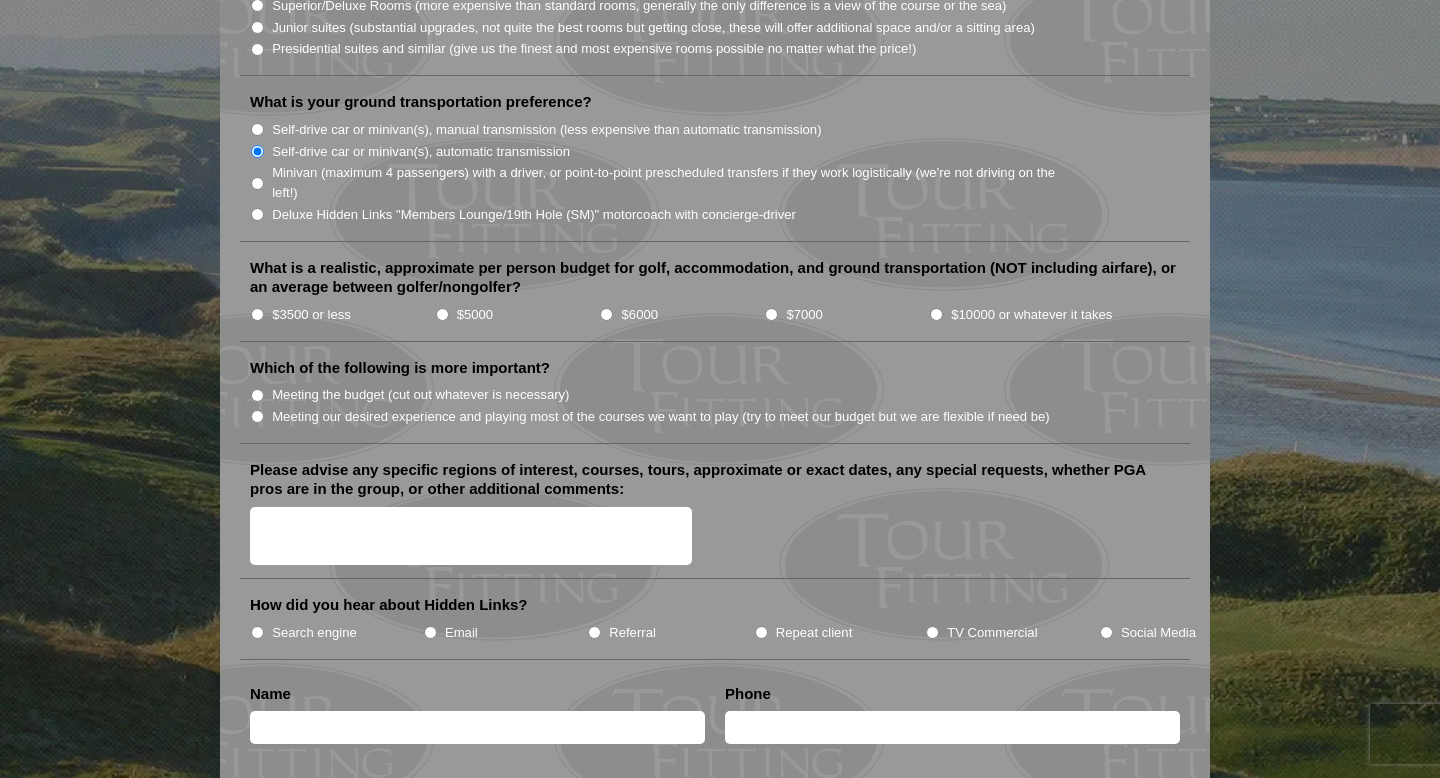 click on "$3500 or less" at bounding box center (257, 314) 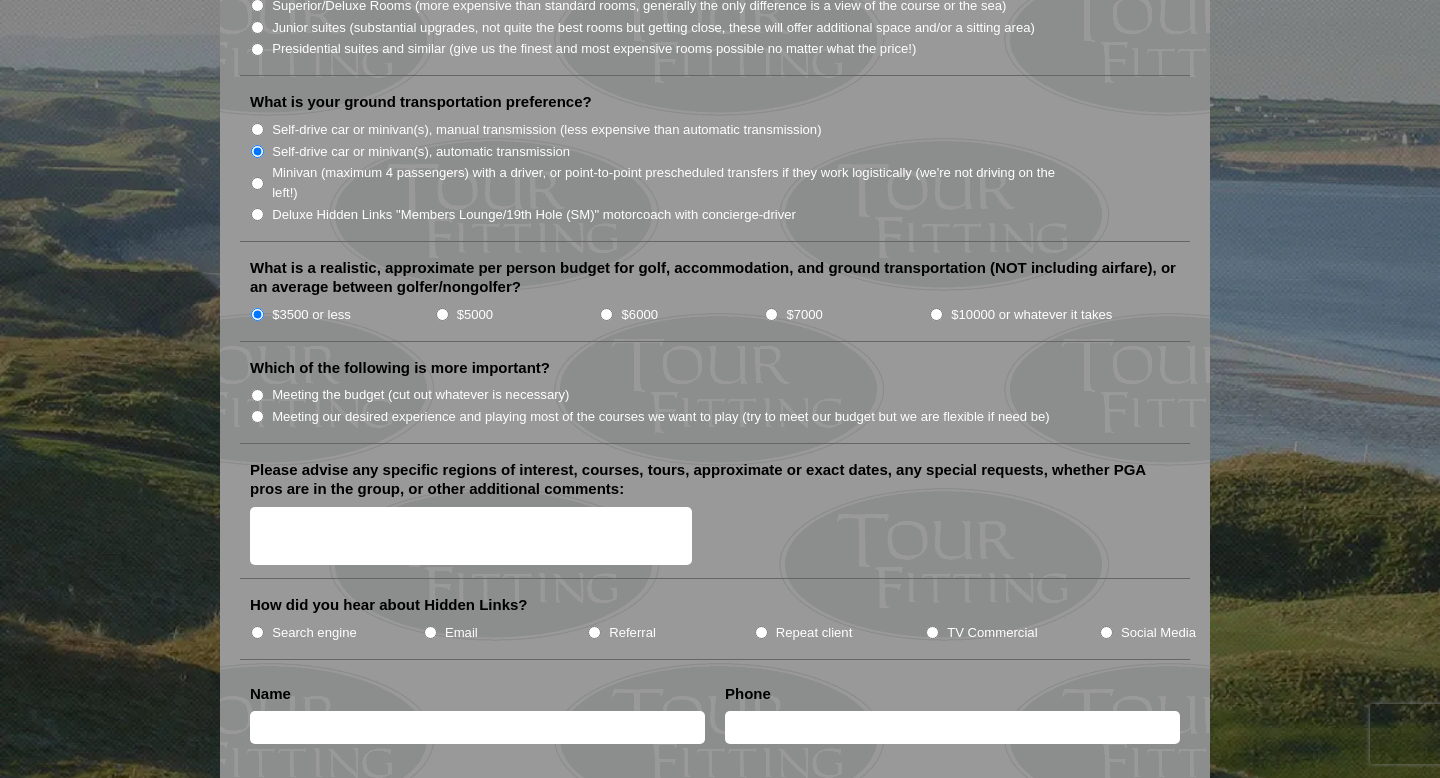 click on "$5000" at bounding box center [442, 314] 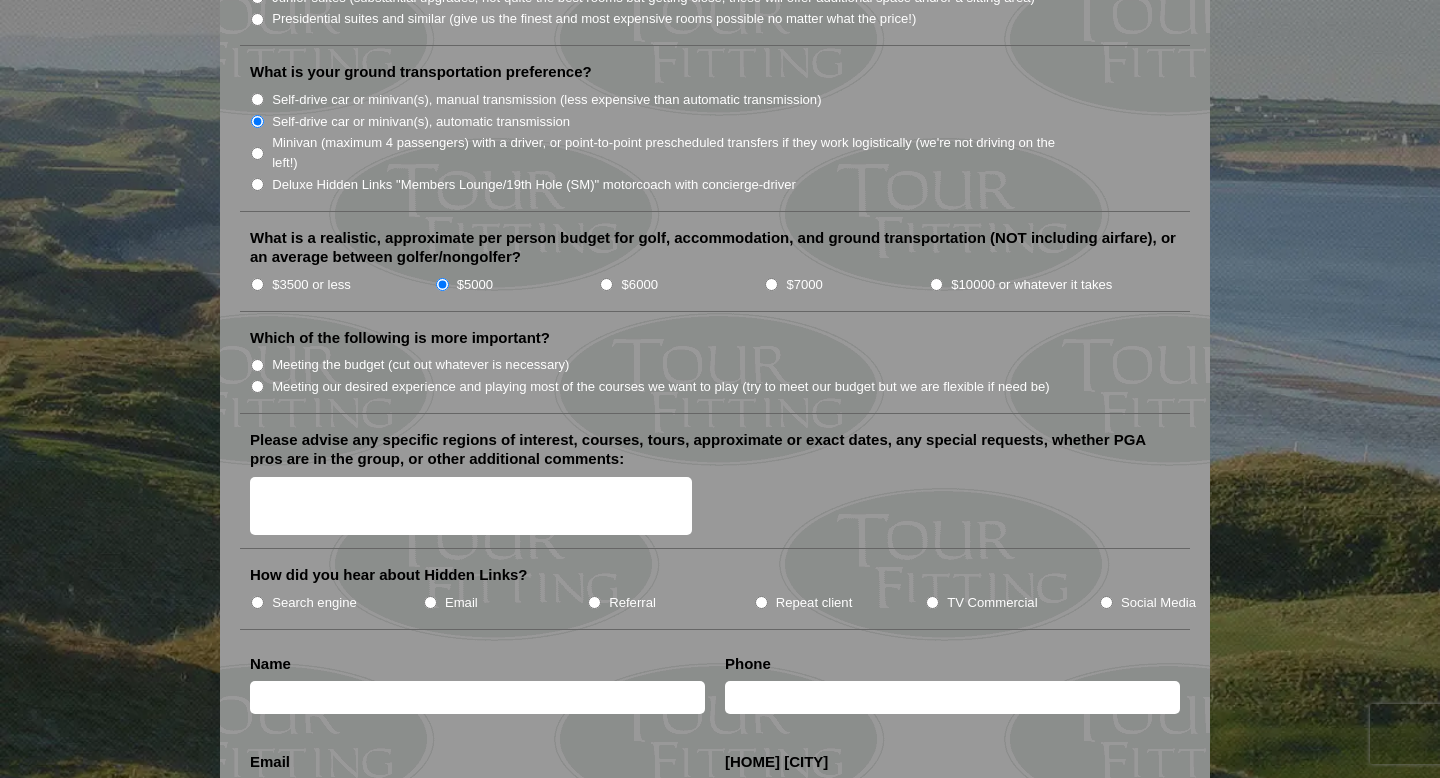 scroll, scrollTop: 2111, scrollLeft: 0, axis: vertical 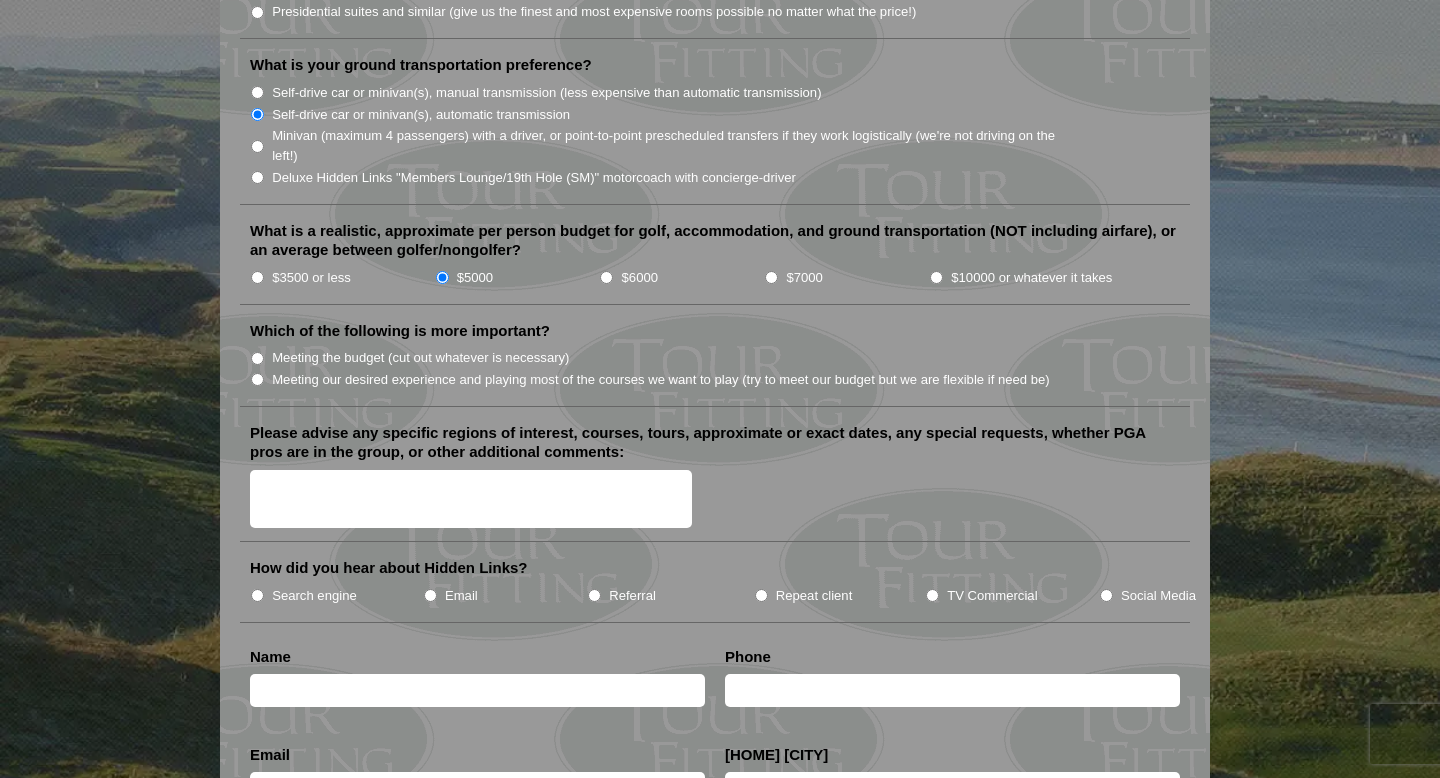 click on "Meeting the budget (cut out whatever is necessary)" at bounding box center (257, 358) 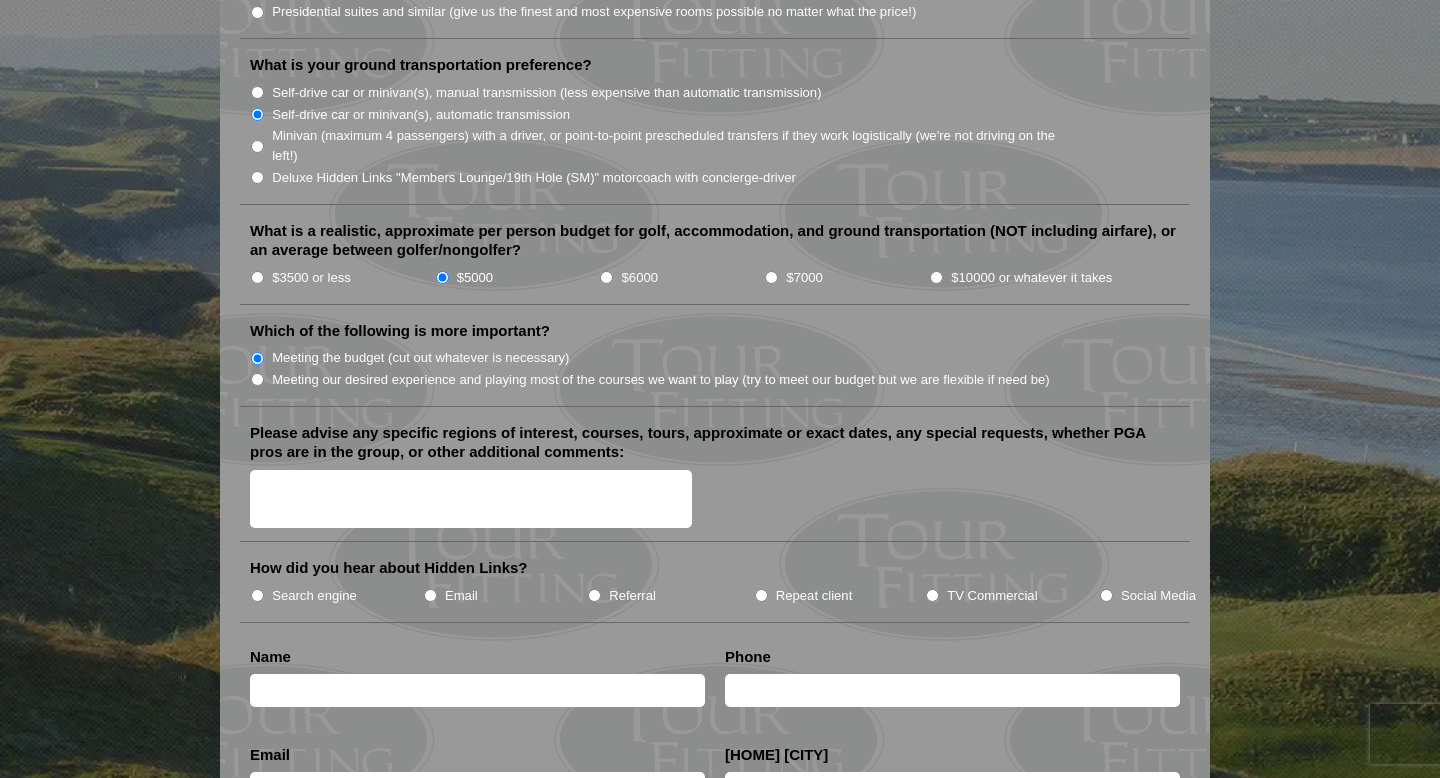 click on "Please advise any specific regions of interest, courses, tours, approximate or exact dates, any special requests, whether PGA pros are in the group, or other additional comments:" at bounding box center (471, 499) 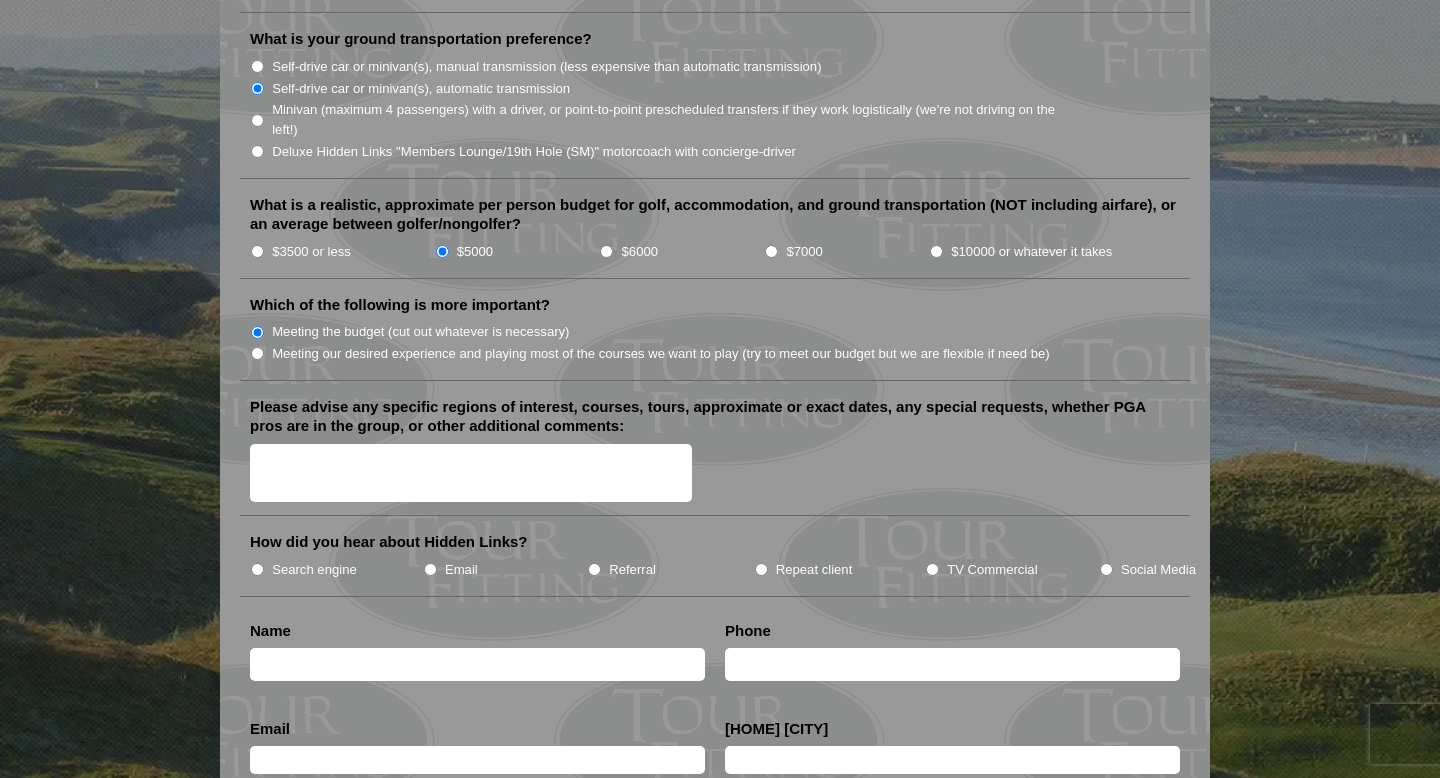 scroll, scrollTop: 2139, scrollLeft: 0, axis: vertical 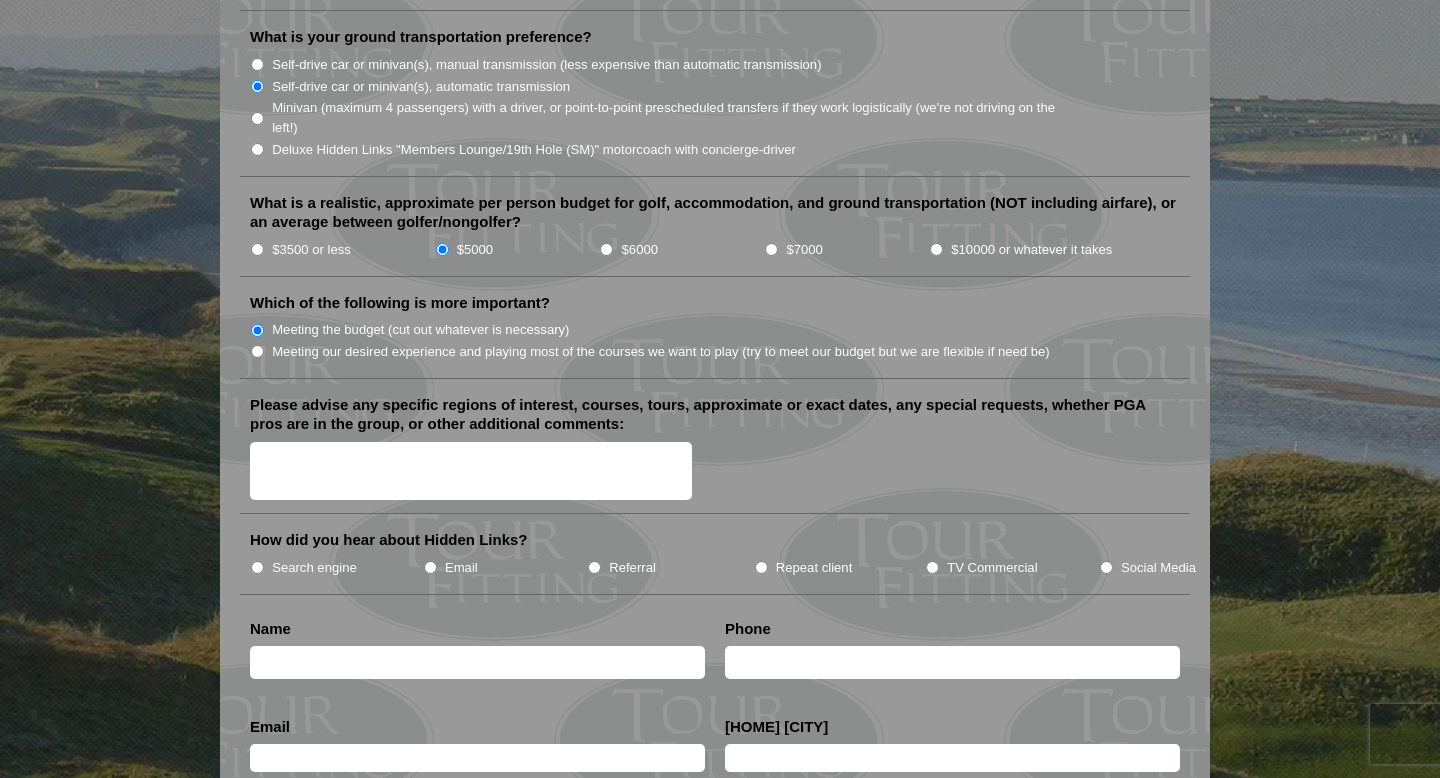 click on "Referral" at bounding box center [594, 567] 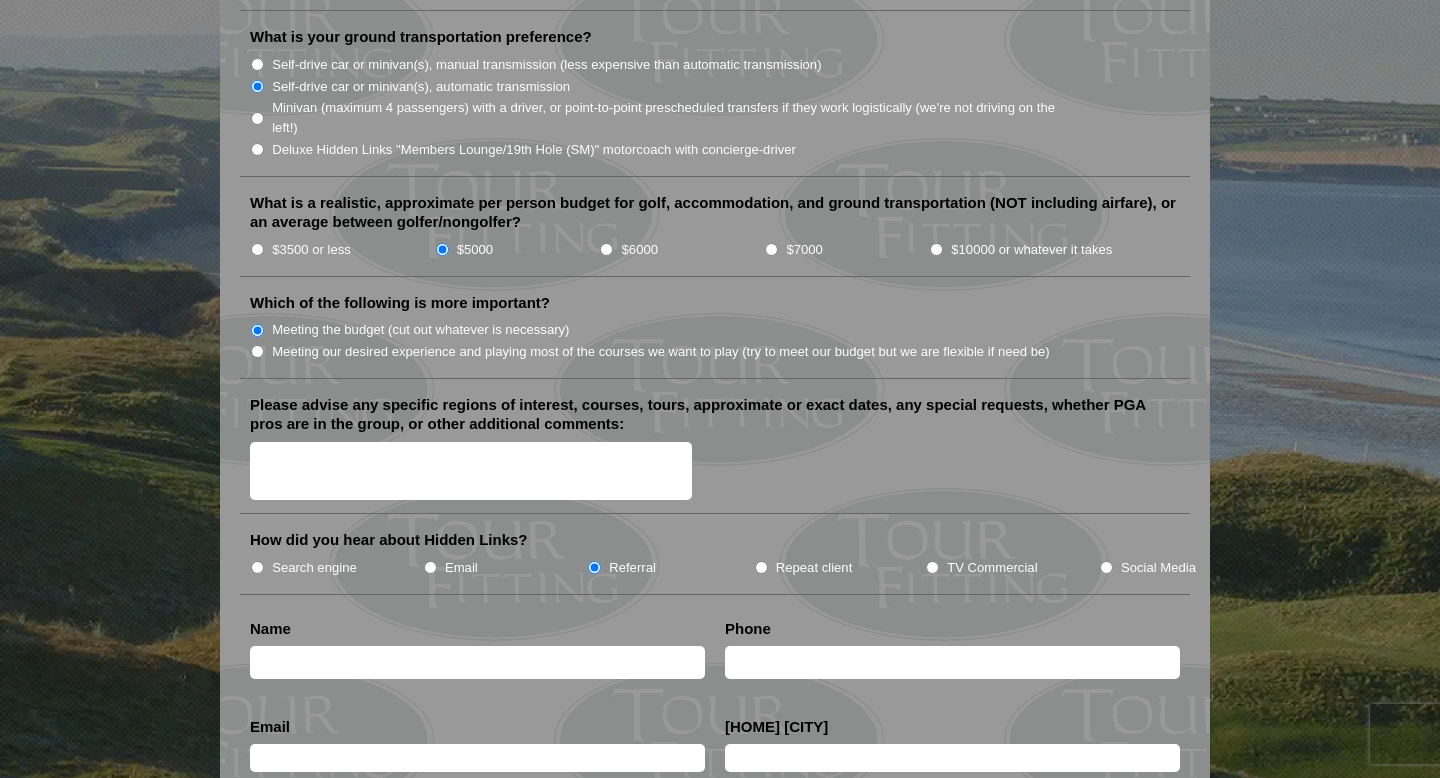 click at bounding box center [477, 662] 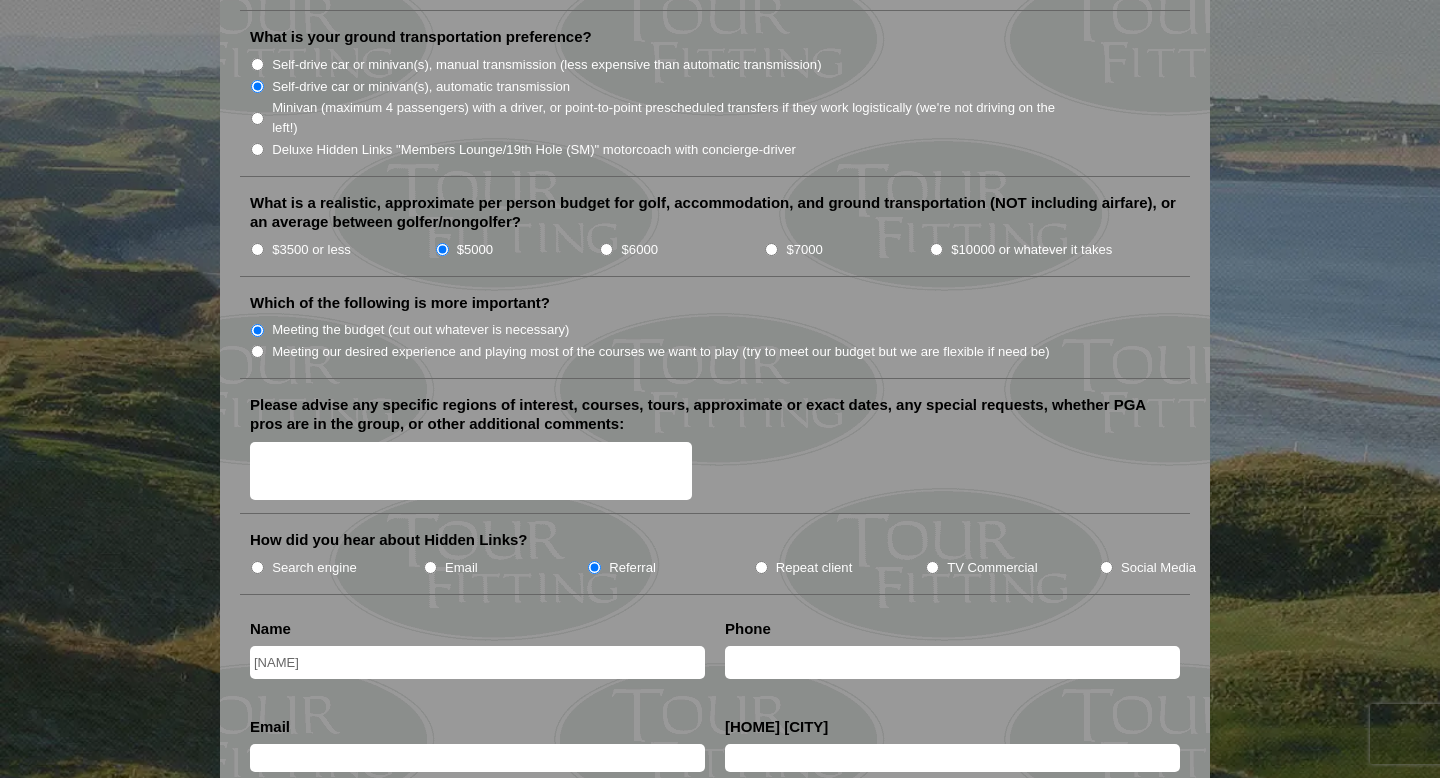 click on "[NAME]" at bounding box center (477, 662) 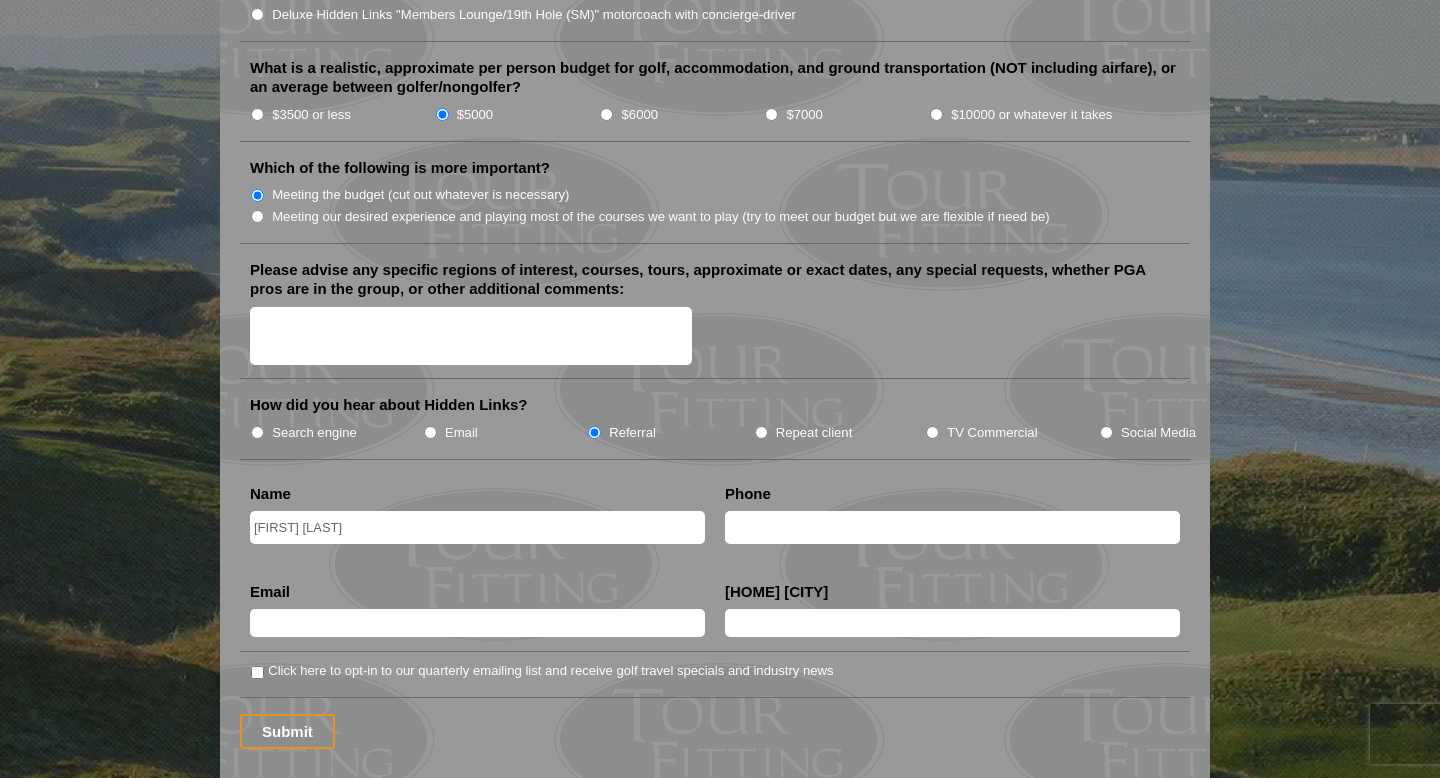 scroll, scrollTop: 2281, scrollLeft: 0, axis: vertical 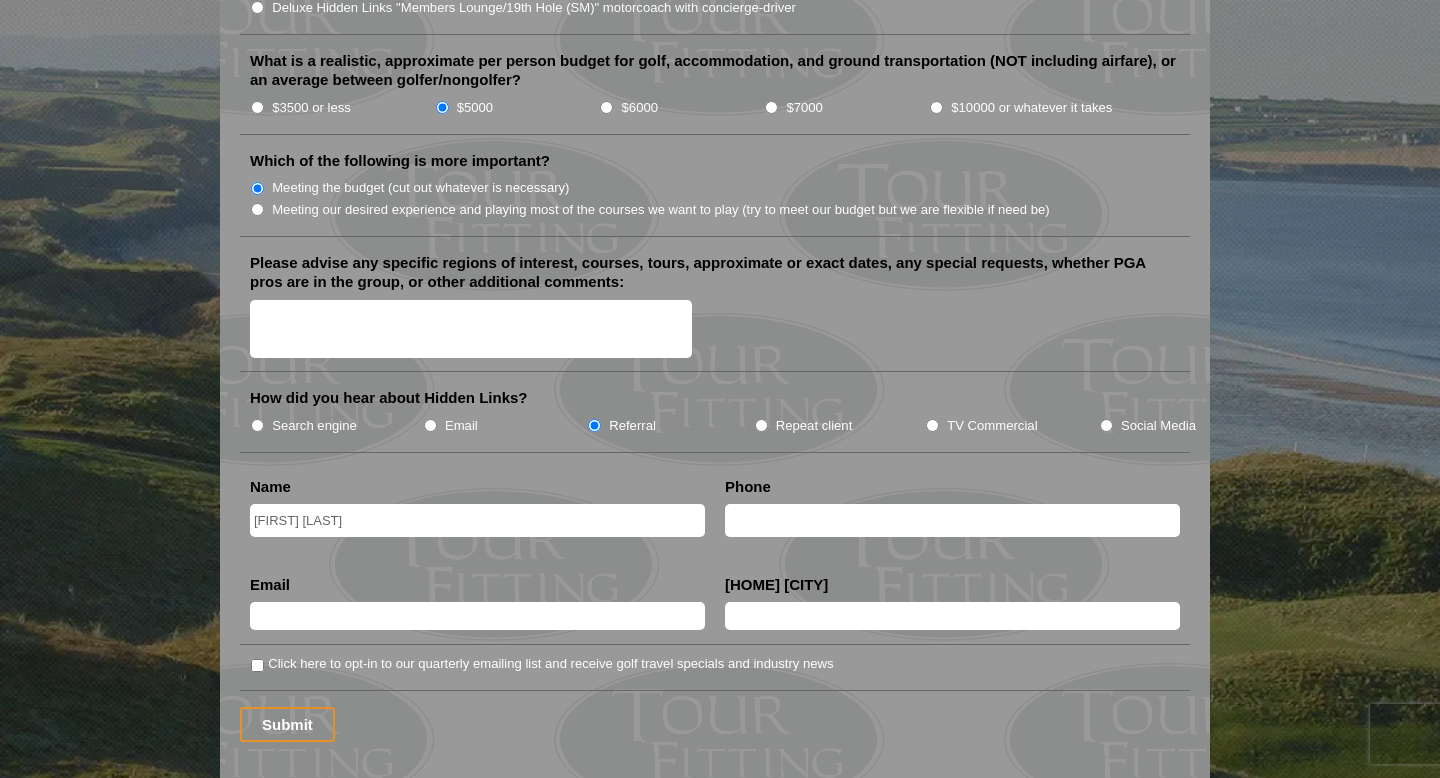 type on "[FIRST] [LAST]" 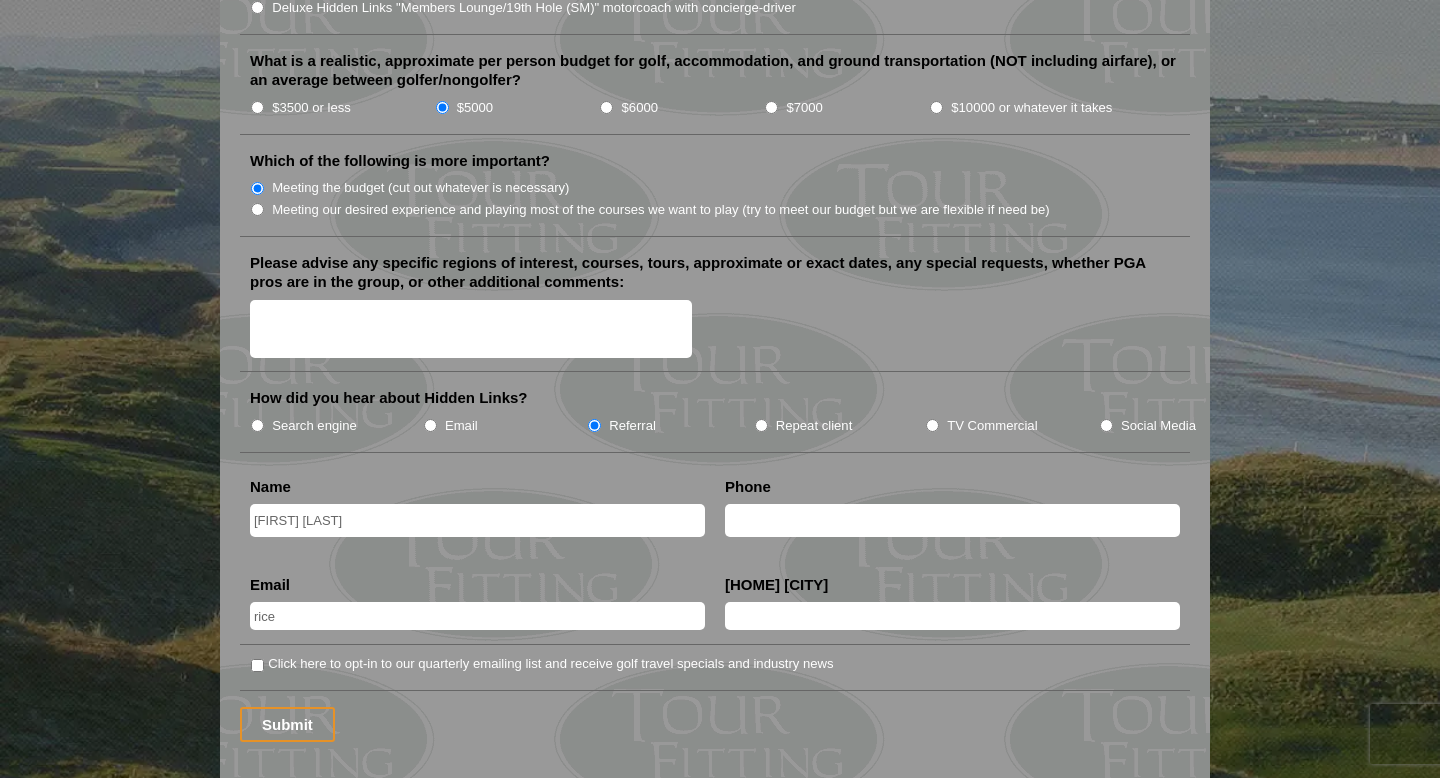 type on "[EMAIL]" 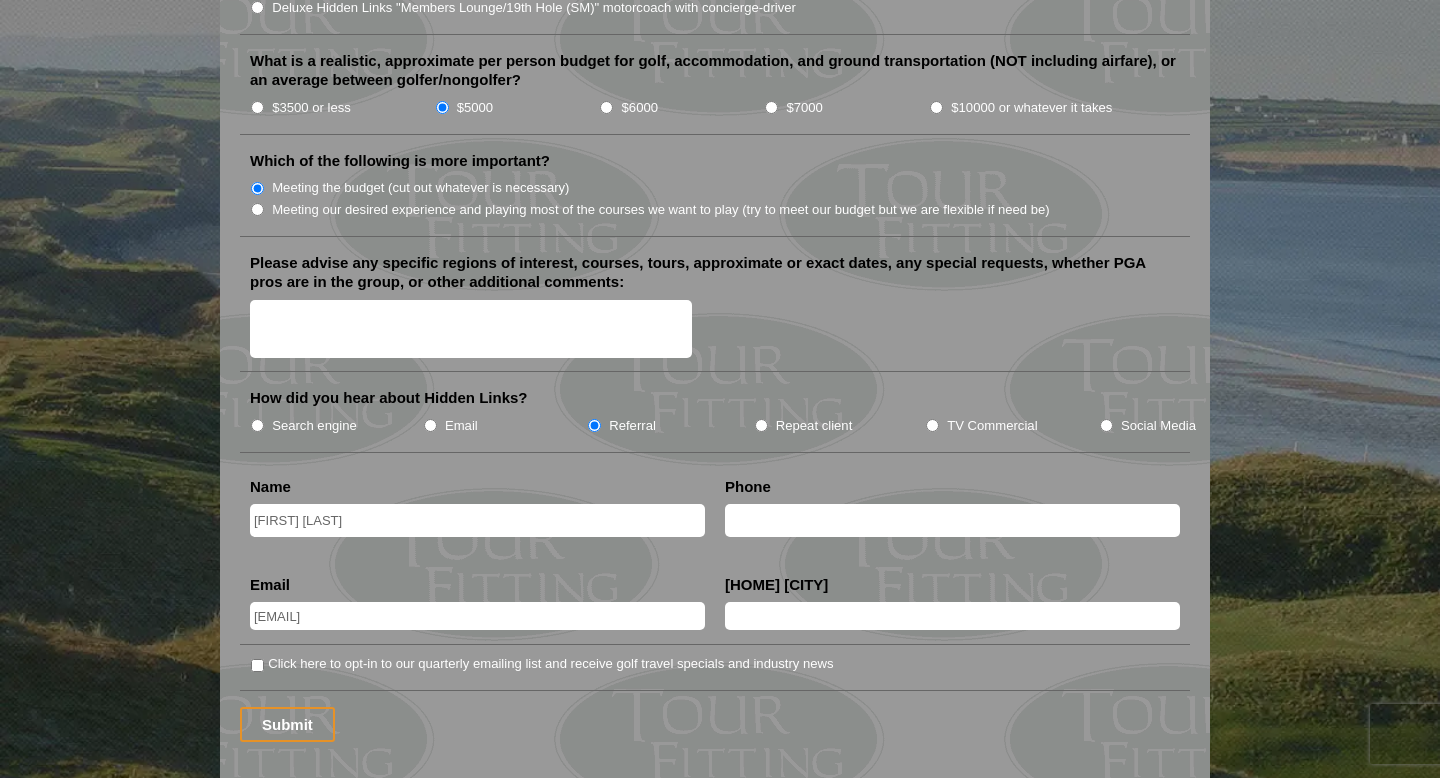 click at bounding box center (952, 616) 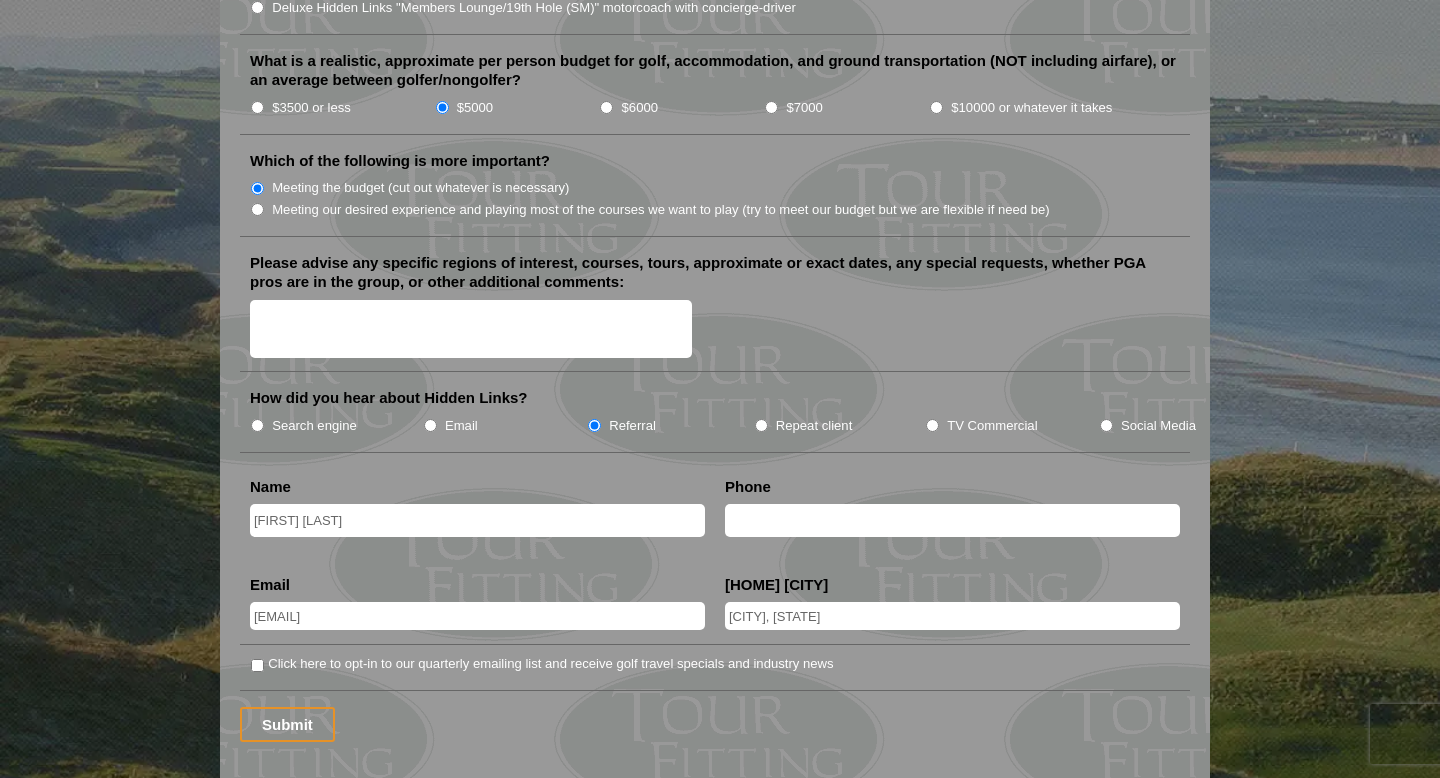 click on "[CITY], [STATE]" at bounding box center [952, 616] 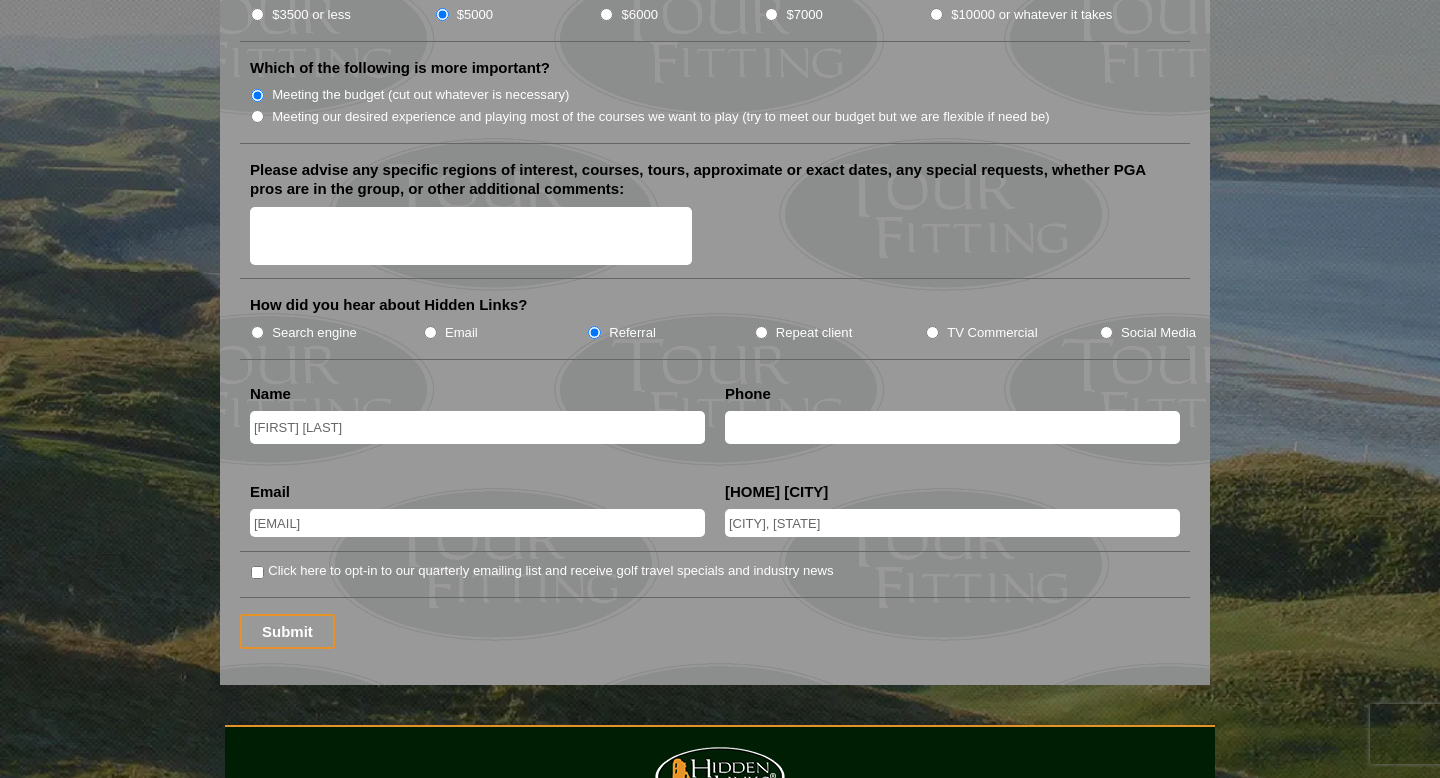 scroll, scrollTop: 2369, scrollLeft: 0, axis: vertical 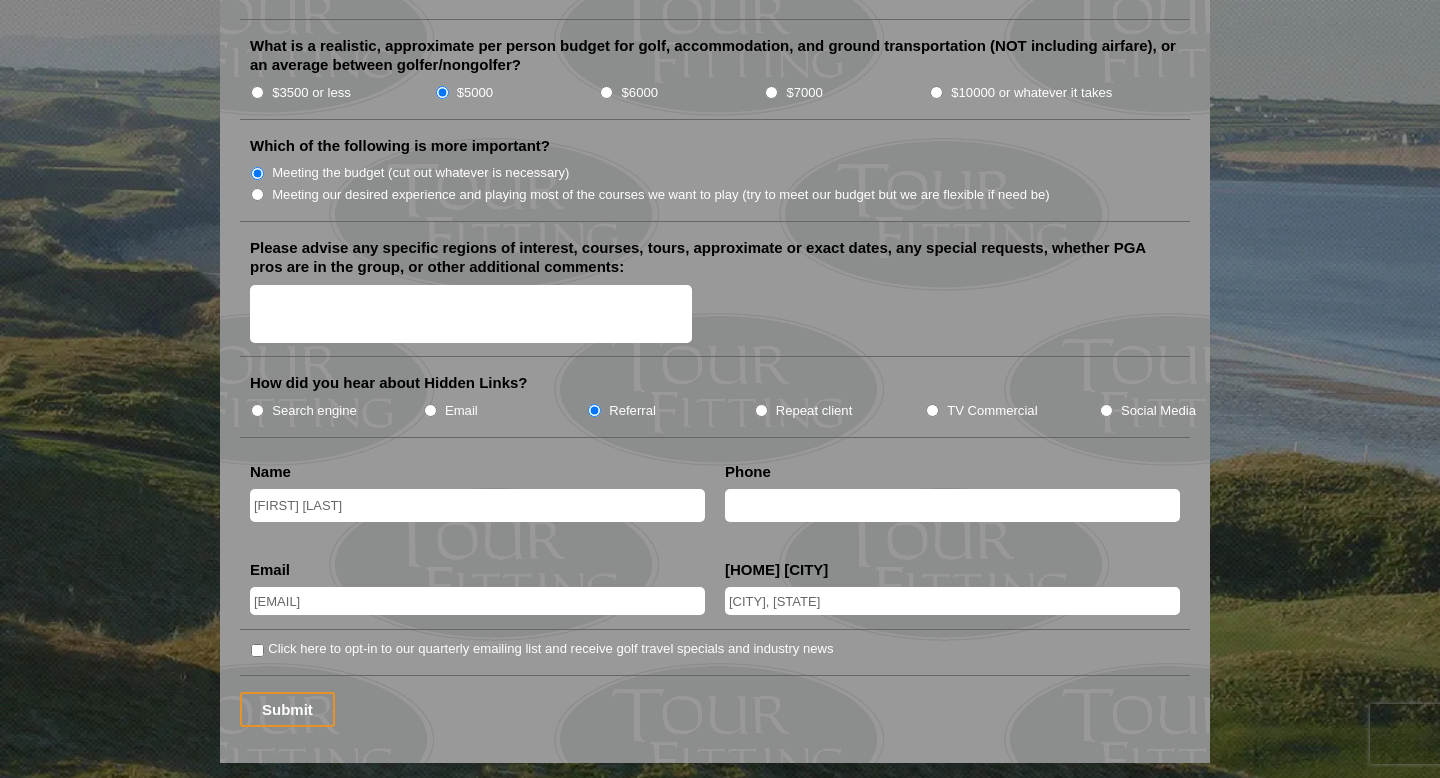 click on "Please advise any specific regions of interest, courses, tours, approximate or exact dates, any special requests, whether PGA pros are in the group, or other additional comments:" at bounding box center (471, 314) 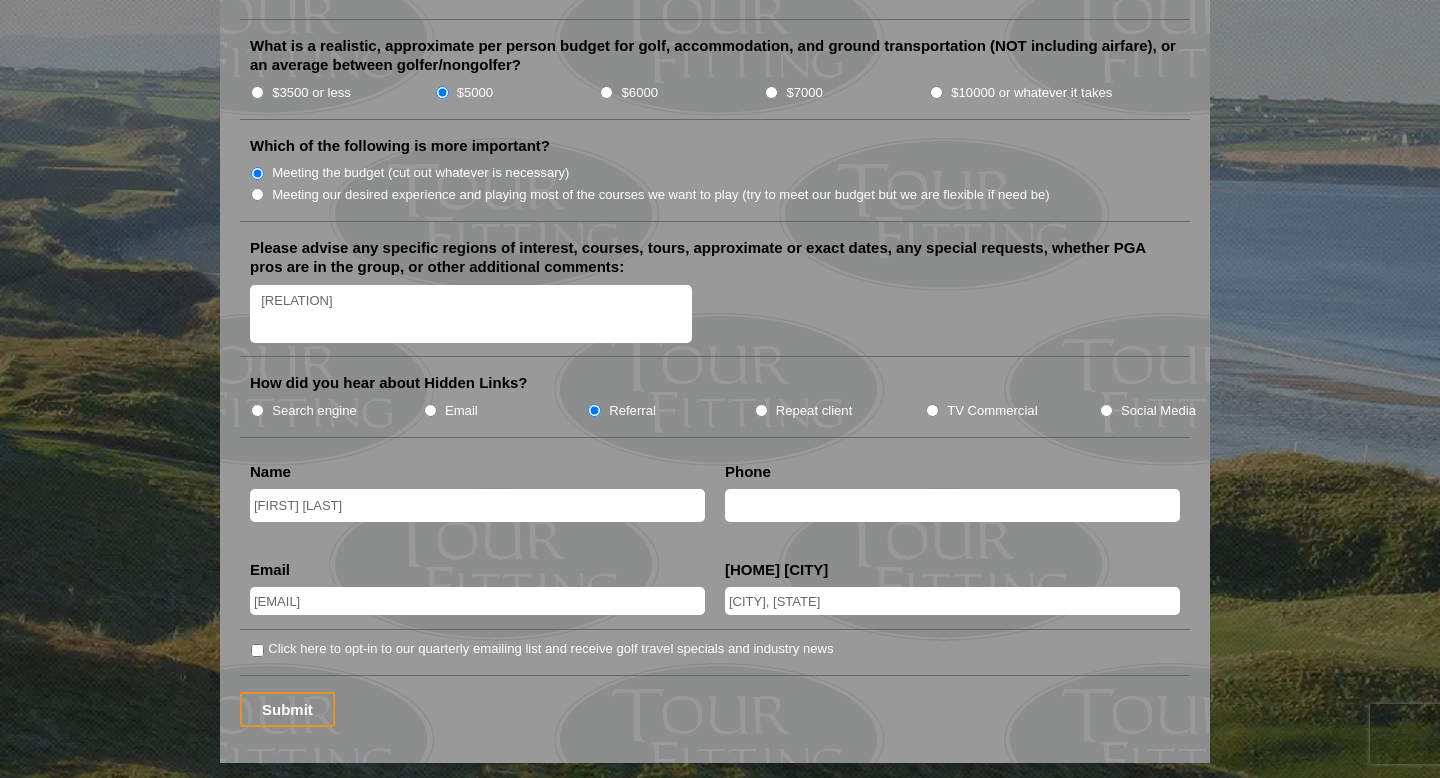 click on "[RELATION]" at bounding box center [471, 314] 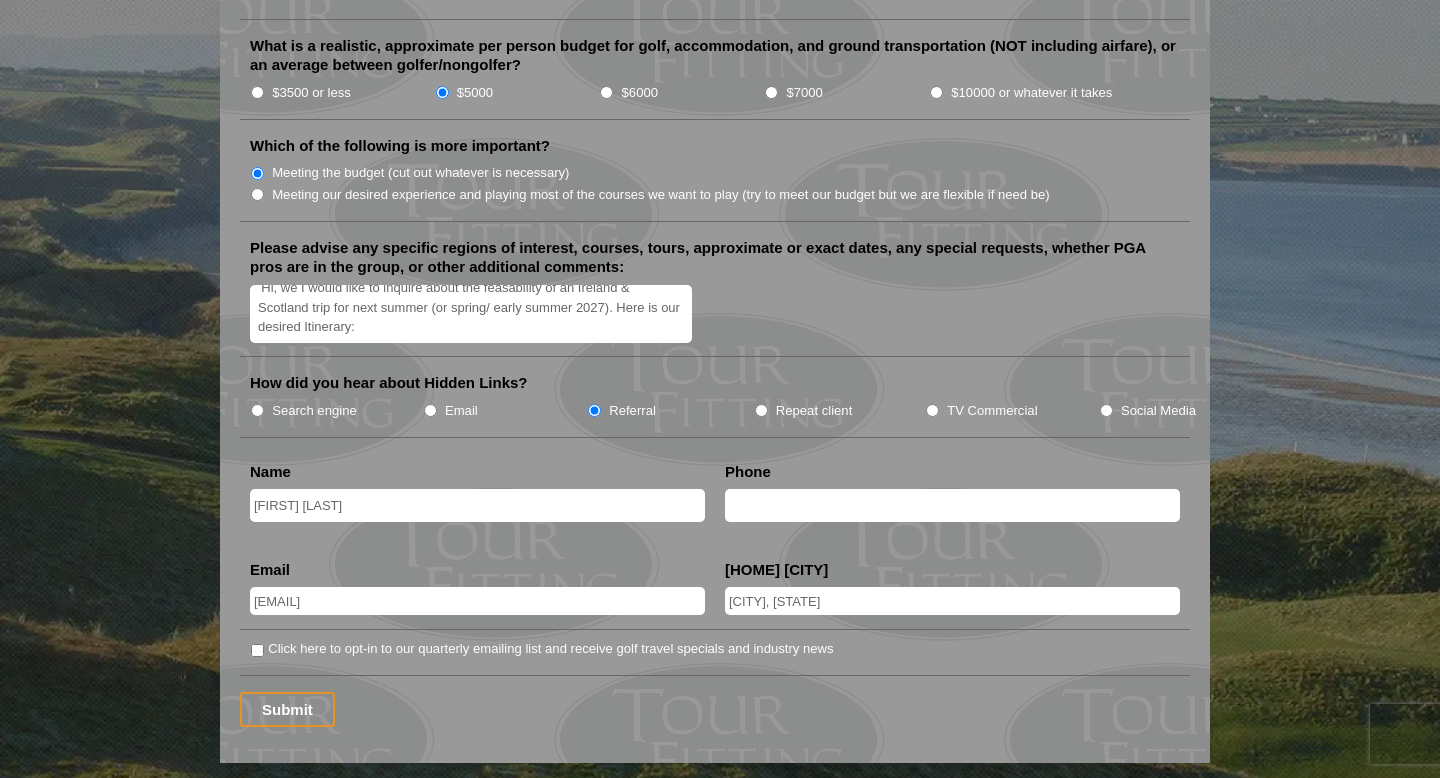 scroll, scrollTop: 43, scrollLeft: 0, axis: vertical 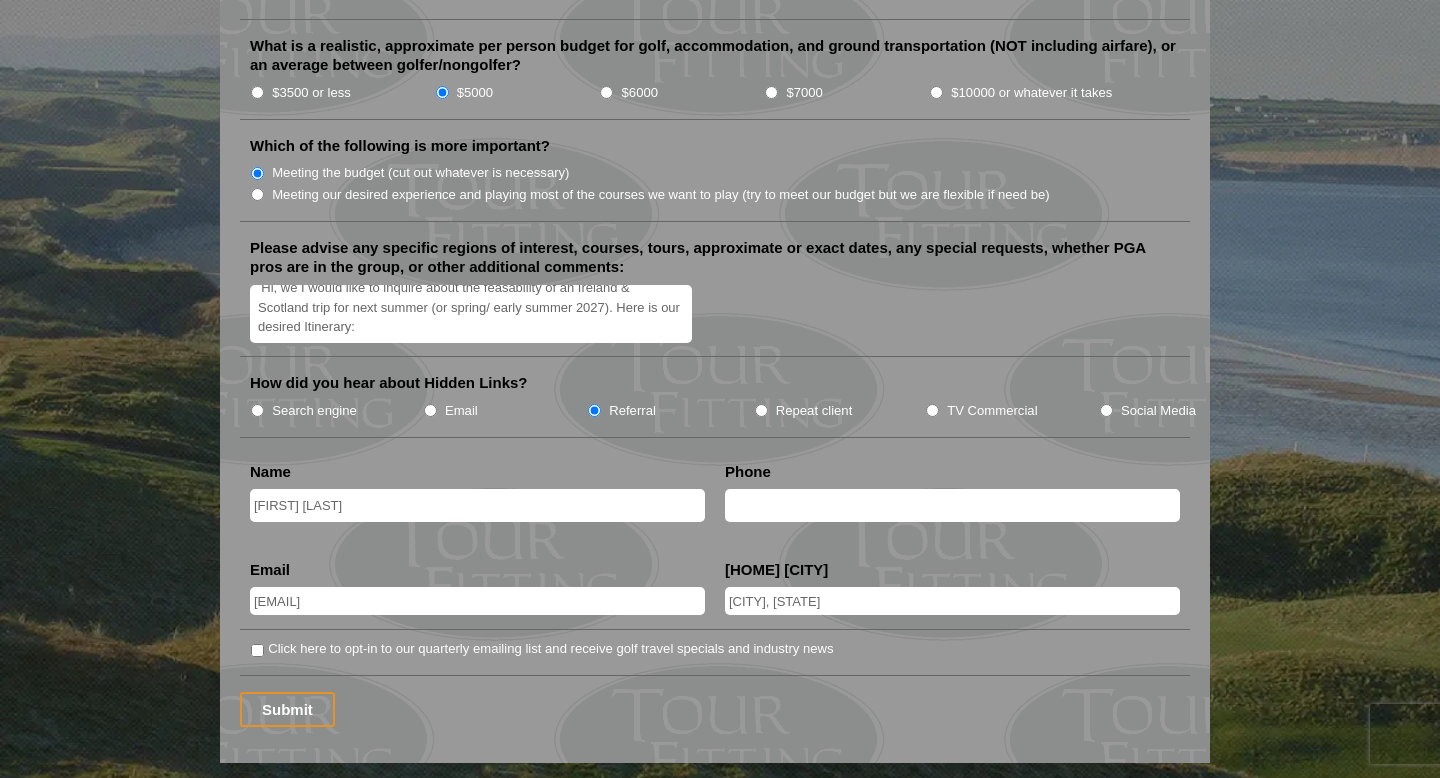 paste on "Day 1: Arrive [CITY], explore city, night in [CITY]
Day 2: Drive to [CITY], play [REGION] afternoon.
Day 3: Drive, play [REGION]
Day 4: Drive to [CITY], play [REGION], [LANDMARK].
Day 5: Play [COURSE], visit [DISTILLERY].
Day 6: Ferry to [COUNTRY], drive to [CITY].
Day 7: Play [COURSE], visit [LANDMARK].
Day 8: Play [COURSE], explore [CITY] beaches.
Day 9: Play TBD [CITY]-area course, visit castle.
Day 10: Play [COURSE], depart [CITY] Airport." 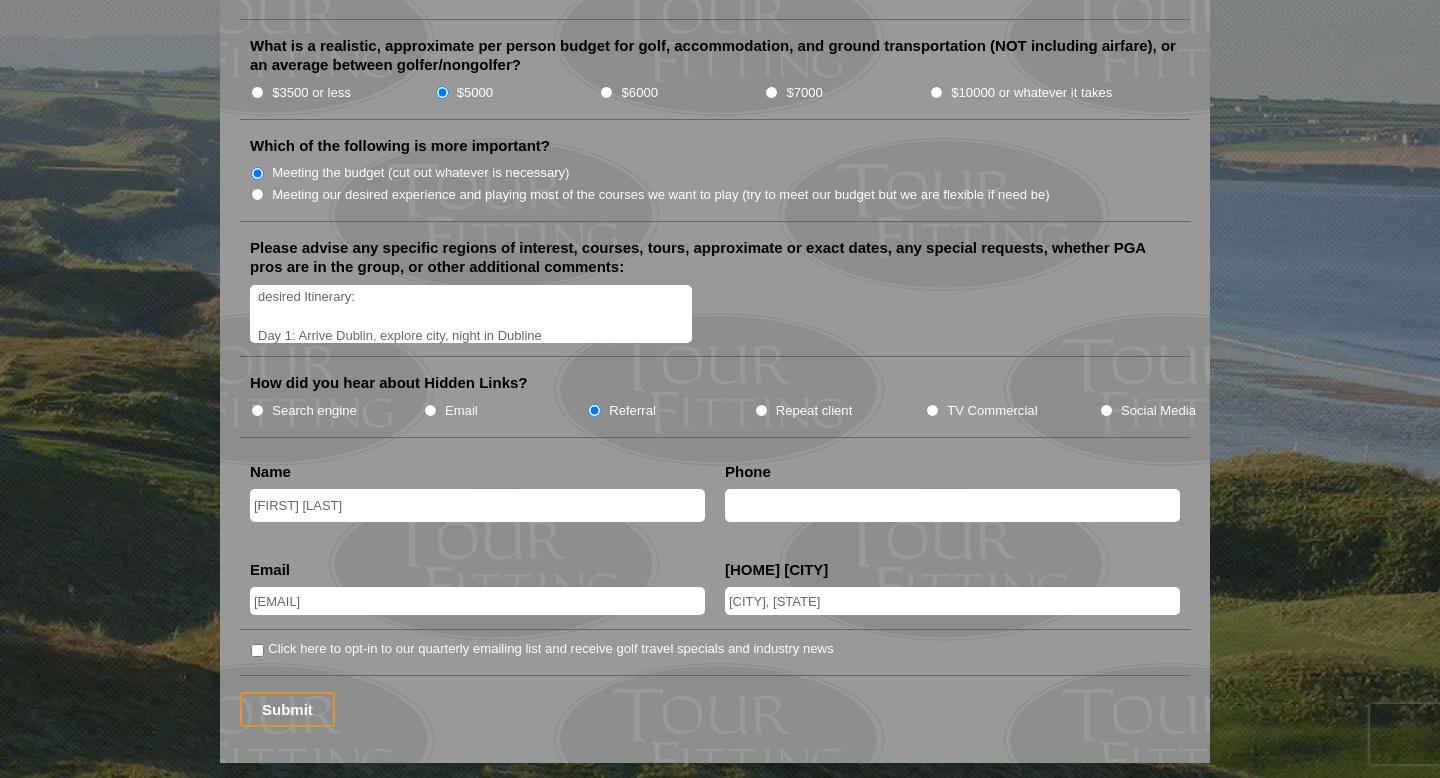 scroll, scrollTop: 394, scrollLeft: 0, axis: vertical 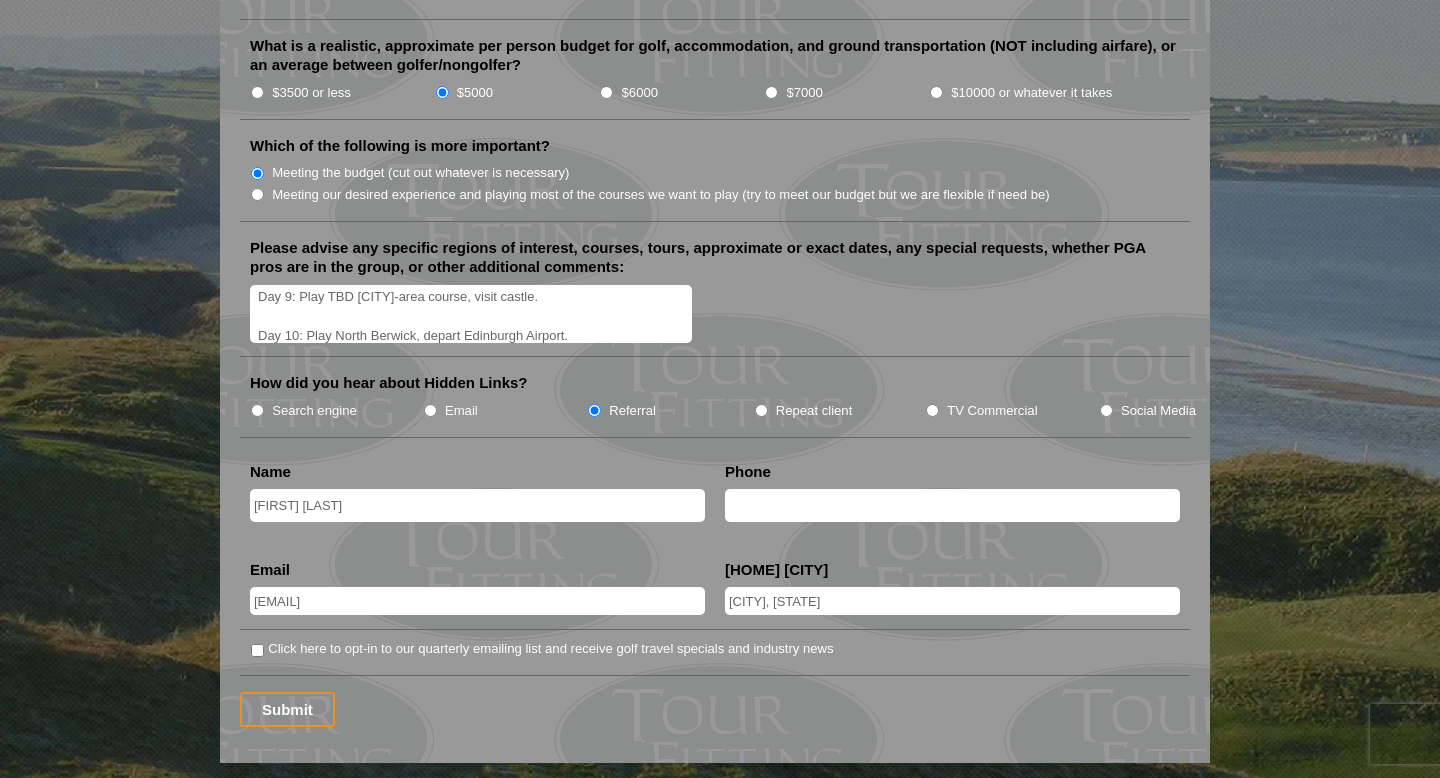 click on "Hi, we I would like to inquire about the feasability of an Ireland & Scotland trip for next [YEAR] (or spring/ early [YEAR]). Here is our desired Itinerary:
Day 1: Arrive Dublin, explore city, night in Dubline
Day 2: Drive to Drogheda, play County Louth afternoon.
Day 3: Drive, play Royal County Down
Day 4: Drive to Portrush, play Royal Portrush, Giant’s Causeway.
Day 5: Play Portstewart, visit Bushmills Distillery.
Day 6: Ferry to Scotland, drive to St Andrews.
Day 7: Play Old Course, visit St Andrews Cathedral.
Day 8: Play Kingsbarns, explore St Andrews beaches.
Day 9: Play TBD [CITY]-area course, visit castle.
Day 10: Play North Berwick, depart Edinburgh Airport." at bounding box center [471, 314] 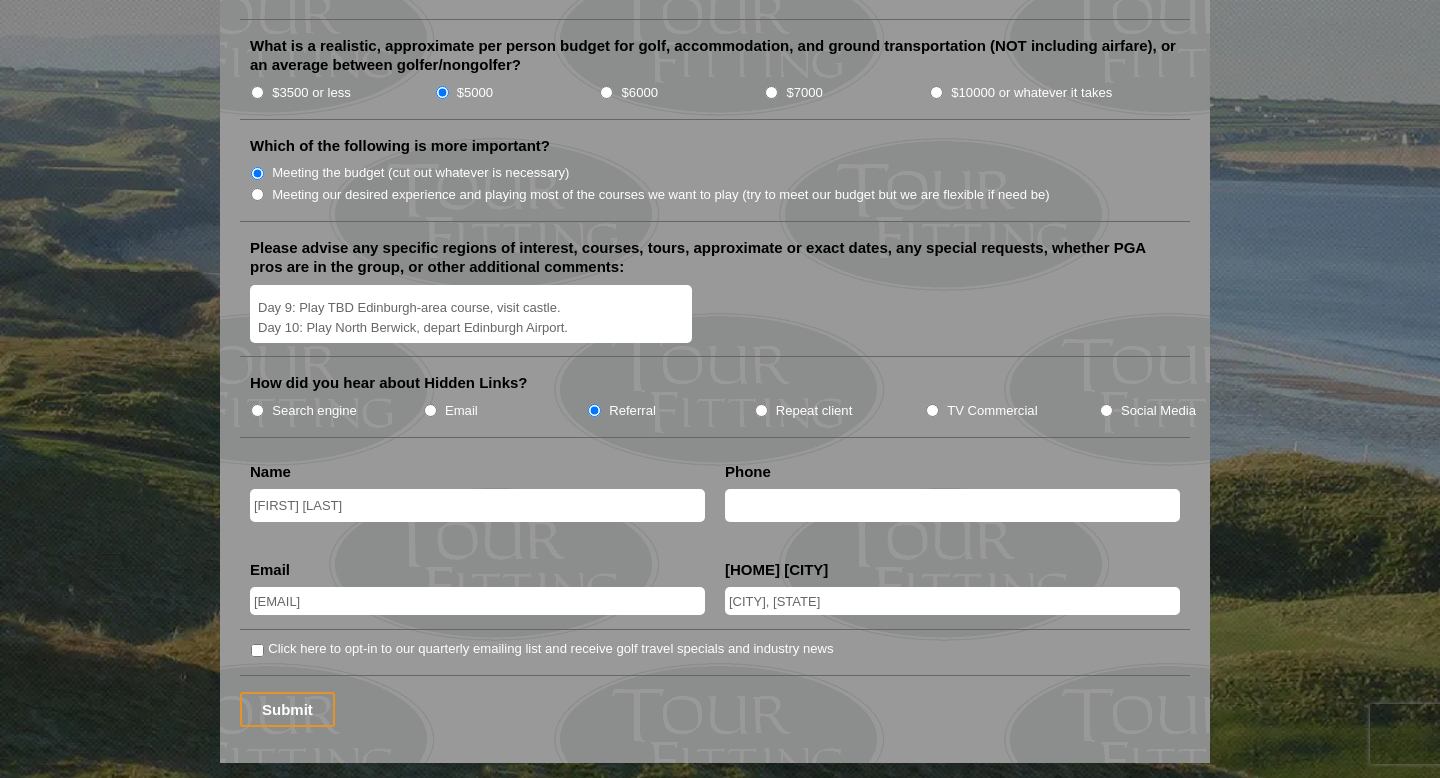 scroll, scrollTop: 383, scrollLeft: 0, axis: vertical 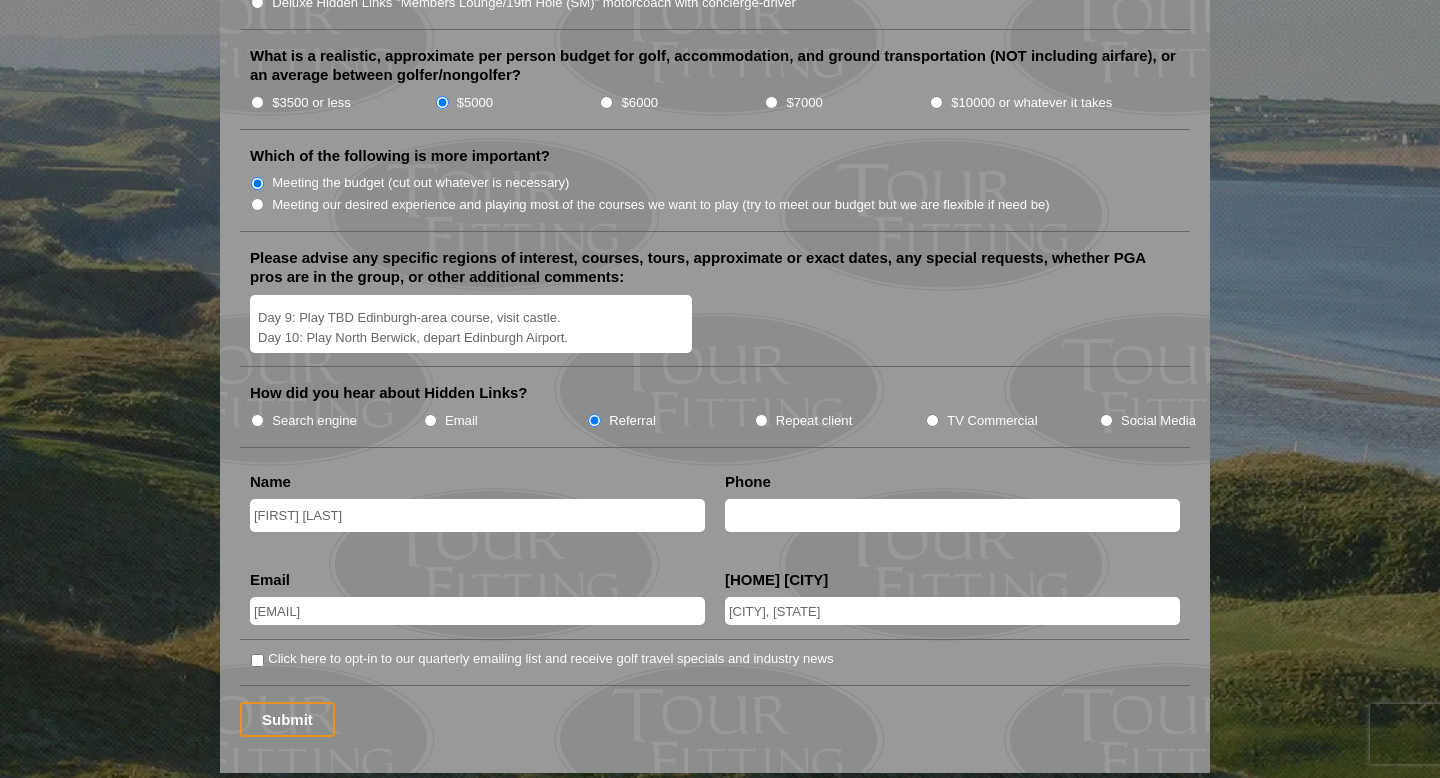 click on "Hi, we I would like to inquire about the feasability of an Ireland & Scotland trip for next [YEAR] (or [SEASON]/ early [SEASON] [YEAR]). Here is our desired Itinerary:
Day 1: Arrive Dublin, explore city, night in Dubline
Day 2: Drive to Drogheda, play County Louth afternoon.
Day 3: Drive, play Royal County Down
Day 4: Drive to Portrush, play Royal Portrush, Giant’s Causeway.
Day 5: Play Portstewart, visit Bushmills Distillery.
Day 6: Ferry to Scotland, drive to St Andrews.
Day 7: Play Old Course, visit St Andrews Cathedral.
Day 8: Play Kingsbarns, explore St Andrews beaches.
Day 9: Play TBD Edinburgh-area course, visit castle.
Day 10: Play North Berwick, depart Edinburgh Airport." at bounding box center (471, 324) 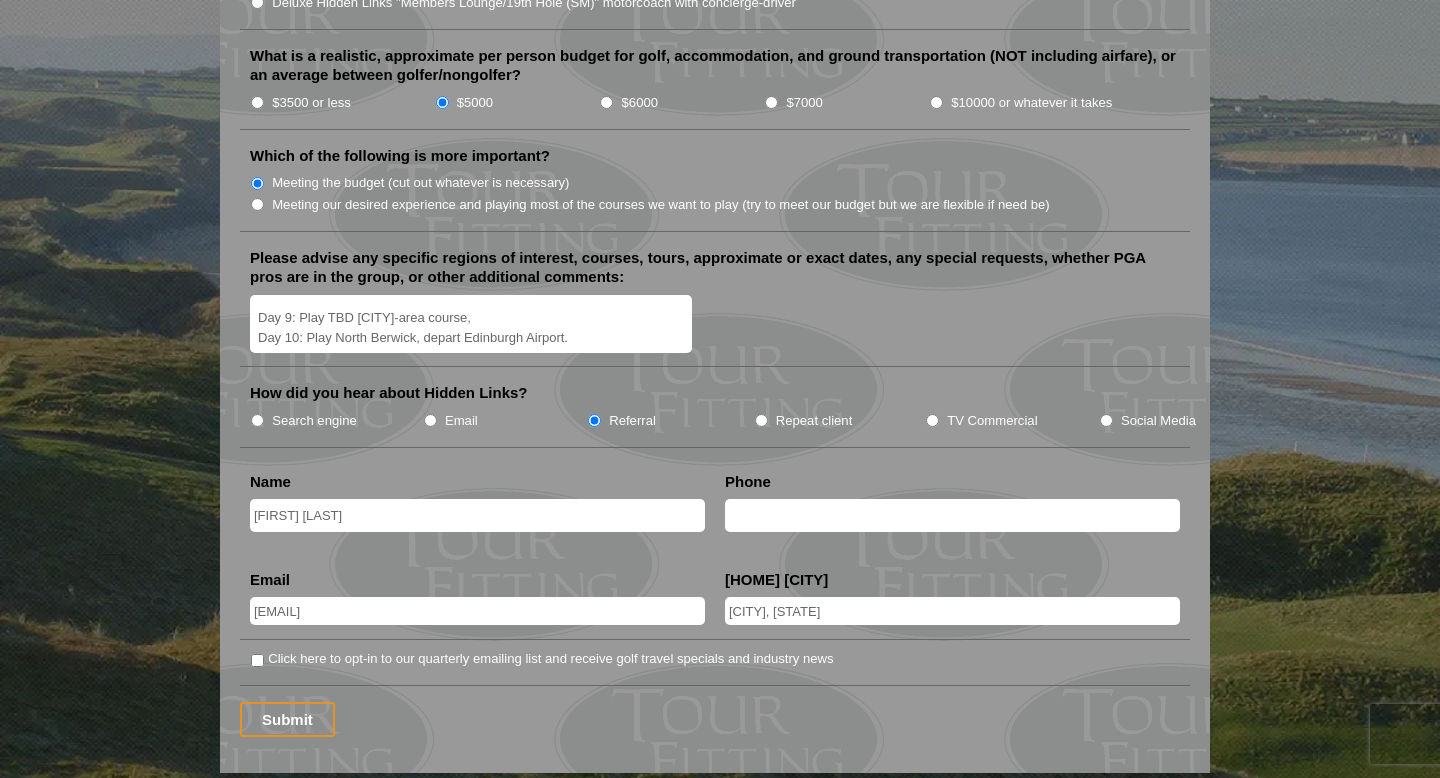 drag, startPoint x: 570, startPoint y: 323, endPoint x: 496, endPoint y: 323, distance: 74 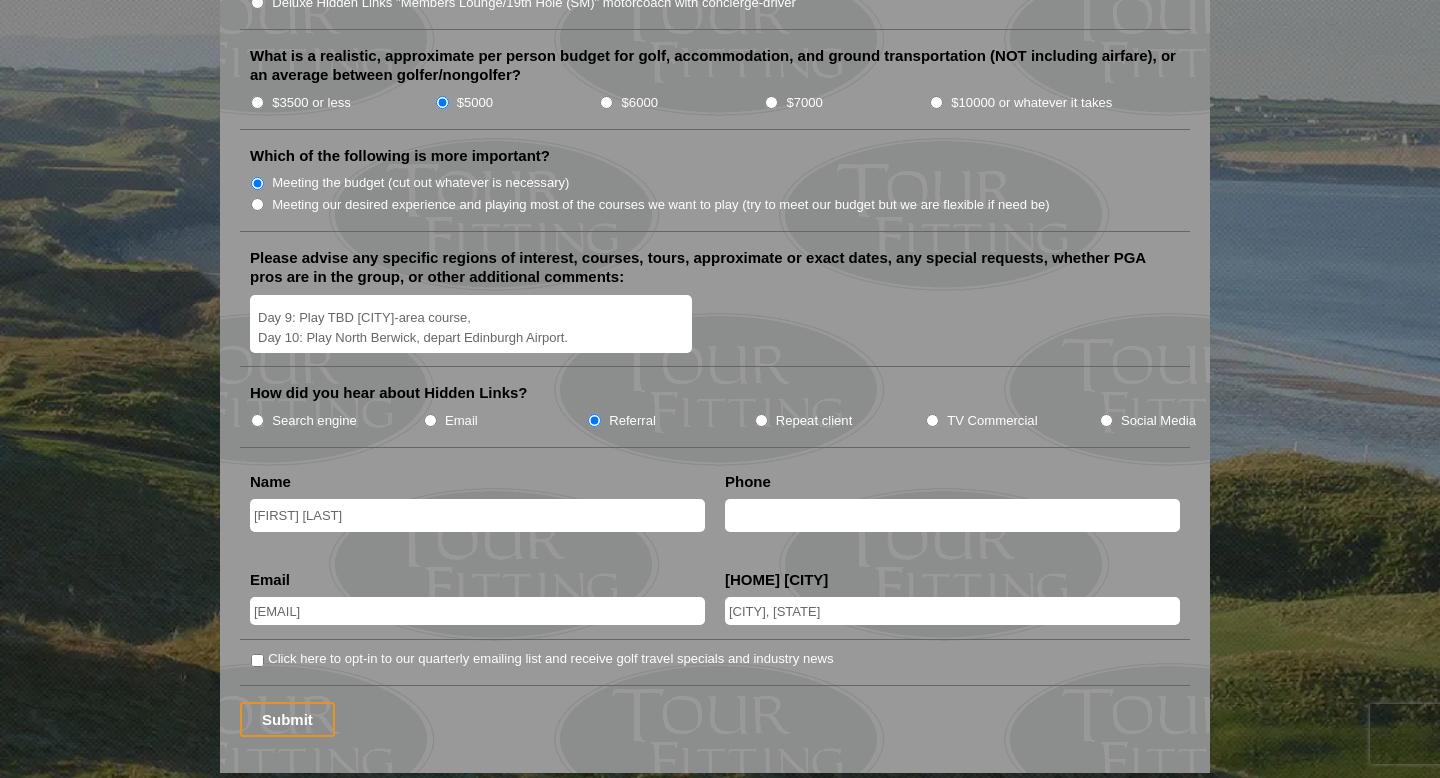 click on "Hi, we I would like to inquire about the feasability of an Ireland & Scotland trip for next summer (or spring/ early summer [YEAR]). Here is our desired Itinerary:
Day 1: Arrive Dublin, explore city, night in Dubline
Day 2: Drive to Drogheda, play County Louth afternoon.
Day 3: Drive, play Royal County Down
Day 4: Drive to Portrush, play Royal Portrush, Giant’s Causeway.
Day 5: Play Portstewart, visit Bushmills Distillery.
Day 6: Ferry to Scotland, drive to St Andrews.
Day 7: Play Old Course, visit St Andrews Cathedral.
Day 8: Play Kingsbarns, explore St Andrews beaches.
Day 9: Play TBD [CITY]-area course,
Day 10: Play North Berwick, depart Edinburgh Airport." at bounding box center [471, 324] 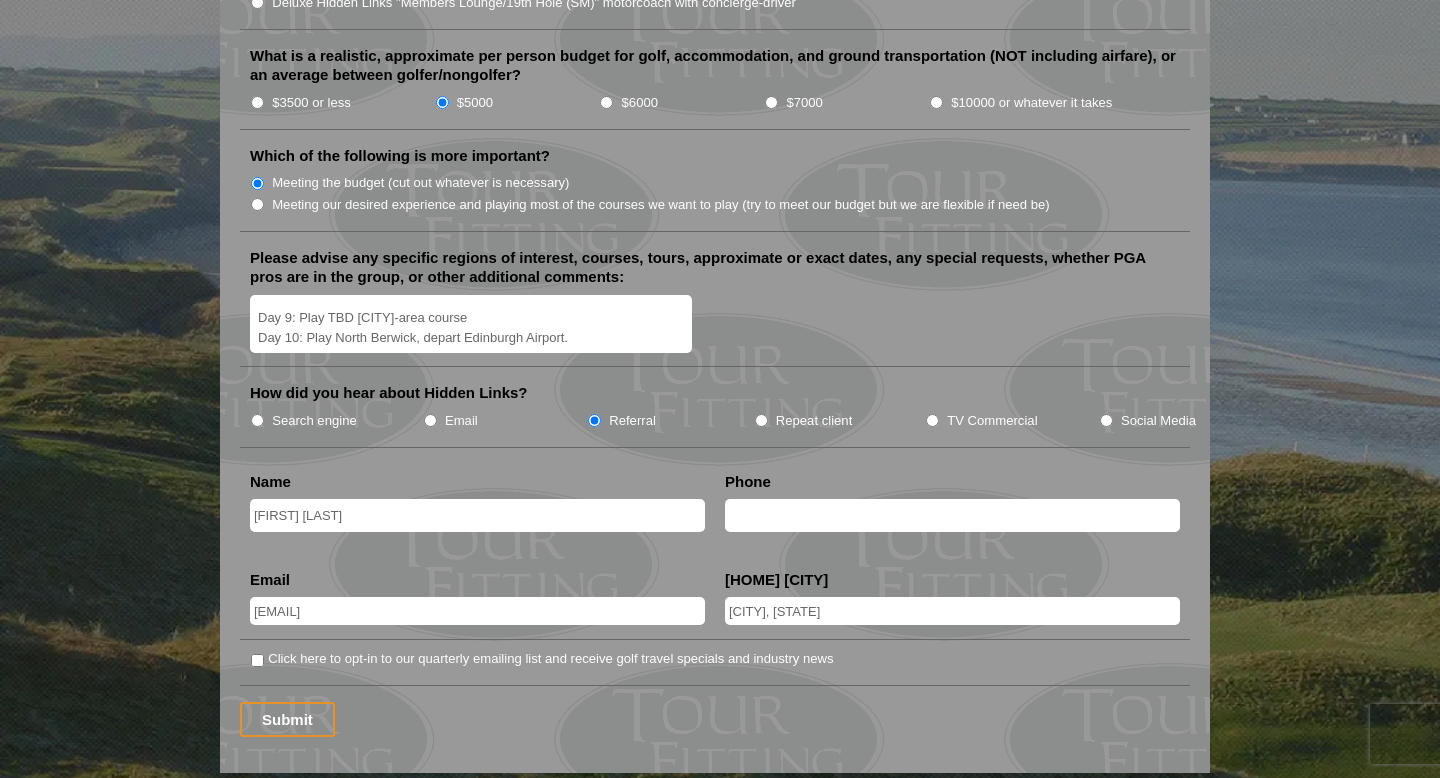 click on "Hi, we I would like to inquire about the feasability of an Ireland & Scotland trip for next [YEAR] (or [MONTH]/ early [MONTH] [YEAR]). Here is our desired Itinerary:
Day 1: Arrive Dublin, explore city, night in Dubline
Day 2: Drive to Drogheda, play County Louth afternoon.
Day 3: Drive, play Royal County Down
Day 4: Drive to Portrush, play Royal Portrush, Giant’s Causeway.
Day 5: Play Portstewart, visit Bushmills Distillery.
Day 6: Ferry to Scotland, drive to St Andrews.
Day 7: Play Old Course, visit St Andrews Cathedral.
Day 8: Play Kingsbarns, explore St Andrews beaches.
Day 9: Play TBD [CITY]-area course
Day 10: Play North Berwick, depart Edinburgh Airport." at bounding box center [471, 324] 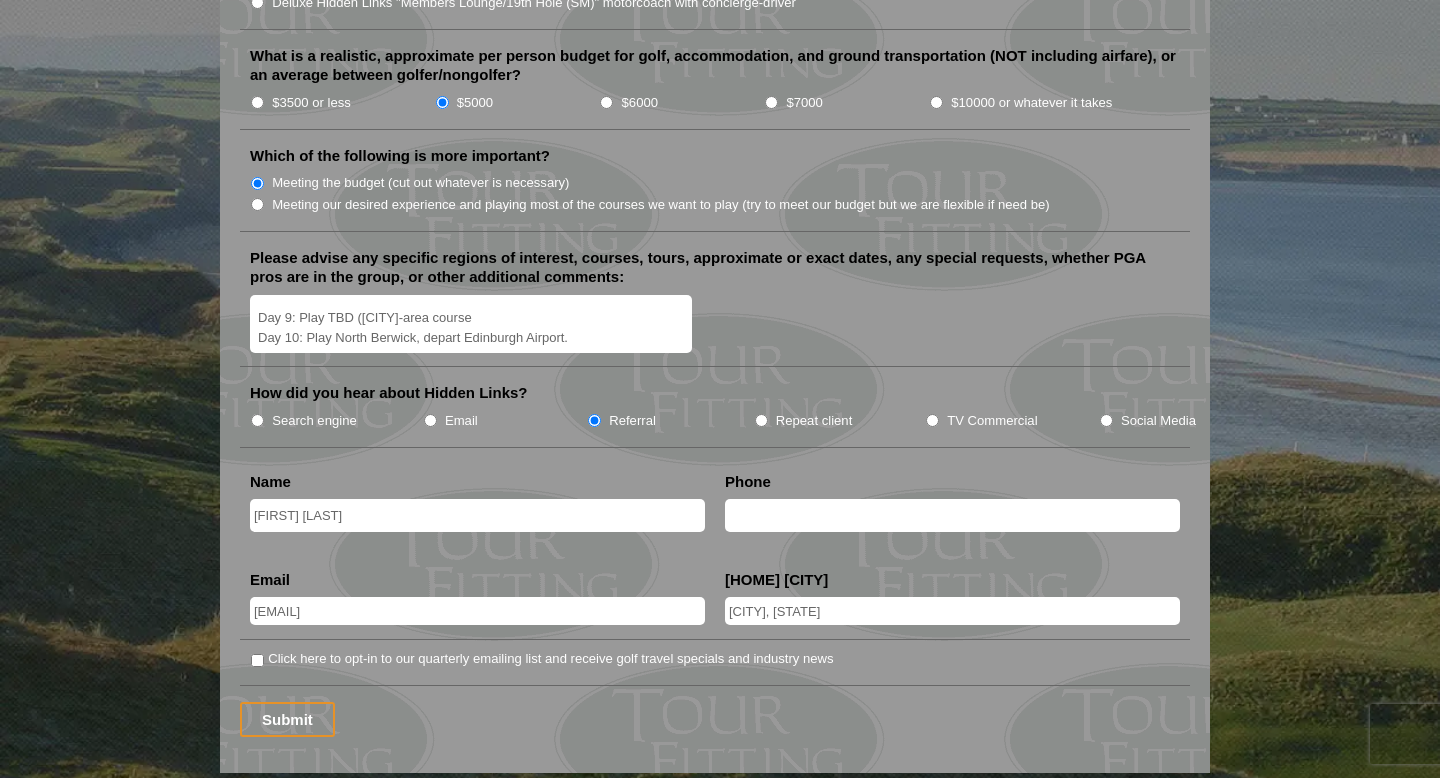 click on "Here is our desired Itinerary:
Day 1: Arrive Dublin, explore city, night in Dubline
Day 2: Drive to Drogheda, play County Louth afternoon.
Day 3: Drive, play Royal County Down
Day 4: Drive to Portrush, play Royal Portrush, Giant’s Causeway.
Day 5: Play Portstewart, visit Bushmills Distillery.
Day 6: Ferry to Scotland, drive to St Andrews.
Day 7: Play Old Course, visit St Andrews Cathedral.
Day 8: Play Kingsbarns, explore St Andrews beaches.
Day 9: Play TBD ([CITY]-area course
Day 10: Play North Berwick, depart Edinburgh Airport." at bounding box center [471, 324] 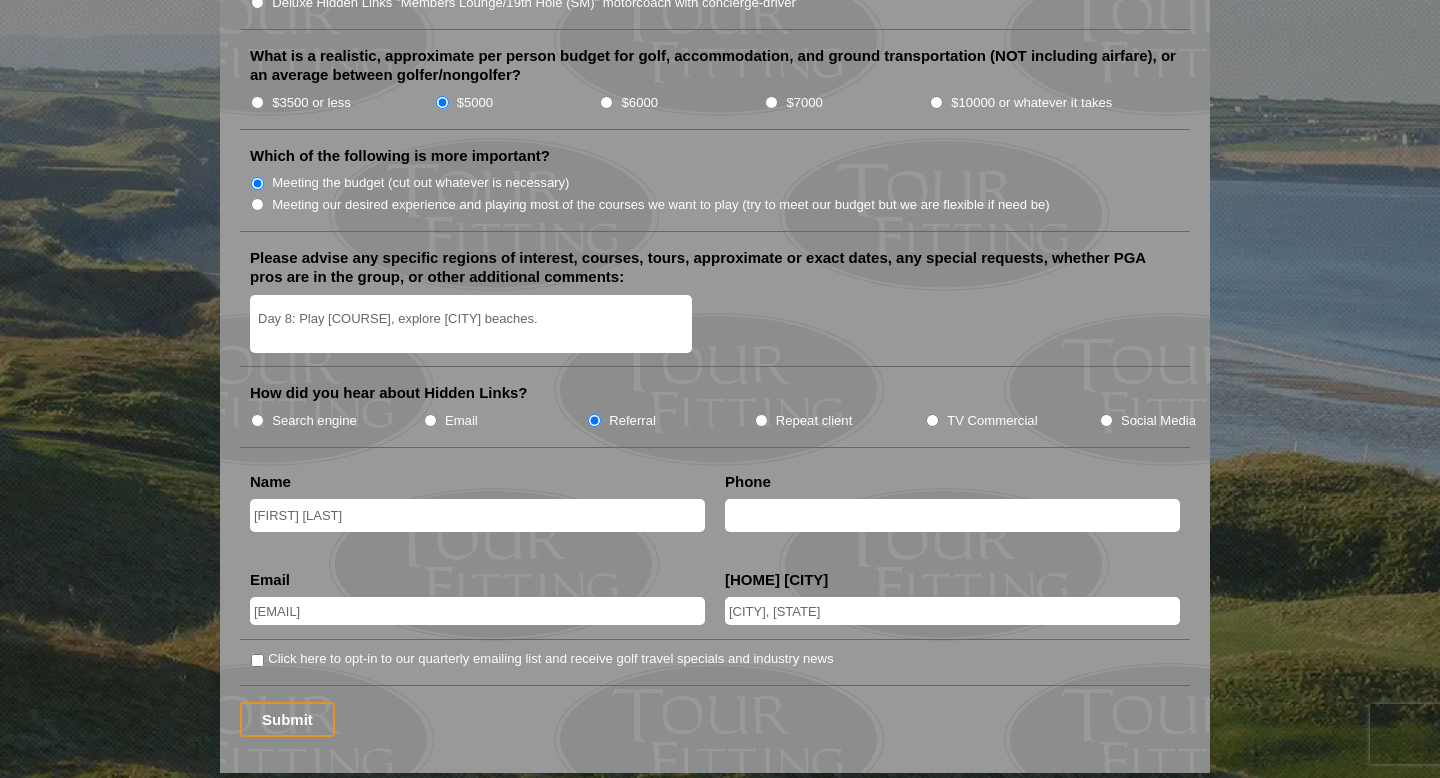 click on "Hi, we I would like to inquire about the feasability of an [COUNTRY] & [COUNTRY] trip for next [SEASON] (or [SEASON]/ early [SEASON] [YEAR]). Here is our desired Itinerary:
Day 1: Arrive [CITY], explore city, night in [CITY]
Day 2: Drive to [CITY], play [COURSE] afternoon.
Day 3: Drive, play [COURSE]
Day 4: Drive to [COURSE], play [COURSE], [LANDMARK].
Day 5: Play [COURSE], visit [COMPANY] [COMPANY].
Day 6: Ferry to [COUNTRY], drive to [COURSE].
Day 7: Play [COURSE], visit [CITY] [LANDMARK].
Day 8: Play [COURSE], explore [CITY] beaches.
Day 9: Play TBD ([CITY]-area course)
Day 10: Play [COURSE], depart [CITY] Airport." at bounding box center [471, 324] 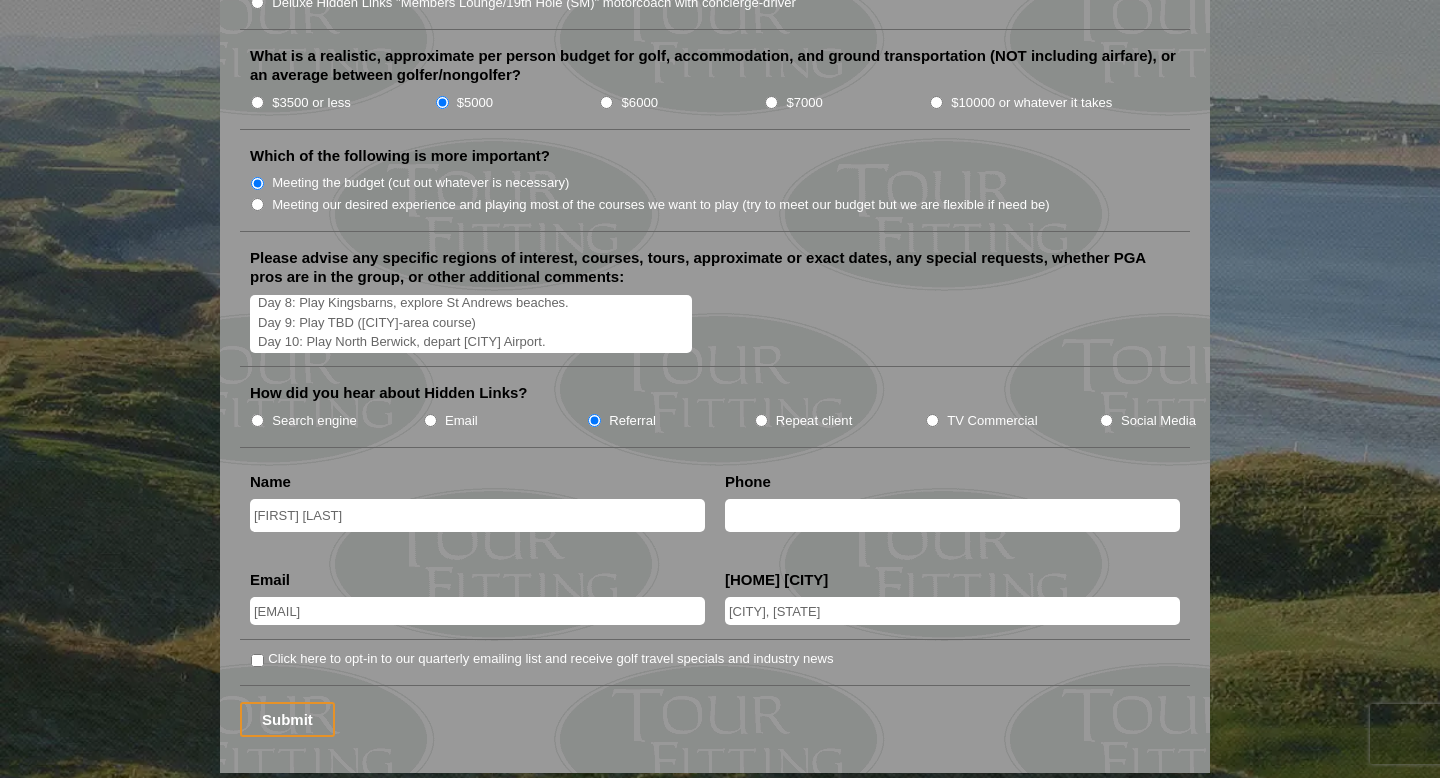 scroll, scrollTop: 313, scrollLeft: 0, axis: vertical 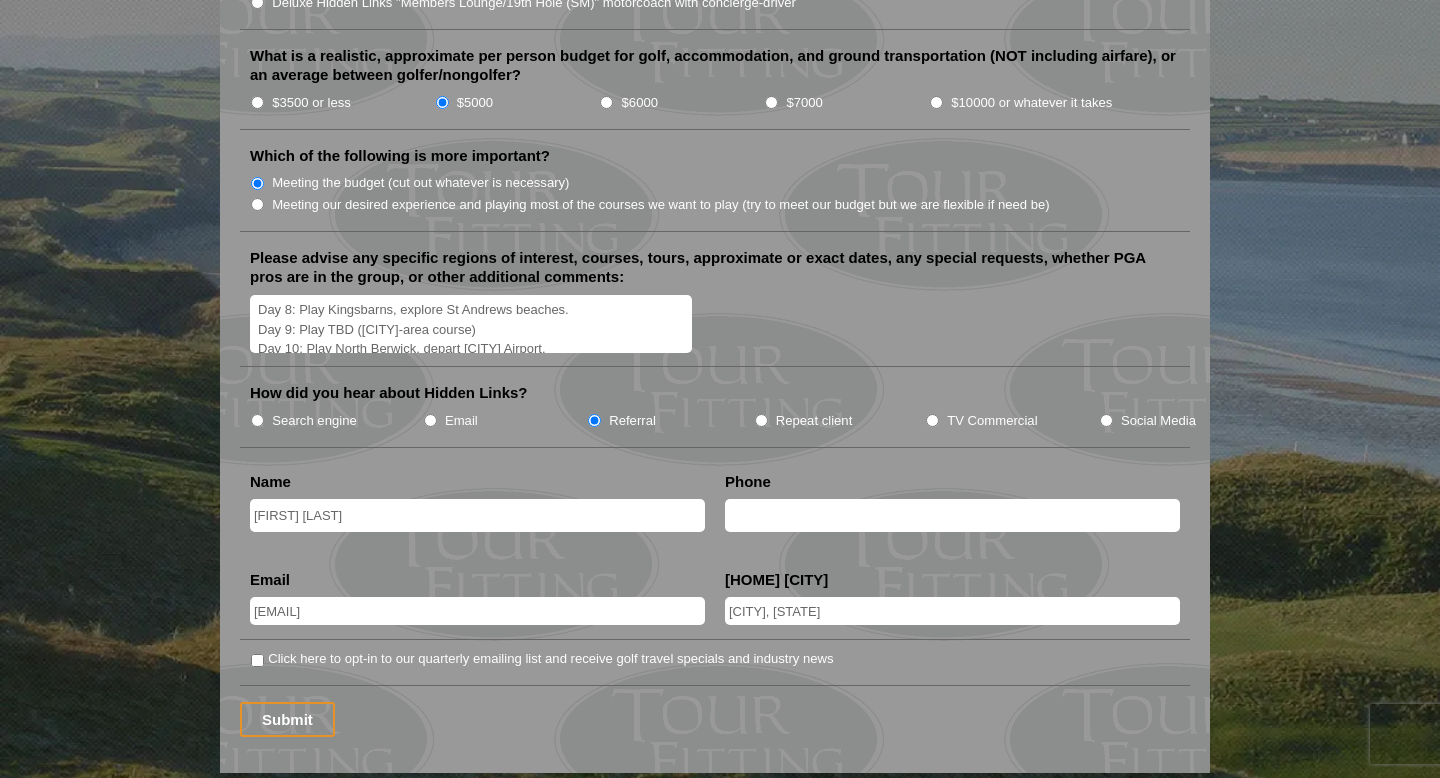 click on "our desired Itinerary:
Day 1: Arrive [CITY], explore city, night in [CITY]
Day 2: Drive to Drogheda, play County Louth afternoon.
Day 3: Drive, play Royal County Down
Day 4: Drive to Portrush, play Royal Portrush, Giant’s Causeway.
Day 5: Play Portstewart, visit Bushmills Distillery.
Day 6: Ferry to Scotland, drive to St Andrews.
Day 7: Play Old Course, visit St Andrews Cathedral.
Day 8: Play Kingsbarns, explore St Andrews beaches.
Day 9: Play TBD ([CITY]-area course)
Day 10: Play North Berwick, depart [CITY] Airport." at bounding box center (471, 324) 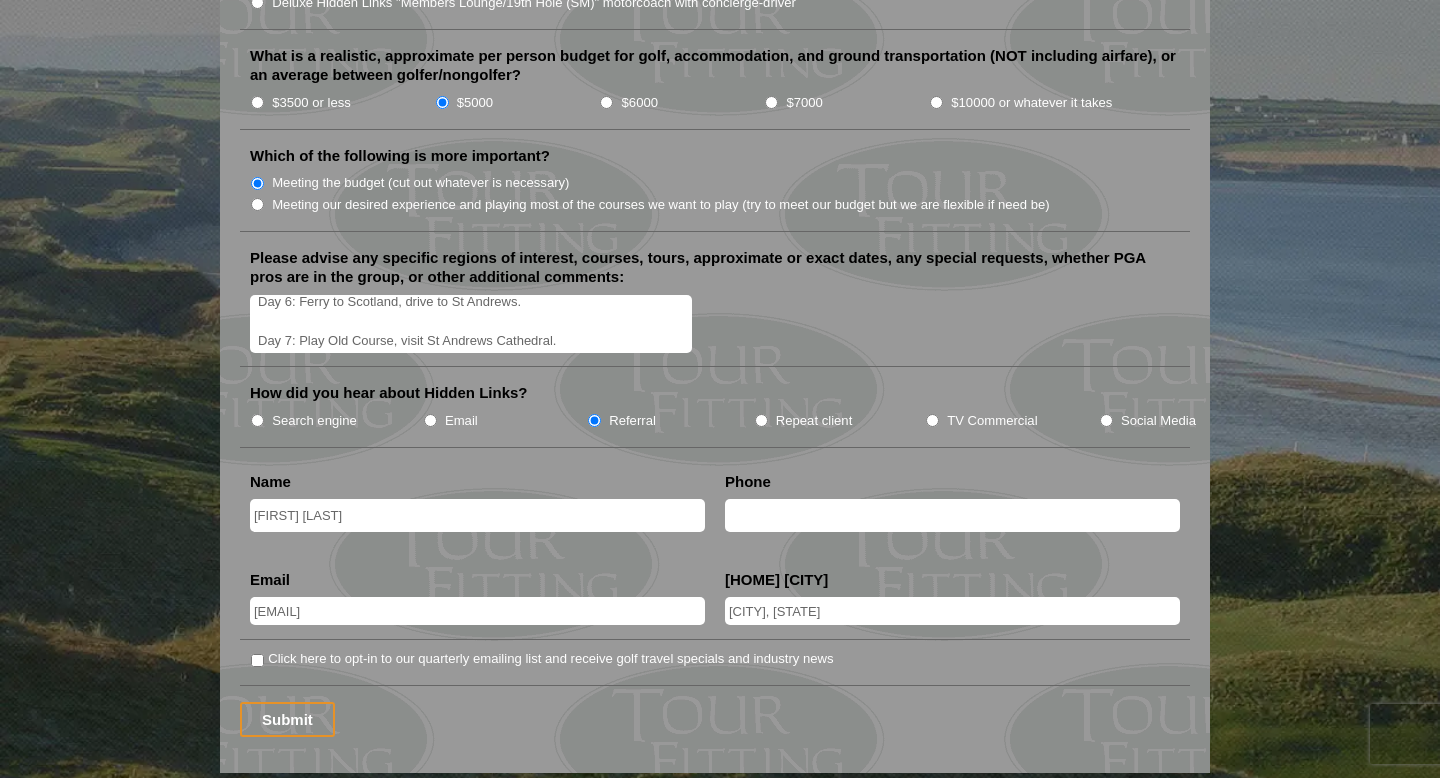 scroll, scrollTop: 272, scrollLeft: 0, axis: vertical 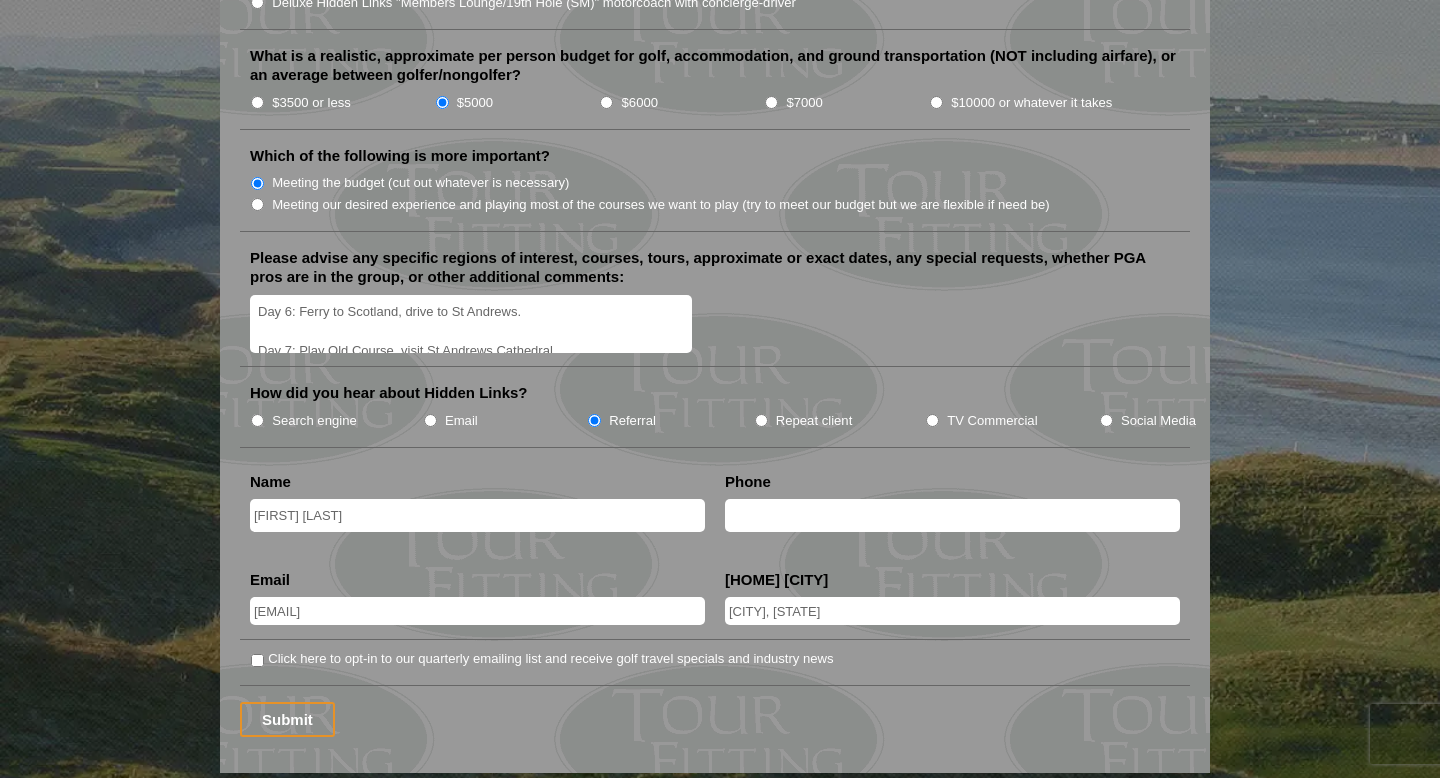 click on "Hi, we I would like to inquire about the feasability of an Ireland & Scotland trip for next [DATE] (or [DATE]/ early [DATE] [YEAR]). Here is our desired Itinerary:
Day 1: Arrive Dublin, explore city, night in Dubline
Day 2: Drive to Drogheda, play County Louth afternoon.
Day 3: Drive, play Royal County Down
Day 4: Drive to Portrush, play Royal Portrush, Giant’s Causeway.
Day 5: Play Portstewart, visit Bushmills Distillery.
Day 6: Ferry to Scotland, drive to St Andrews.
Day 7: Play Old Course, visit St Andrews Cathedral.
Day 8: Play Kingsbarns, explore St Andrews beaches.
Day 9: Play TBD ([CITY]-area course)
Day 10: Play North Berwick, depart Edinburgh Airport." at bounding box center (471, 324) 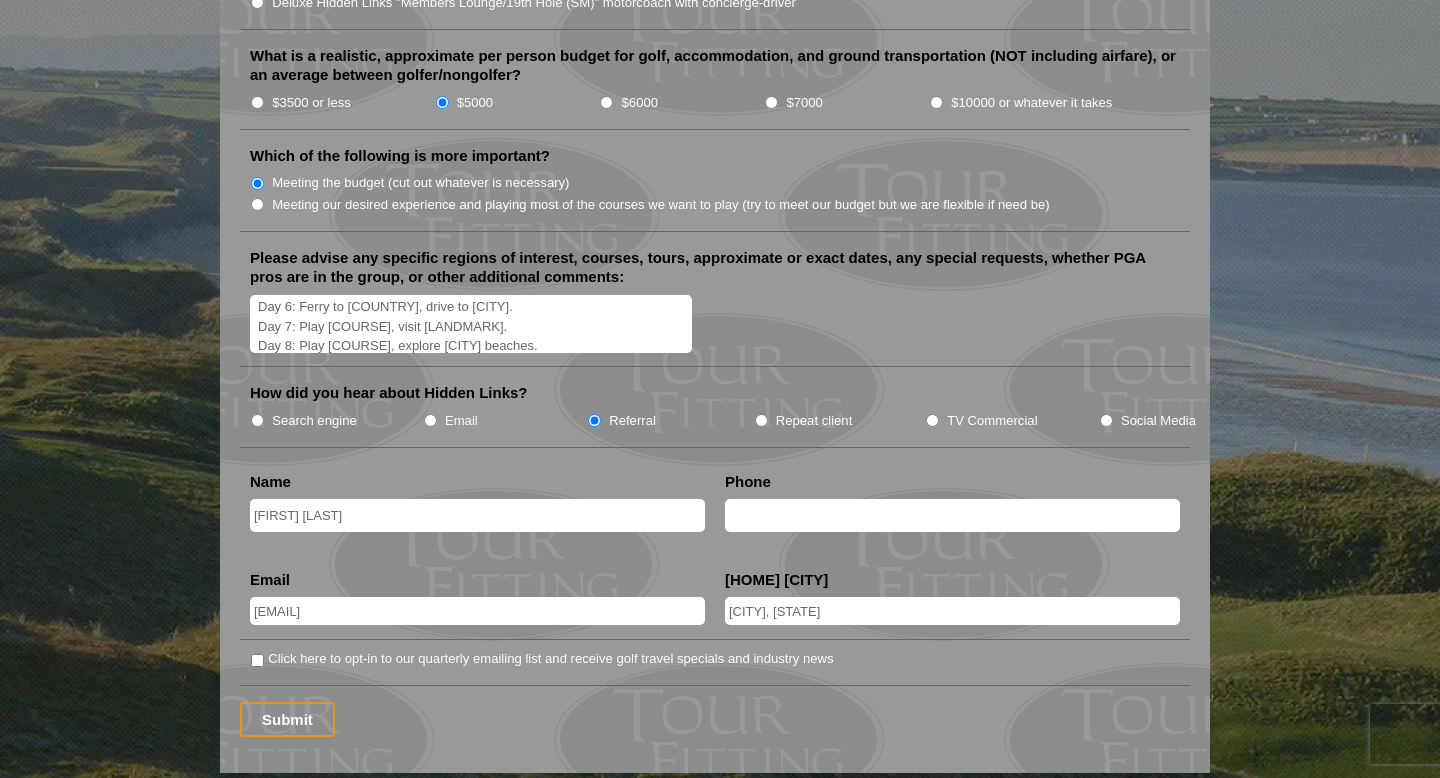 click on "Hi, we I would like to inquire about the feasability of an [COUNTRY] & [COUNTRY] trip for next [YEAR] (or [MONTH]/ early [MONTH] [YEAR]). Here is our desired Itinerary:
Day 1: Arrive [CITY], explore city, night in [CITY]
Day 2: Drive to [CITY], play [COUNTY] afternoon.
Day 3: Drive, play [COUNTY]
Day 4: Drive to [CITY], play [COURSE], [LANDMARK].
Day 5: Play [COURSE], visit [DISTILLERY].
Day 6: Ferry to [COUNTRY], drive to [CITY].
Day 7: Play [COURSE], visit [LANDMARK].
Day 8: Play [COURSE], explore [CITY] beaches.
Day 9: Play TBD ([CITY]-area course)
Day 10: Play [COURSE], depart [CITY] Airport." at bounding box center (471, 324) 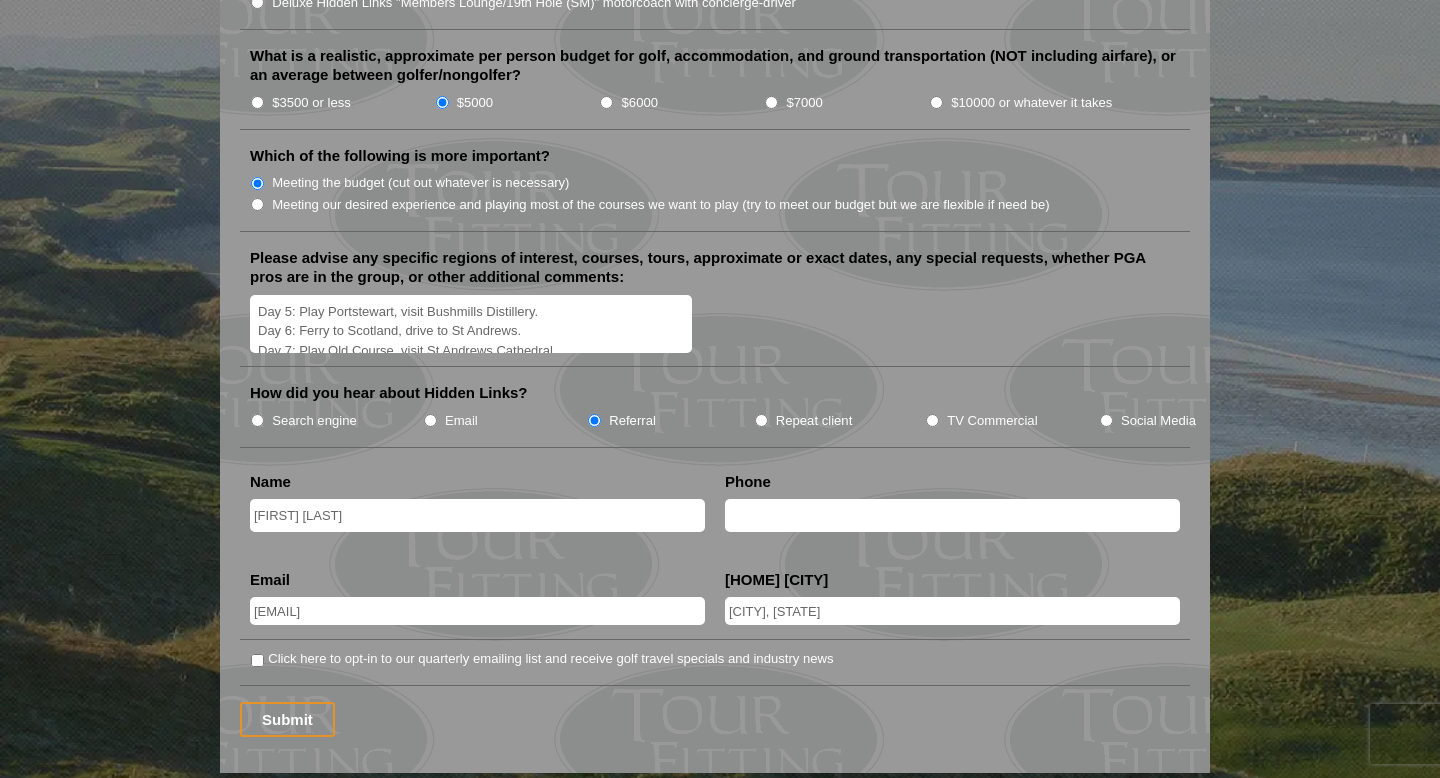 scroll, scrollTop: 205, scrollLeft: 0, axis: vertical 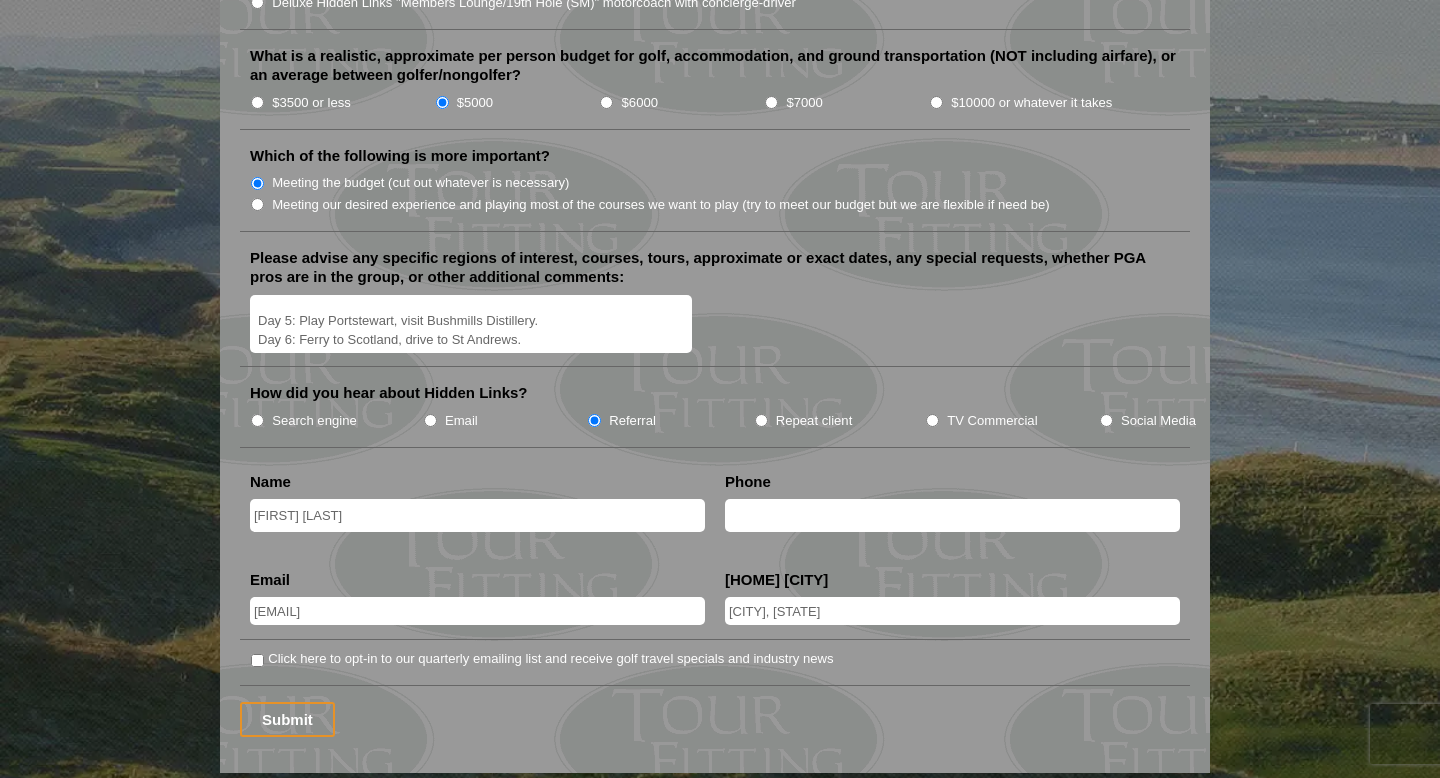 click on "Hi, we I would like to inquire about the feasability of an Ireland & Scotland trip for next [DATE]. Here is our desired Itinerary:
Day 1: Arrive [CITY], explore city, night in [CITY]
Day 2: Drive to Drogheda, play County Louth afternoon.
Day 3: Drive, play Royal County Down
Day 4: Drive to Portrush, play Royal Portrush, Giant’s Causeway.
Day 5: Play Portstewart, visit Bushmills Distillery.
Day 6: Ferry to Scotland, drive to St Andrews.
Day 7: Play Old Course, visit St Andrews Cathedral.
Day 8: Play Kingsbarns, explore St Andrews beaches.
Day 9: Play TBD ([CITY]-area course)
Day 10: Play North Berwick, depart [CITY] Airport." at bounding box center [471, 324] 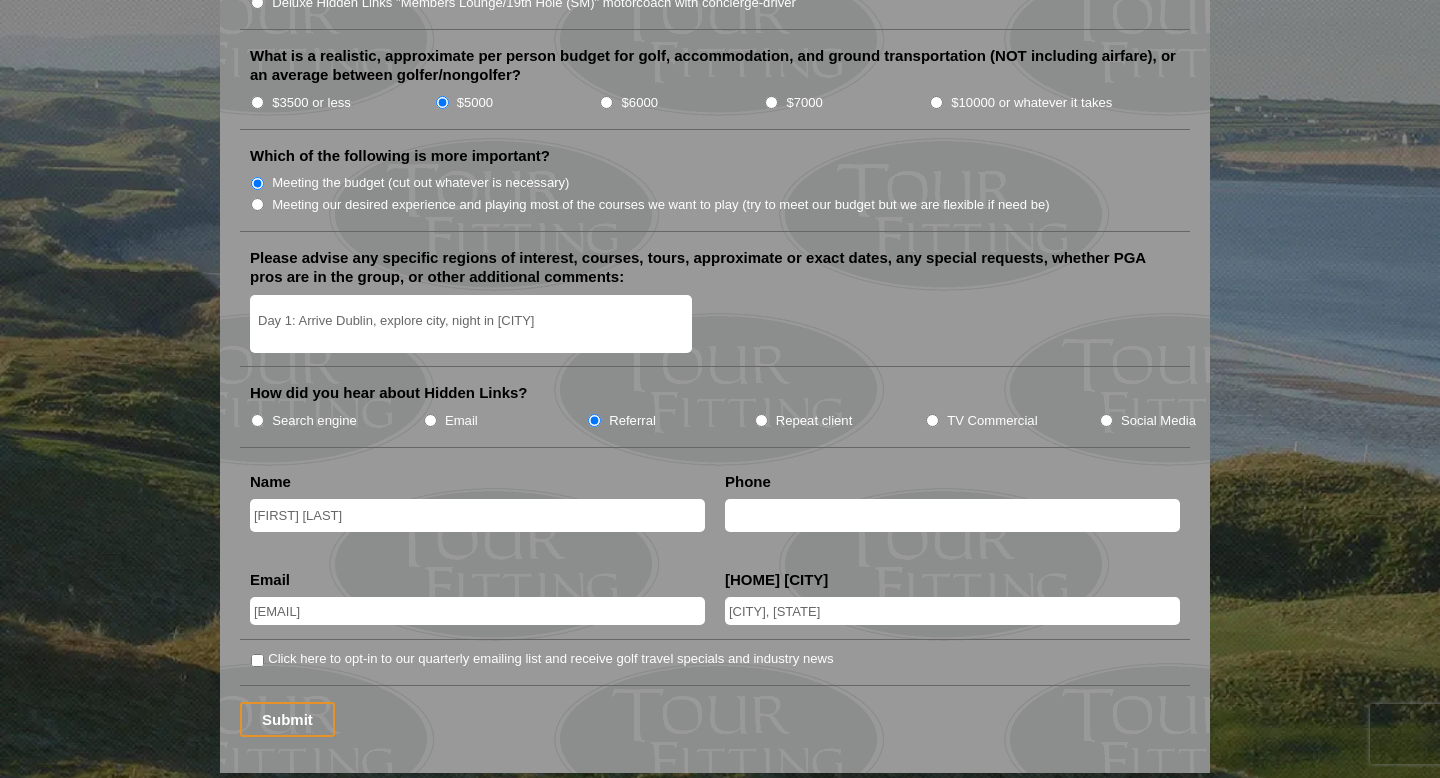 scroll, scrollTop: 67, scrollLeft: 0, axis: vertical 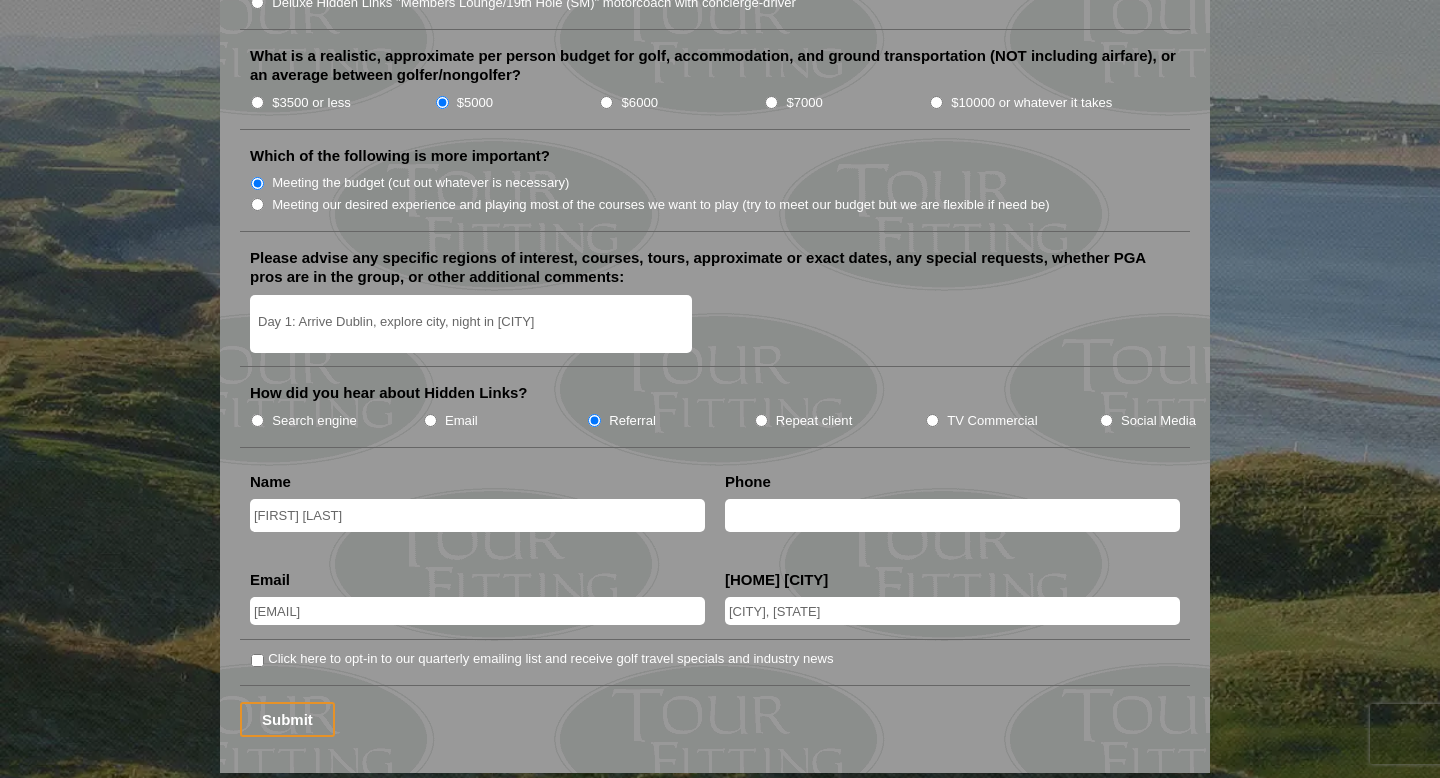 drag, startPoint x: 376, startPoint y: 329, endPoint x: 547, endPoint y: 330, distance: 171.00293 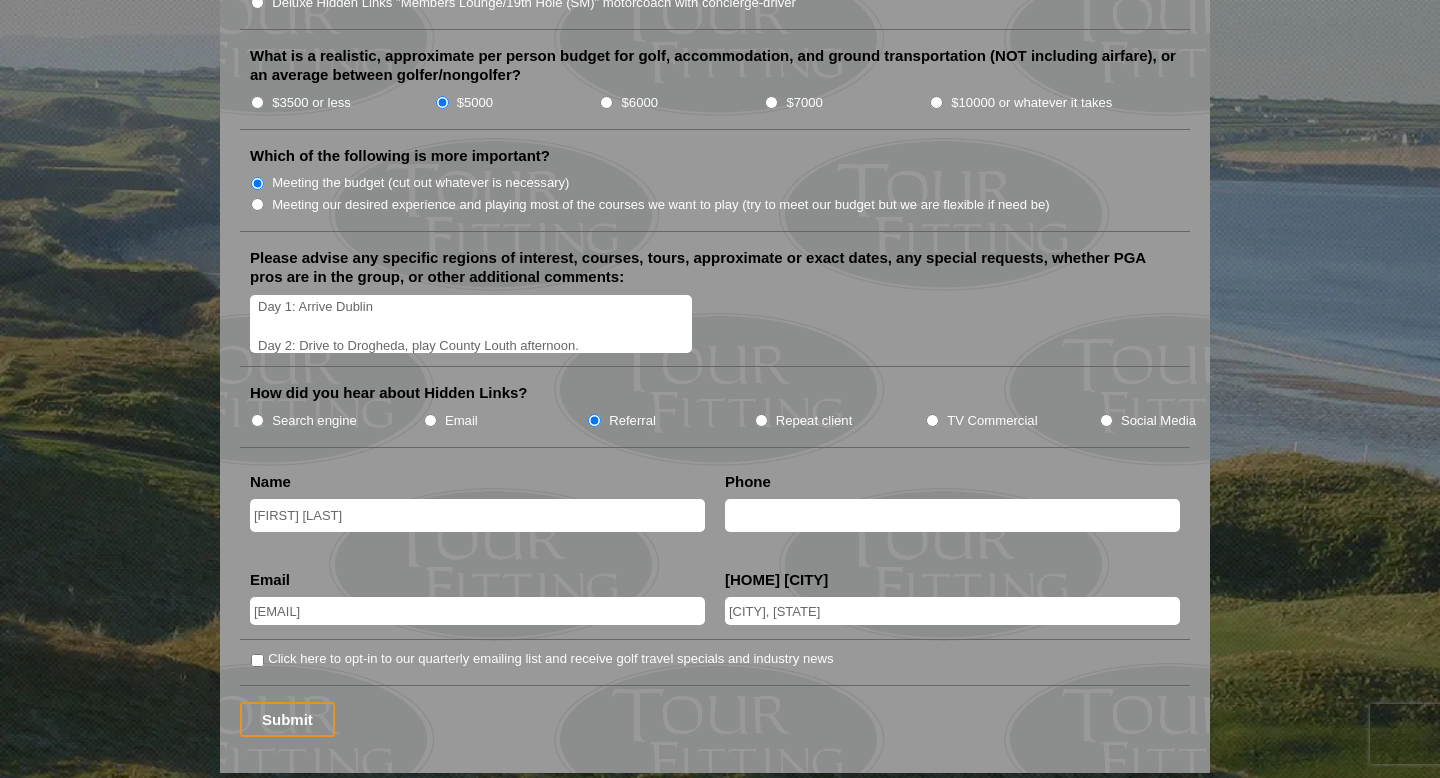 scroll, scrollTop: 79, scrollLeft: 0, axis: vertical 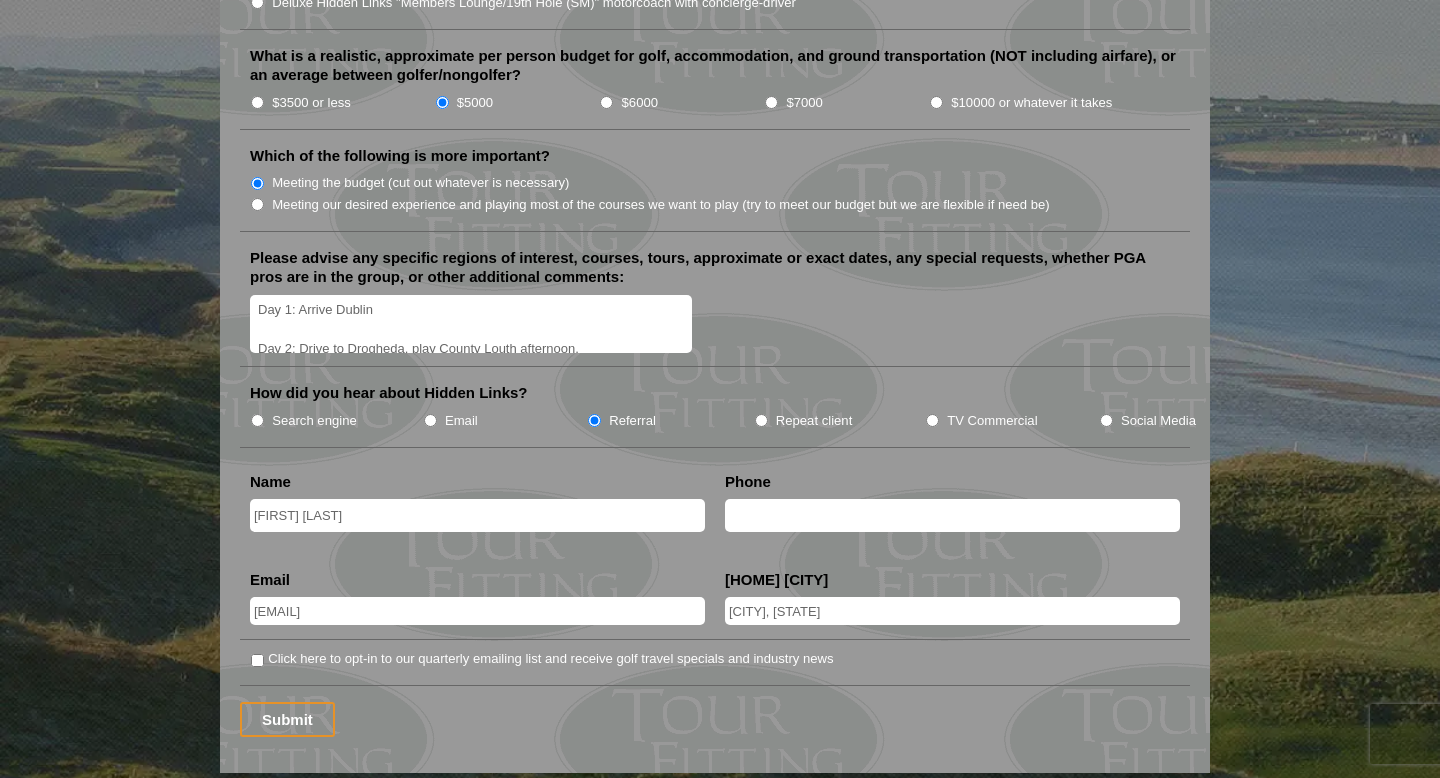 click on "Hi, we I would like to inquire about the feasability of an Ireland & Scotland trip for next [DATE] (or [DATE]/ early [DATE]). Here is our desired Itinerary:
Day 1: Arrive Dublin
Day 2: Drive to Drogheda, play County Louth afternoon.
Day 3: Drive, play Royal County Down
Day 4: Drive to Portrush, play Royal Portrush, Giant’s Causeway.
Day 5: Play Portstewart, visit Bushmills Distillery.
Day 6: Ferry to Scotland, drive to St Andrews.
Day 7: Play Old Course, visit St Andrews Cathedral.
Day 8: Play Kingsbarns, explore St Andrews beaches.
Day 9: Play TBD ([CITY]-area course)
Day 10: Play North Berwick, depart [CITY] Airport." at bounding box center [471, 324] 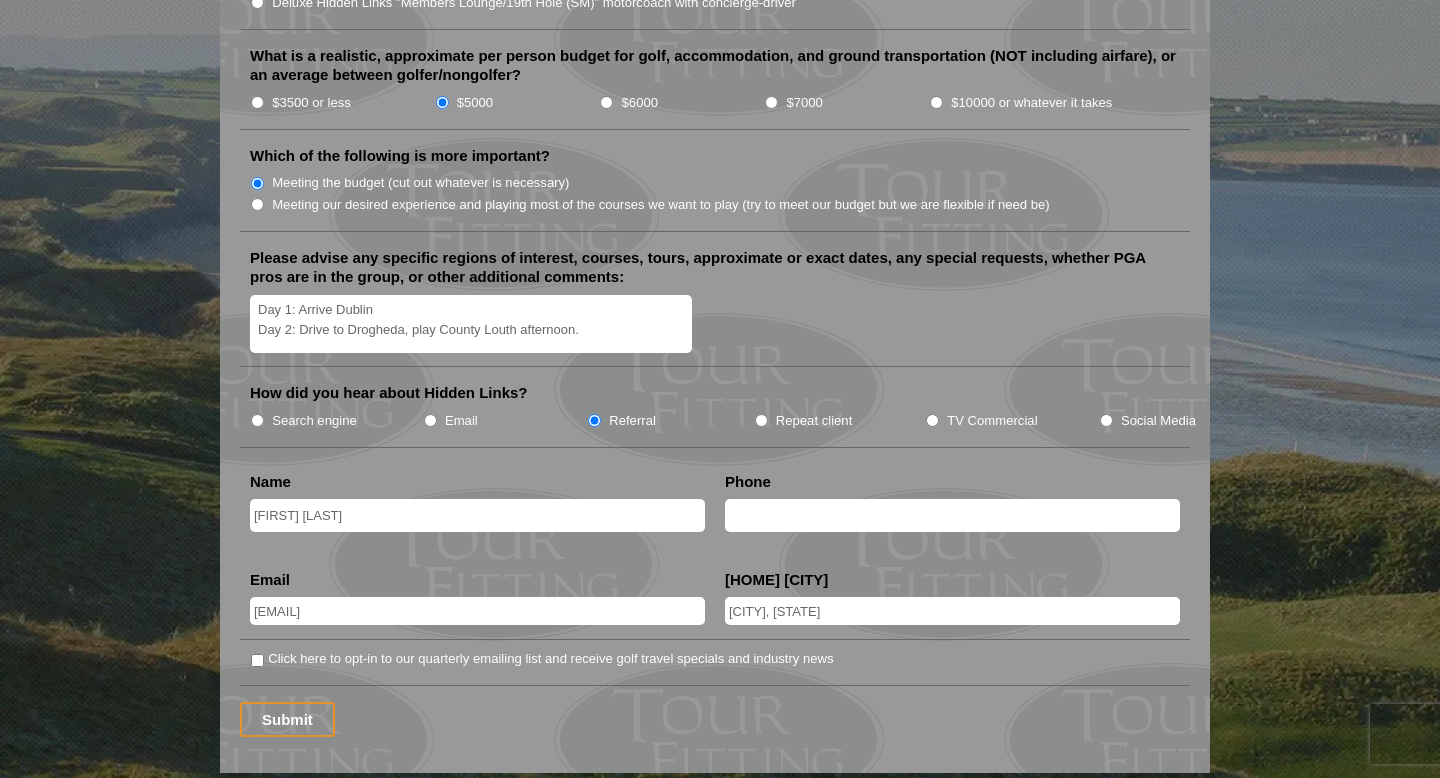 drag, startPoint x: 298, startPoint y: 335, endPoint x: 436, endPoint y: 338, distance: 138.03261 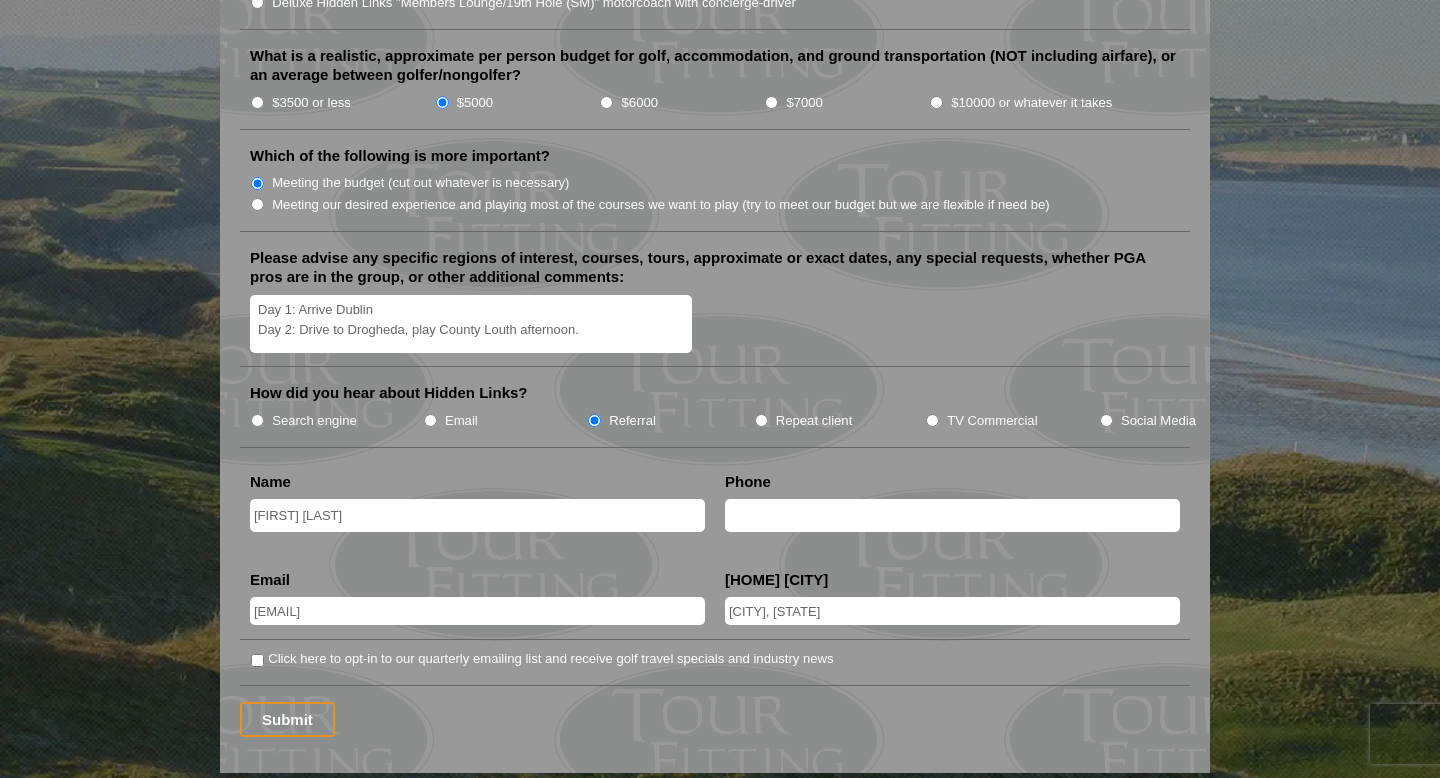 click on "Hi, we I would like to inquire about the feasability of an Ireland & Scotland trip for next [YEAR] (or [SEASON]/ early [SEASON] [YEAR]). Here is our desired Itinerary:
Day 1: Arrive Dublin
Day 2: Drive to Drogheda, play County Louth afternoon.
Day 3: Drive, play Royal County Down
Day 4: Drive to Portrush, play Royal Portrush, Giant’s Causeway.
Day 5: Play Portstewart, visit Bushmills Distillery.
Day 6: Ferry to Scotland, drive to St Andrews.
Day 7: Play Old Course, visit St Andrews Cathedral.
Day 8: Play Kingsbarns, explore St Andrews beaches.
Day 9: Play TBD ([CITY]-area course)
Day 10: Play North Berwick, depart [CITY] Airport." at bounding box center (471, 324) 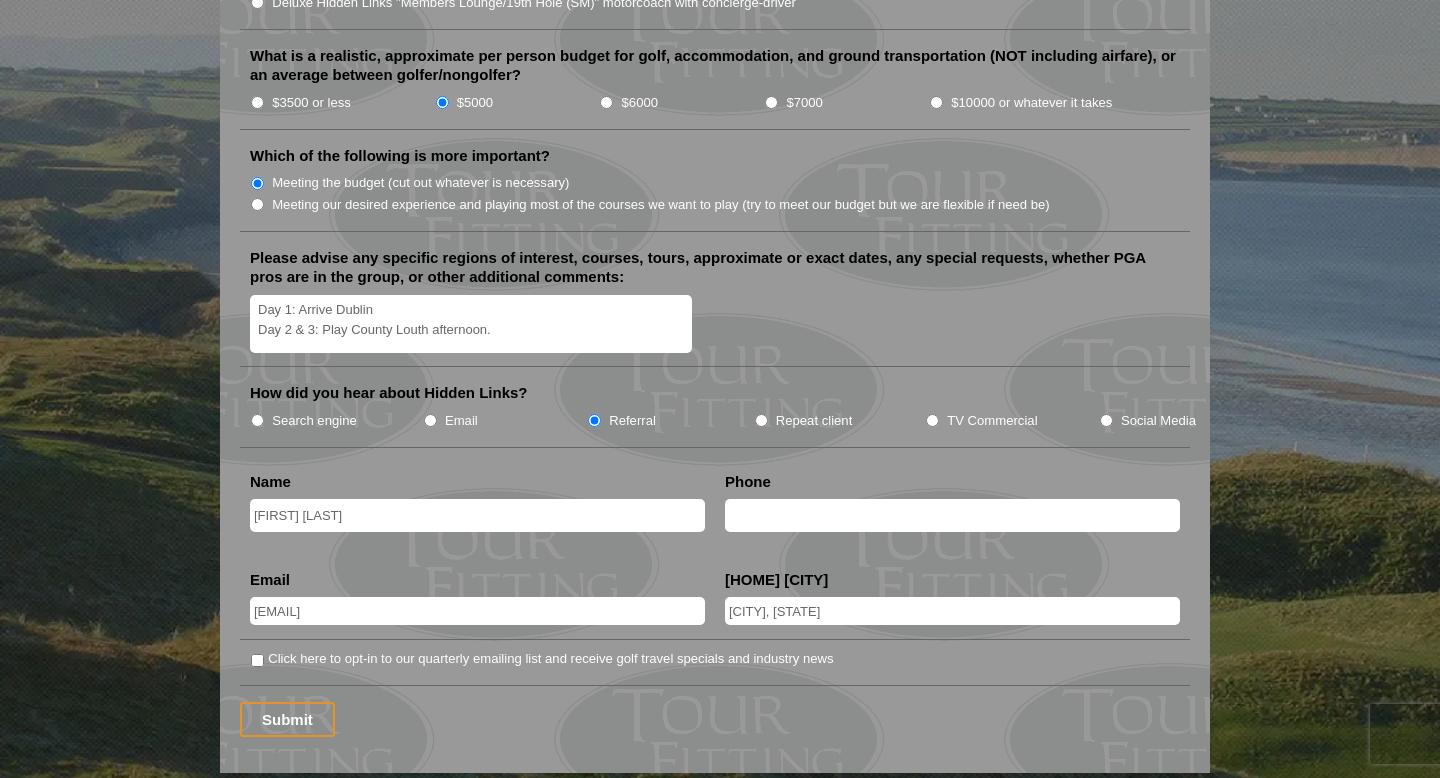 drag, startPoint x: 497, startPoint y: 338, endPoint x: 433, endPoint y: 341, distance: 64.070274 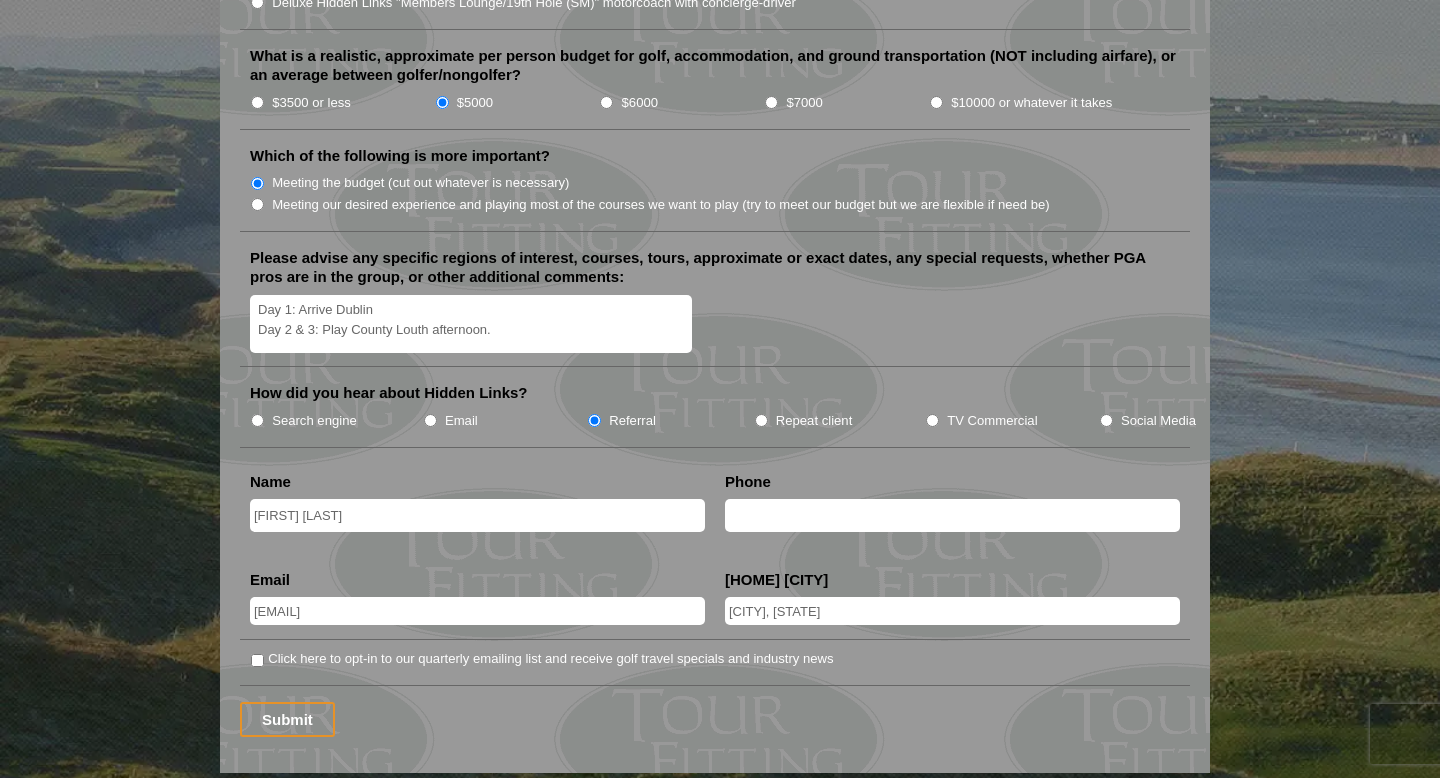 click on "Hi, we I would like to inquire about the feasability of an Ireland & Scotland trip for next summer (or spring/ early summer [YEAR]). Here is our desired Itinerary:
Day 1: Arrive Dublin
Day 2 & 3: Play County Louth afternoon.
Day 3: Drive, play Royal County Down
Day 4: Drive to Portrush, play Royal Portrush, Giant’s Causeway.
Day 5: Play Portstewart, visit Bushmills Distillery.
Day 6: Ferry to Scotland, drive to St Andrews.
Day 7: Play Old Course, visit St Andrews Cathedral.
Day 8: Play Kingsbarns, explore St Andrews beaches.
Day 9: Play TBD ([CITY]-area course)
Day 10: Play North Berwick, depart [CITY] Airport." at bounding box center (471, 324) 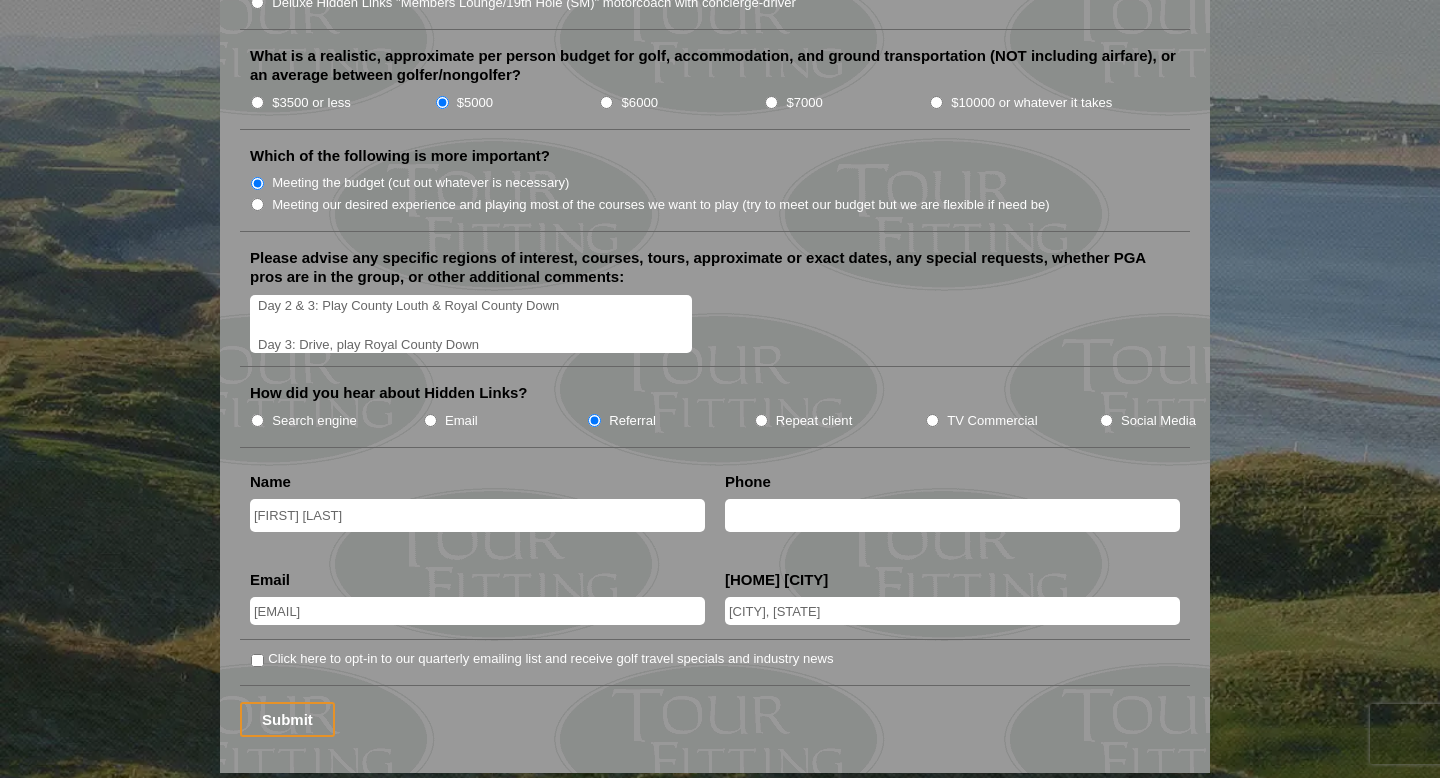 scroll, scrollTop: 110, scrollLeft: 0, axis: vertical 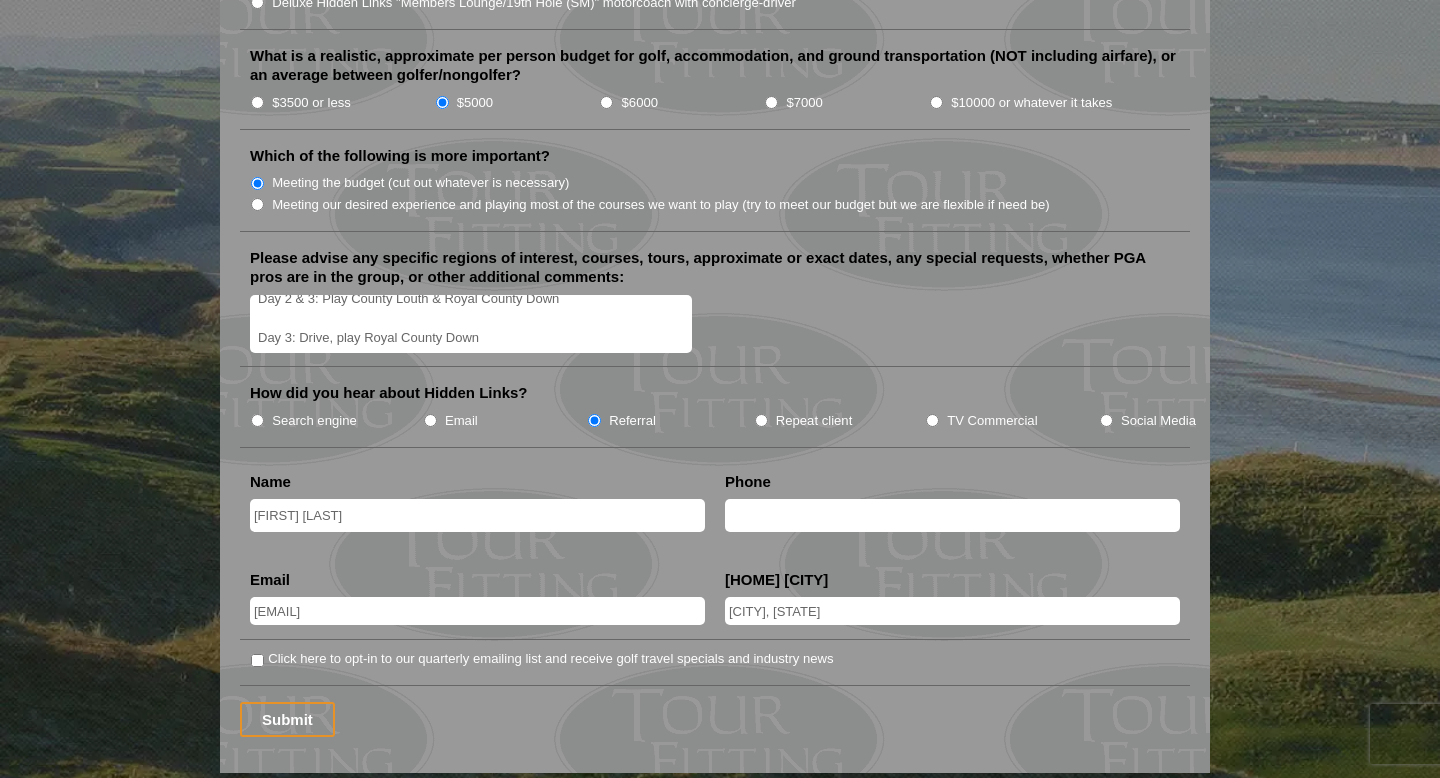 click on "Hi, we I would like to inquire about the feasability of an Ireland & Scotland trip for next [YEAR] (or [MONTH]/ early [MONTH] [YEAR]). Here is our desired Itinerary:
Day 1: Arrive Dublin
Day 2 & 3: Play County Louth & Royal County Down
Day 3: Drive, play Royal County Down
Day 4: Drive to Portrush, play Royal Portrush, Giant’s Causeway.
Day 5: Play Portstewart, visit Bushmills Distillery.
Day 6: Ferry to Scotland, drive to St Andrews.
Day 7: Play Old Course, visit St Andrews Cathedral.
Day 8: Play Kingsbarns, explore St Andrews beaches.
Day 9: Play TBD ([CITY]-area course)
Day 10: Play North Berwick, depart Edinburgh Airport." at bounding box center [471, 324] 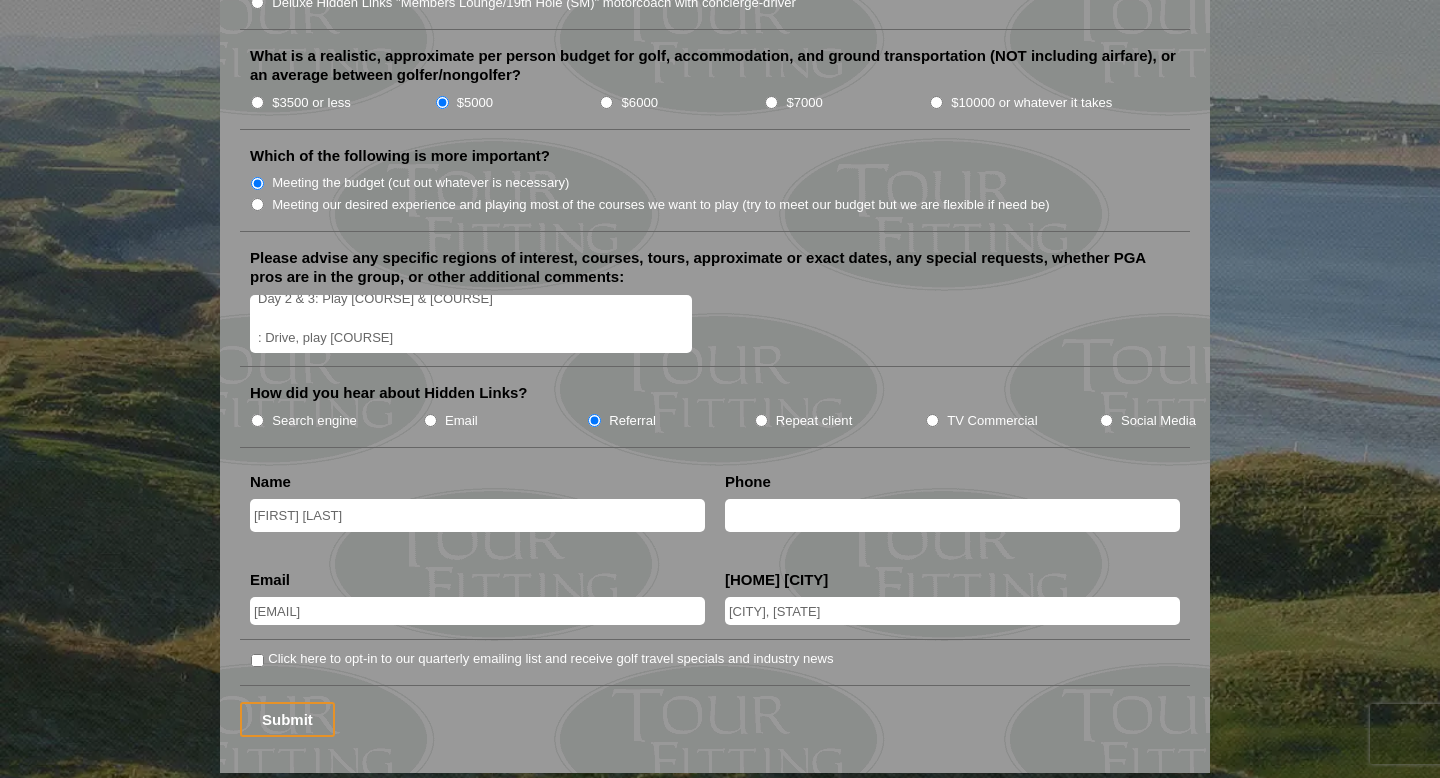 drag, startPoint x: 462, startPoint y: 339, endPoint x: 256, endPoint y: 338, distance: 206.00243 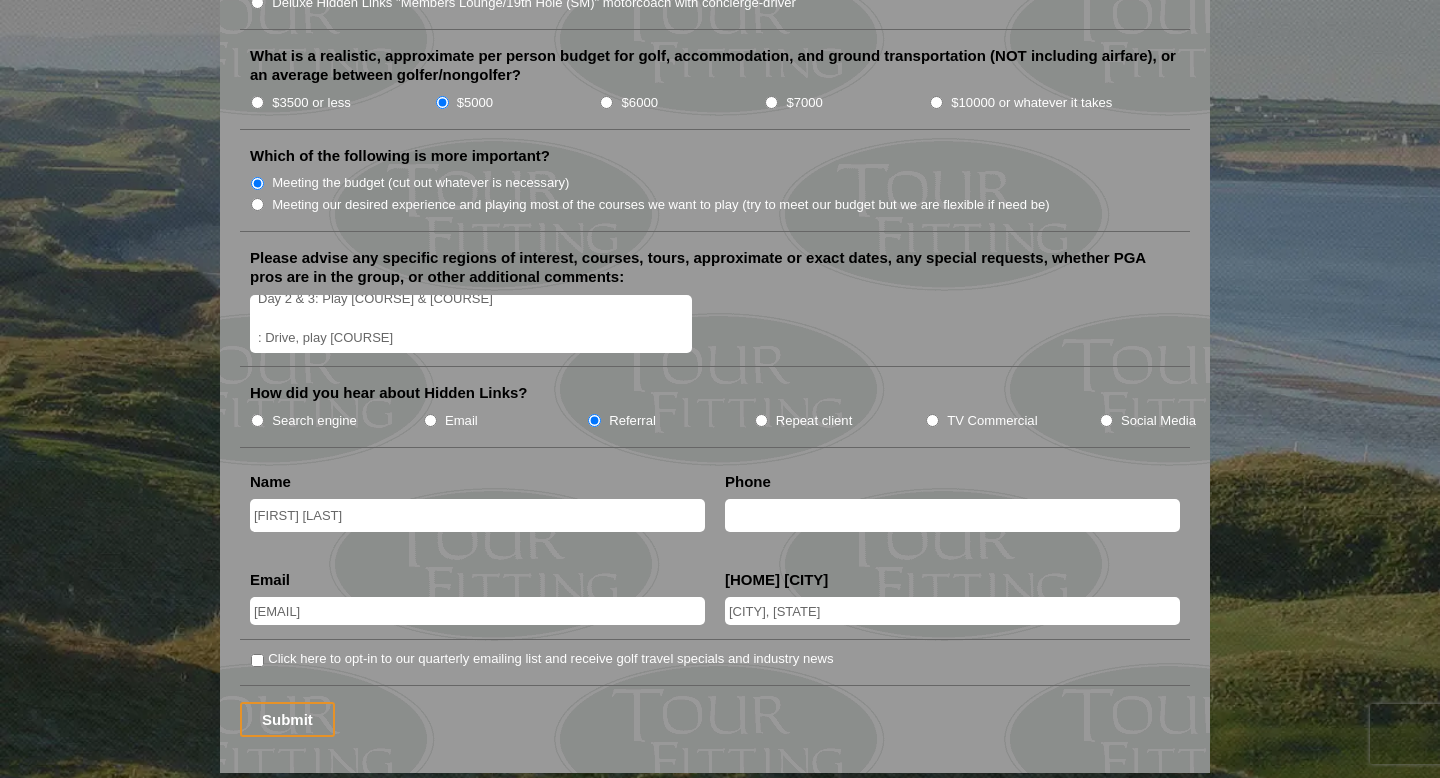 click on "Hi, we I would like to inquire about the feasability of an [COUNTRY] & [COUNTRY] trip for next [SEASON] (or [SEASON]/ early [SEASON] [YEAR]). Here is our desired Itinerary:
Day 1: Arrive [CITY]
Day 2 & 3: Play [COURSE] & [COURSE]
: Drive, play [COURSE]
Day 4: Drive to [CITY], play [COURSE], [LANDMARK].
Day 5: Play [COURSE], visit [DISTILLERY].
Day 6: Ferry to [COUNTRY], drive to [CITY].
Day 7: Play [COURSE], visit [LANDMARK].
Day 8: Play [COURSE], explore [CITY] beaches.
Day 9: Play TBD ([CITY]-area course)
Day 10: Play [COURSE], depart [CITY] Airport." at bounding box center (471, 324) 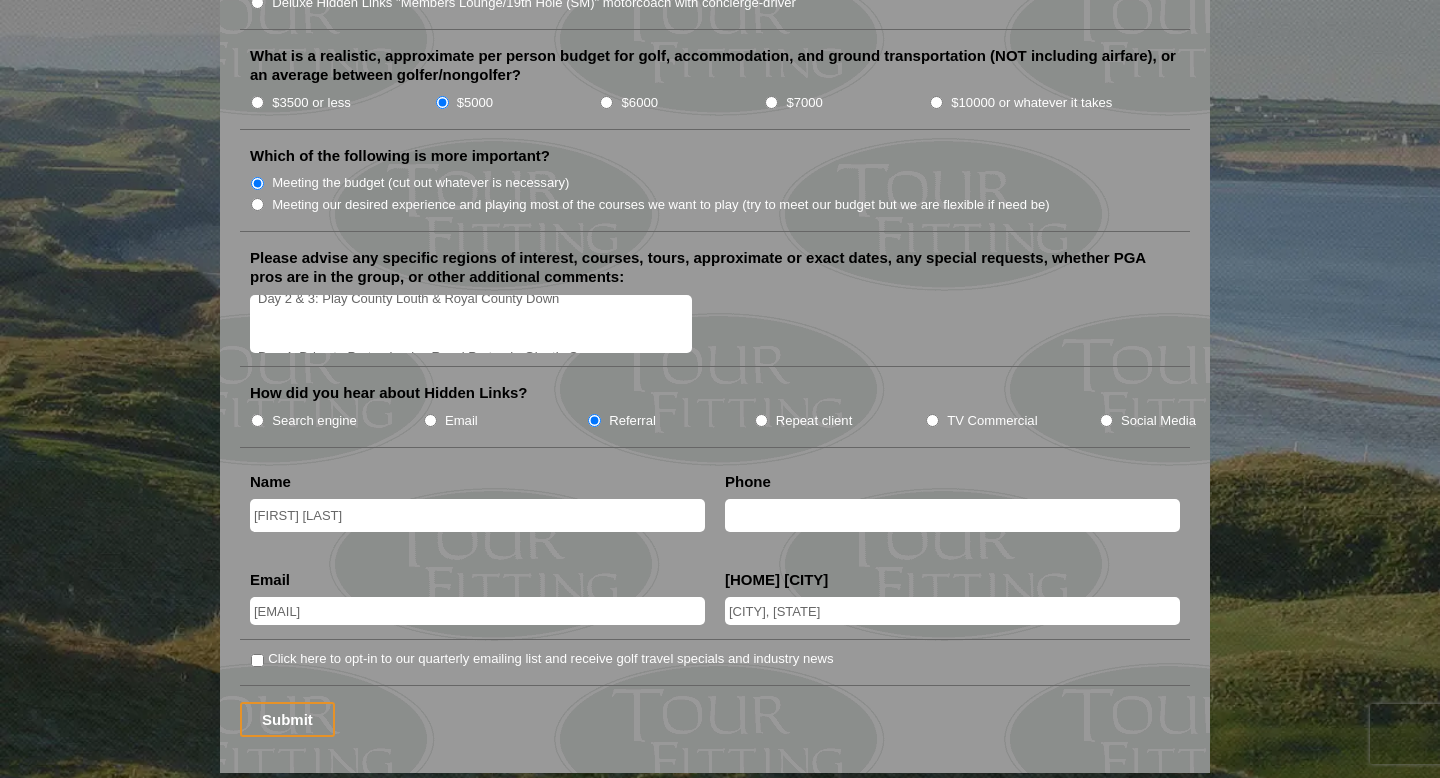 scroll, scrollTop: 106, scrollLeft: 0, axis: vertical 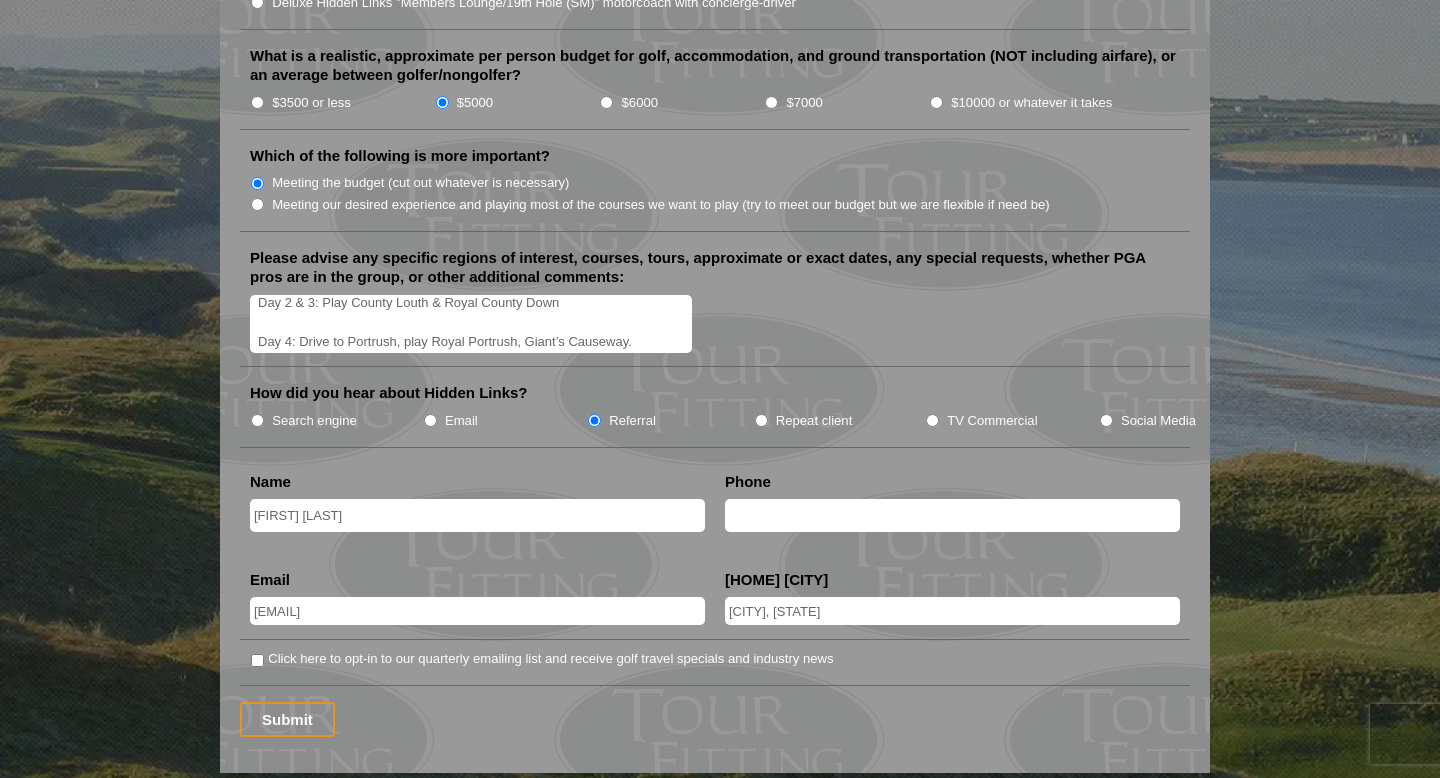 click on "Hi, we I would like to inquire about the feasability of an Ireland & Scotland trip for next [YEAR] (or [MONTH]/ early [MONTH] [YEAR]). Here is our desired Itinerary:
Day 1: Arrive Dublin
Day 2 & 3: Play County Louth & Royal County Down
Day 4: Drive to Portrush, play Royal Portrush, Giant’s Causeway.
Day 5: Play Portstewart, visit Bushmills Distillery.
Day 6: Ferry to Scotland, drive to St Andrews.
Day 7: Play Old Course, visit St Andrews Cathedral.
Day 8: Play Kingsbarns, explore St Andrews beaches.
Day 9: Play TBD (Edinburgh-area course)
Day 10: Play North Berwick, depart Edinburgh Airport." at bounding box center (471, 324) 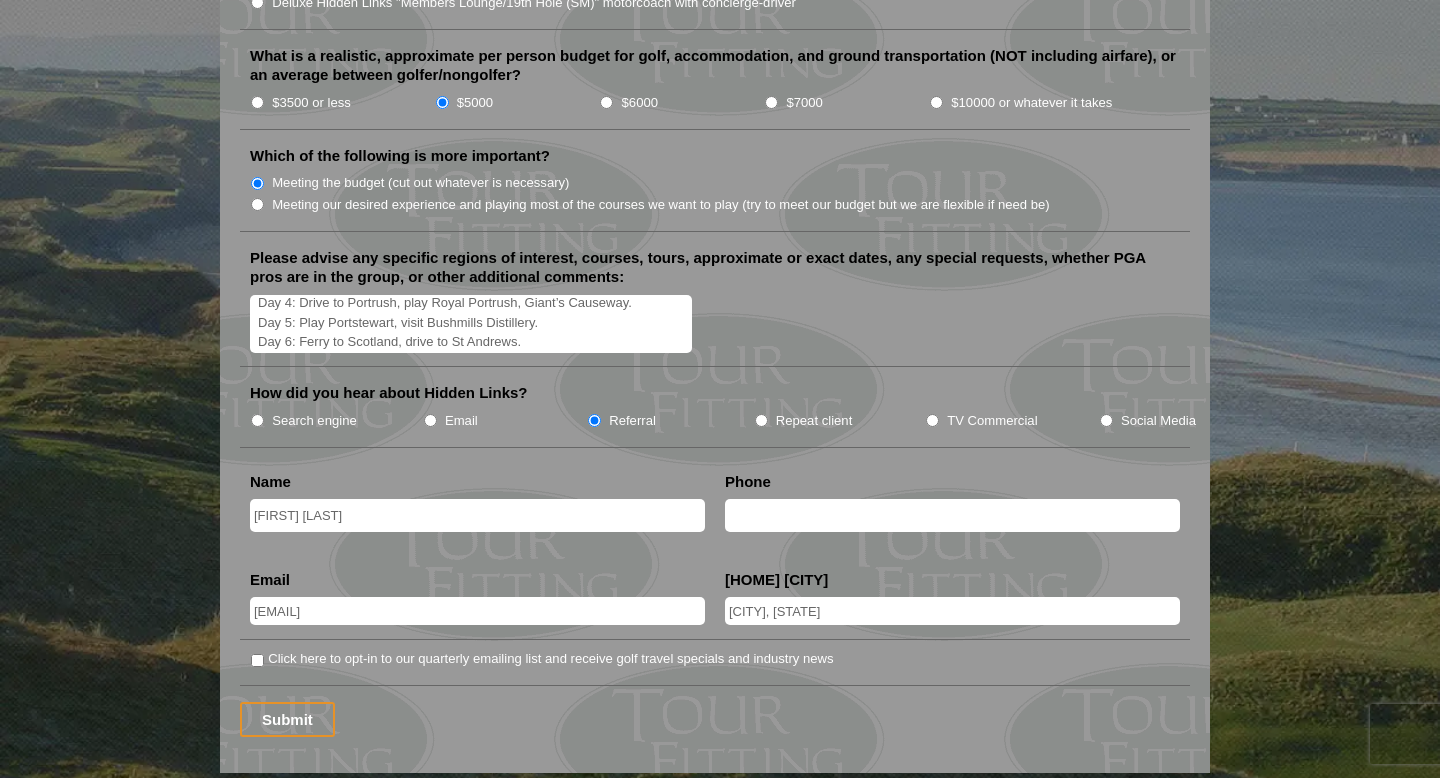 scroll, scrollTop: 127, scrollLeft: 0, axis: vertical 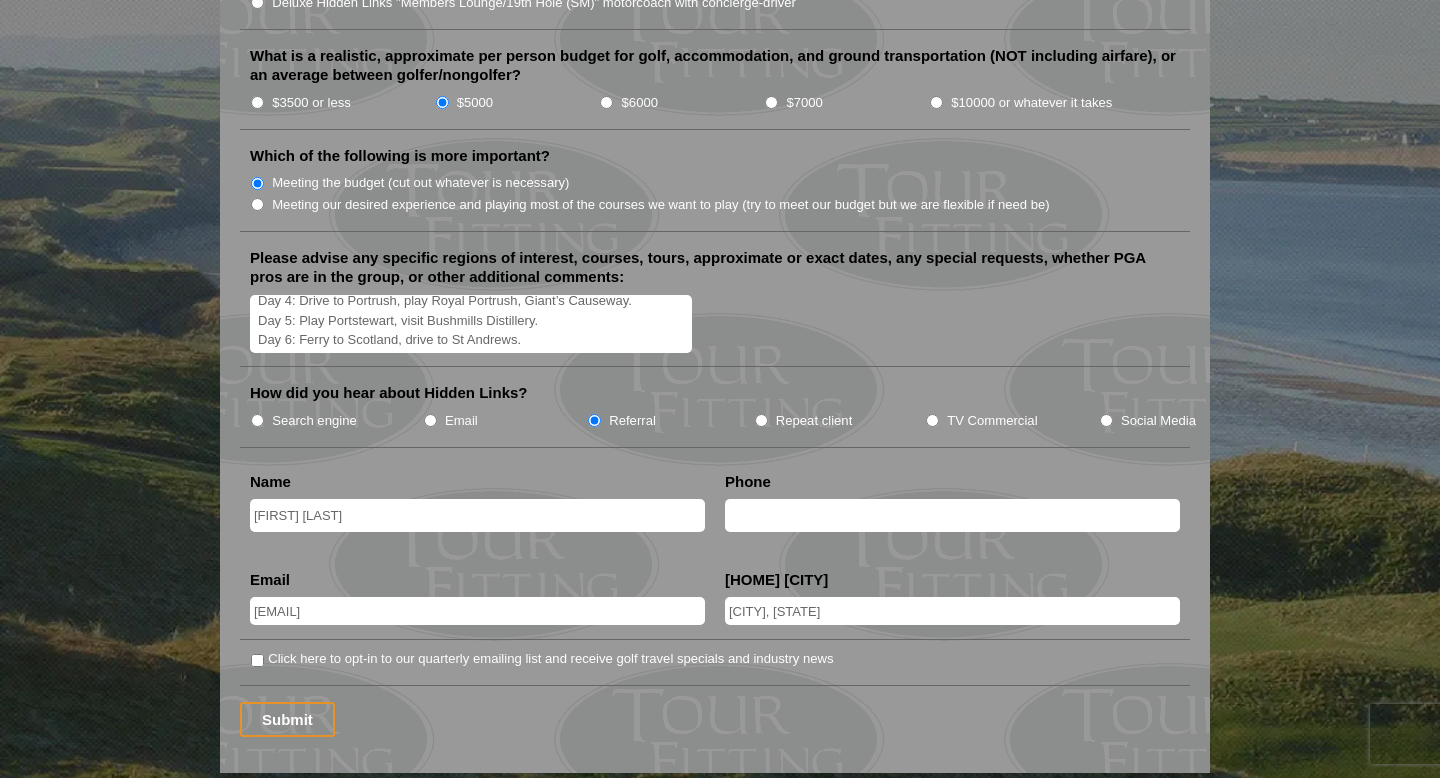 click on "Hi, we I would like to inquire about the feasability of an Ireland & Scotland trip for next summer (or spring/ early summer [YEAR]). Here is our desired Itinerary:
Day 1: Arrive Dublin
Day 2 & 3: Play County Louth & Royal County Down
Day 4: Drive to Portrush, play Royal Portrush, Giant’s Causeway.
Day 5: Play Portstewart, visit Bushmills Distillery.
Day 6: Ferry to Scotland, drive to St Andrews.
Day 7: Play Old Course, visit St Andrews Cathedral.
Day 8: Play Kingsbarns, explore St Andrews beaches.
Day 9: Play TBD ([CITY]-area course)
Day 10: Play North Berwick, depart Edinburgh Airport." at bounding box center [471, 324] 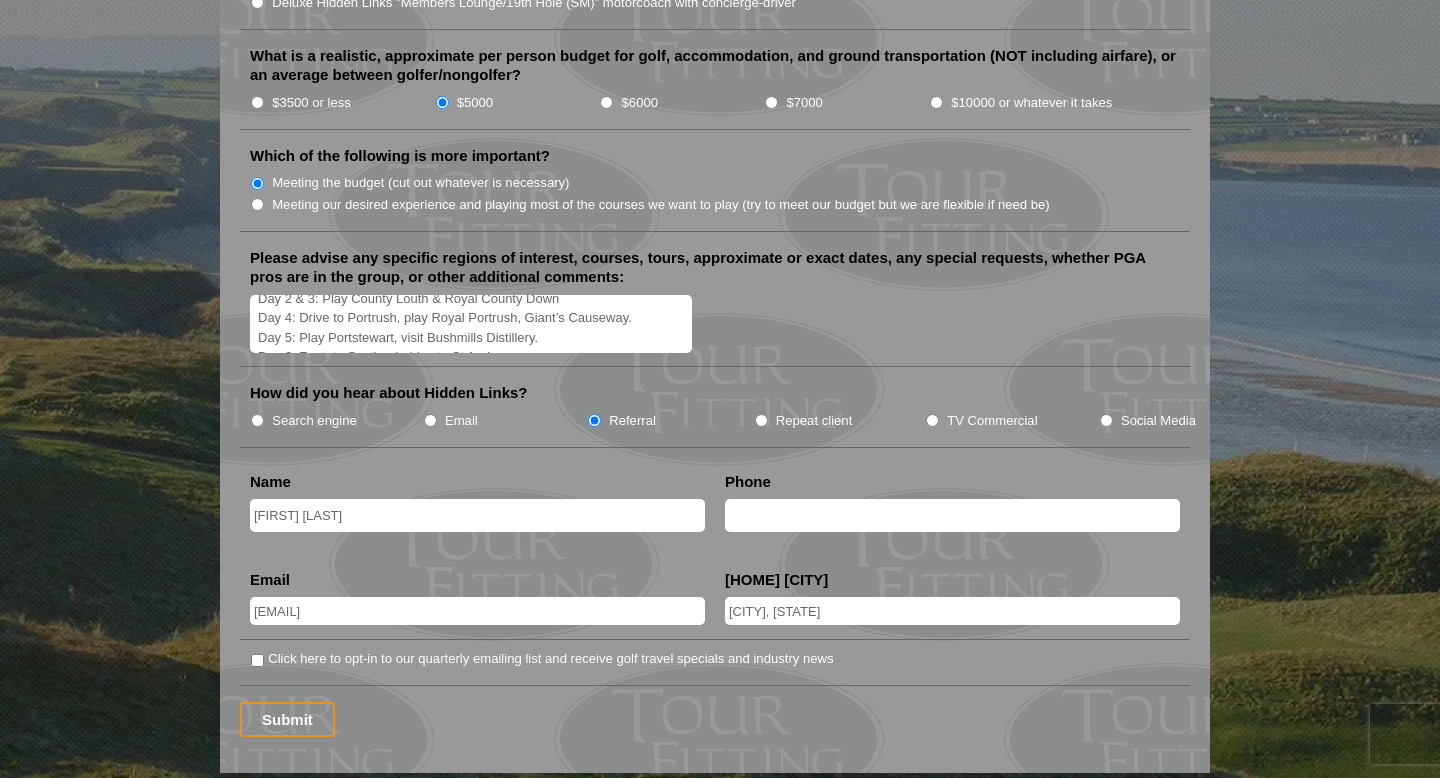 scroll, scrollTop: 104, scrollLeft: 0, axis: vertical 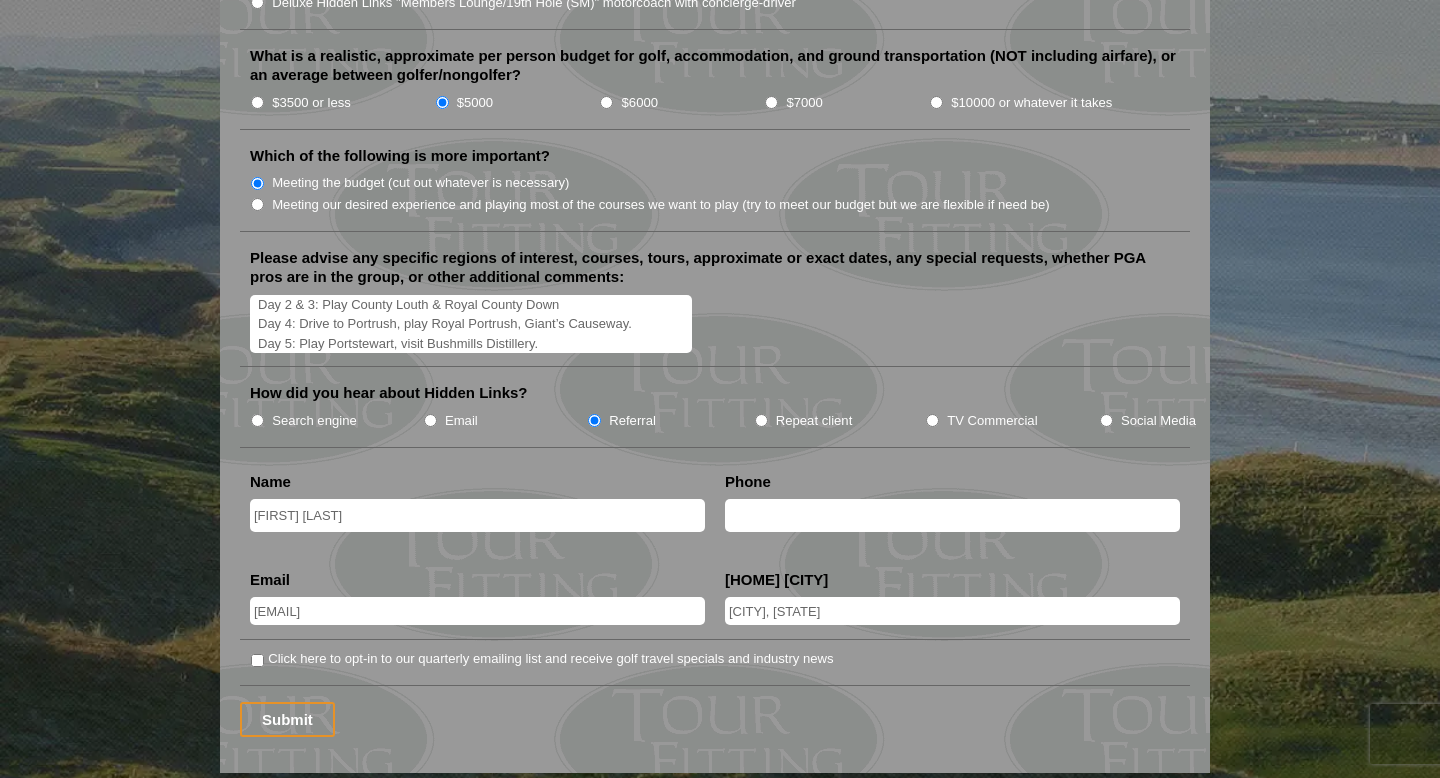 drag, startPoint x: 518, startPoint y: 330, endPoint x: 635, endPoint y: 331, distance: 117.00427 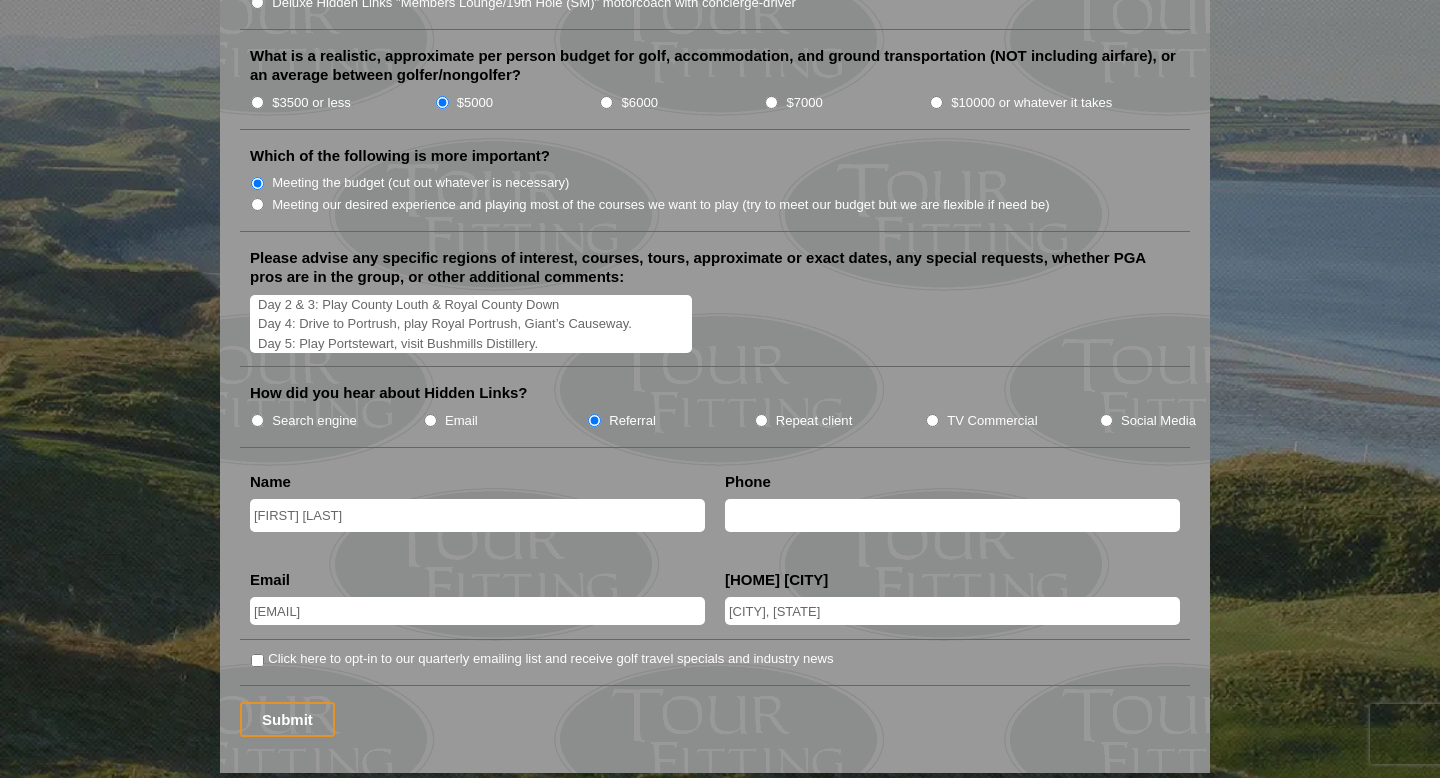 click on "Hi, we I would like to inquire about the feasability of an Ireland & Scotland trip for next summer (or spring/ early summer [YEAR]). Here is our desired Itinerary:
Day 1: Arrive Dublin
Day 2 & 3: Play County Louth & Royal County Down
Day 4: Drive to Portrush, play Royal Portrush, Giant’s Causeway.
Day 5: Play Portstewart, visit Bushmills Distillery.
Day 6: Ferry to Scotland, drive to St Andrews.
Day 7: Play Old Course, visit St Andrews Cathedral.
Day 8: Play Kingsbarns, explore St Andrews beaches.
Day 9: Play TBD ([CITY]-area course)
Day 10: Play North Berwick, depart Edinburgh Airport." at bounding box center [471, 324] 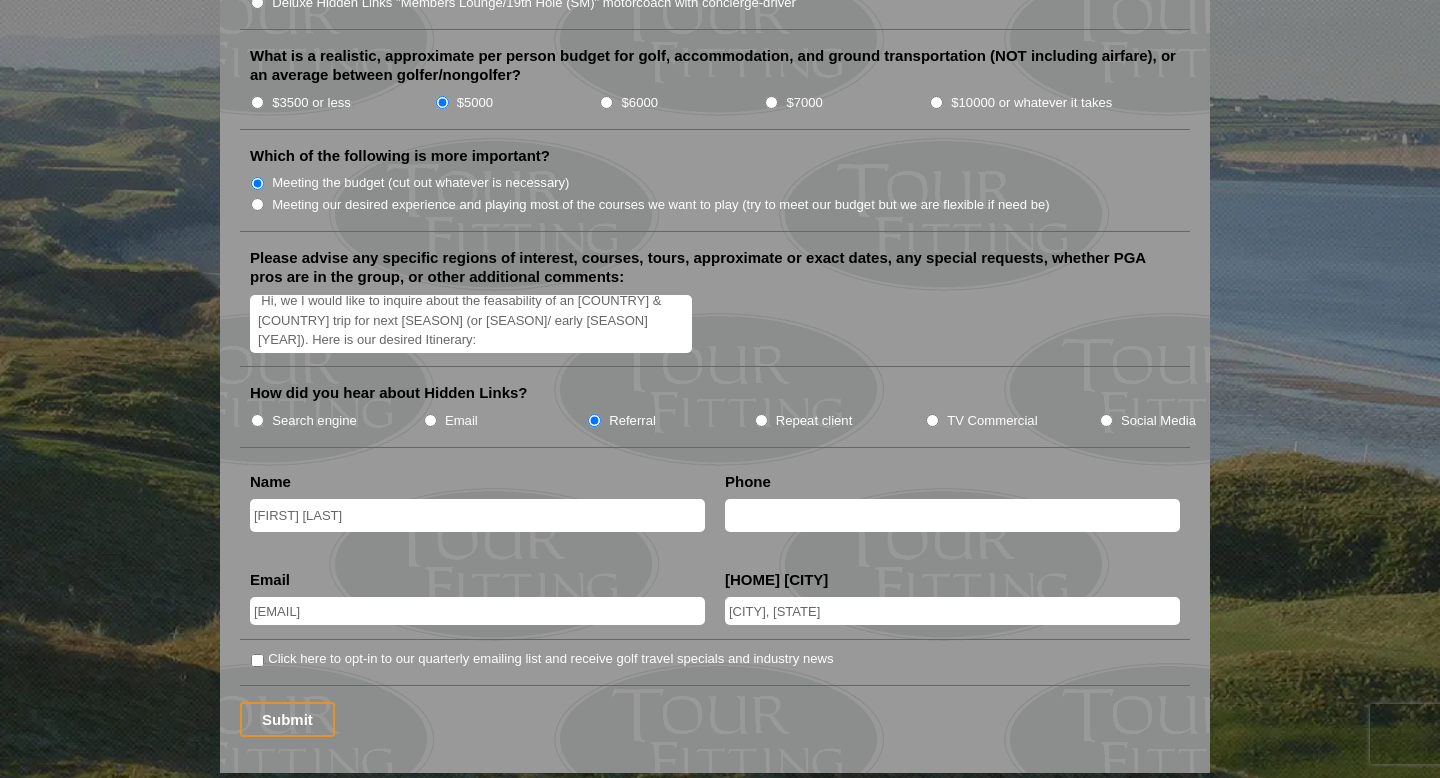 scroll, scrollTop: 0, scrollLeft: 0, axis: both 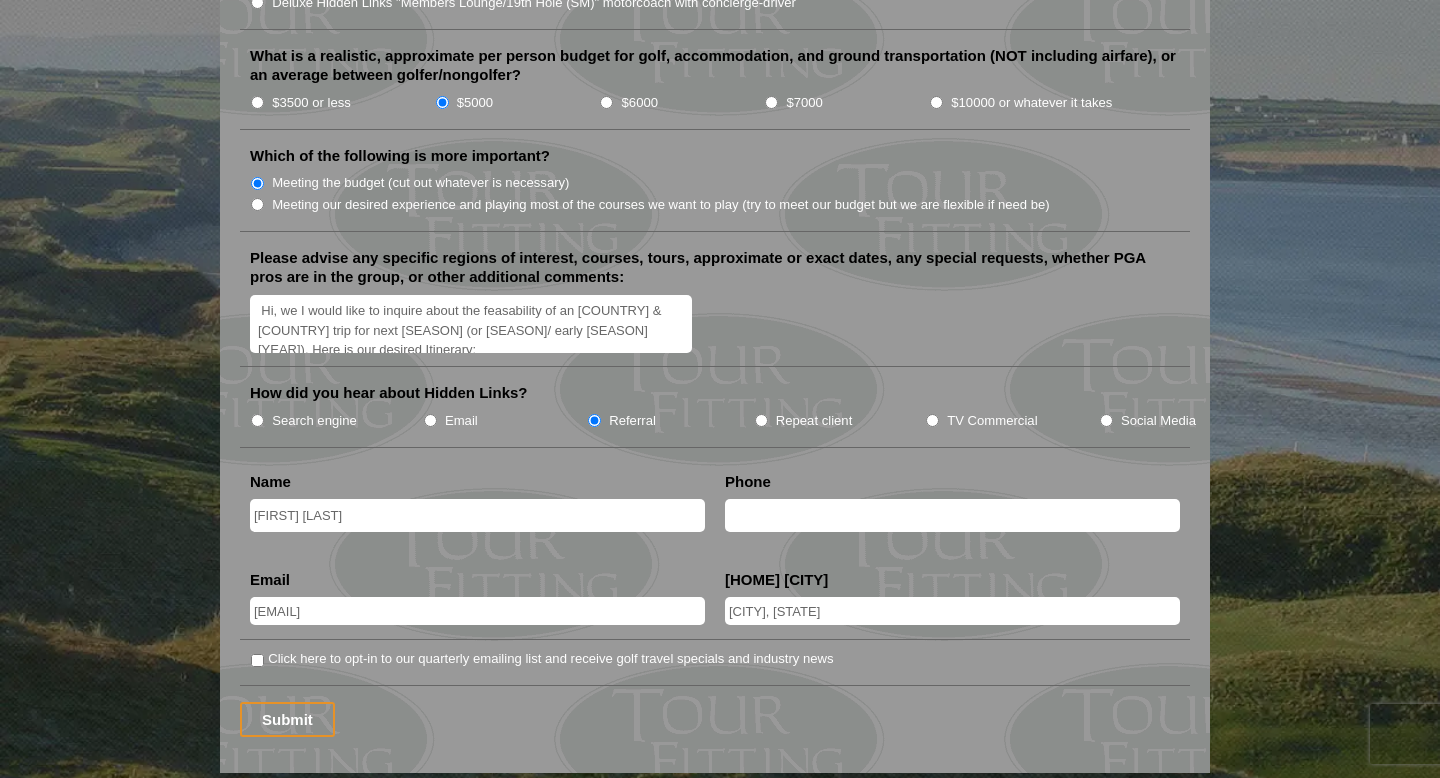 click on "Hi, we I would like to inquire about the feasability of an [COUNTRY] & [COUNTRY] trip for next [SEASON] (or [SEASON]/ early [SEASON] [YEAR]). Here is our desired Itinerary:
Day 1: Arrive [CITY]
Day 2 & 3: Play [COUNTY] & [COURSE]
Day 4: Drive to [CITY], play [COURSE]
Day 5: Play [COURSE], visit [DISTILLERY].
Day 6: Ferry to [COUNTRY], drive to [CITY].
Day 7: Play [COURSE], visit [CATHEDRAL].
Day 8: Play [COURSE], explore [BEACHES].
Day 9: Play TBD ([CITY]-area course)
Day 10: Play [COURSE], depart [CITY] Airport." at bounding box center [471, 324] 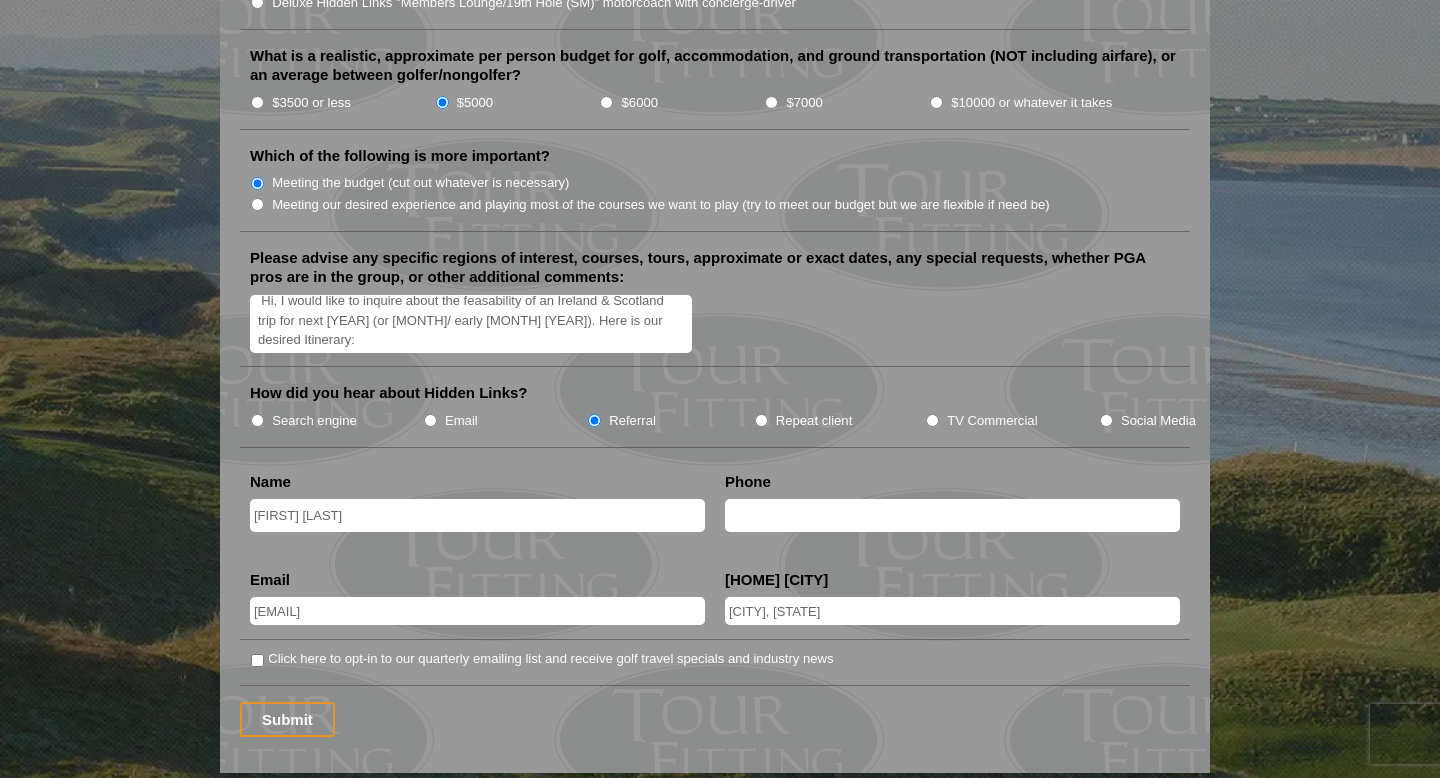 scroll, scrollTop: 17, scrollLeft: 0, axis: vertical 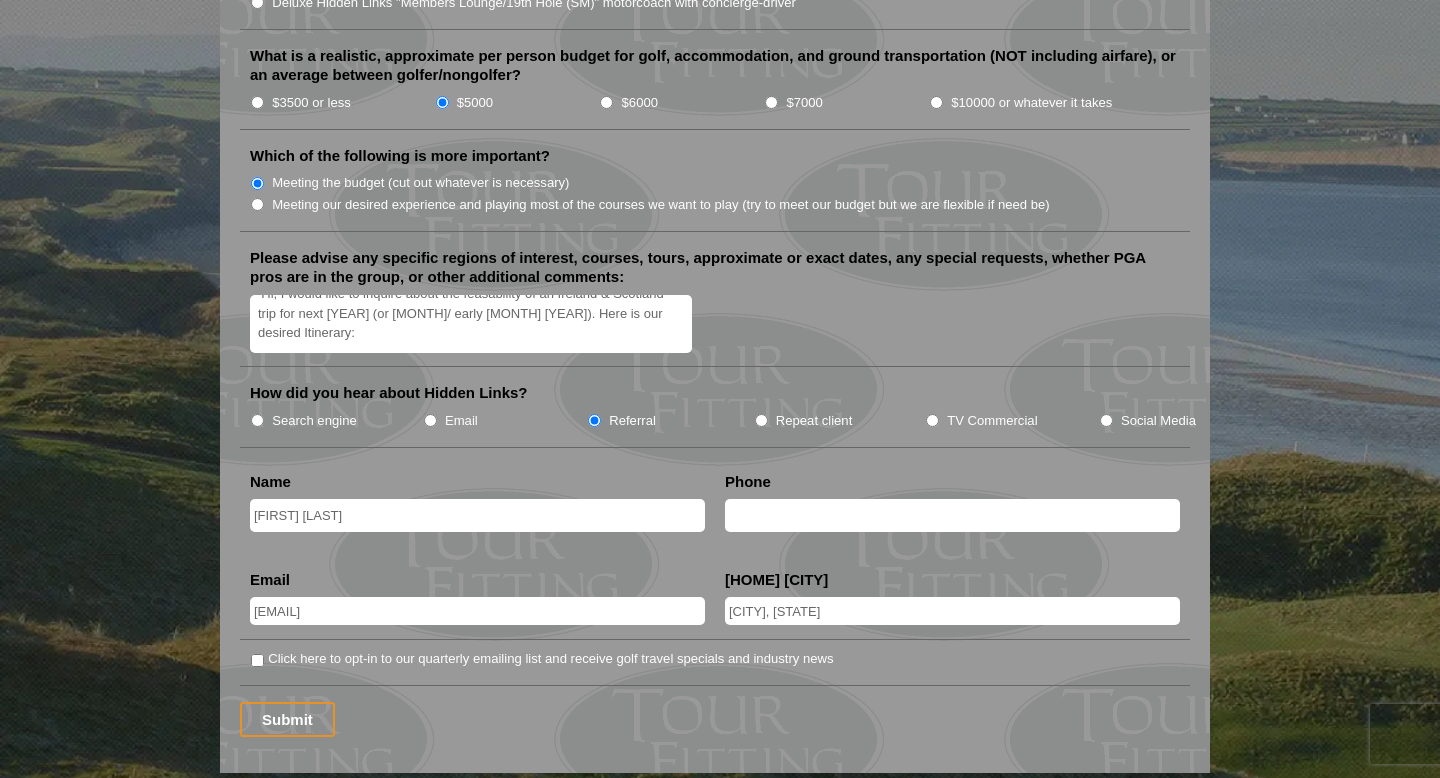 click on "Hi, I would like to inquire about the feasability of an Ireland & Scotland trip for next [YEAR] (or [MONTH]/ early [MONTH] [YEAR]). Here is our desired Itinerary:
Day 1: Arrive Dublin
Day 2 & 3: Play County Louth & Royal County Down
Day 4: Drive to Portrush, play Royal Portrush
Day 5: Play Portstewart, visit Bushmills Distillery.
Day 6: Ferry to Scotland, drive to St Andrews.
Day 7: Play Old Course, visit St Andrews Cathedral.
Day 8: Play Kingsbarns, explore St Andrews beaches.
Day 9: Play TBD ([CITY]-area course)
Day 10: Play North Berwick, depart Edinburgh Airport." at bounding box center [471, 324] 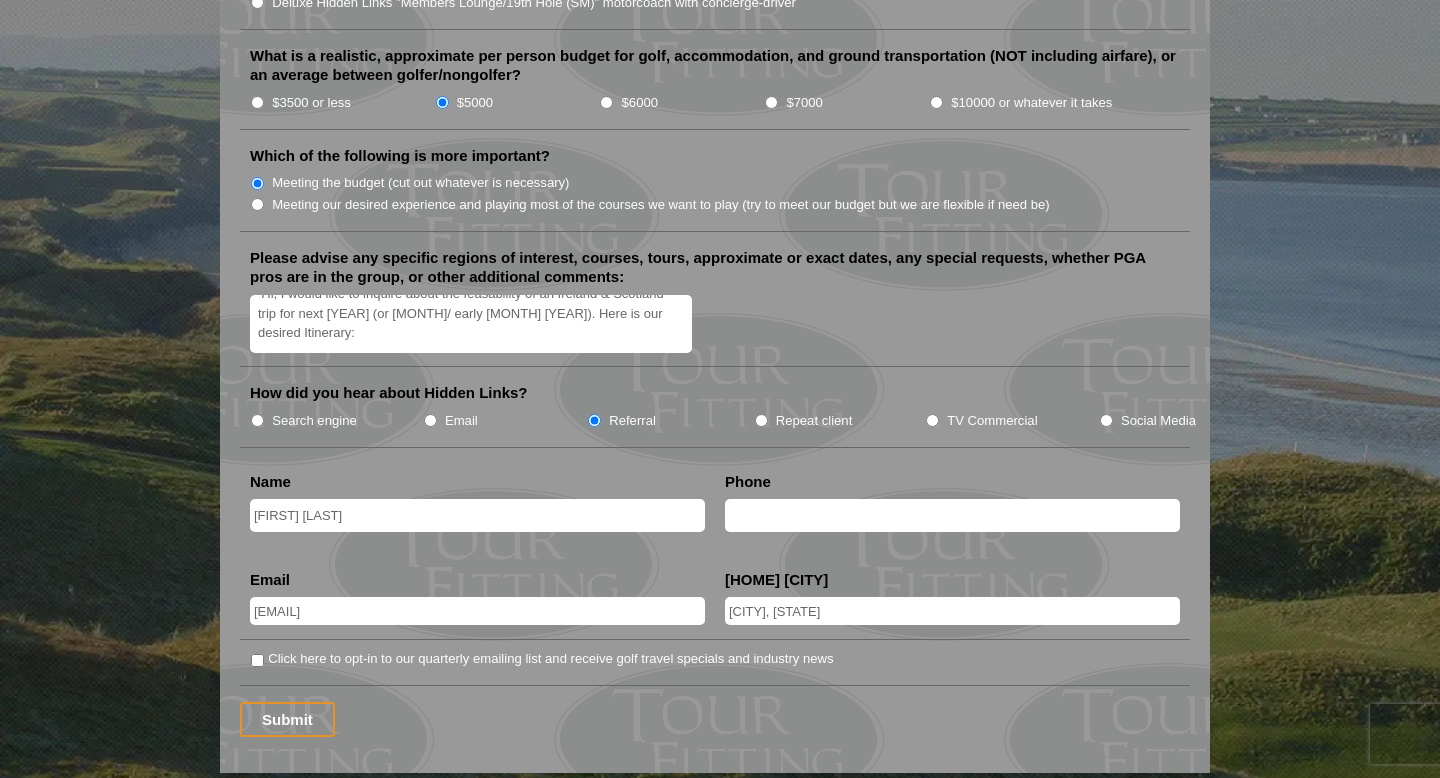 drag, startPoint x: 561, startPoint y: 323, endPoint x: 675, endPoint y: 333, distance: 114.43776 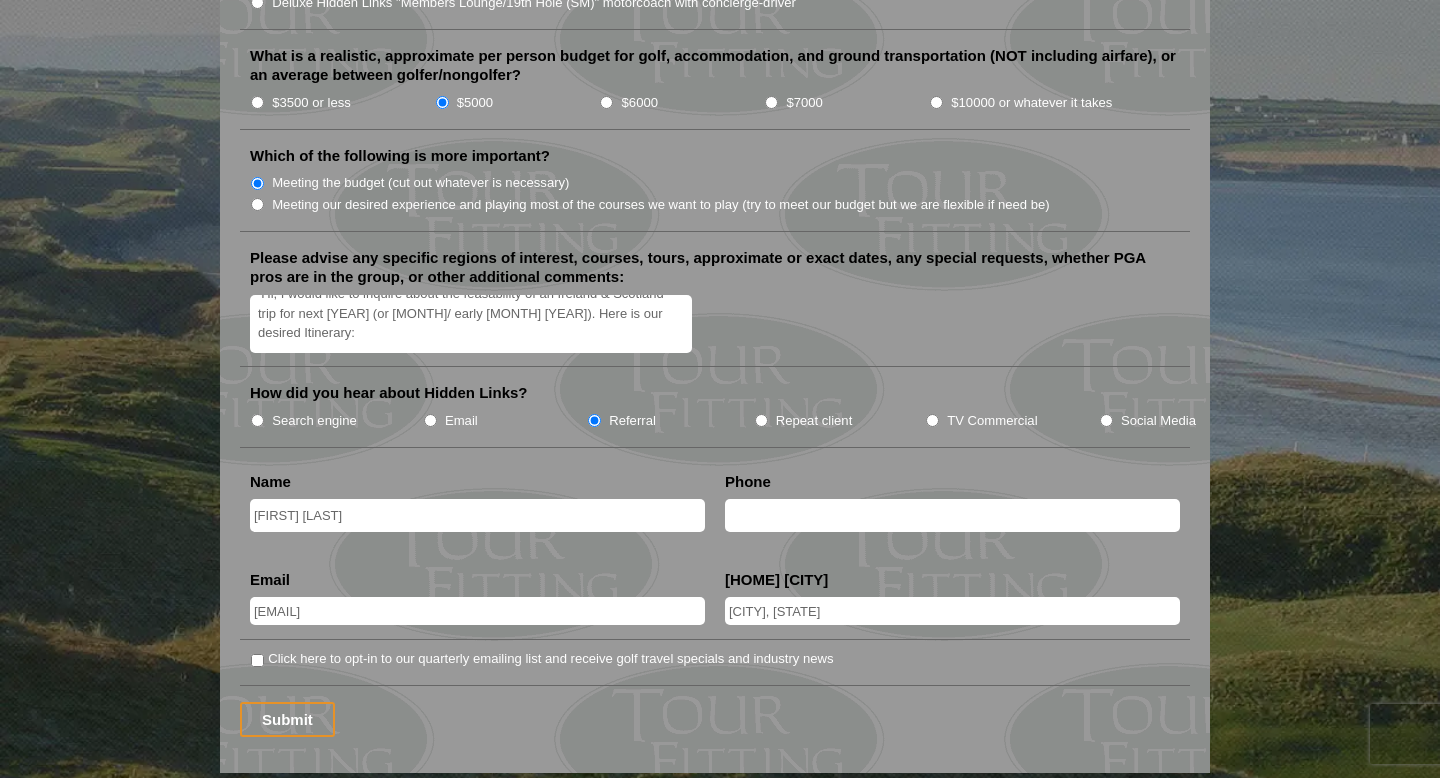 click on "Hi, I would like to inquire about the feasability of an Ireland & Scotland trip for next [YEAR] (or [MONTH]/ early [MONTH] [YEAR]). Here is our desired Itinerary:
Day 1: Arrive Dublin
Day 2 & 3: Play County Louth & Royal County Down
Day 4: Drive to Portrush, play Royal Portrush
Day 5: Play Portstewart, visit Bushmills Distillery.
Day 6: Ferry to Scotland, drive to St Andrews.
Day 7: Play Old Course, visit St Andrews Cathedral.
Day 8: Play Kingsbarns, explore St Andrews beaches.
Day 9: Play TBD ([CITY]-area course)
Day 10: Play North Berwick, depart Edinburgh Airport." at bounding box center (471, 324) 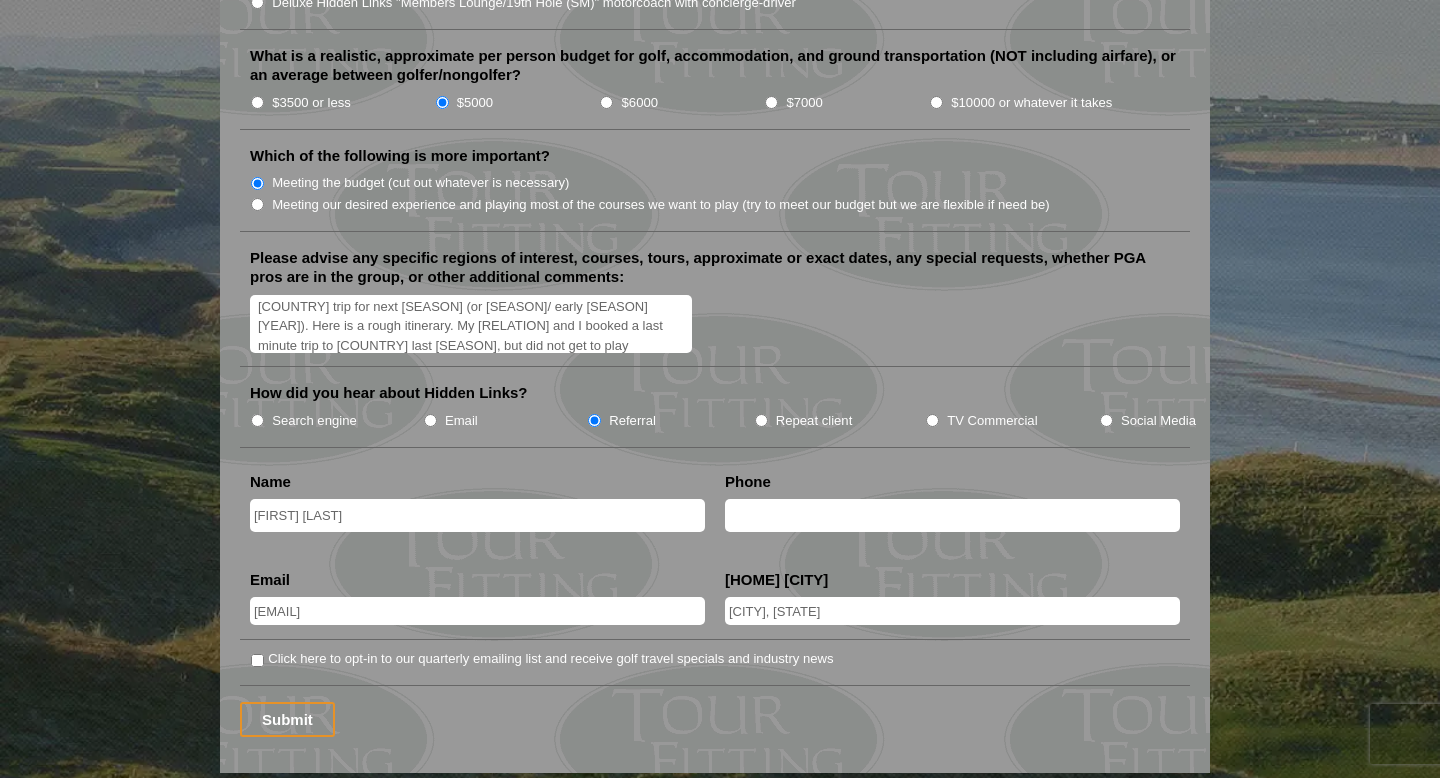 scroll, scrollTop: 43, scrollLeft: 0, axis: vertical 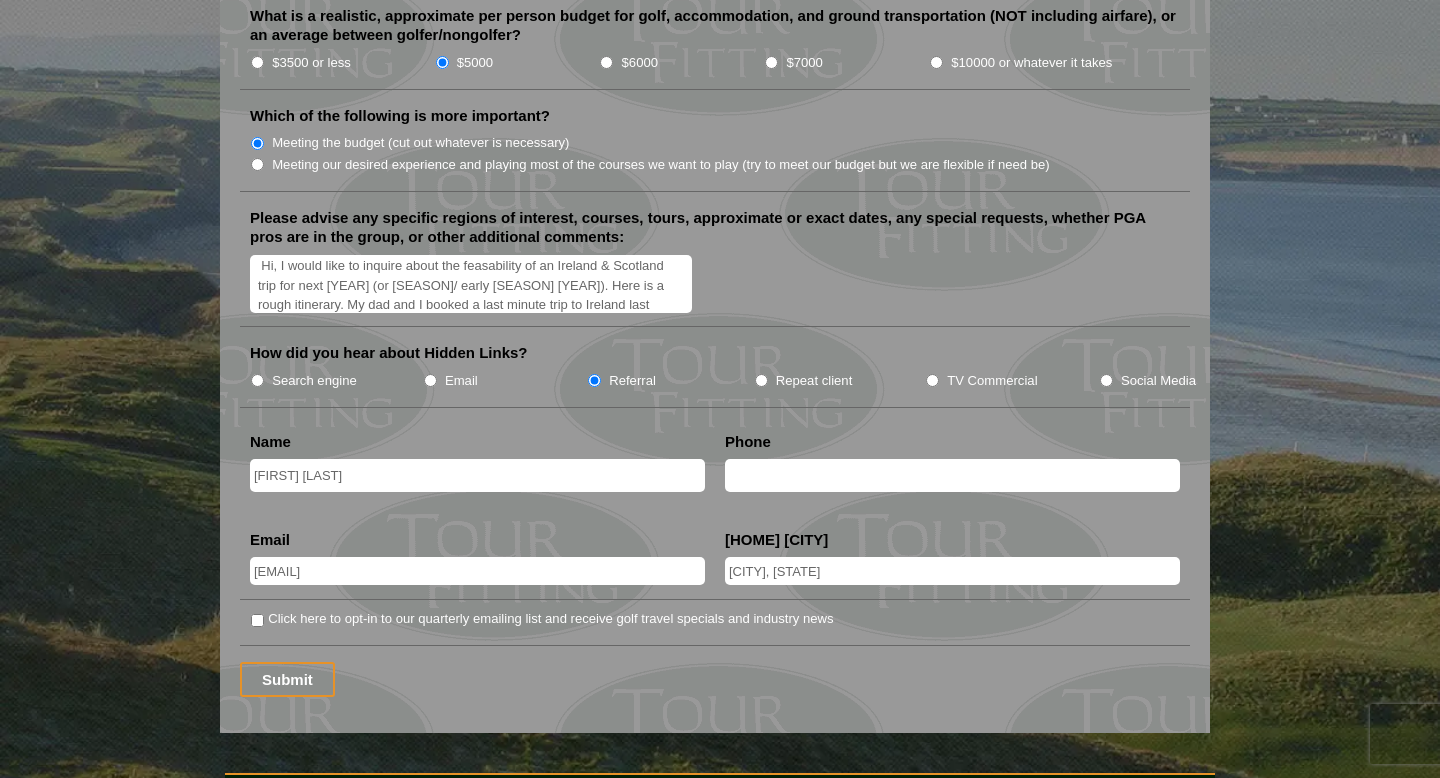 drag, startPoint x: 563, startPoint y: 290, endPoint x: 615, endPoint y: 291, distance: 52.009613 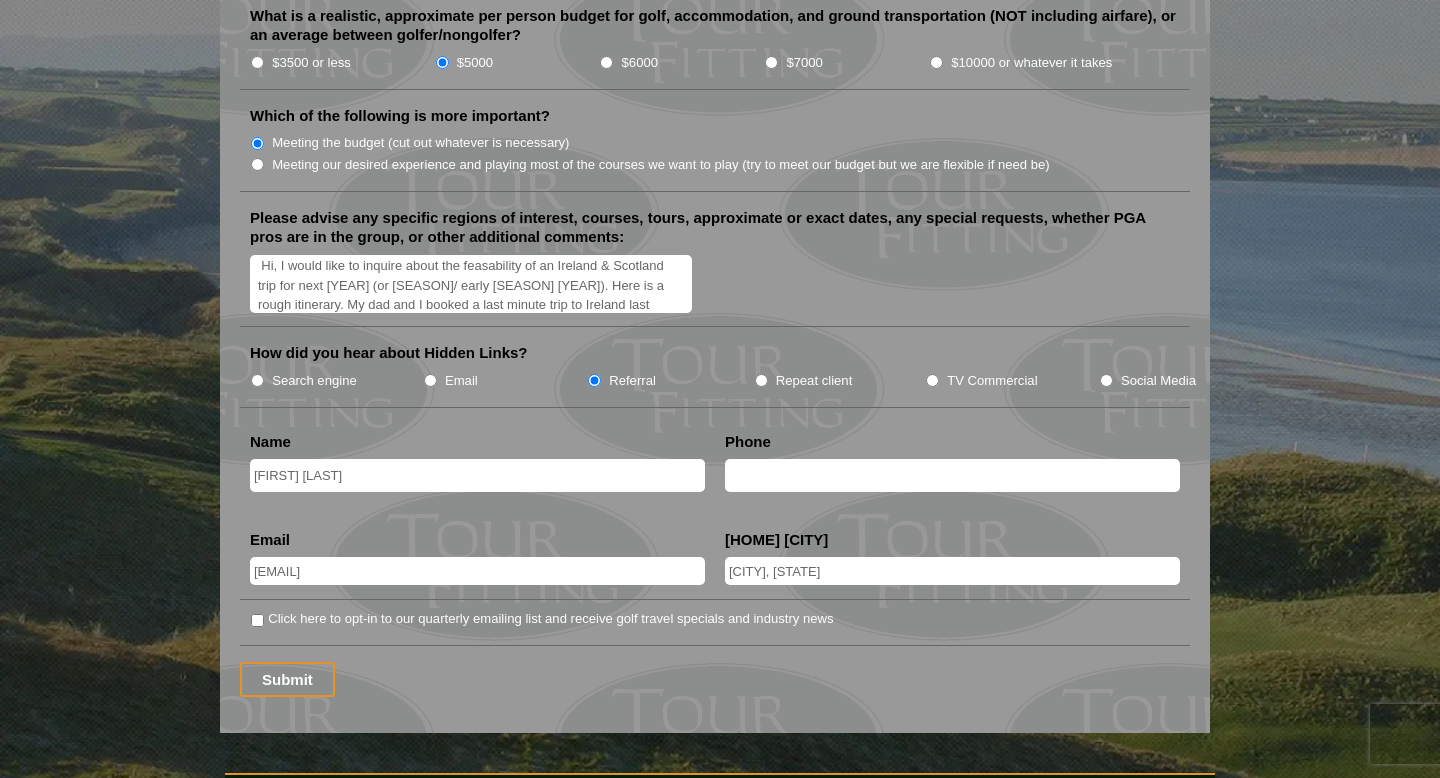 click on "Hi, I would like to inquire about the feasability of an Ireland & Scotland trip for next [YEAR] (or [SEASON]/ early [SEASON] [YEAR]). Here is a rough itinerary. My dad and I booked a last minute trip to Ireland last [YEAR], but did not get to play RPR, or RCD. These two courses + Portstewart are must plays for us in Ireland, while St. Andrews, Kingsbarns, & North Berwick are our Scotland must-plays.
Day 1: Arrive Dublin
Day 2 & 3: Play County Louth & Royal County Down
Day 4: Drive to Portrush, play Royal Portrush
Day 5: Play Portstewart, visit Bushmills Distillery.
Day 6: Ferry to Scotland, drive to St Andrews.
Day 7: Play Old Course, visit St Andrews Cathedral.
Day 8: Play Kingsbarns, explore St Andrews beaches.
Day 9: Play TBD ([CITY]-area course)
Day 10: Play North Berwick, depart Edinburgh Airport." at bounding box center (471, 284) 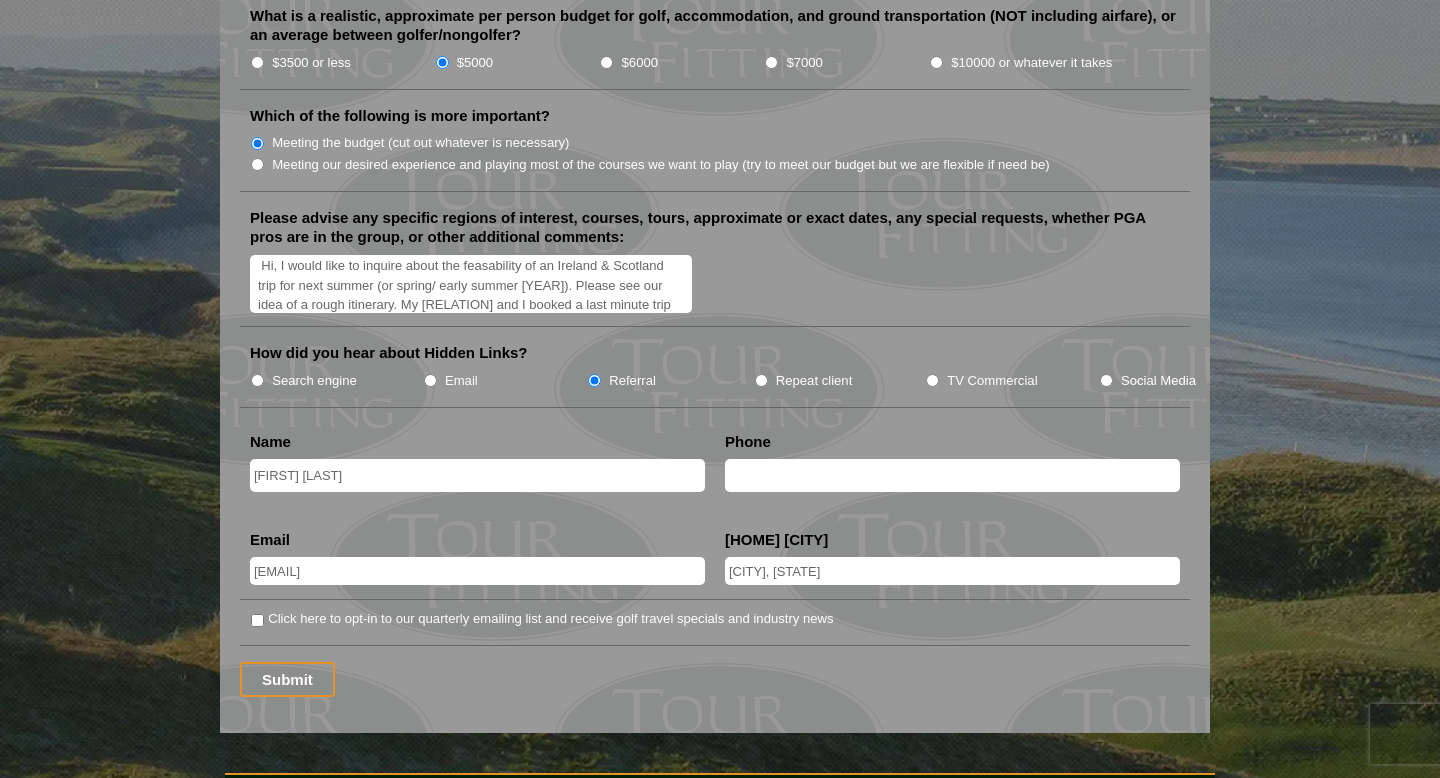 drag, startPoint x: 319, startPoint y: 305, endPoint x: 280, endPoint y: 308, distance: 39.115215 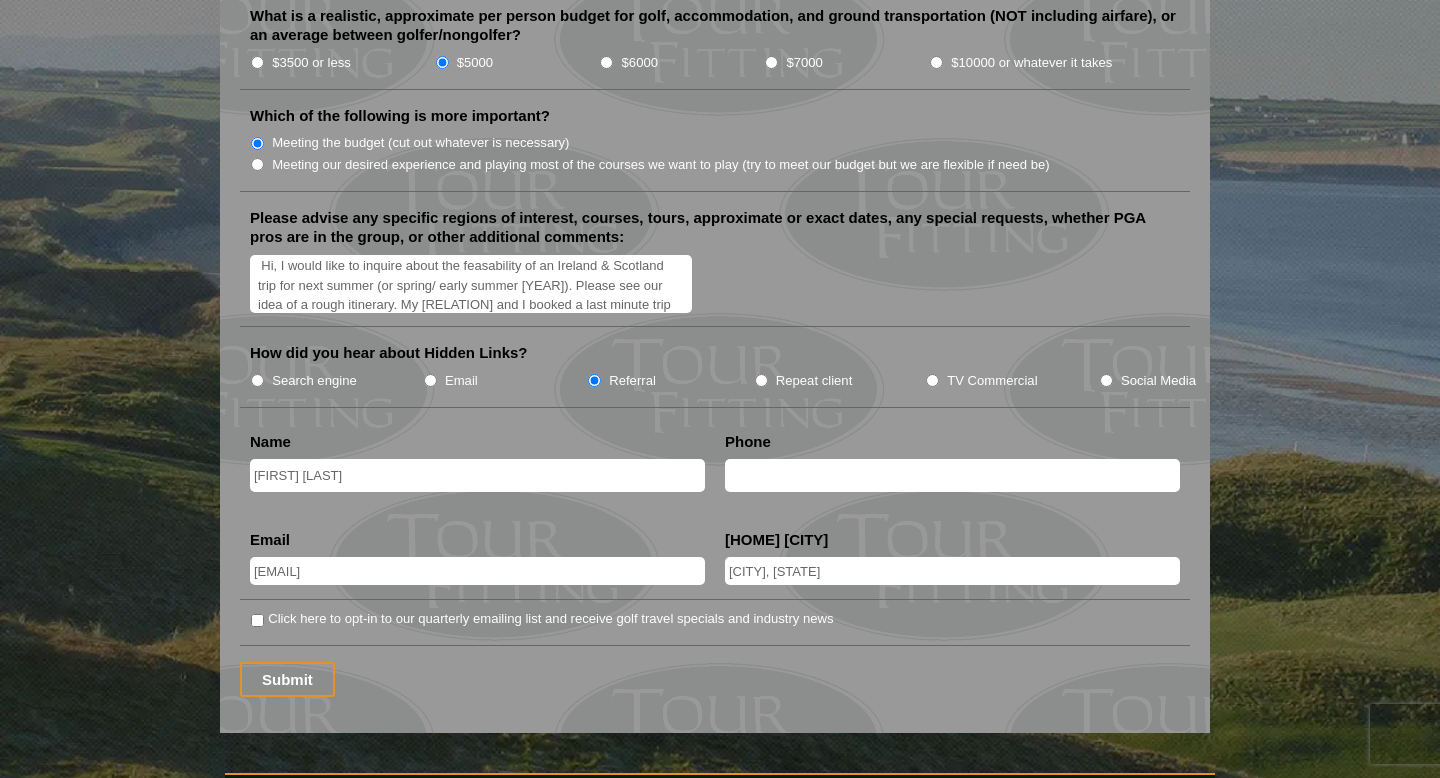 click on "Hi, I would like to inquire about the feasability of an Ireland & Scotland trip for next summer (or spring/ early summer [YEAR]). Please see our idea of a rough itinerary. My [RELATION] and I booked a last minute trip to Ireland last summer, but did not get to play RPR, or RCD. These two courses + Portstewart are must plays for us in Ireland, while St. Andrews, Kingsbarns, & North Berwick are our Scotland must-plays.
Day 1: Arrive Dublin
Day 2 & 3: Play County Louth & Royal County Down
Day 4: Drive to Portrush, play Royal Portrush
Day 5: Play Portstewart, visit Bushmills Distillery.
Day 6: Ferry to Scotland, drive to St Andrews.
Day 7: Play Old Course, visit St Andrews Cathedral.
Day 8: Play Kingsbarns, explore St Andrews beaches.
Day 9: Play TBD ([CITY]-area course)
Day 10: Play North Berwick, depart Edinburgh Airport." at bounding box center (471, 284) 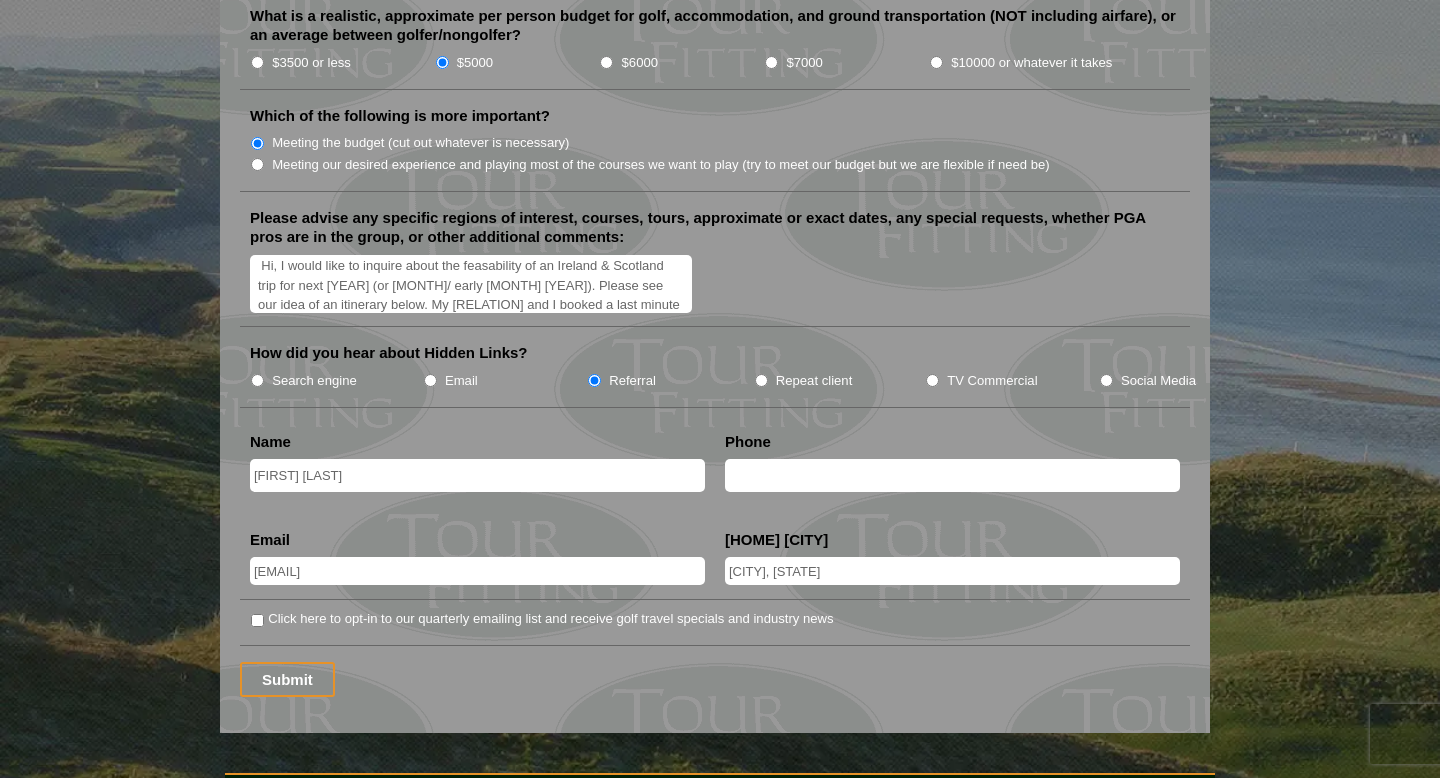 click on "Hi, I would like to inquire about the feasability of an Ireland & Scotland trip for next [YEAR] (or [MONTH]/ early [MONTH] [YEAR]). Please see our idea of an itinerary below. My [RELATION] and I booked a last minute trip to Ireland last [SEASON], but did not get to play RPR, or RCD. These two courses + Portstewart are must plays for us in Ireland, while St. Andrews, Kingsbarns, & North Berwick are our Scotland must-plays.
Day 1: Arrive Dublin
Day 2 & 3: Play County Louth & Royal County Down
Day 4: Drive to Portrush, play Royal Portrush
Day 5: Play Portstewart, visit Bushmills Distillery.
Day 6: Ferry to Scotland, drive to St Andrews.
Day 7: Play Old Course, visit St Andrews Cathedral.
Day 8: Play Kingsbarns, explore St Andrews beaches.
Day 9: Play TBD ([CITY]-area course)
Day 10: Play North Berwick, depart Edinburgh Airport." at bounding box center [471, 284] 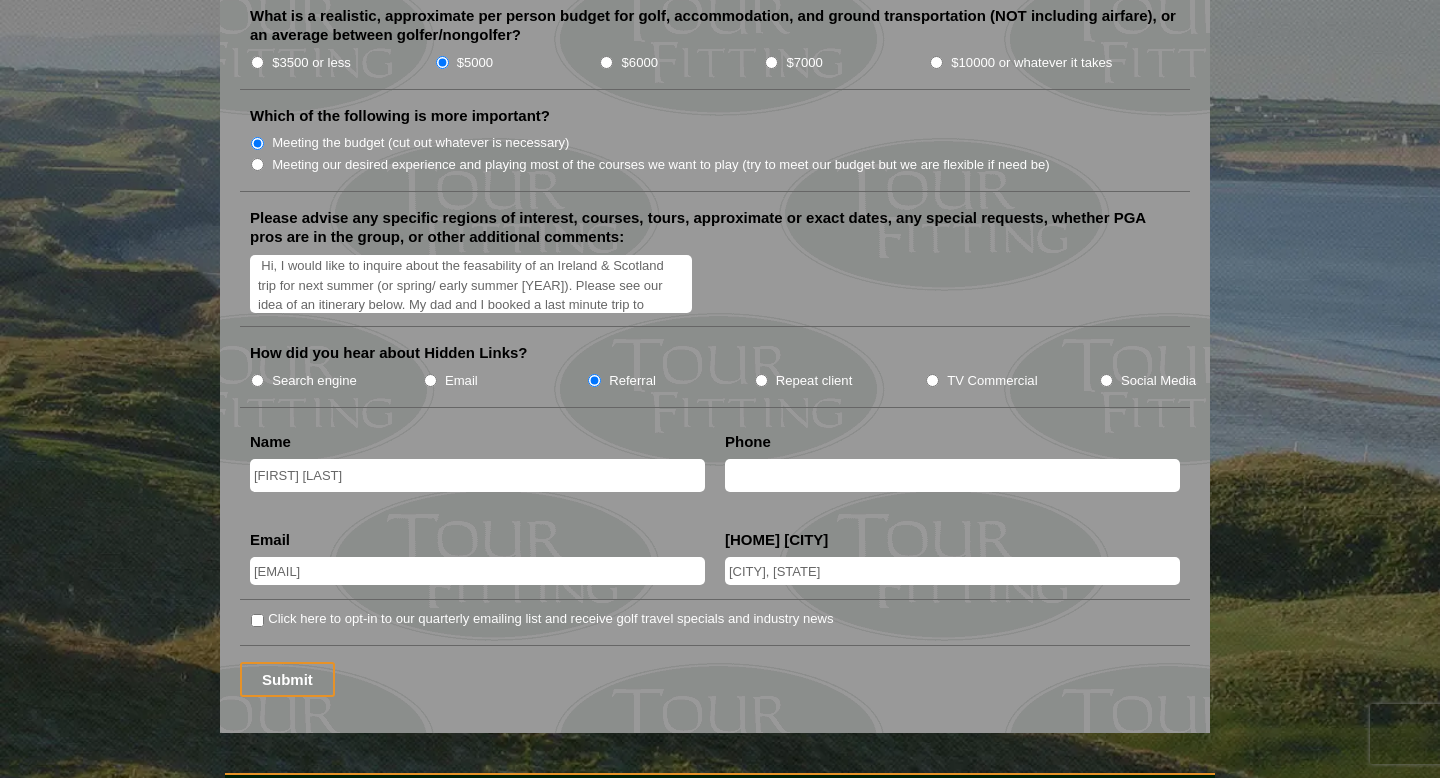 click on "Hi, I would like to inquire about the feasability of an Ireland & Scotland trip for next summer (or spring/ early summer [YEAR]). Please see our idea of an itinerary below. My dad and I booked a last minute trip to Ireland last summer, but did not get to play [COURSE], or [COURSE]. These two courses + [COURSE] are must plays for us in Ireland, while [CITY], [COURSE], & [COURSE] are our Scotland must-plays.
Day 1: Arrive [CITY]
Day 2 & 3: Play [REGION] & [REGION]
Day 4: Drive to [CITY], play [COURSE]
Day 5: Play [COURSE], visit [DISTILLERY].
Day 6: Ferry to [COUNTRY], drive to [CITY].
Day 7: Play [COURSE], visit [LANDMARK].
Day 8: Play [COURSE], explore [CITY] beaches.
Day 9: Play TBD ([CITY]-area course)
Day 10: Play [COURSE], depart [CITY] Airport." at bounding box center [471, 284] 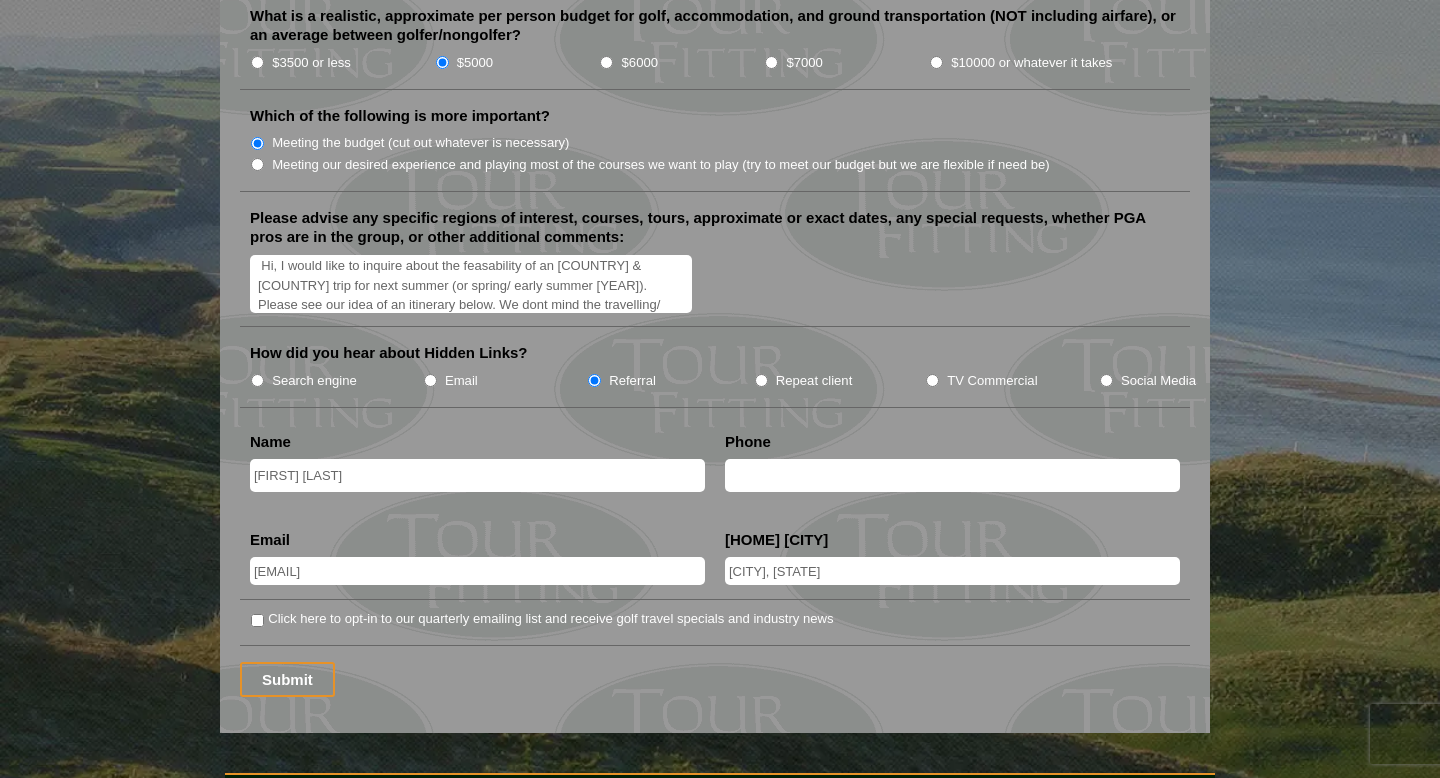 scroll, scrollTop: 24, scrollLeft: 0, axis: vertical 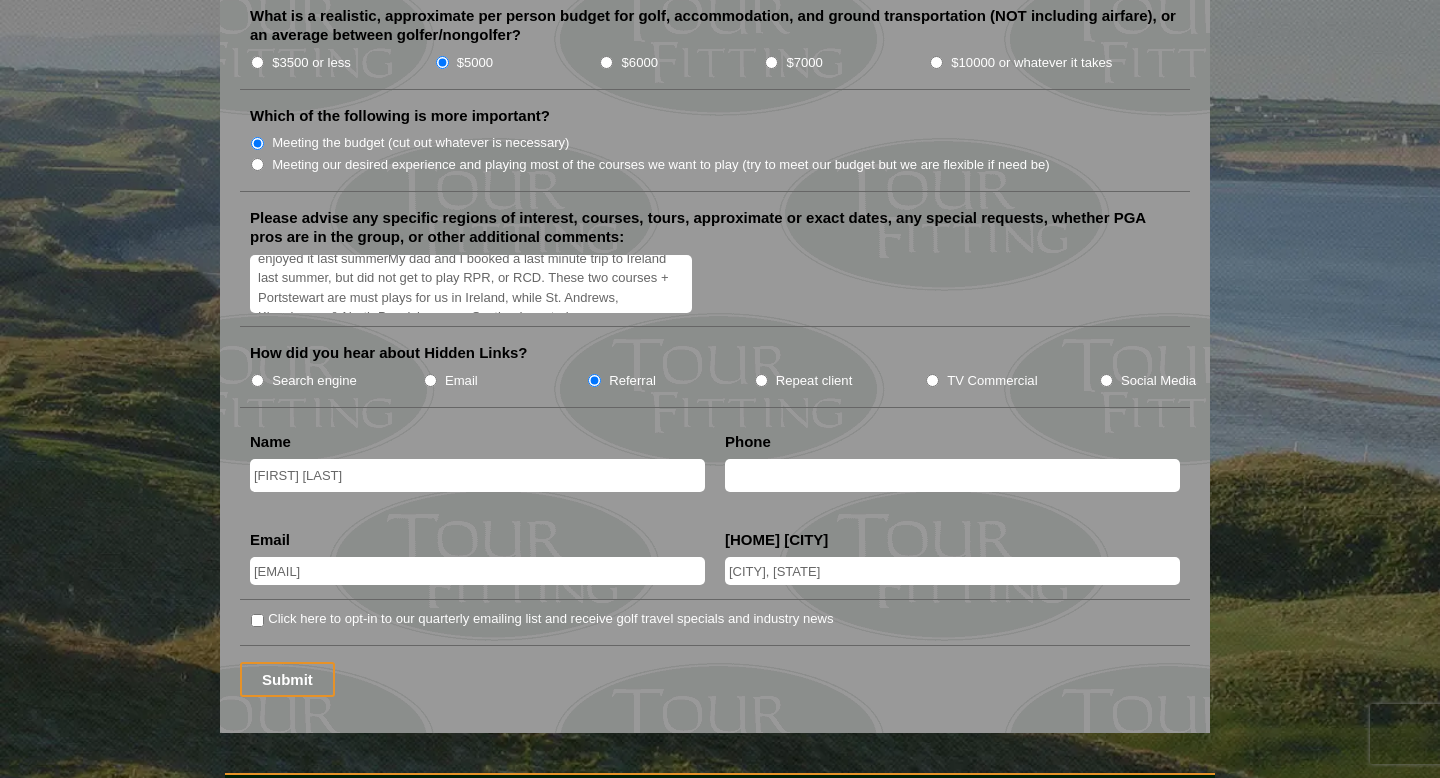 drag, startPoint x: 387, startPoint y: 312, endPoint x: 392, endPoint y: 280, distance: 32.38827 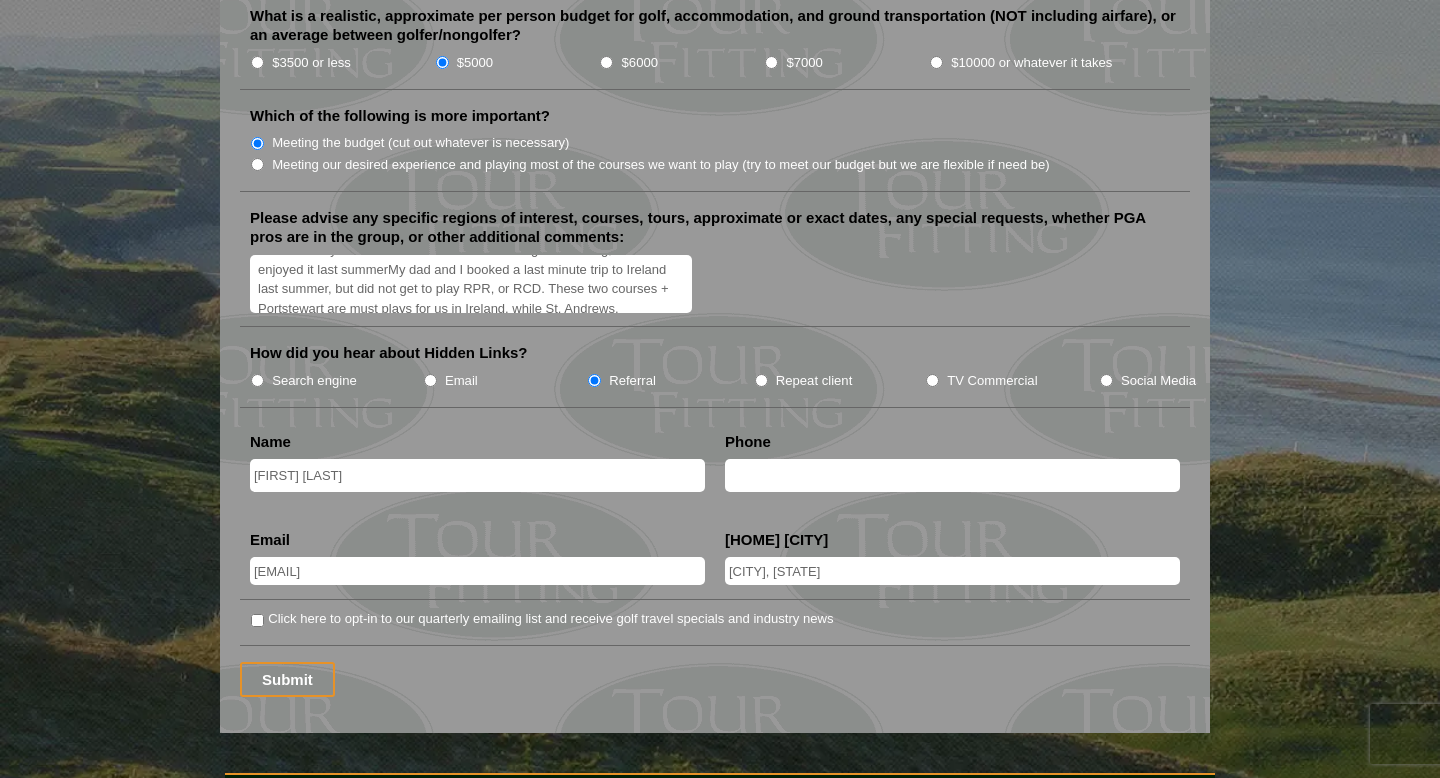scroll, scrollTop: 56, scrollLeft: 0, axis: vertical 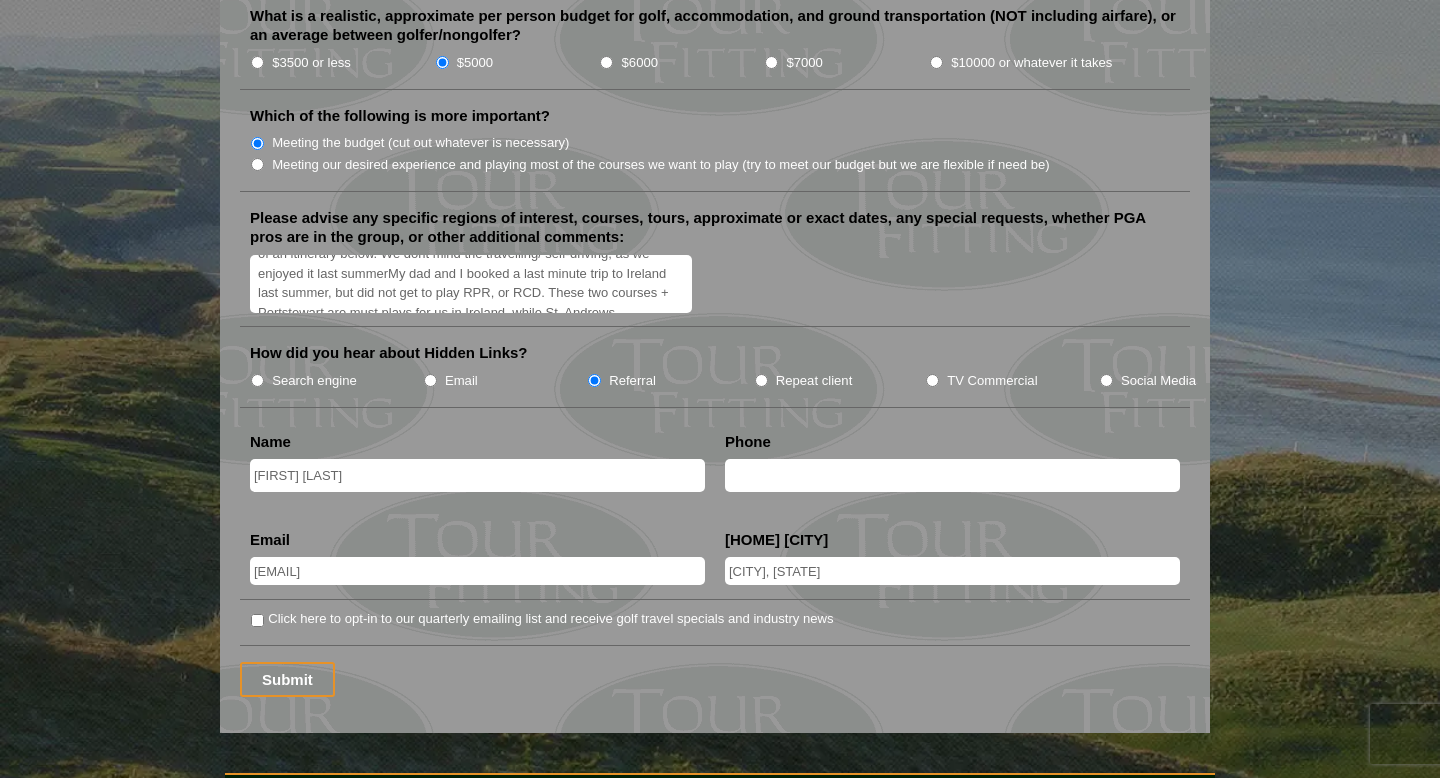 click on "Hi, I would like to inquire about the feasability of an Ireland & Scotland trip for next summer (or spring/ early summer 2027). Please see our idea of an itinerary below. We dont mind the travelling/ self-driving, as we enjoyed it last summerMy dad and I booked a last minute trip to Ireland last summer, but did not get to play RPR, or RCD. These two courses + Portstewart are must plays for us in Ireland, while St. Andrews, Kingsbarns, & North Berwick are our Scotland must-plays.
Day 1: Arrive Dublin
Day 2 & 3: Play County Louth & Royal County Down
Day 4: Drive to Portrush, play Royal Portrush
Day 5: Play Portstewart, visit Bushmills Distillery.
Day 6: Ferry to Scotland, drive to St Andrews.
Day 7: Play Old Course, visit St Andrews Cathedral.
Day 8: Play Kingsbarns, explore St Andrews beaches.
Day 9: Play TBD ([CITY]-area course)
Day 10: Play North Berwick, depart Edinburgh Airport." at bounding box center (471, 284) 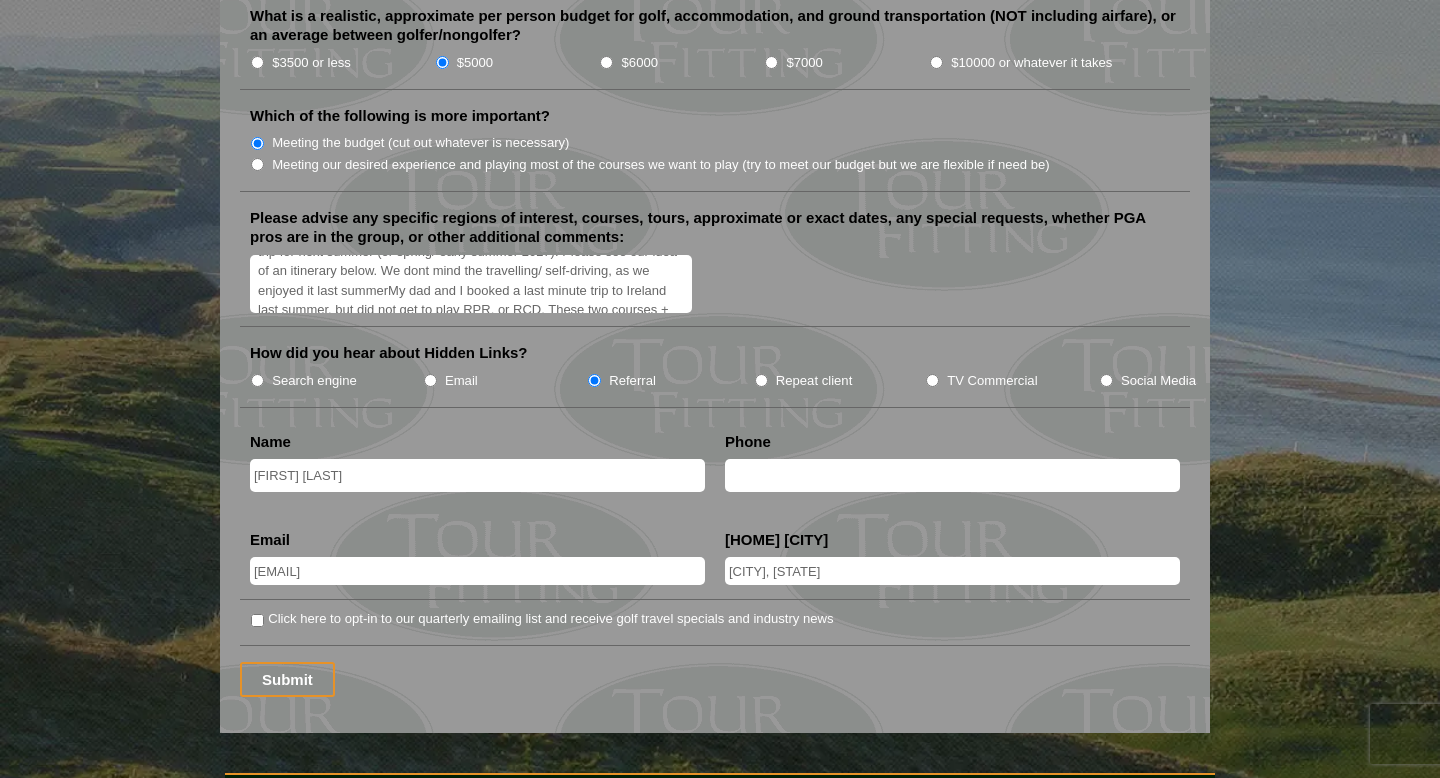 scroll, scrollTop: 37, scrollLeft: 0, axis: vertical 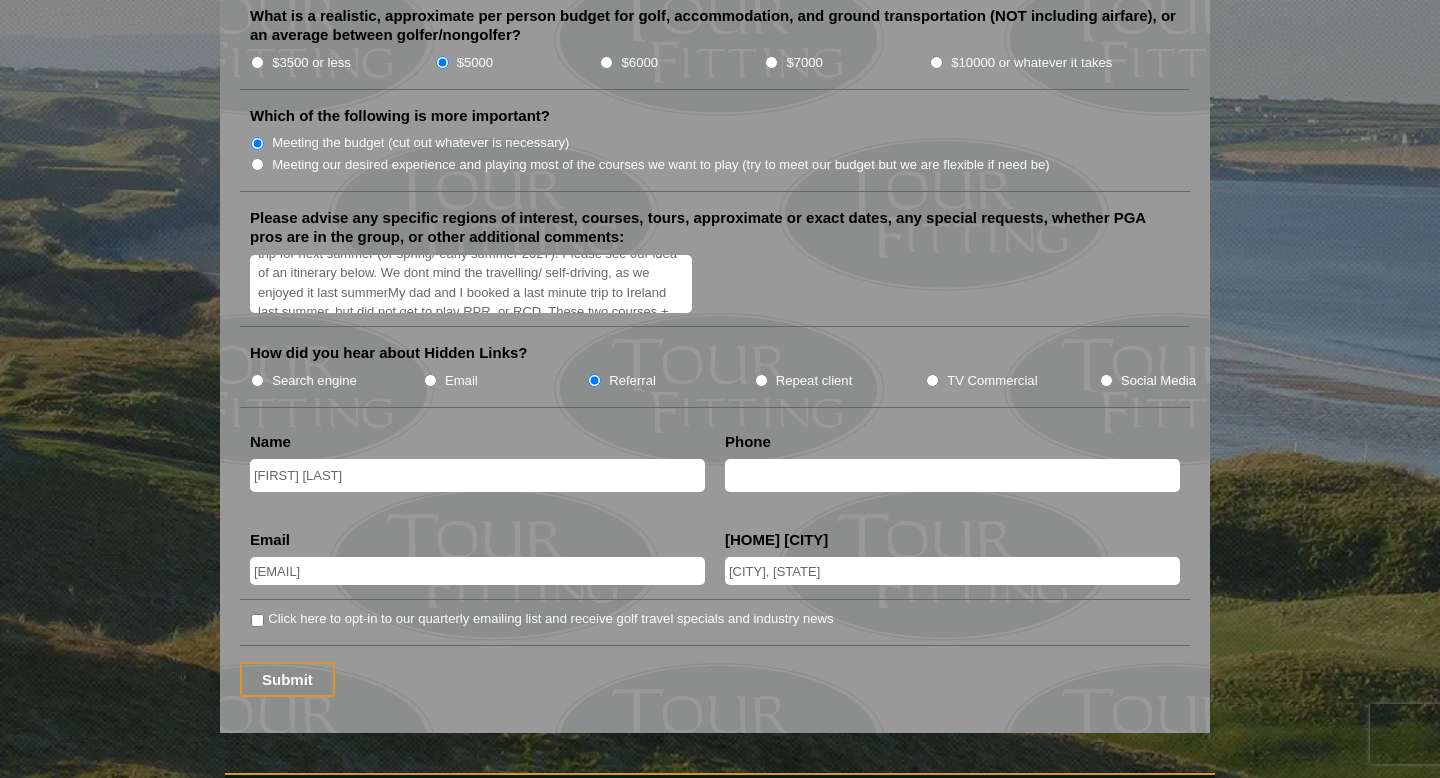 drag, startPoint x: 390, startPoint y: 300, endPoint x: 382, endPoint y: 284, distance: 17.888544 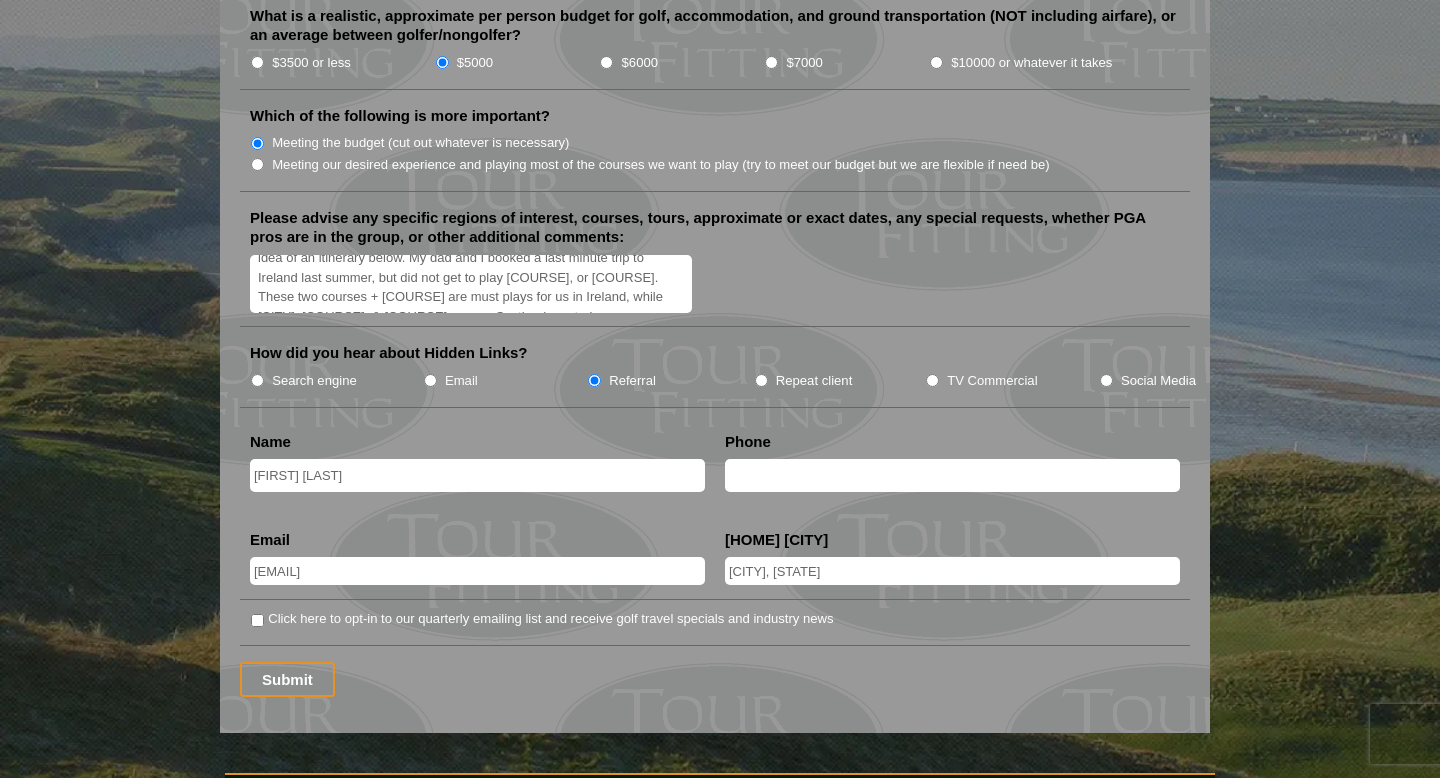 scroll, scrollTop: 53, scrollLeft: 0, axis: vertical 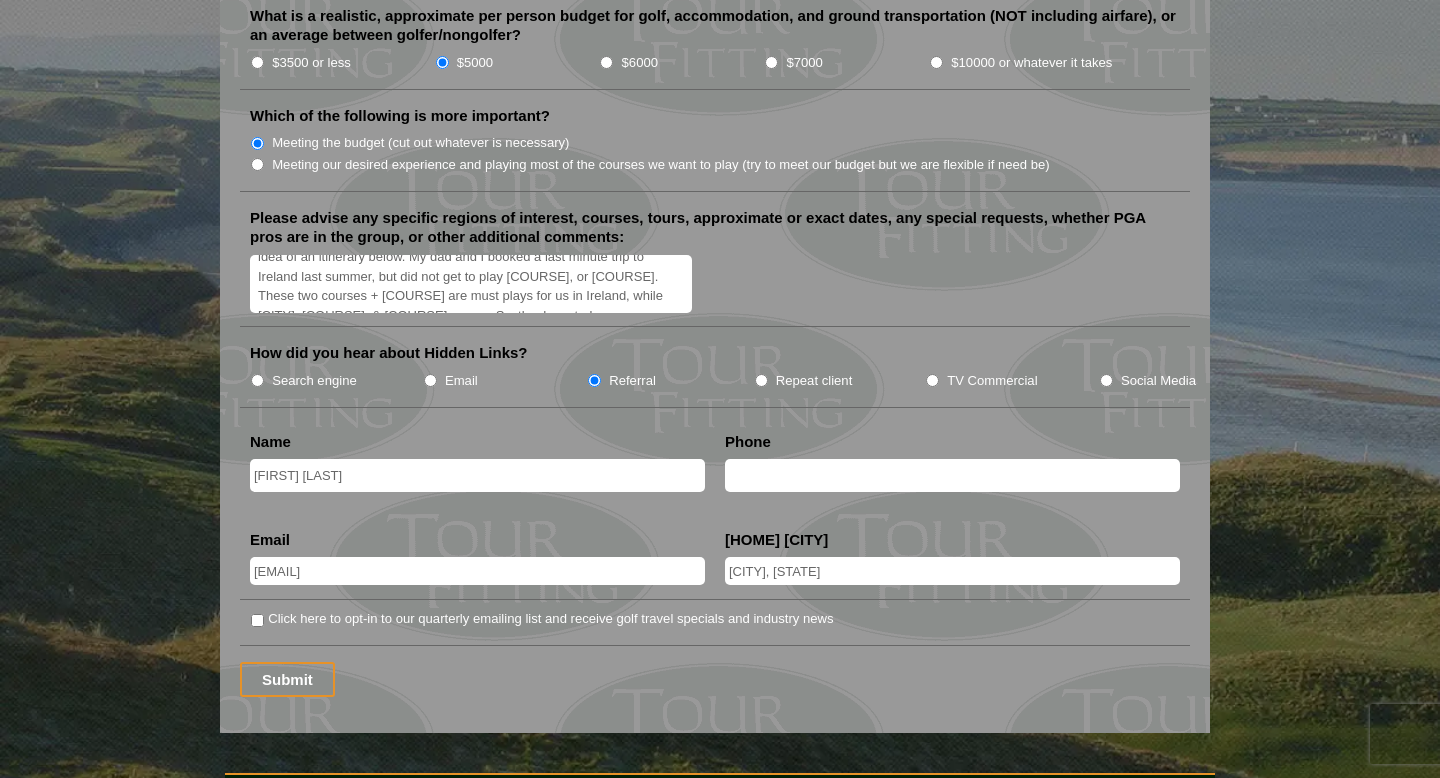 click on "Hi, I would like to inquire about the feasability of an Ireland & Scotland trip for next summer (or spring/ early summer [YEAR]). Please see our idea of an itinerary below. My dad and I booked a last minute trip to Ireland last summer, but did not get to play [COURSE], or [COURSE]. These two courses + [COURSE] are must plays for us in Ireland, while [CITY], [COURSE], & [COURSE] are our Scotland must-plays.
Day 1: Arrive [CITY]
Day 2 & 3: Play [REGION] & [REGION]
Day 4: Drive to [CITY], play [COURSE]
Day 5: Play [COURSE], visit [DISTILLERY].
Day 6: Ferry to [COUNTRY], drive to [CITY].
Day 7: Play [COURSE], visit [LANDMARK].
Day 8: Play [COURSE], explore [CITY] beaches.
Day 9: Play TBD ([CITY]-area course)
Day 10: Play [COURSE], depart [CITY] Airport." at bounding box center [471, 284] 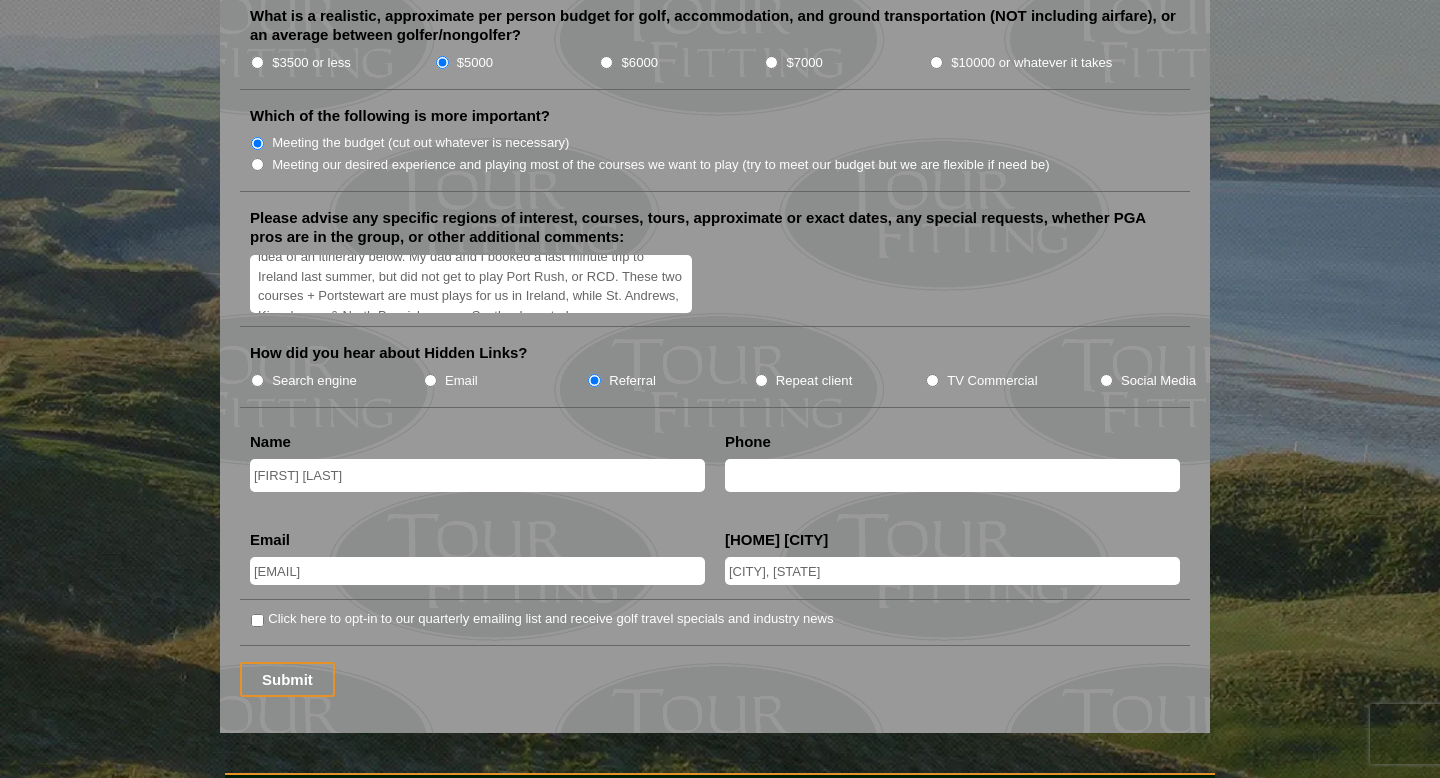 click on "Hi, I would like to inquire about the feasability of an Ireland & Scotland trip for next summer (or spring/ early summer [YEAR]). Please see our idea of an itinerary below. My dad and I booked a last minute trip to Ireland last summer, but did not get to play Port Rush, or RCD. These two courses + Portstewart are must plays for us in Ireland, while St. Andrews, Kingsbarns, & North Berwick are our Scotland must-plays.
Day 1: Arrive Dublin
Day 2 & 3: Play County Louth & Royal County Down
Day 4: Drive to Portrush, play Royal Portrush
Day 5: Play Portstewart, visit Bushmills Distillery.
Day 6: Ferry to Scotland, drive to St Andrews.
Day 7: Play Old Course, visit St Andrews Cathedral.
Day 8: Play Kingsbarns, explore St Andrews beaches.
Day 9: Play TBD ([CITY]-area course)
Day 10: Play North Berwick, depart Edinburgh Airport." at bounding box center (471, 284) 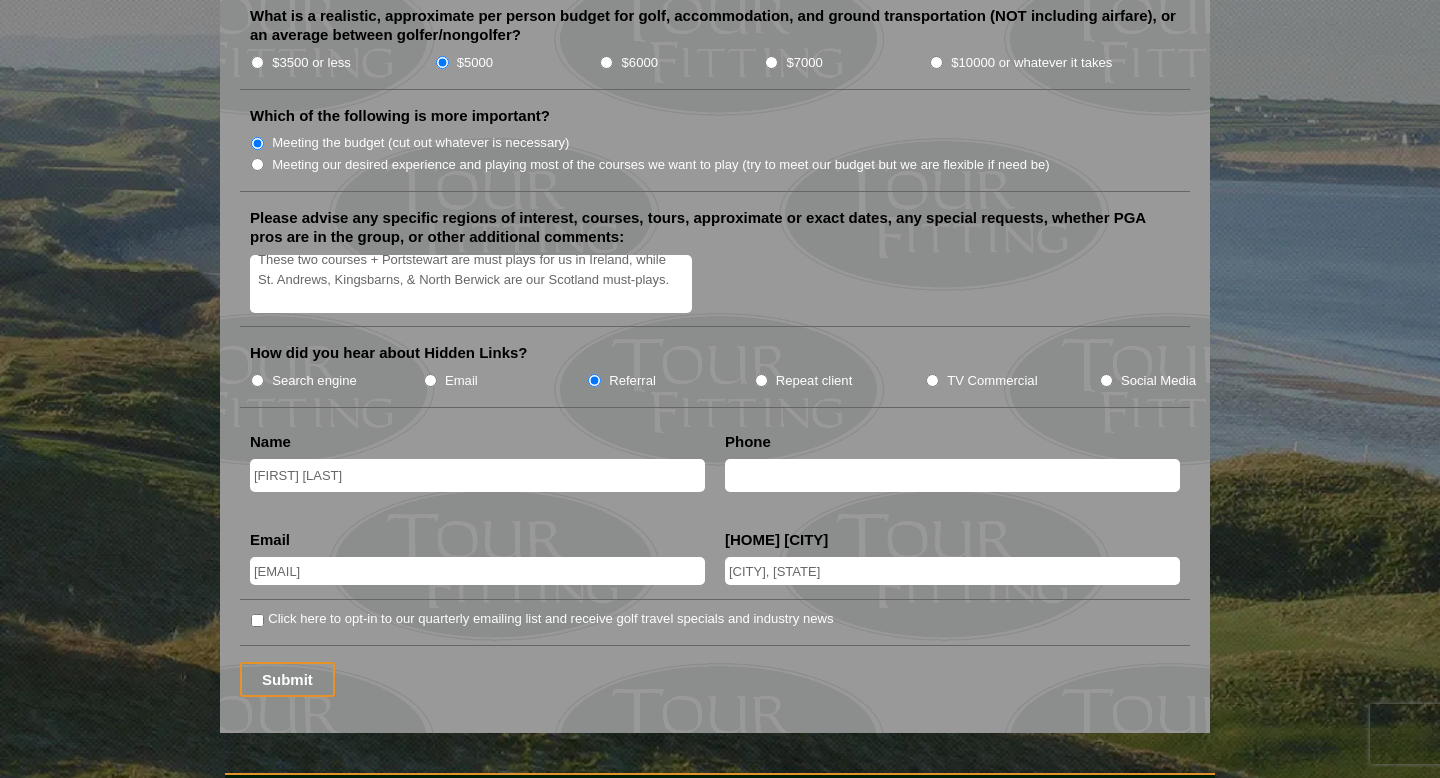 scroll, scrollTop: 92, scrollLeft: 0, axis: vertical 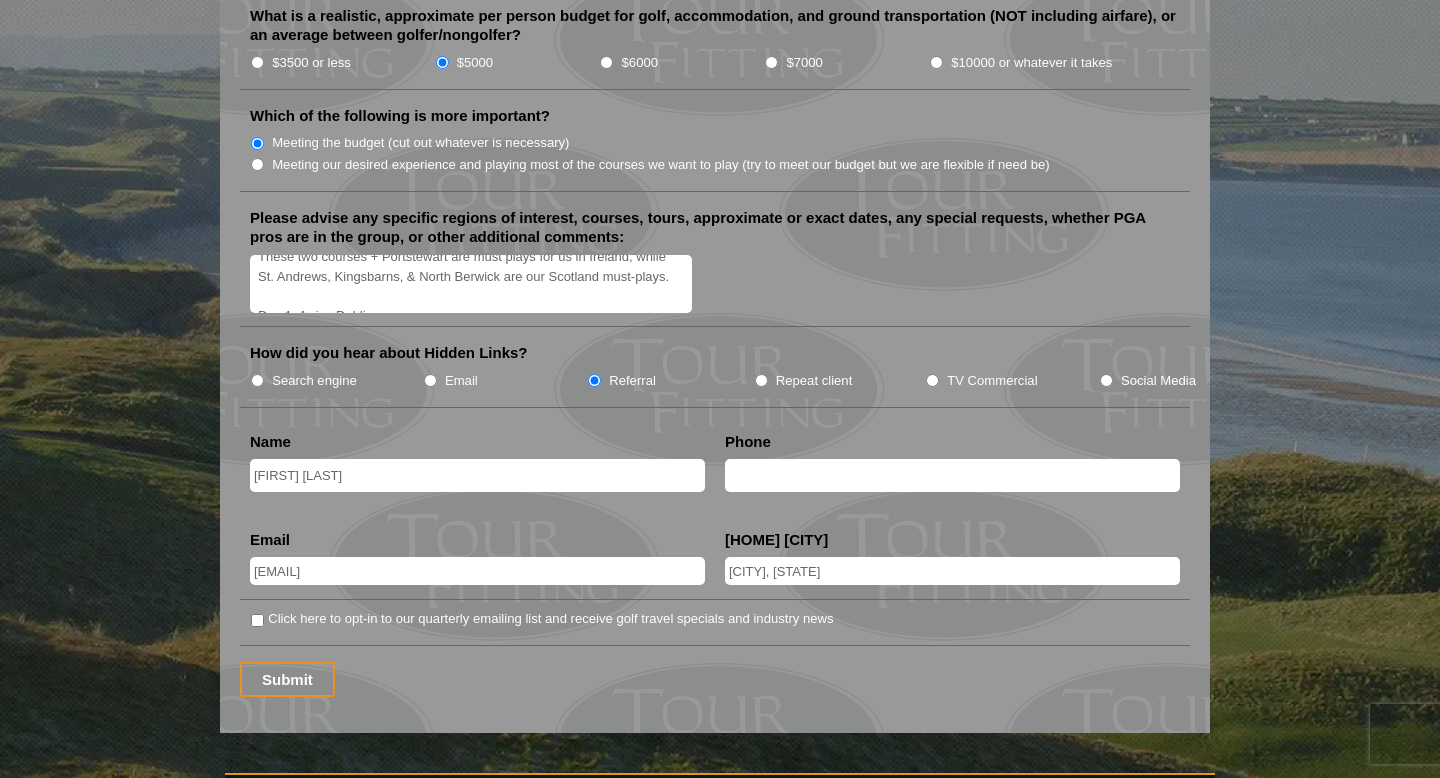 click on "Hi, I would like to inquire about the feasability of an Ireland & Scotland trip for next summer (or spring/ early summer [YEAR]). Please see our idea of an itinerary below. My dad and I booked a last minute trip to Ireland last summer, but did not get to play Port Rush, or County Down. These two courses + Portstewart are must plays for us in Ireland, while St. Andrews, Kingsbarns, & North Berwick are our Scotland must-plays.
Day 1: Arrive Dublin
Day 2 & 3: Play County Louth & Royal County Down
Day 4: Drive to Portrush, play Royal Portrush
Day 5: Play Portstewart, visit Bushmills Distillery.
Day 6: Ferry to Scotland, drive to St Andrews.
Day 7: Play Old Course, visit St Andrews Cathedral.
Day 8: Play Kingsbarns, explore St Andrews beaches.
Day 9: Play TBD ([CITY]-area course)
Day 10: Play North Berwick, depart Edinburgh Airport." at bounding box center [471, 284] 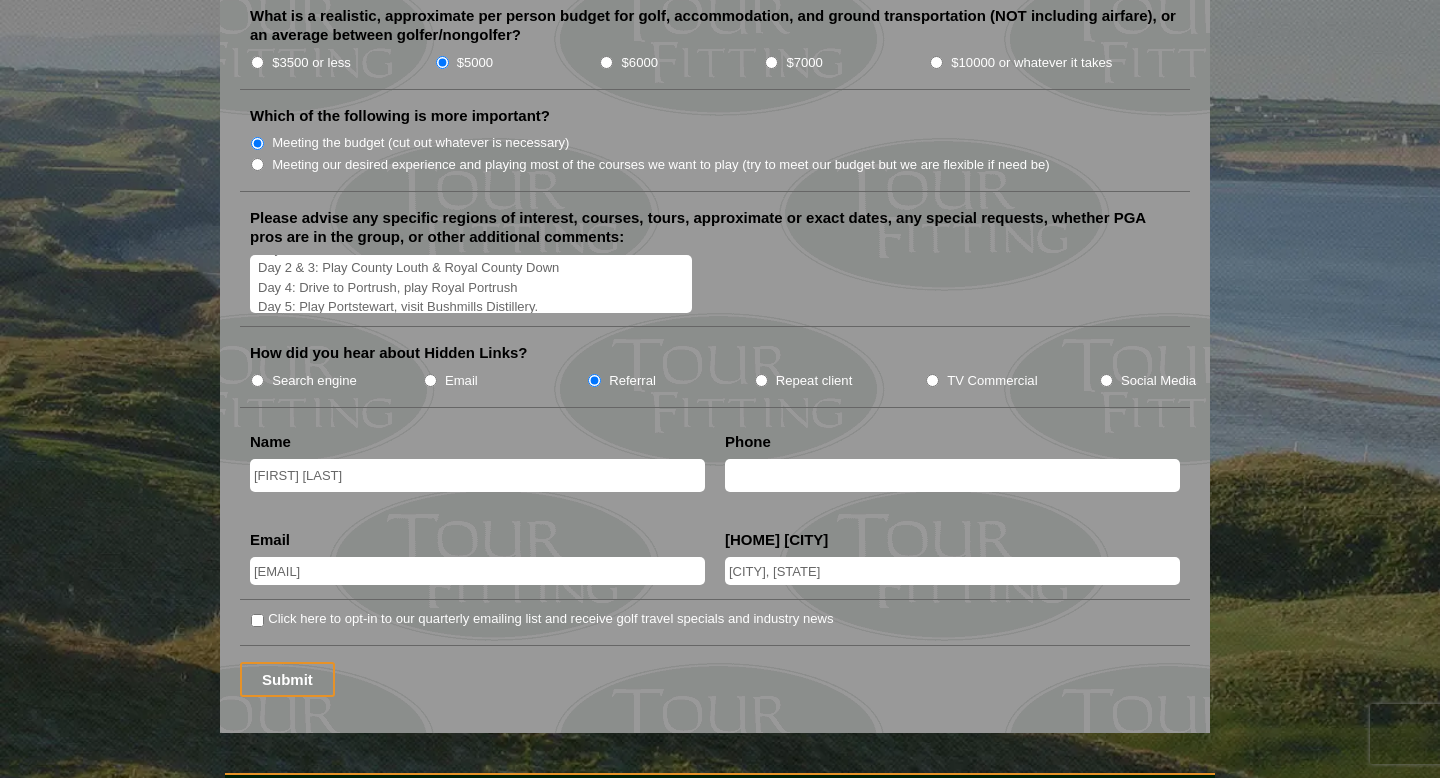 scroll, scrollTop: 161, scrollLeft: 0, axis: vertical 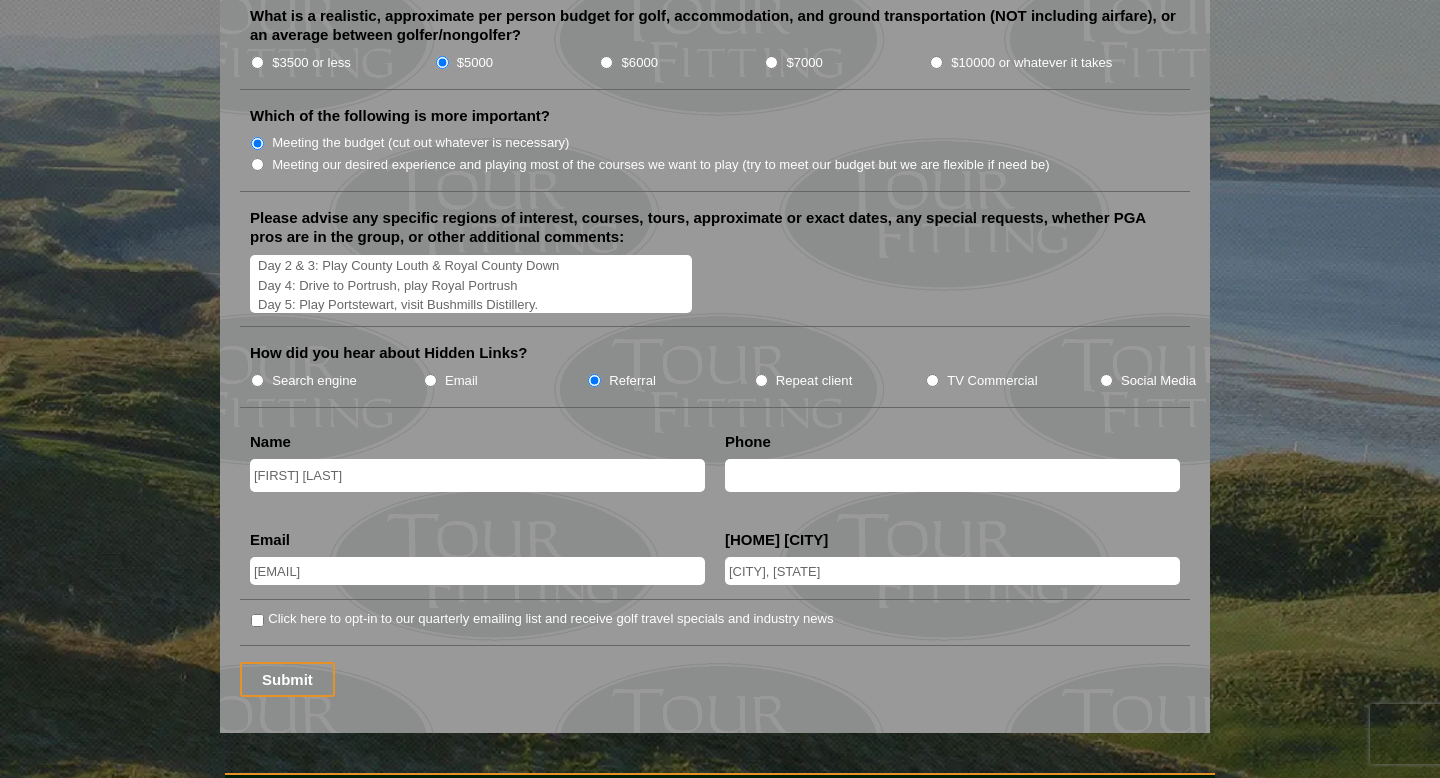 drag, startPoint x: 301, startPoint y: 287, endPoint x: 408, endPoint y: 290, distance: 107.042046 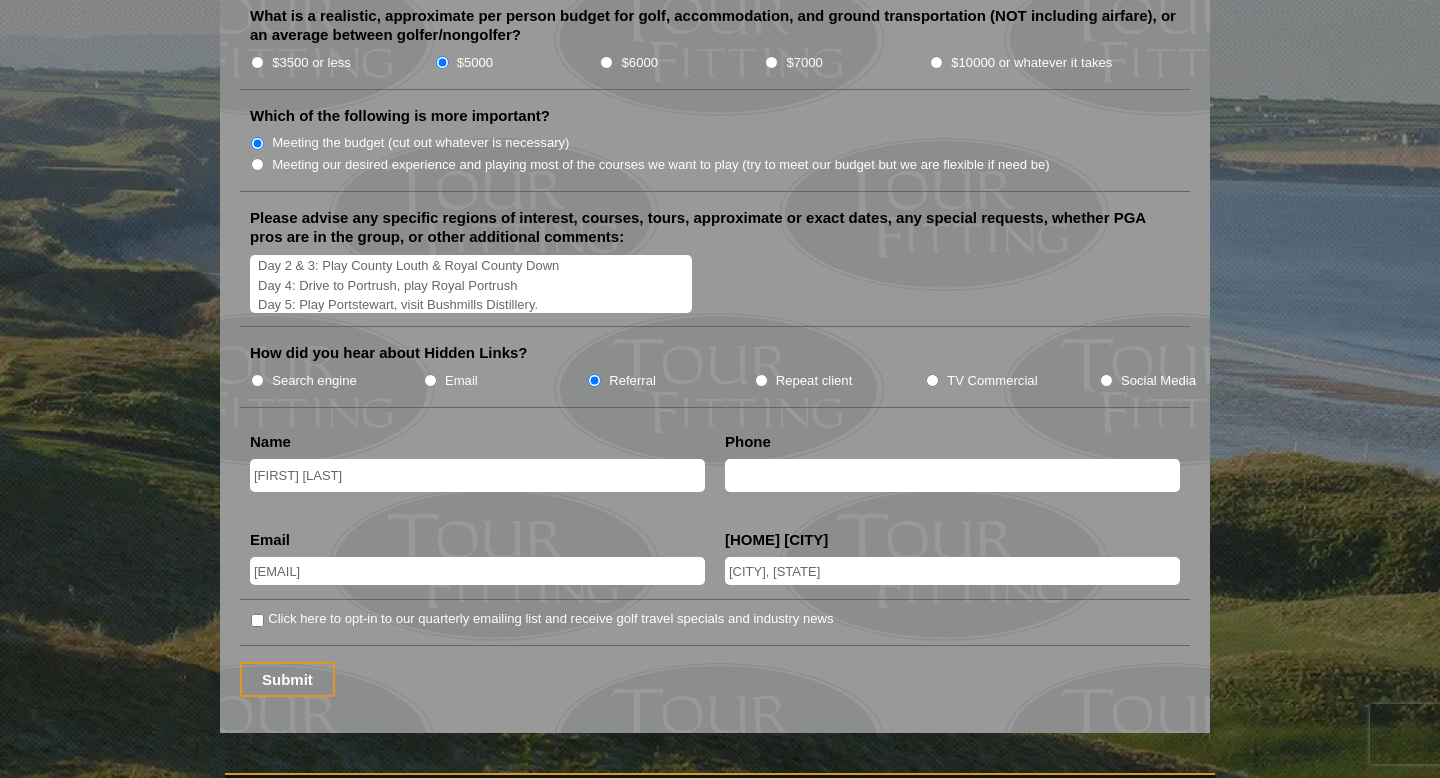 click on "Hi, I would like to inquire about the feasability of an Ireland & Scotland trip for next summer (or spring/ early summer [YEAR]). Please see our idea of an itinerary below. My dad and I booked a last minute trip to Ireland last summer, but did not get to play Port Rush, or County Down. These two courses + Portstewart are must plays for us in Ireland, while St. Andrews, Kingsbarns, & North Berwick are our Scotland must-plays.
Day 1: Arrive Dublin
Day 2 & 3: Play County Louth & Royal County Down
Day 4: Drive to Portrush, play Royal Portrush
Day 5: Play Portstewart, visit Bushmills Distillery.
Day 6: Ferry to Scotland, drive to St Andrews.
Day 7: Play Old Course, visit St Andrews Cathedral.
Day 8: Play Kingsbarns, explore St Andrews beaches.
Day 9: Play TBD ([CITY]-area course)
Day 10: Play North Berwick, depart Edinburgh Airport." at bounding box center (471, 284) 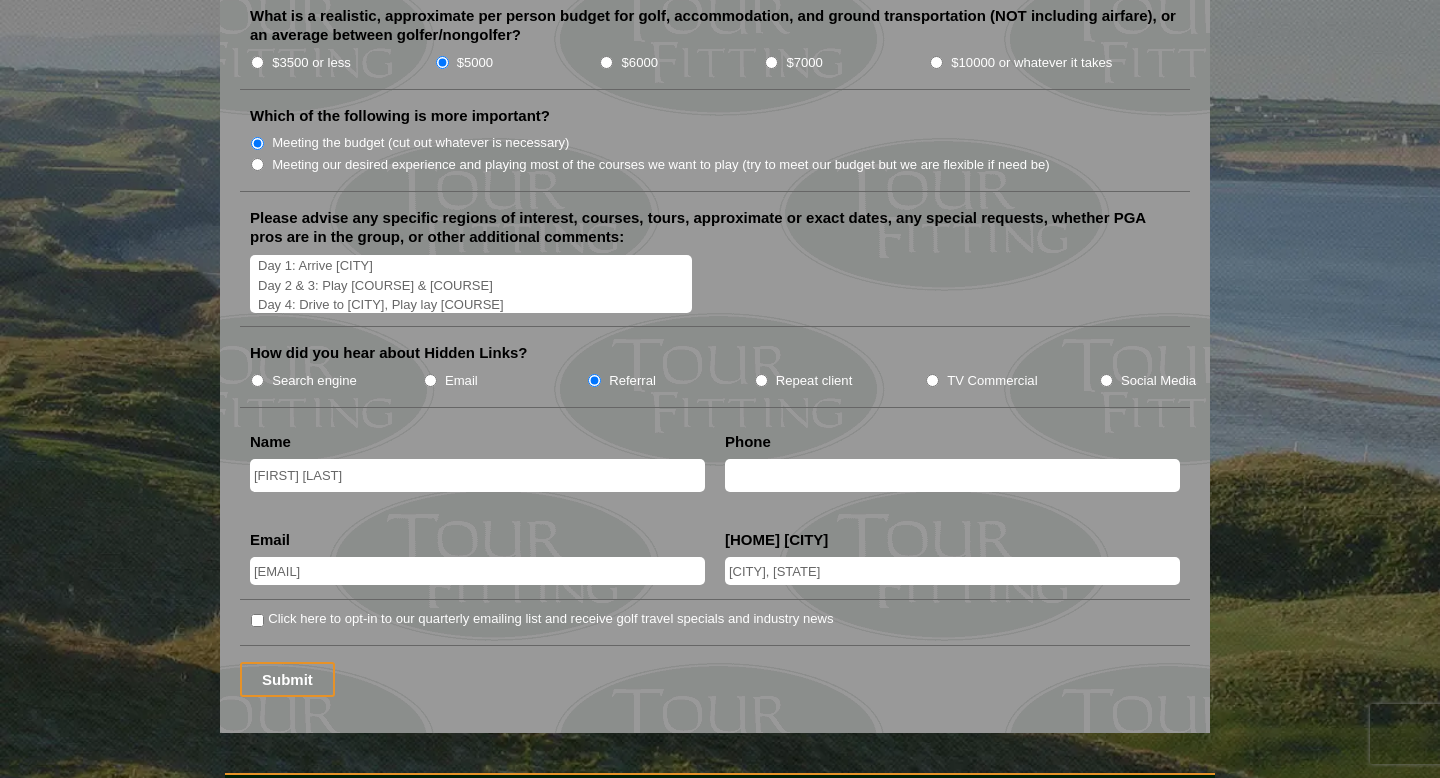 drag, startPoint x: 433, startPoint y: 291, endPoint x: 557, endPoint y: 291, distance: 124 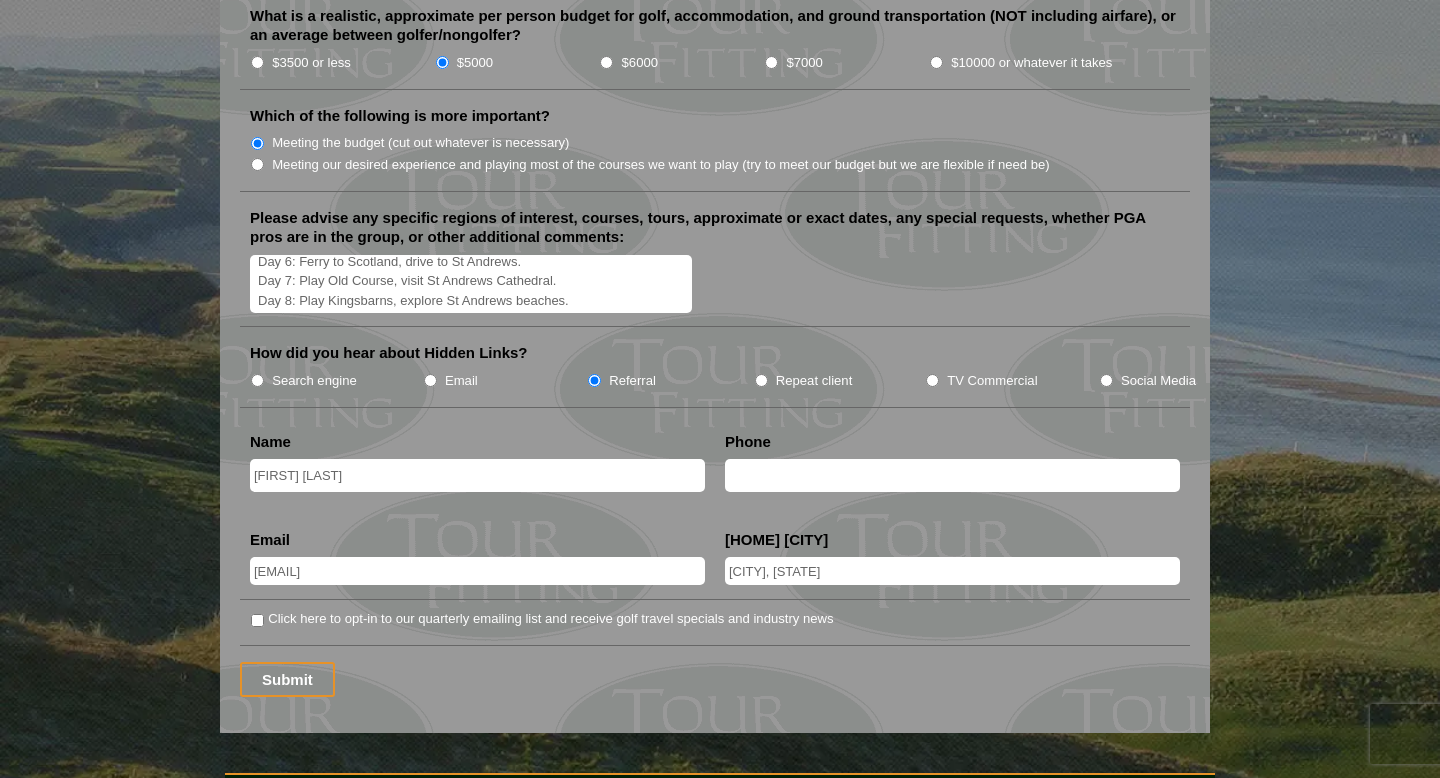 drag, startPoint x: 301, startPoint y: 314, endPoint x: 558, endPoint y: 295, distance: 257.7014 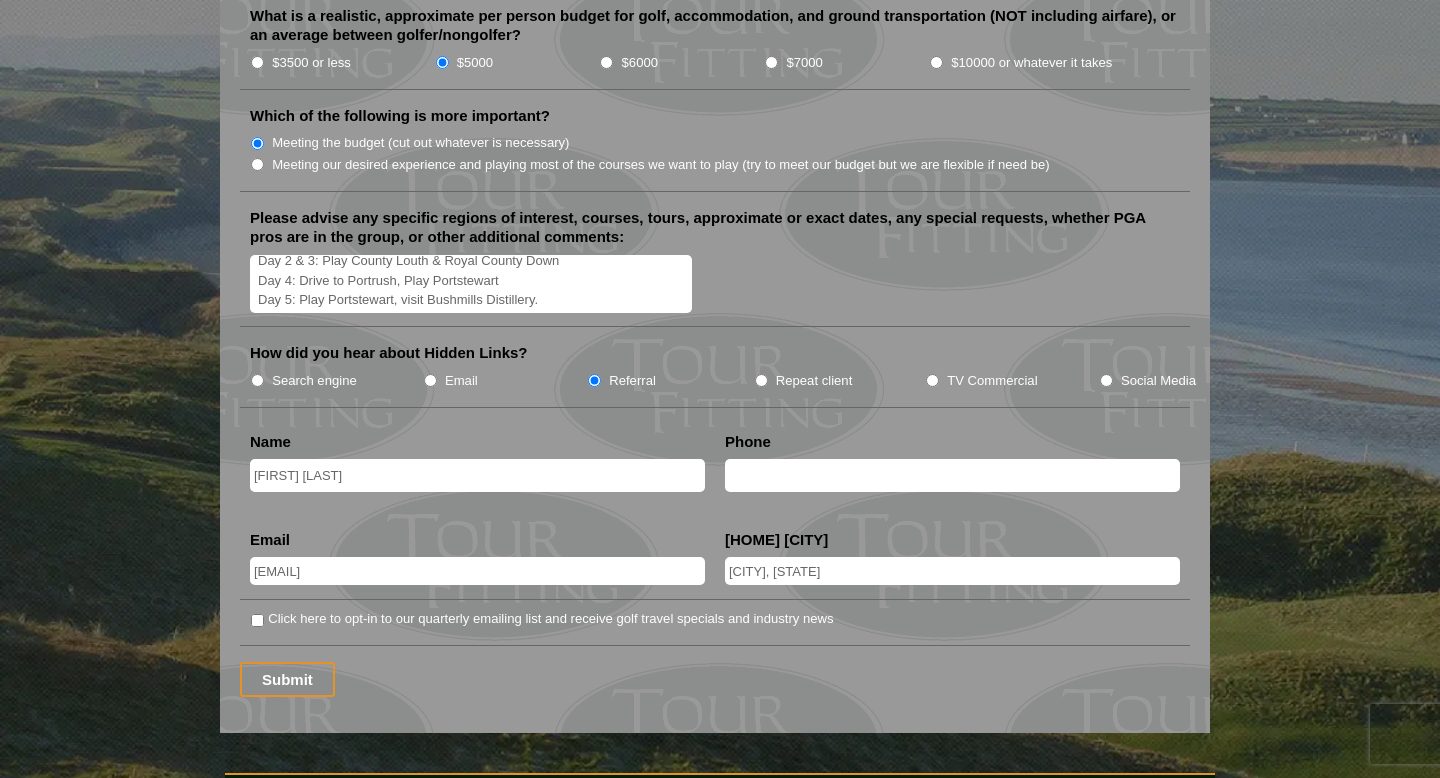scroll, scrollTop: 164, scrollLeft: 0, axis: vertical 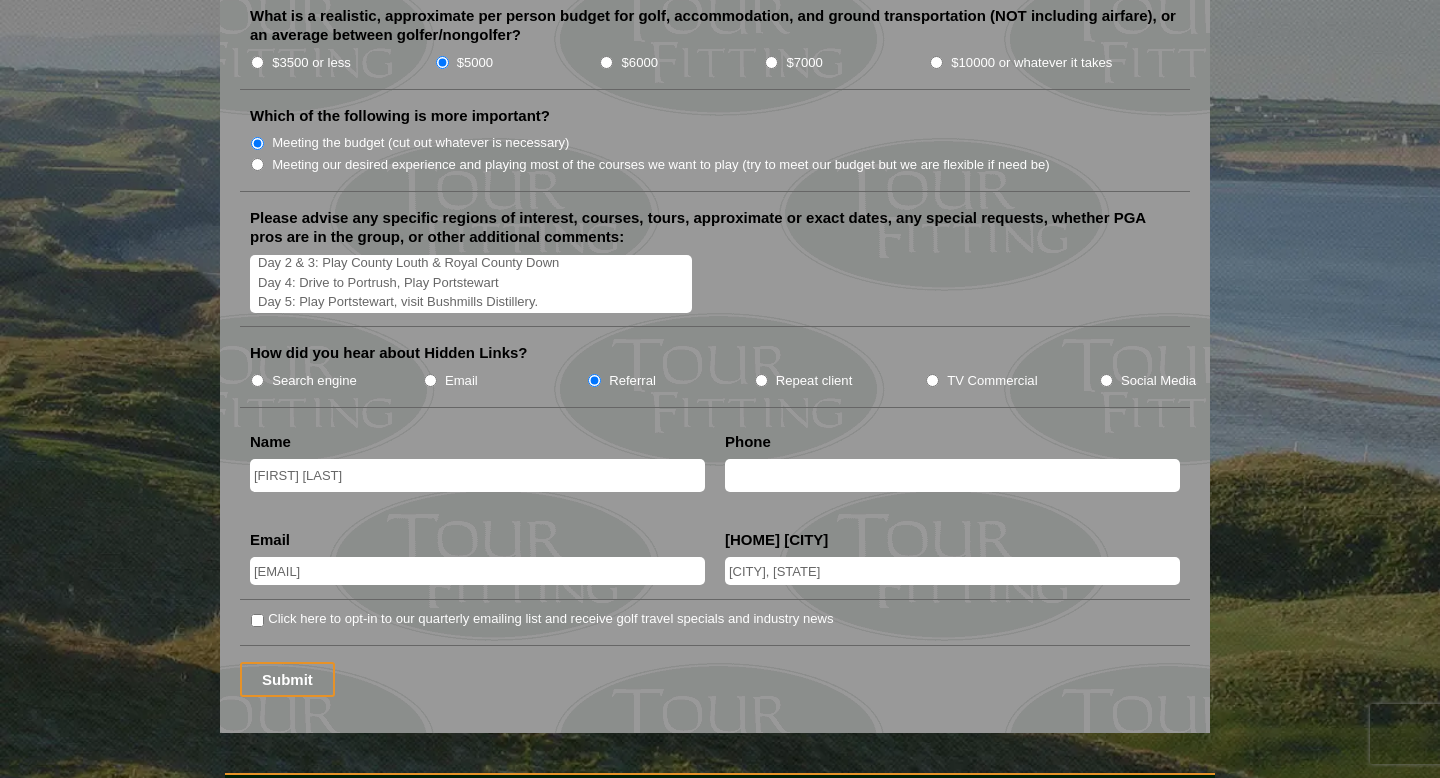 click on "Hi, I would like to inquire about the feasability of an Ireland & Scotland trip for next [DATE] (or [DATE]/ early [DATE] [YEAR]). Please see our idea of an itinerary below. My [RELATION] and I booked a last minute trip to Ireland last [DATE], but did not get to play Port Rush, or County Down. These two courses + Portstewart are must plays for us in Ireland, while St. Andrews, Kingsbarns, & North Berwick are our Scotland must-plays.
Day 1: Arrive Dublin
Day 2 & 3: Play County Louth & Royal County Down
Day 4: Drive to Portrush, Play Portstewart
Day 5: Play Portstewart, visit Bushmills Distillery.
Day 6: Ferry to Scotland, drive to St Andrews.
Day 7: Play Old Course, visit St Andrews Cathedral.
Day 8: Play Kingsbarns, explore St Andrews beaches.
Day 9: Play TBD ([CITY]-area course)
Day 10: Play North Berwick, depart Edinburgh Airport." at bounding box center (471, 284) 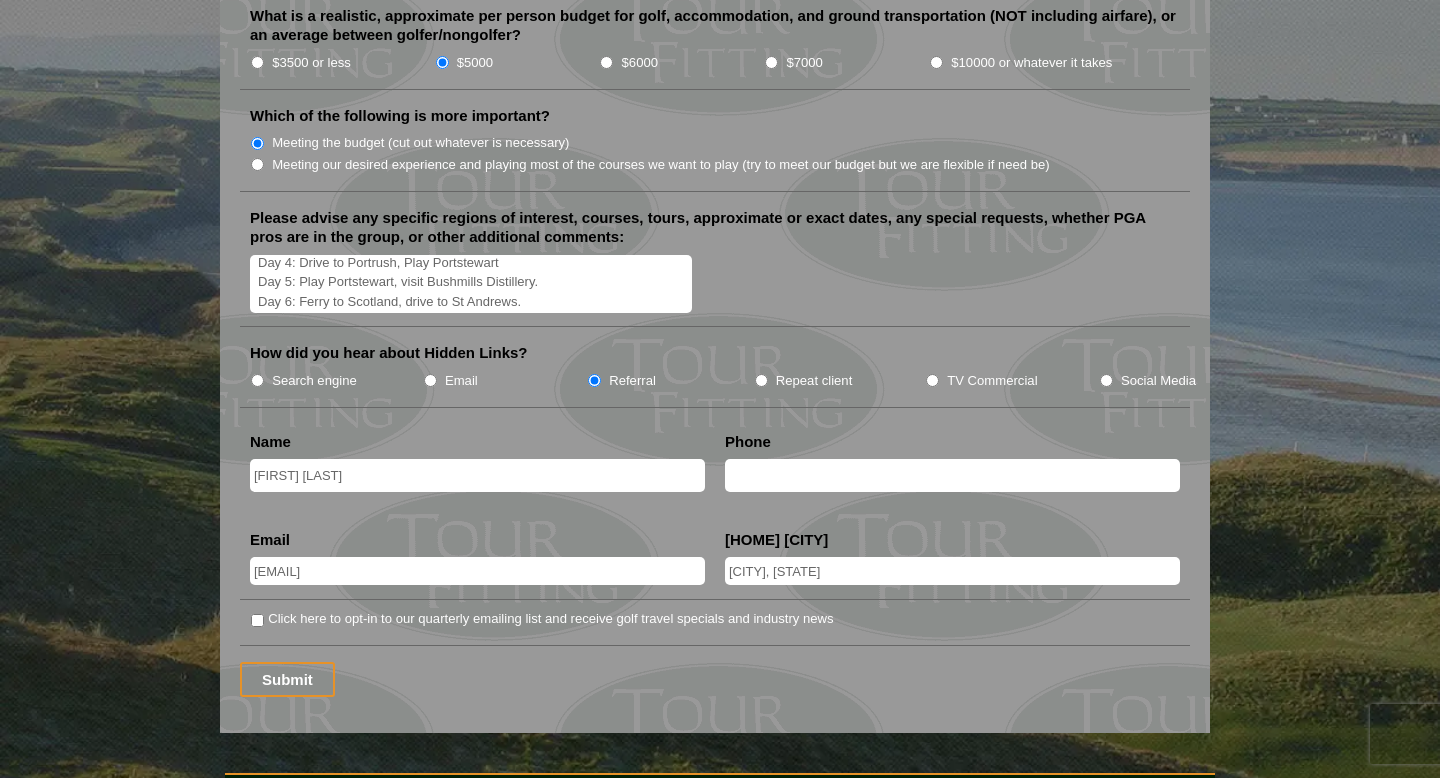 scroll, scrollTop: 186, scrollLeft: 0, axis: vertical 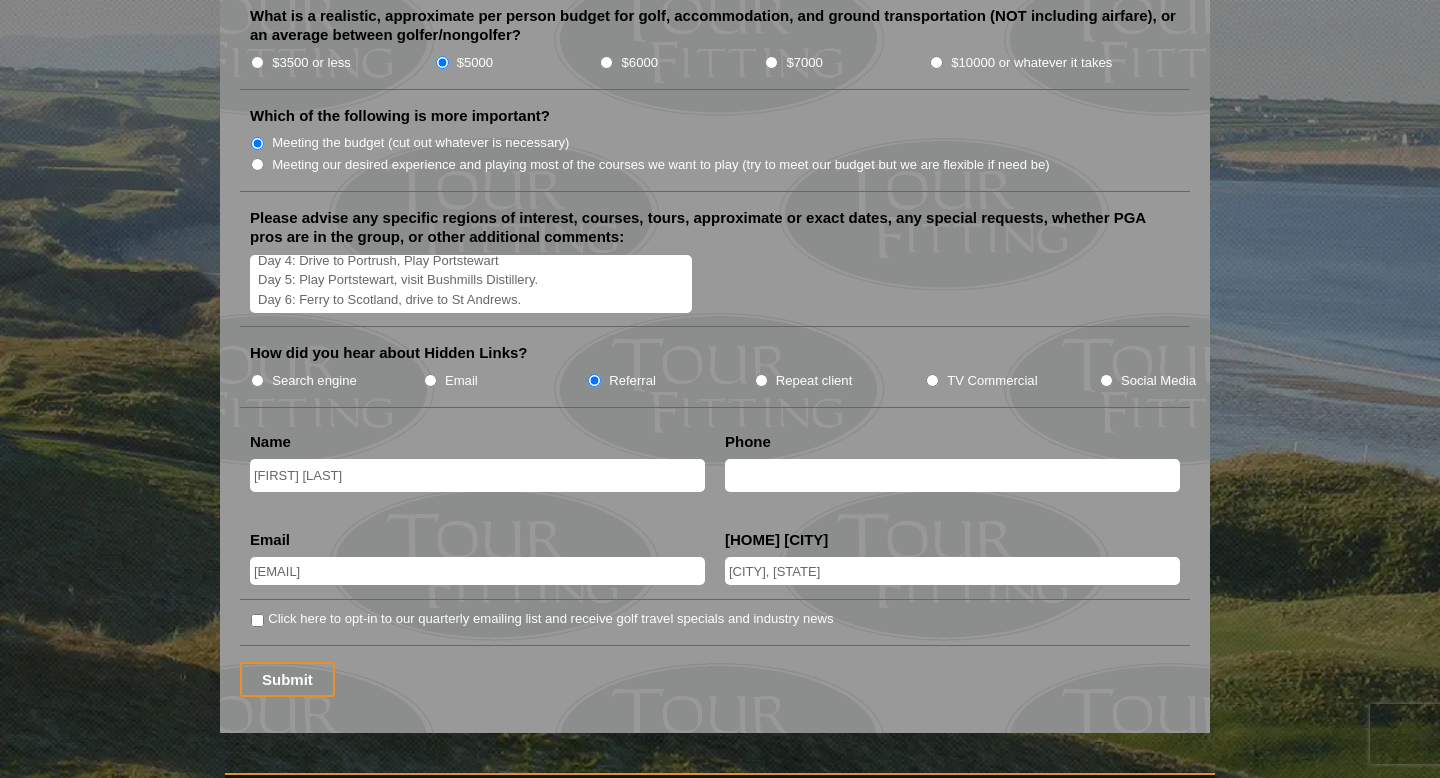 drag, startPoint x: 539, startPoint y: 310, endPoint x: 302, endPoint y: 288, distance: 238.0189 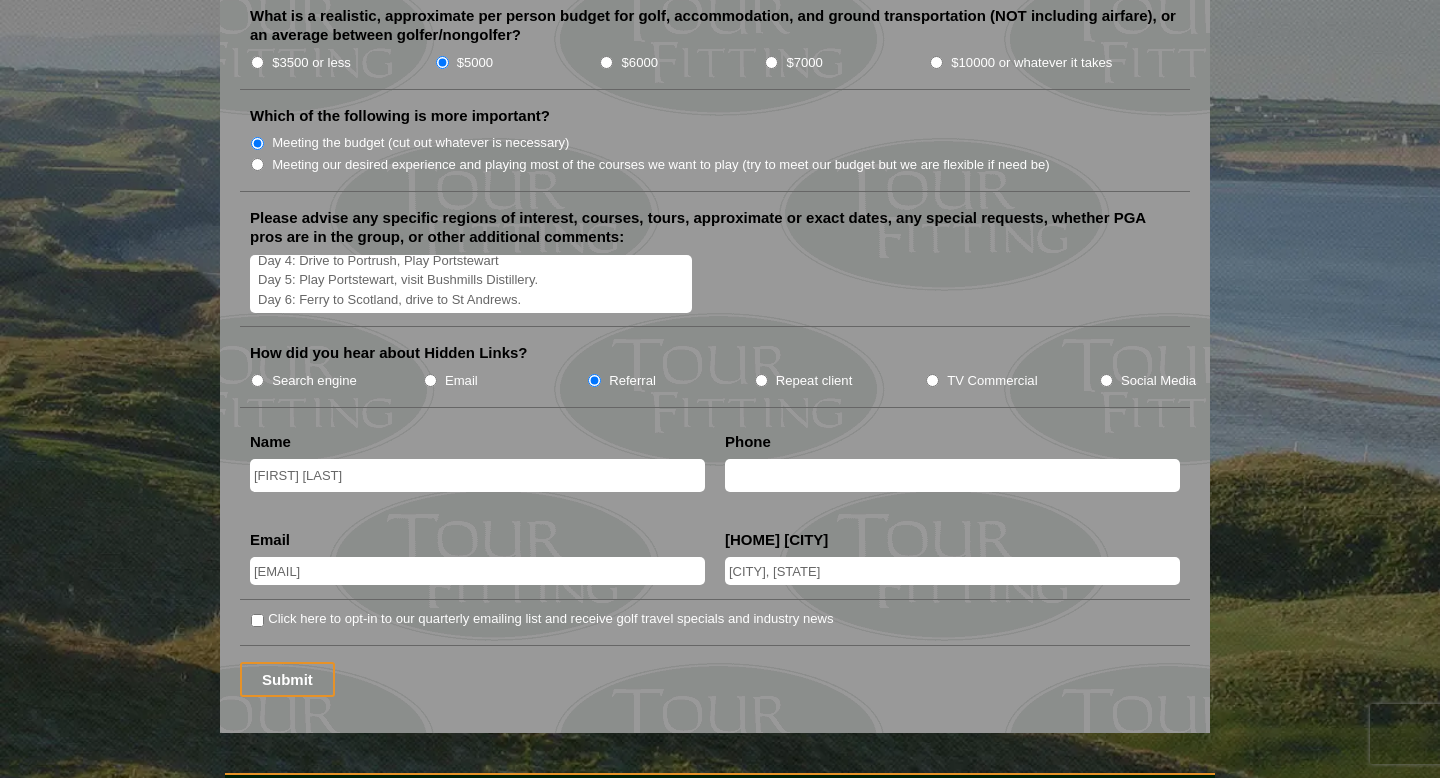 click on "Hi, I would like to inquire about the feasability of an Ireland & Scotland trip for next [DATE] (or [DATE]/ early [DATE] [YEAR]). Please see our idea of an itinerary below. My [RELATION] and I booked a last minute trip to Ireland last [DATE], but did not get to play Port Rush, or County Down. These two courses + Portstewart are must plays for us in Ireland, while St. Andrews, Kingsbarns, & North Berwick are our Scotland must-plays.
Day 1: Arrive Dublin
Day 2 & 3: Play County Louth & Royal County Down
Day 4: Drive to Portrush, Play Portstewart
Day 5: Play Portstewart, visit Bushmills Distillery.
Day 6: Ferry to Scotland, drive to St Andrews.
Day 7: Play Old Course, visit St Andrews Cathedral.
Day 8: Play Kingsbarns, explore St Andrews beaches.
Day 9: Play TBD ([CITY]-area course)
Day 10: Play North Berwick, depart Edinburgh Airport." at bounding box center [471, 284] 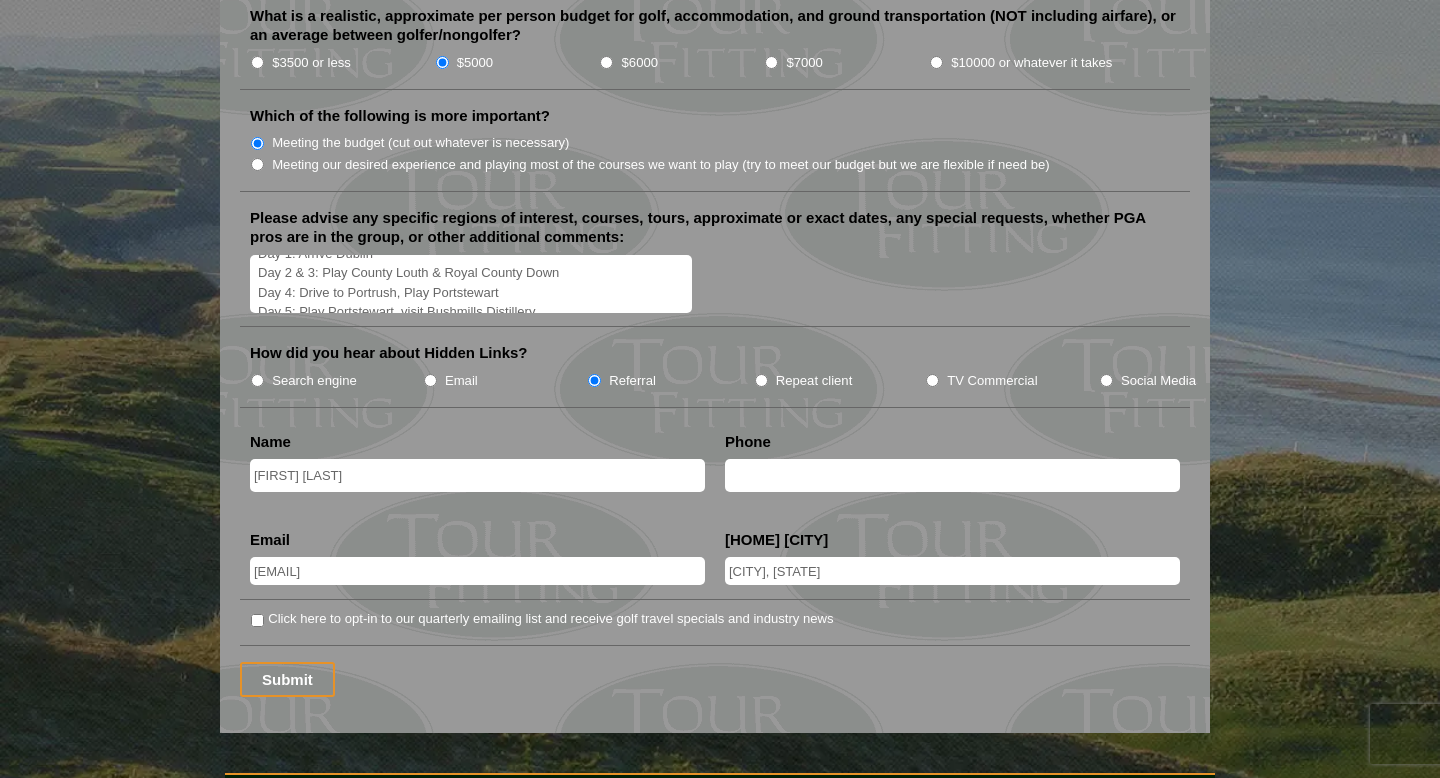 scroll, scrollTop: 155, scrollLeft: 0, axis: vertical 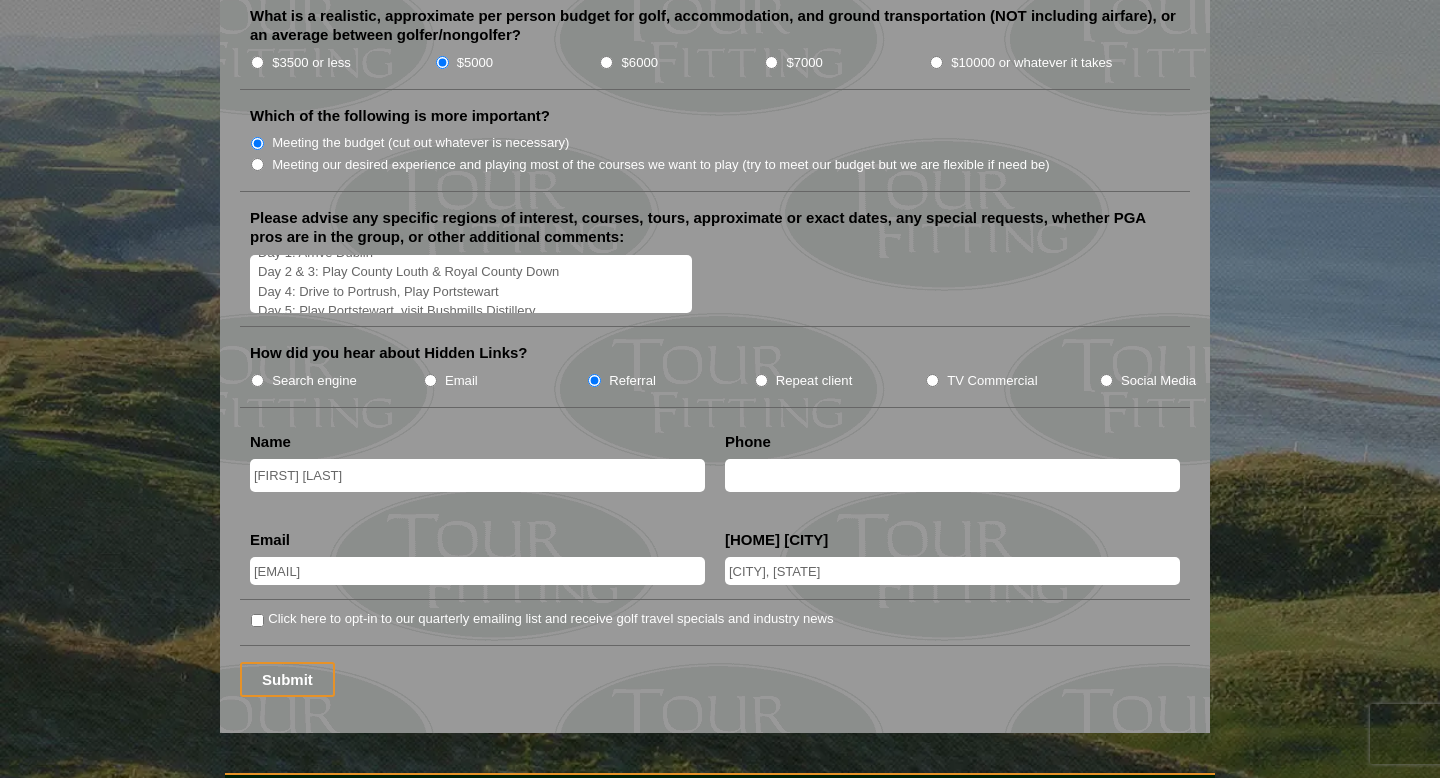 drag, startPoint x: 405, startPoint y: 296, endPoint x: 301, endPoint y: 294, distance: 104.019226 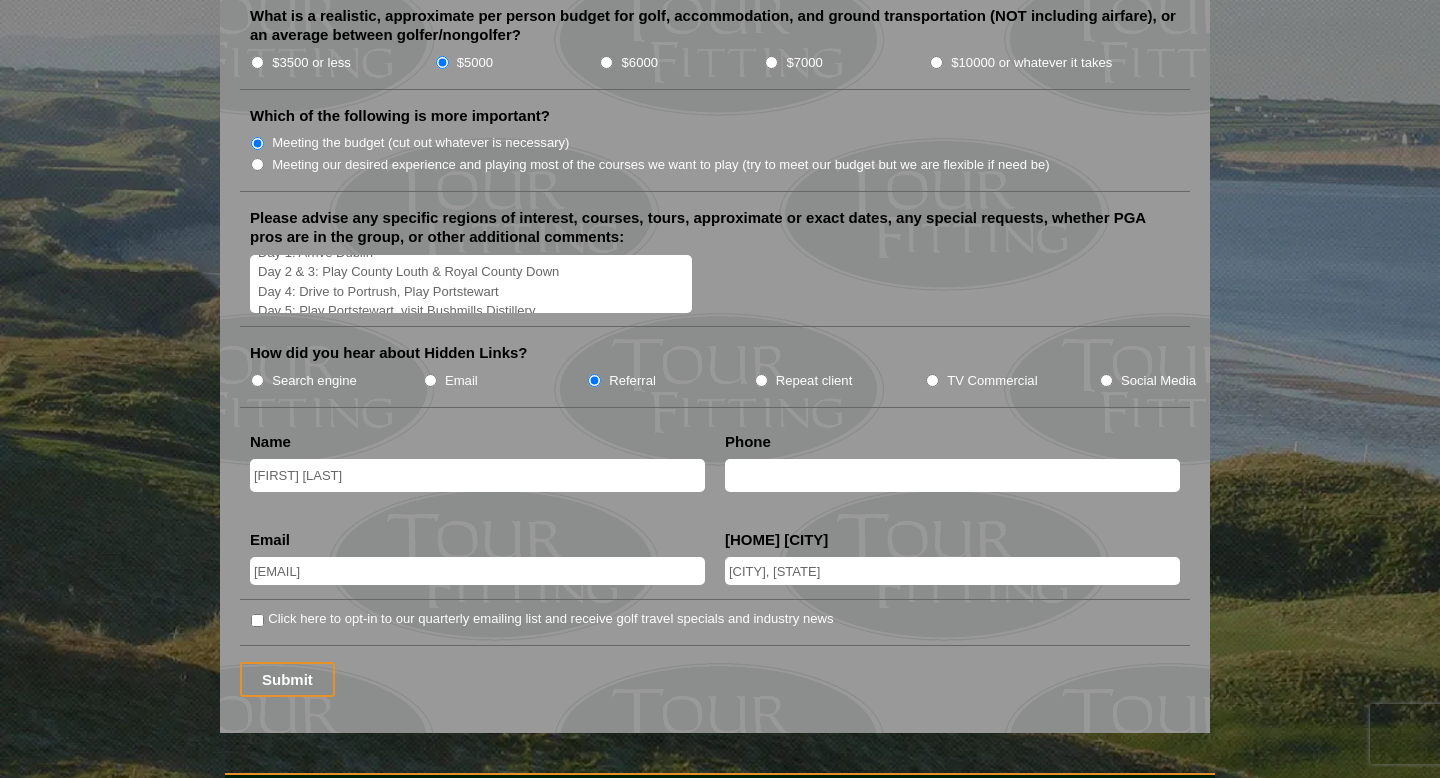 click on "Hi, I would like to inquire about the feasability of an Ireland & Scotland trip for next [DATE] (or [DATE]/ early [DATE] [YEAR]). Please see our idea of an itinerary below. My [RELATION] and I booked a last minute trip to Ireland last [DATE], but did not get to play Port Rush, or County Down. These two courses + Portstewart are must plays for us in Ireland, while St. Andrews, Kingsbarns, & North Berwick are our Scotland must-plays.
Day 1: Arrive Dublin
Day 2 & 3: Play County Louth & Royal County Down
Day 4: Drive to Portrush, Play Portstewart
Day 5: Play Portstewart, visit Bushmills Distillery.
Day 6: Ferry to Scotland, drive to St Andrews.
Day 7: Play Old Course, visit St Andrews Cathedral.
Day 8: Play Kingsbarns, explore St Andrews beaches.
Day 9: Play TBD ([CITY]-area course)
Day 10: Play North Berwick, depart Edinburgh Airport." at bounding box center (471, 284) 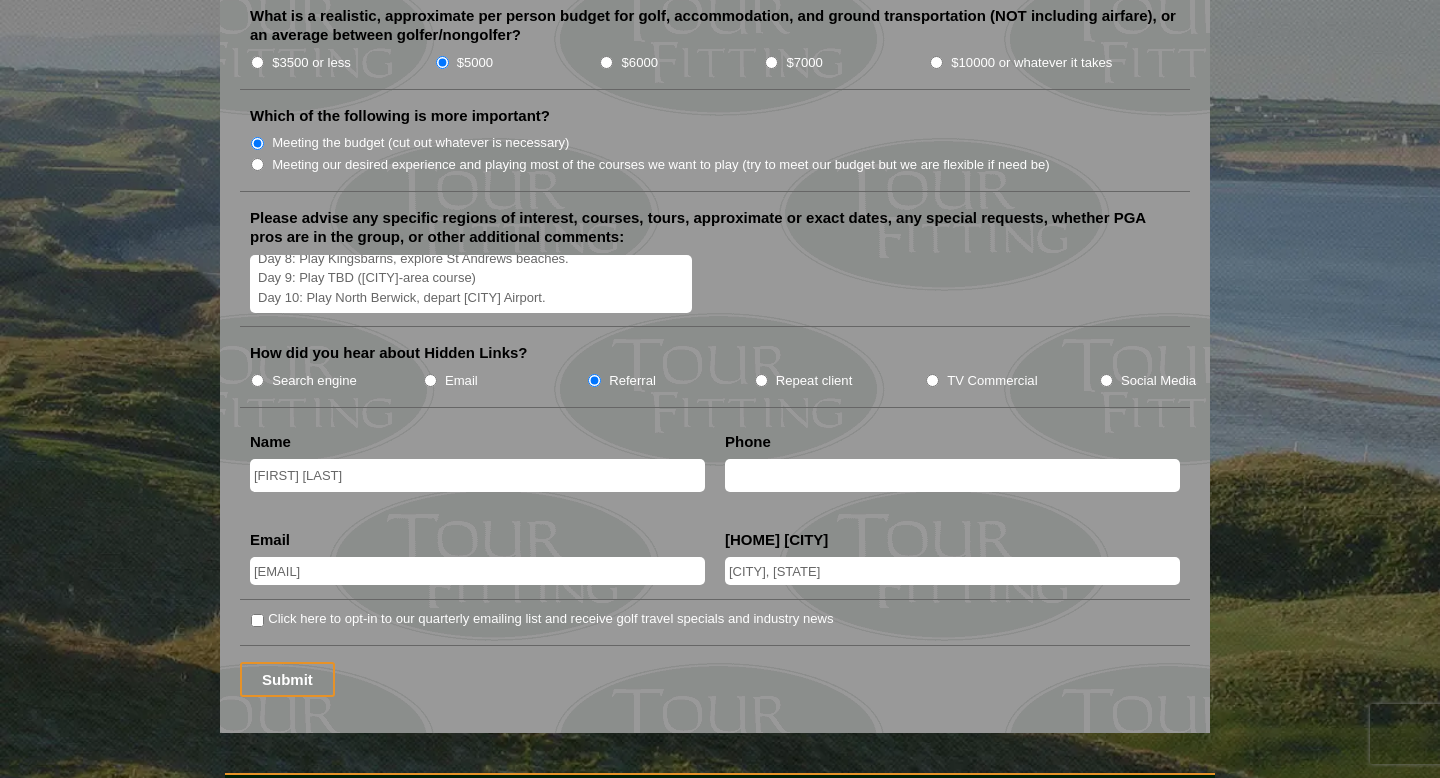 drag, startPoint x: 333, startPoint y: 313, endPoint x: 500, endPoint y: 291, distance: 168.44287 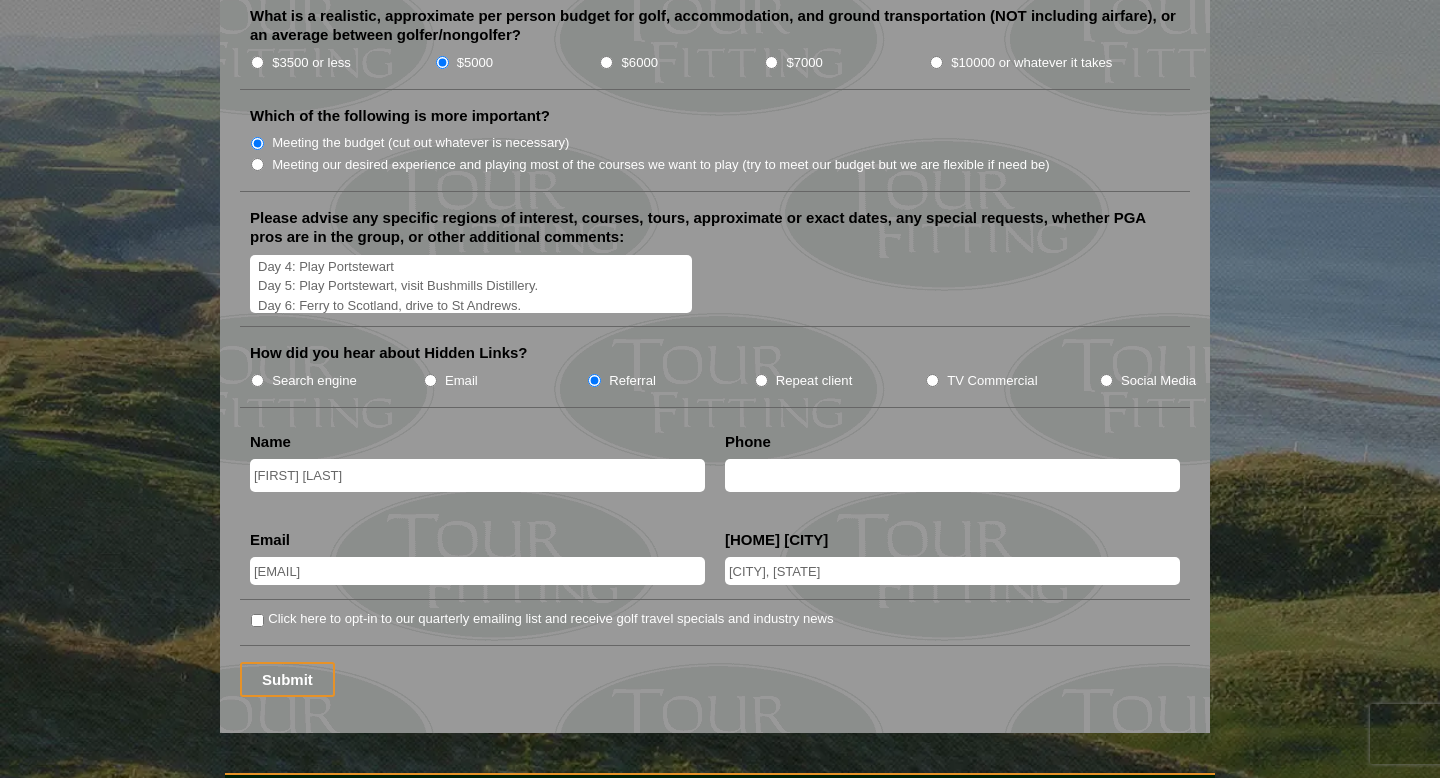 scroll, scrollTop: 178, scrollLeft: 0, axis: vertical 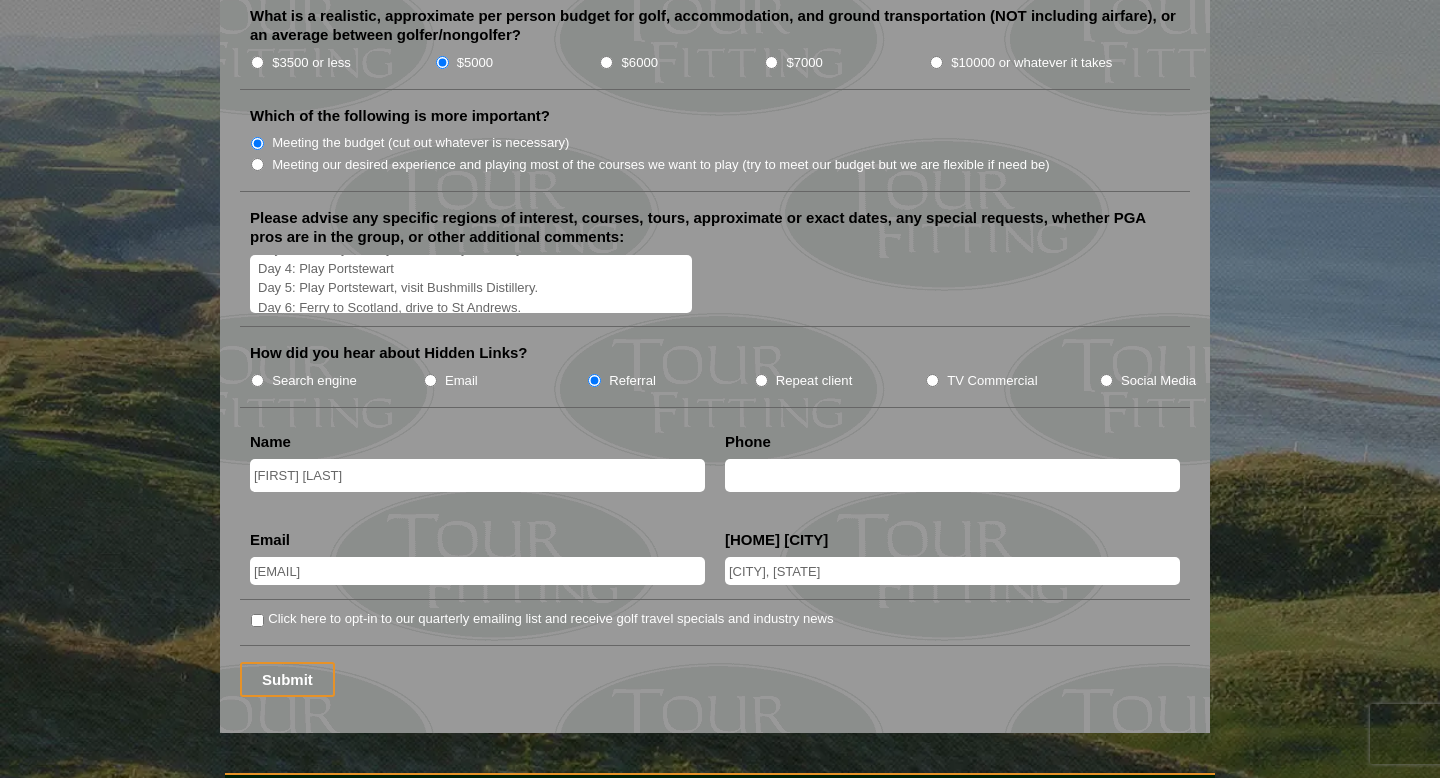click on "Hi, I would like to inquire about the feasability of an Ireland & Scotland trip for next summer (or spring/ early summer [YEAR]). Please see our idea of an itinerary below. My [RELATION] and I booked a last minute trip to Ireland last summer, but did not get to play Port Rush, or County Down. These two courses + Portstewart are must plays for us in Ireland, while St. Andrews, Kingsbarns, & North Berwick are our Scotland must-plays.
Day 1: Arrive Dublin
Day 2 & 3: Play County Louth & Royal County Down
Day 4: Play Portstewart
Day 5: Play Portstewart, visit Bushmills Distillery.
Day 6: Ferry to Scotland, drive to St Andrews.
Day 7: Play Old Course, visit St Andrews Cathedral.
Day 8: Play Kingsbarns, explore St Andrews beaches.
Day 9: Play TBD ([CITY]-area course)
Day 10: Play North Berwick, depart [CITY] Airport." at bounding box center (471, 284) 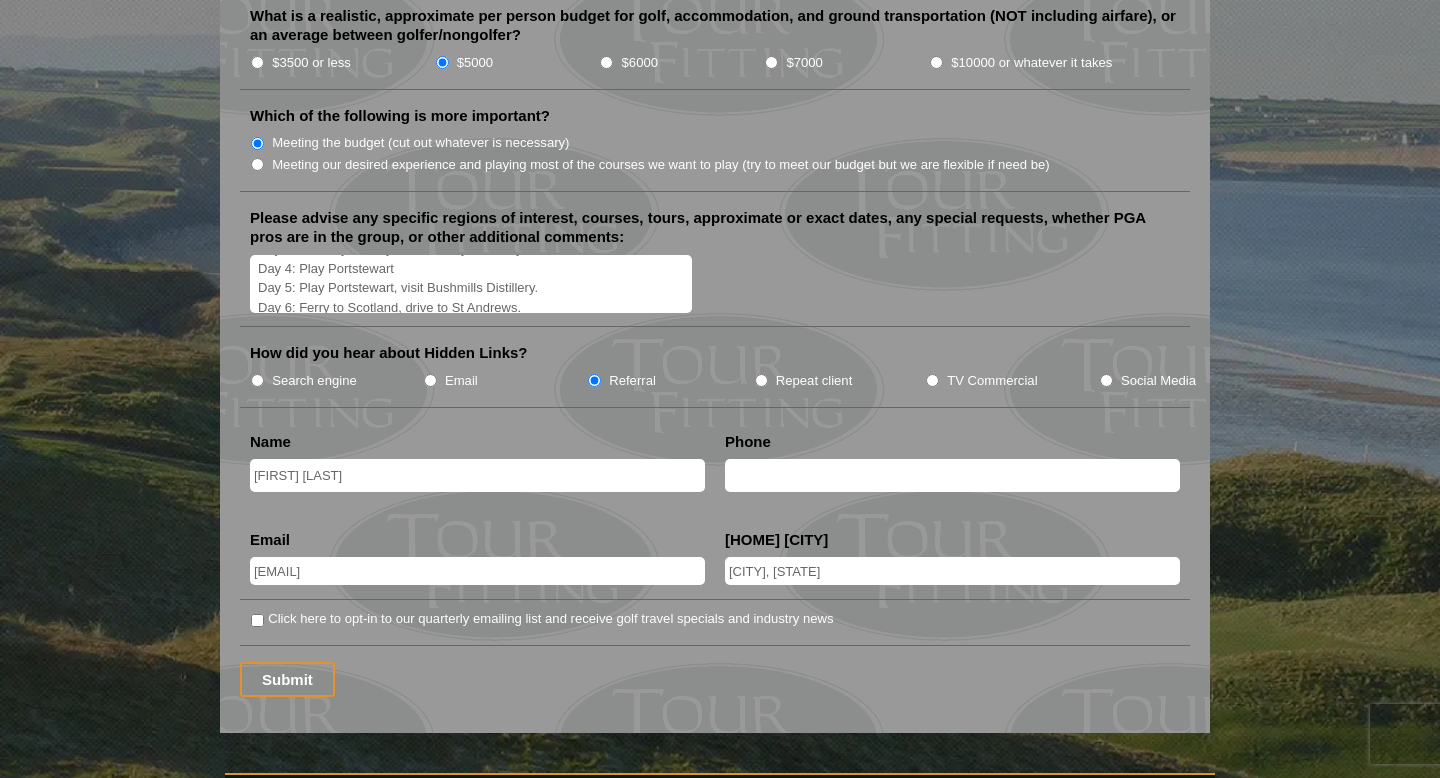 drag, startPoint x: 551, startPoint y: 292, endPoint x: 329, endPoint y: 290, distance: 222.009 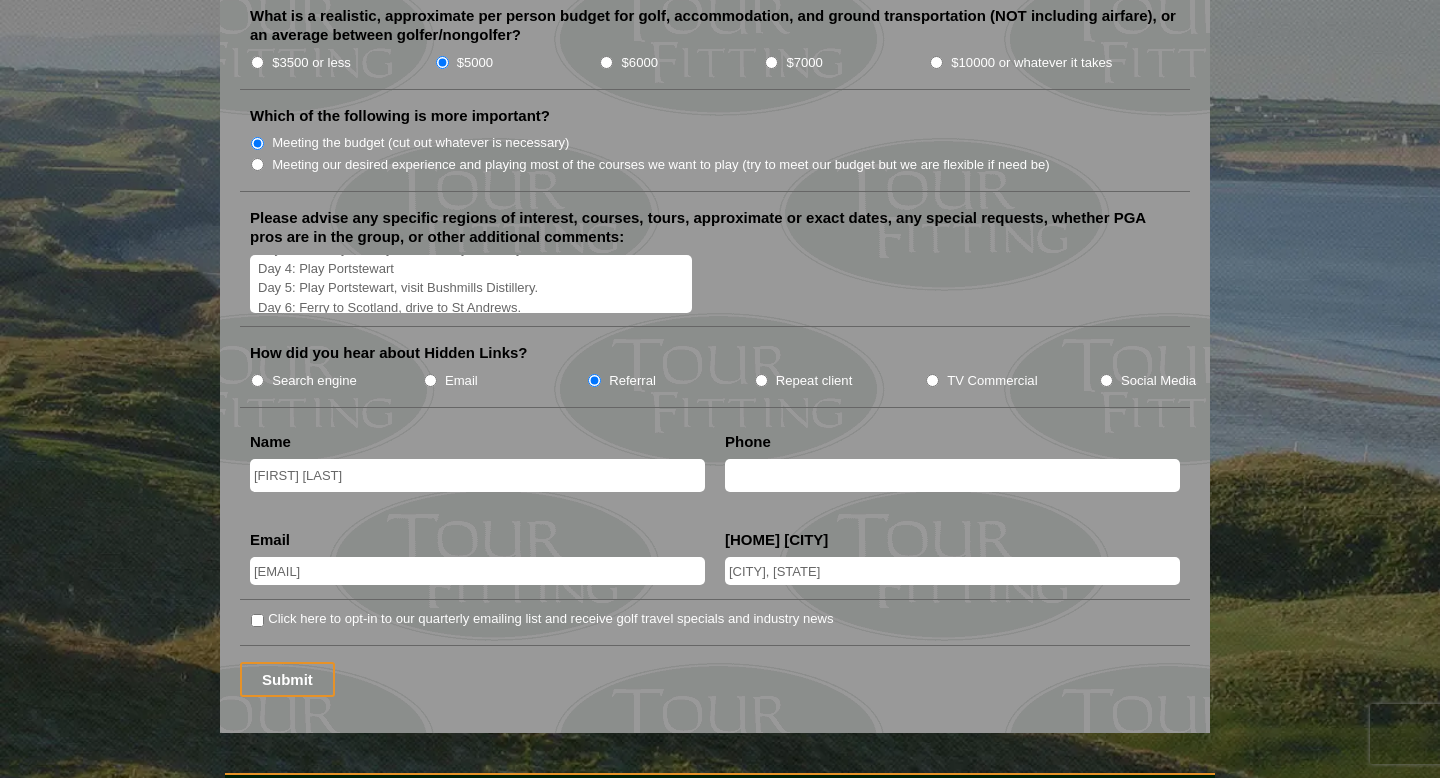 click on "Hi, I would like to inquire about the feasability of an Ireland & Scotland trip for next summer (or spring/ early summer [YEAR]). Please see our idea of an itinerary below. My [RELATION] and I booked a last minute trip to Ireland last summer, but did not get to play Port Rush, or County Down. These two courses + Portstewart are must plays for us in Ireland, while St. Andrews, Kingsbarns, & North Berwick are our Scotland must-plays.
Day 1: Arrive Dublin
Day 2 & 3: Play County Louth & Royal County Down
Day 4: Play Portstewart
Day 5: Play Portstewart, visit Bushmills Distillery.
Day 6: Ferry to Scotland, drive to St Andrews.
Day 7: Play Old Course, visit St Andrews Cathedral.
Day 8: Play Kingsbarns, explore St Andrews beaches.
Day 9: Play TBD ([CITY]-area course)
Day 10: Play North Berwick, depart [CITY] Airport." at bounding box center [471, 284] 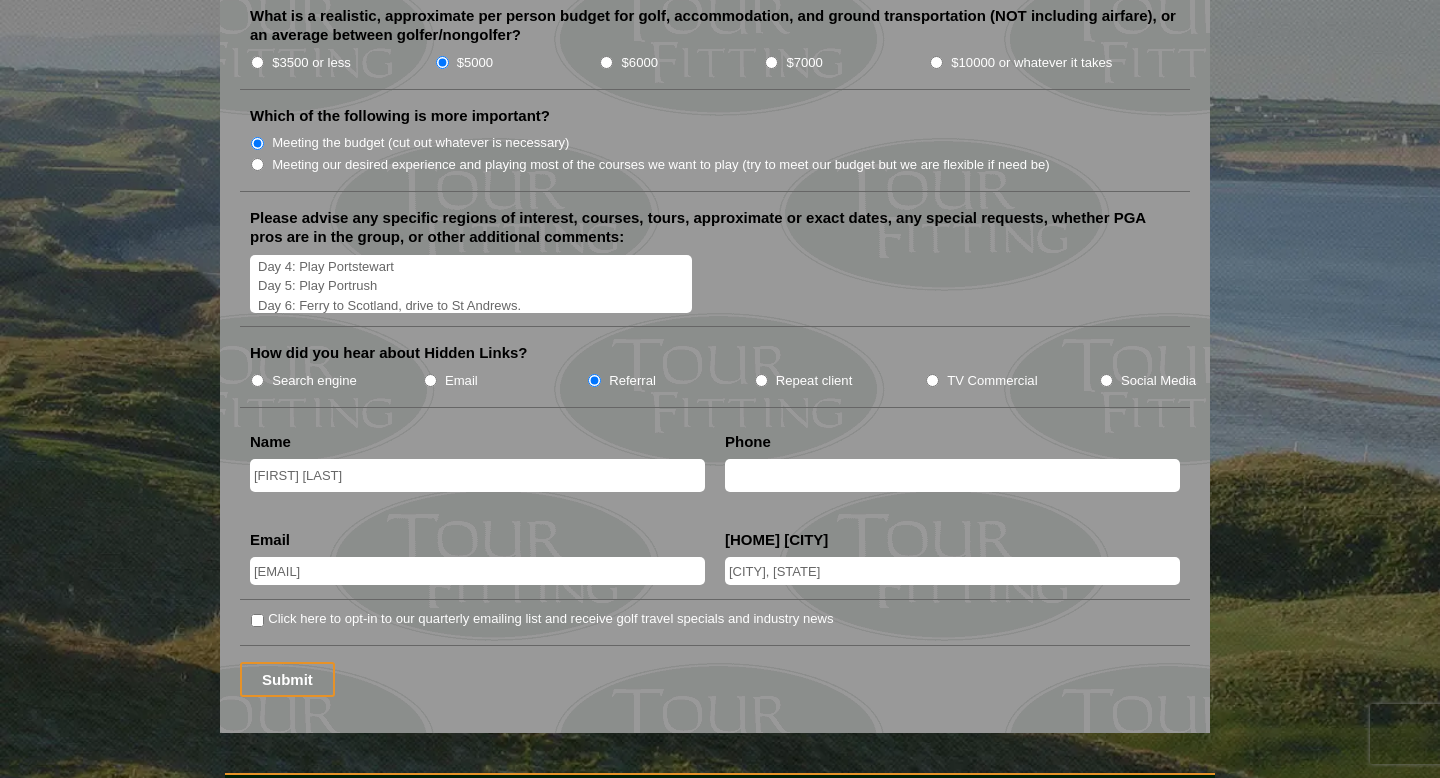 scroll, scrollTop: 175, scrollLeft: 0, axis: vertical 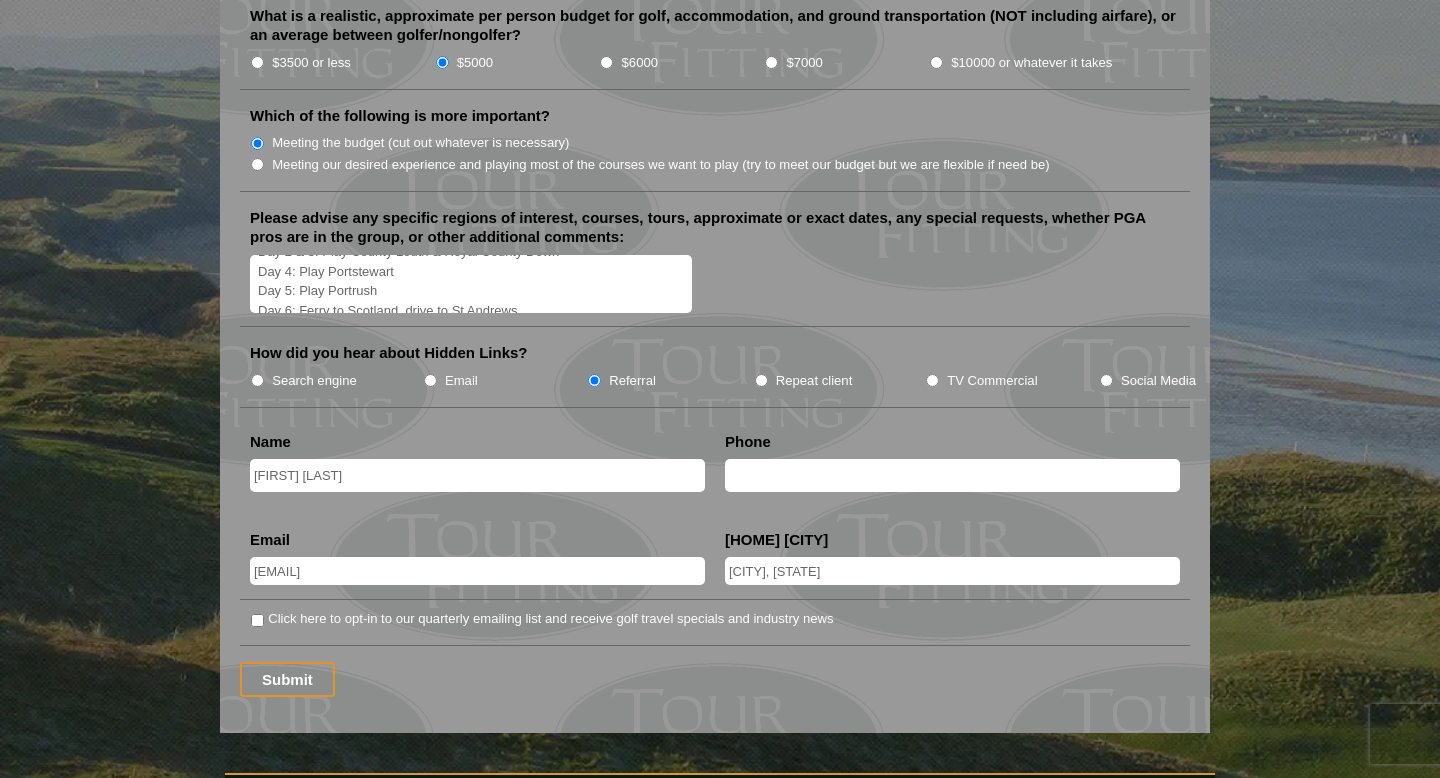 click on "Hi, I would like to inquire about the feasability of an Ireland & Scotland trip for next [DATE] (or spring/ early [DATE]). Please see our idea of an itinerary below. My [RELATION] and I booked a last minute trip to Ireland last summer, but did not get to play Port Rush, or County Down. These two courses + Portstewart are must plays for us in Ireland, while St. Andrews, Kingsbarns, & North Berwick are our Scotland must-plays.
Day 1: Arrive Dublin
Day 2 & 3: Play County Louth & Royal County Down
Day 4: Play Portstewart
Day 5: Play Portrush
Day 6: Ferry to Scotland, drive to St Andrews.
Day 7: Play Old Course, visit St Andrews Cathedral.
Day 8: Play Kingsbarns, explore St Andrews beaches.
Day 9: Play TBD ([CITY]-area course)
Day 10: Play North Berwick, depart Edinburgh Airport." at bounding box center [471, 284] 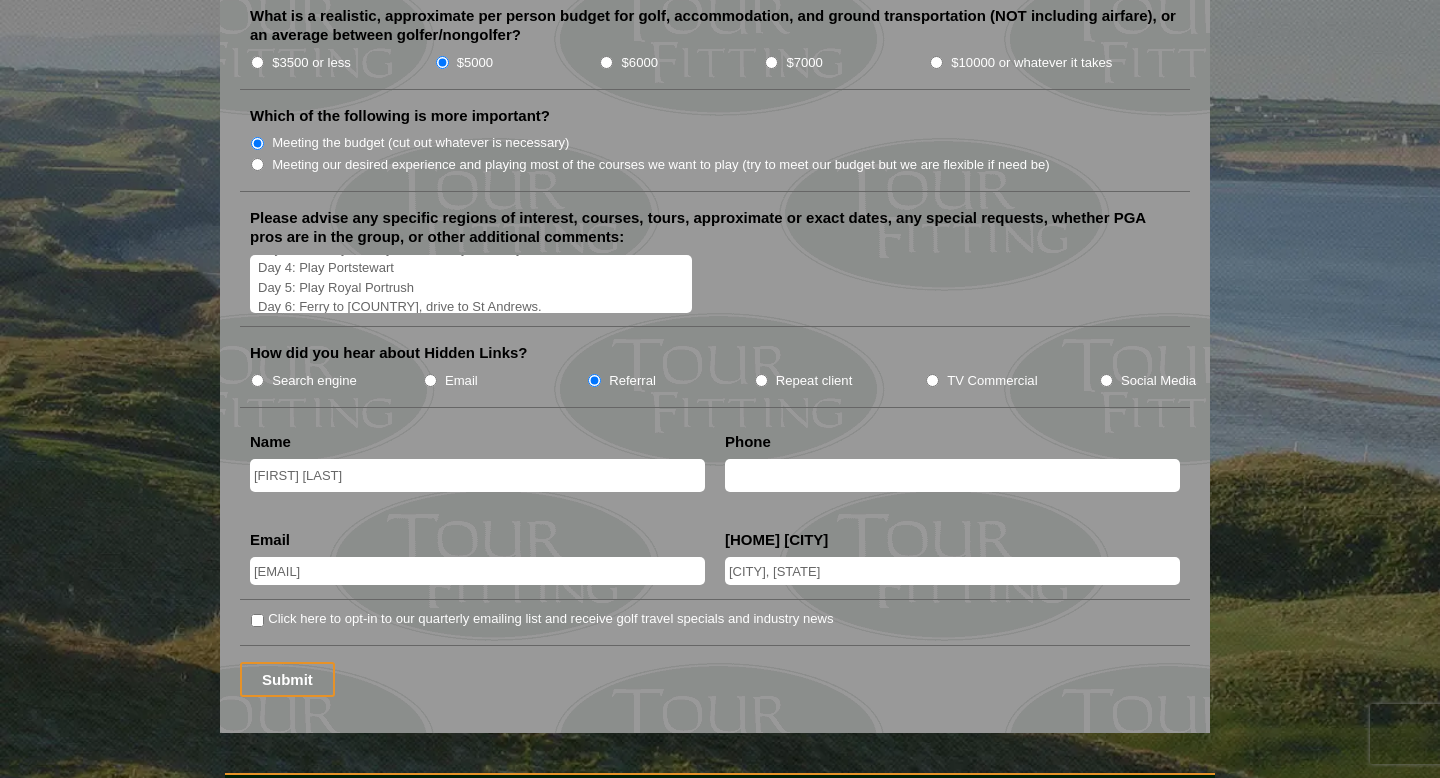 scroll, scrollTop: 193, scrollLeft: 0, axis: vertical 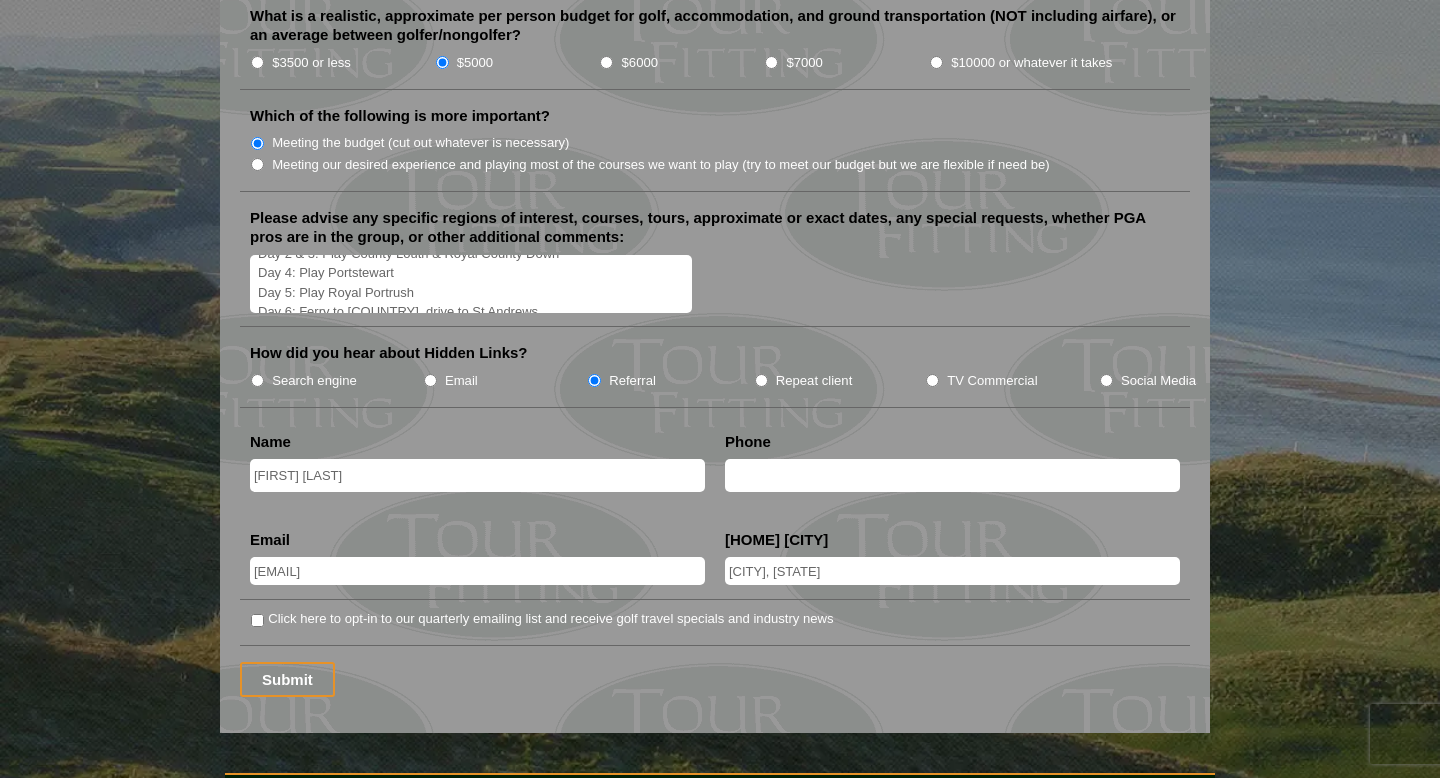click on "Hi, I would like to inquire about the feasability of an [COUNTRY] & [COUNTRY] trip for next [SEASON] (or [SEASON]/ early [SEASON] [YEAR]). Please see our idea of an itinerary below. My dad and I booked a last minute trip to [COUNTRY] last summer, but did not get to play Port Rush, or County Down. These two courses + Portstewart are must plays for us in [COUNTRY], while St. Andrews, Kingsbarns, & North Berwick are our [COUNTRY] must-plays.
Day 1: Arrive Dublin
Day 2 & 3: Play County Louth & Royal County Down
Day 4: Play Portstewart
Day 5: Play Royal Portrush
Day 6: Ferry to [COUNTRY], drive to St Andrews.
Day 7: Play Old Course, visit St Andrews Cathedral.
Day 8: Play Kingsbarns, explore St Andrews beaches.
Day 9: Play TBD ([CITY]-area course)
Day 10: Play North Berwick, depart Edinburgh Airport." at bounding box center [471, 284] 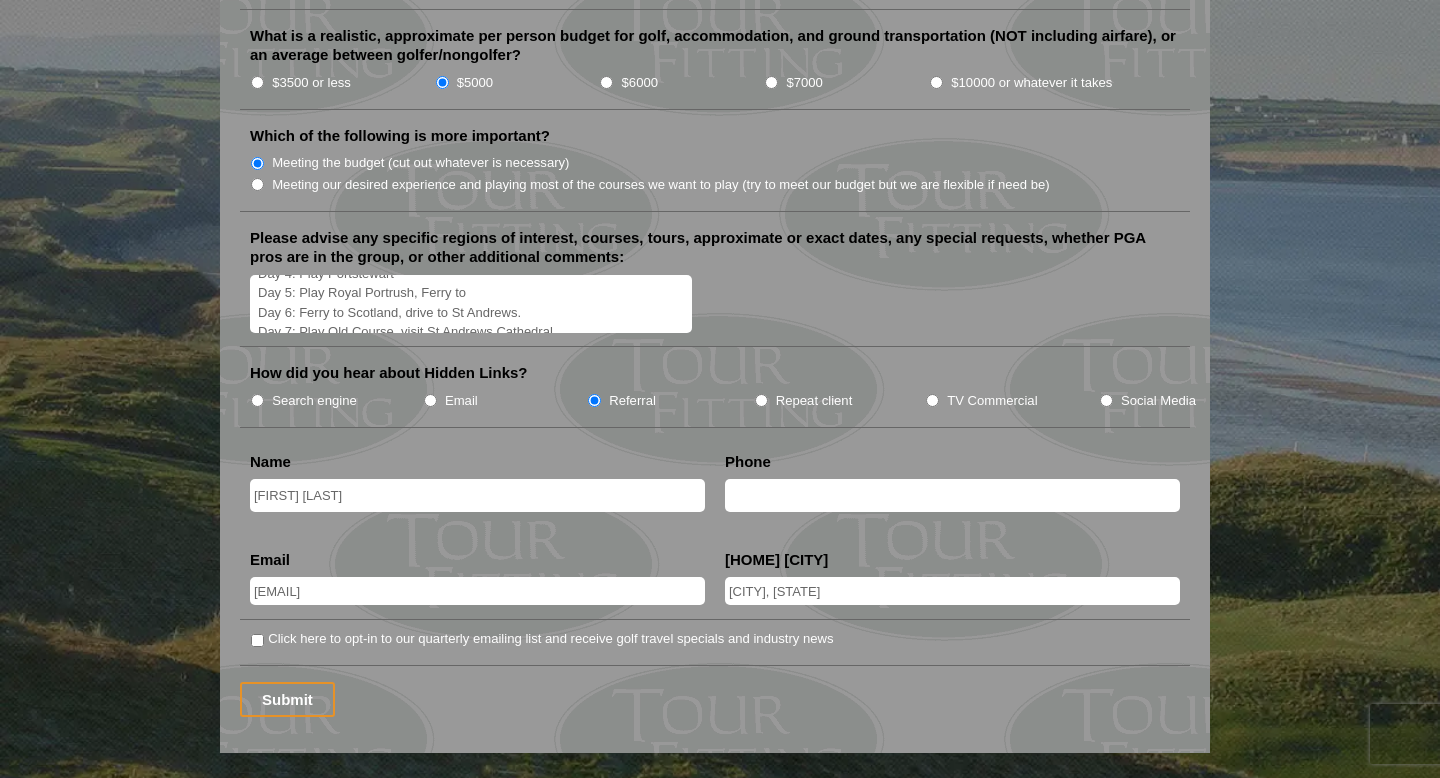 scroll, scrollTop: 2304, scrollLeft: 0, axis: vertical 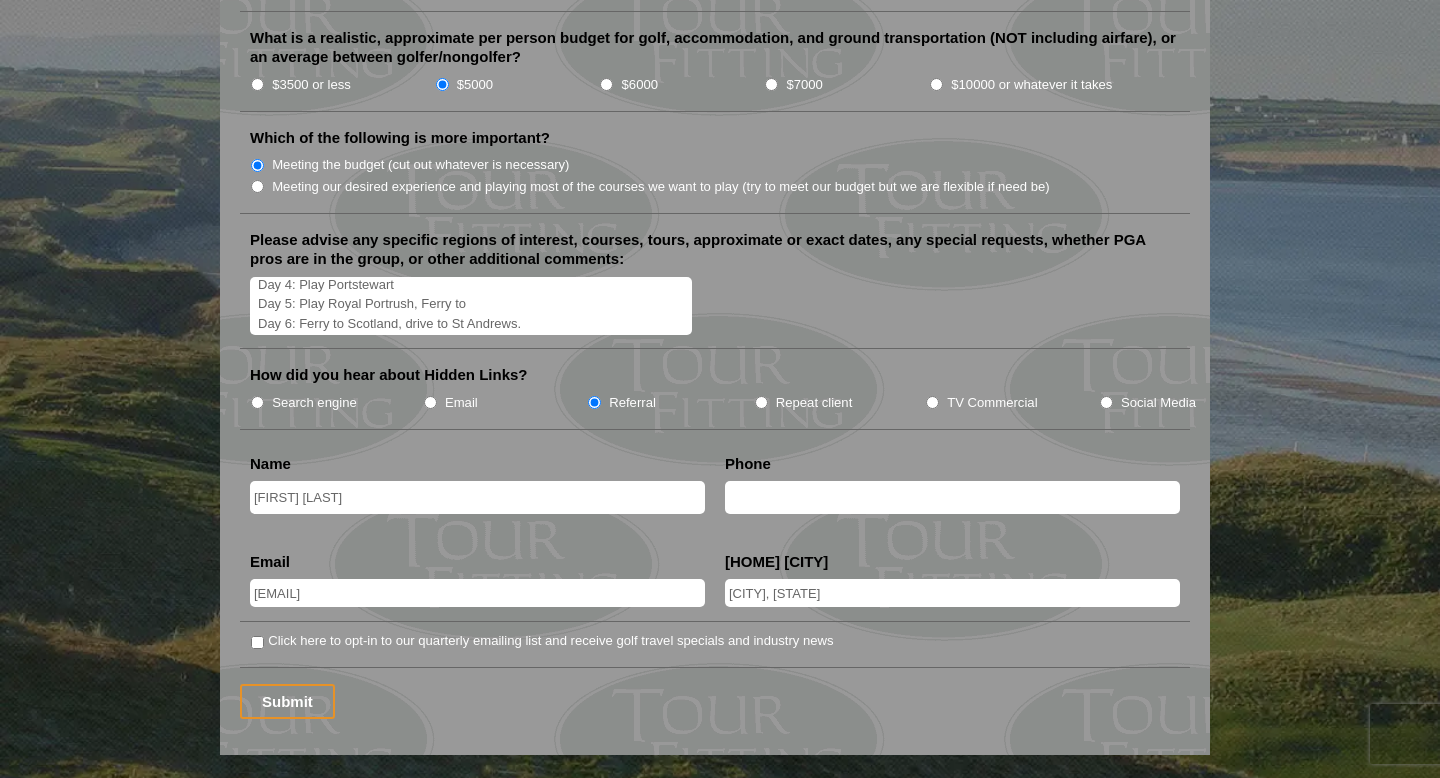 drag, startPoint x: 417, startPoint y: 312, endPoint x: 478, endPoint y: 309, distance: 61.073727 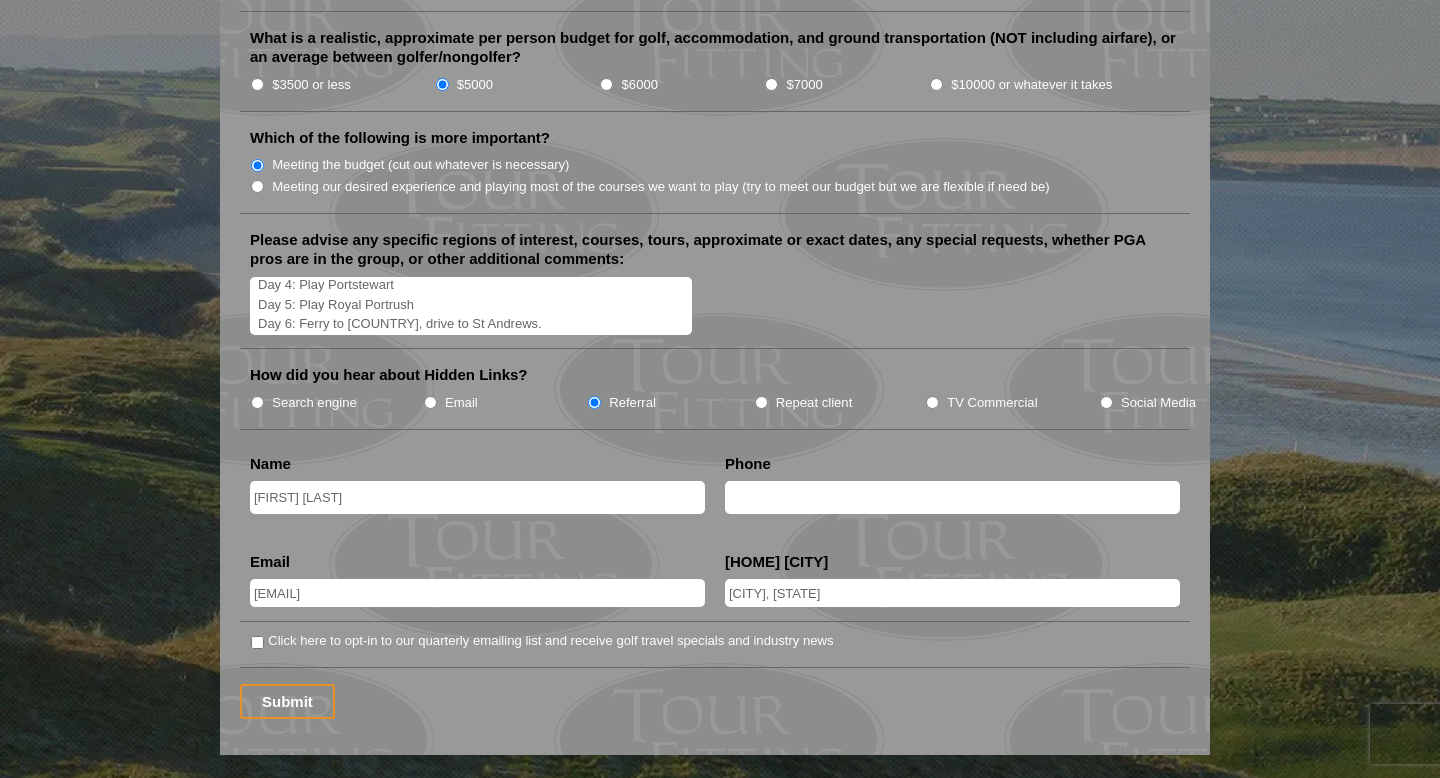 scroll, scrollTop: 210, scrollLeft: 0, axis: vertical 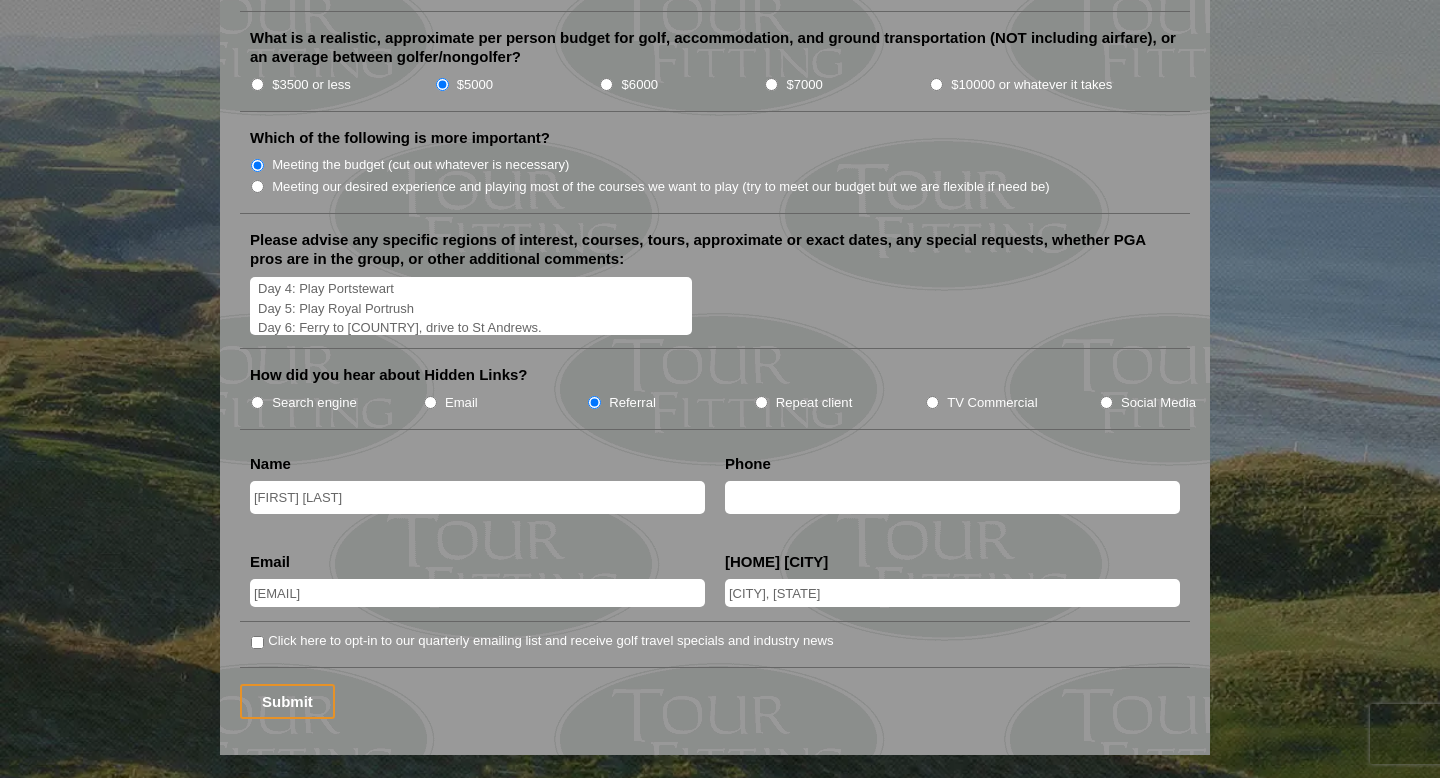 drag, startPoint x: 299, startPoint y: 316, endPoint x: 396, endPoint y: 316, distance: 97 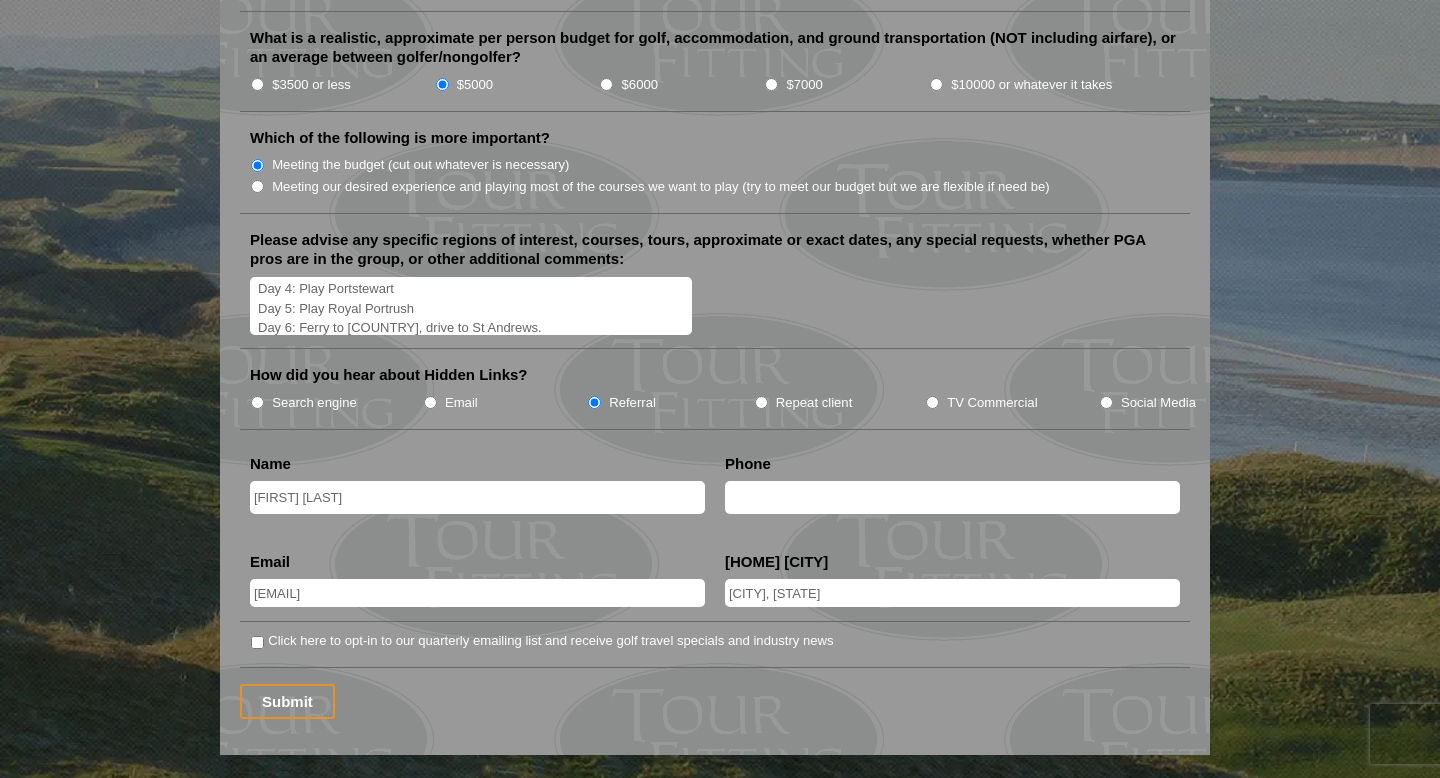 click on "Hi, I would like to inquire about the feasability of an [COUNTRY] & [COUNTRY] trip for next [SEASON] (or [SEASON]/ early [SEASON] [YEAR]). Please see our idea of an itinerary below. My dad and I booked a last minute trip to [COUNTRY] last summer, but did not get to play Port Rush, or County Down. These two courses + Portstewart are must plays for us in [COUNTRY], while St. Andrews, Kingsbarns, & North Berwick are our [COUNTRY] must-plays.
Day 1: Arrive Dublin
Day 2 & 3: Play County Louth & Royal County Down
Day 4: Play Portstewart
Day 5: Play Royal Portrush
Day 6: Ferry to [COUNTRY], drive to St Andrews.
Day 7: Play Old Course, visit St Andrews Cathedral.
Day 8: Play Kingsbarns, explore St Andrews beaches.
Day 9: Play TBD ([CITY]-area course)
Day 10: Play North Berwick, depart Edinburgh Airport." at bounding box center [471, 306] 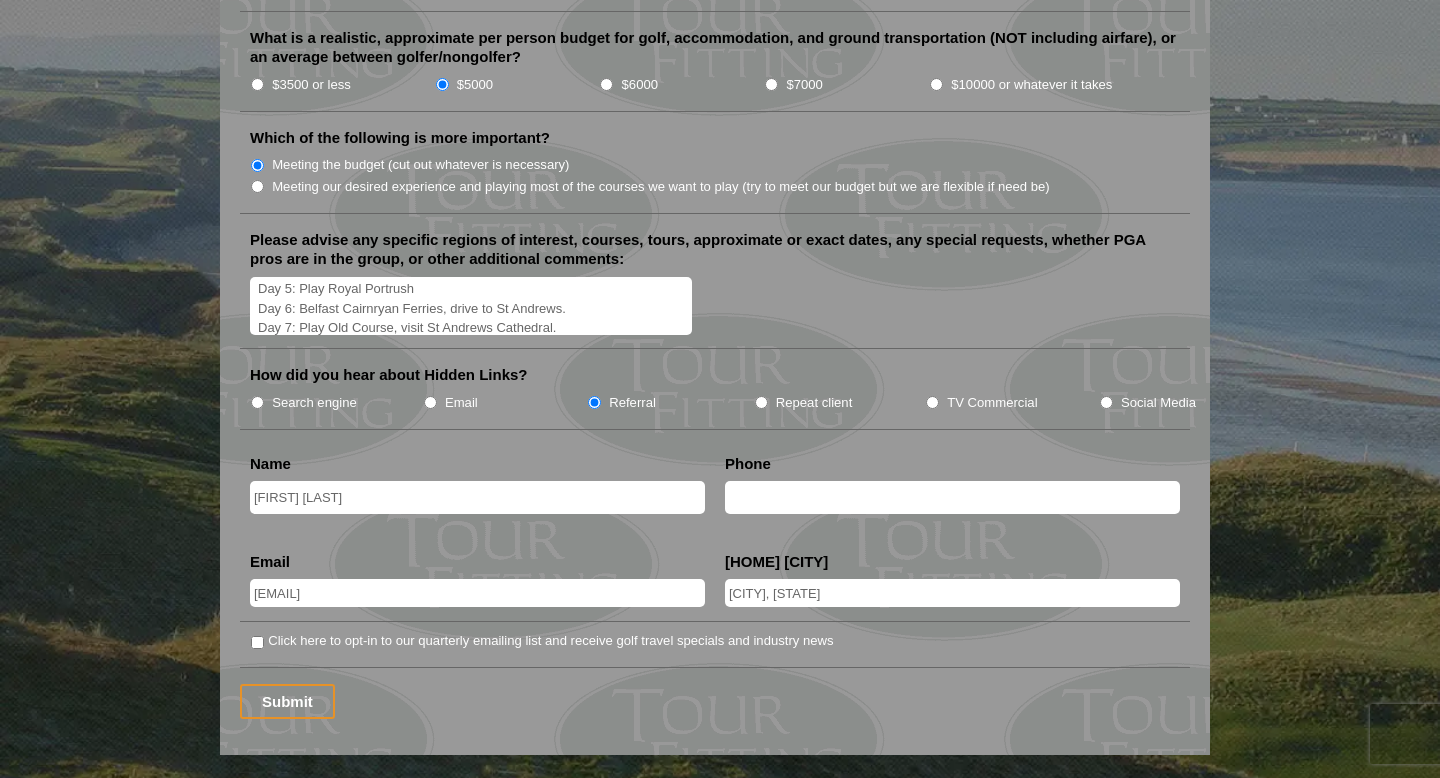 click on "Hi, I would like to inquire about the feasability of an Ireland & Scotland trip for next [YEAR] (or [SEASON]/ early [SEASON] [YEAR]). Please see our idea of an itinerary below. My dad and I booked a last minute trip to Ireland last [YEAR], but did not get to play Port Rush, or County Down. These two courses + Portstewart are must plays for us in Ireland, while St. Andrews, Kingsbarns, & North Berwick are our Scotland must-plays.
Day 1: Arrive Dublin
Day 2 & 3: Play County Louth & Royal County Down
Day 4: Play Portstewart
Day 5: Play Royal Portrush
Day 6: Belfast Cairnryan Ferries, drive to St Andrews.
Day 7: Play Old Course, visit St Andrews Cathedral.
Day 8: Play Kingsbarns, explore St Andrews beaches.
Day 9: Play TBD ([CITY]-area course)
Day 10: Play North Berwick, depart Edinburgh Airport." at bounding box center [471, 306] 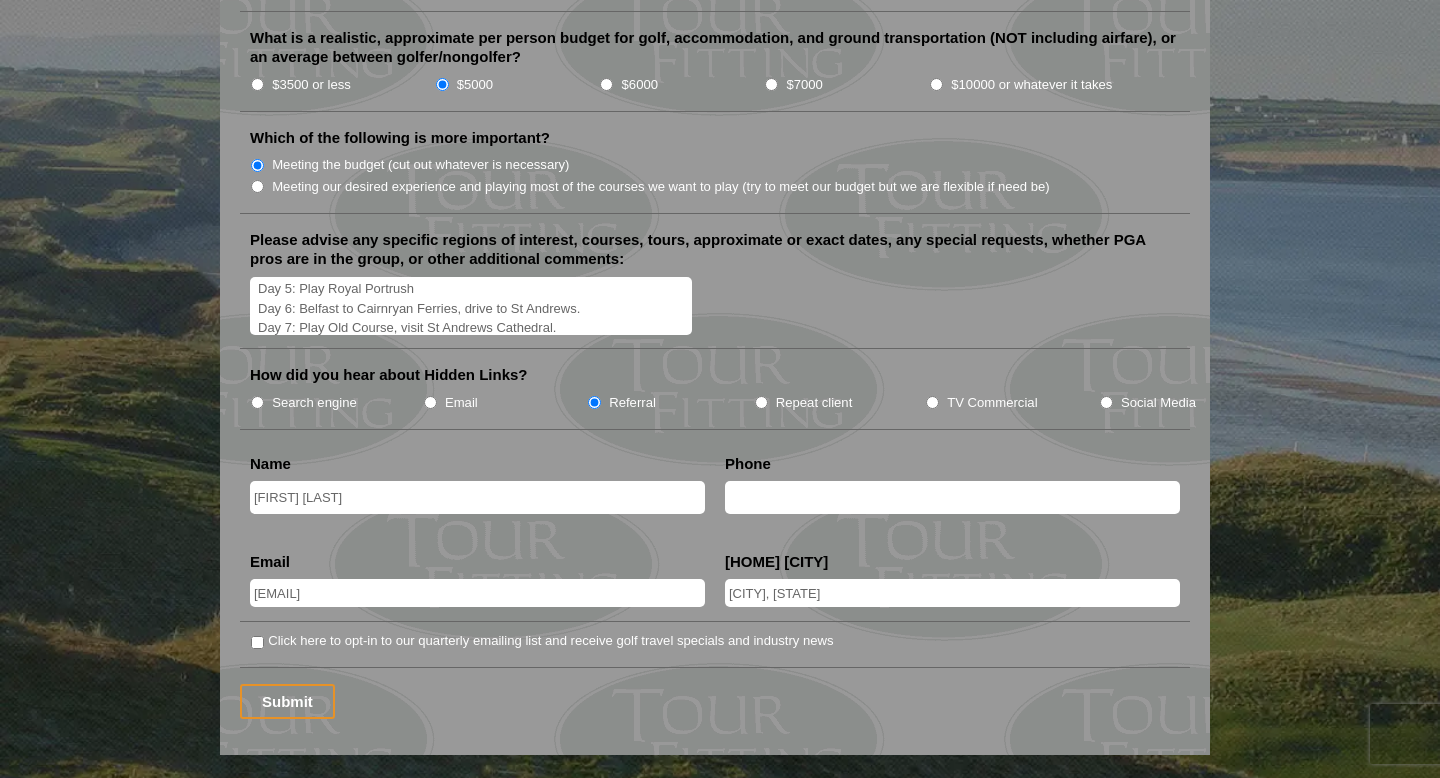 click on "Hi, I would like to inquire about the feasability of an Ireland & Scotland trip for next summer (or spring/ early summer [YEAR]). Please see our idea of an itinerary below. My dad and I booked a last minute trip to Ireland last summer, but did not get to play Port Rush, or County Down. These two courses + Portstewart are must plays for us in Ireland, while St. Andrews, Kingsbarns, & North Berwick are our Scotland must-plays.
Day 1: Arrive Dublin
Day 2 & 3: Play County Louth & Royal County Down
Day 4: Play Portstewart
Day 5: Play Royal Portrush
Day 6: Belfast to Cairnryan Ferries, drive to St Andrews.
Day 7: Play Old Course, visit St Andrews Cathedral.
Day 8: Play Kingsbarns, explore St Andrews beaches.
Day 9: Play TBD ([CITY]-area course)
Day 10: Play North Berwick, depart Edinburgh Airport." at bounding box center (471, 306) 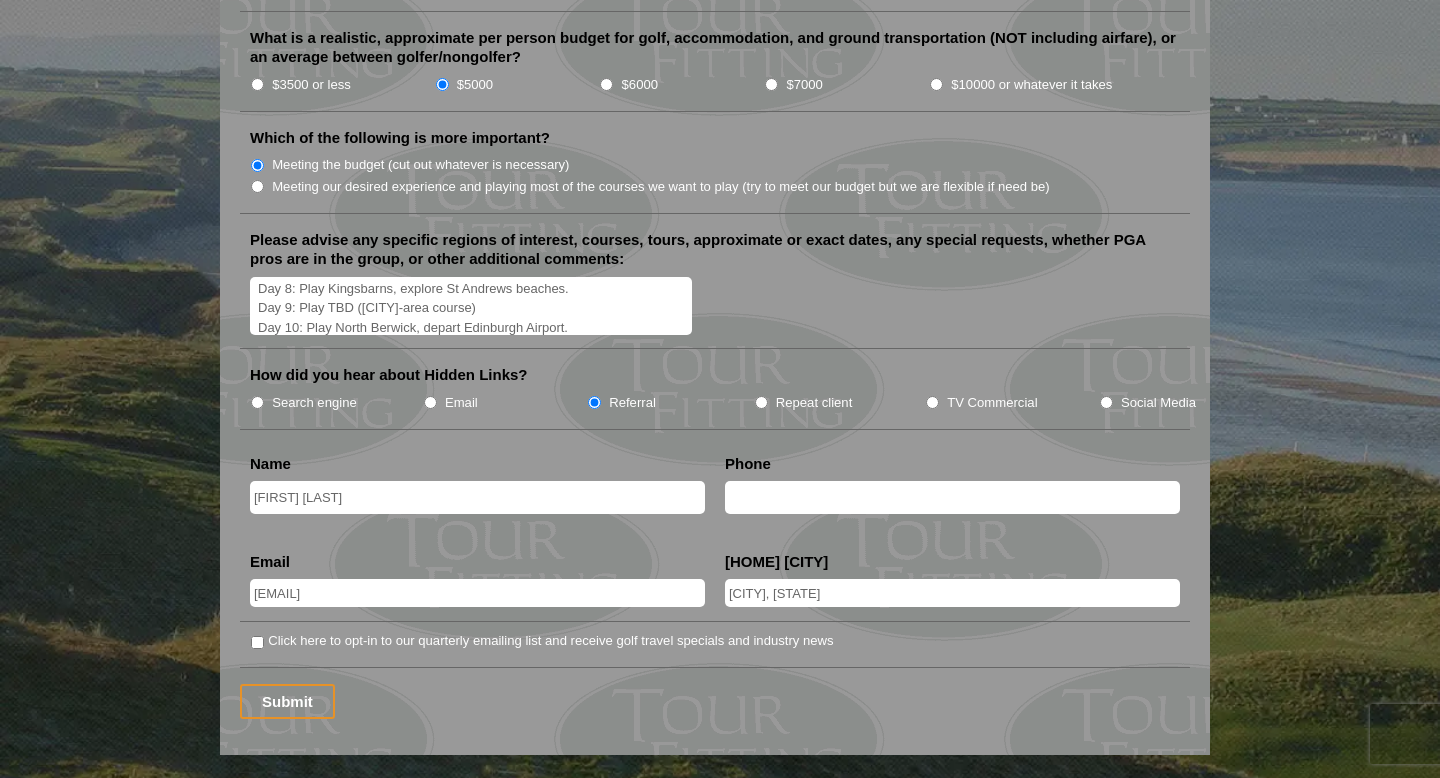 scroll, scrollTop: 249, scrollLeft: 0, axis: vertical 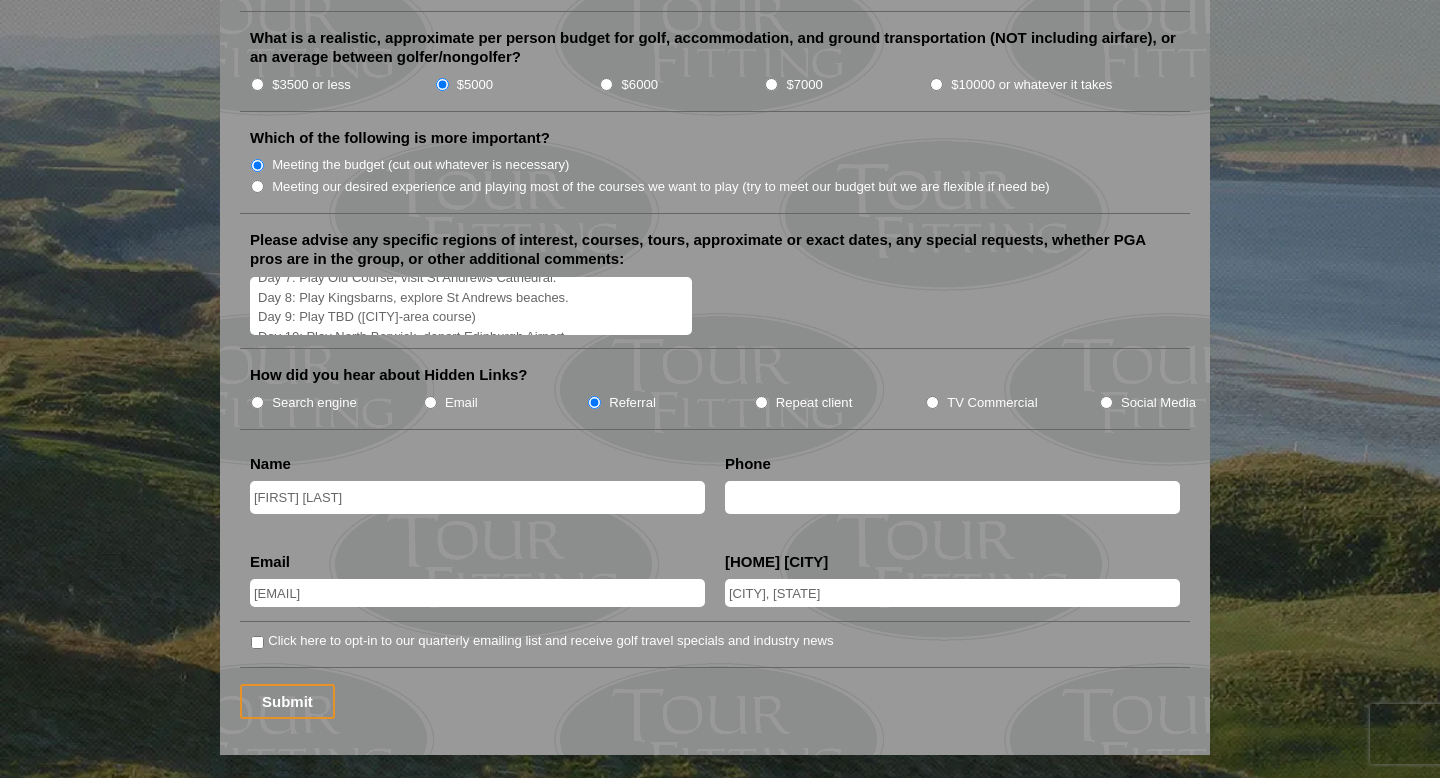 drag, startPoint x: 517, startPoint y: 318, endPoint x: 298, endPoint y: 316, distance: 219.00912 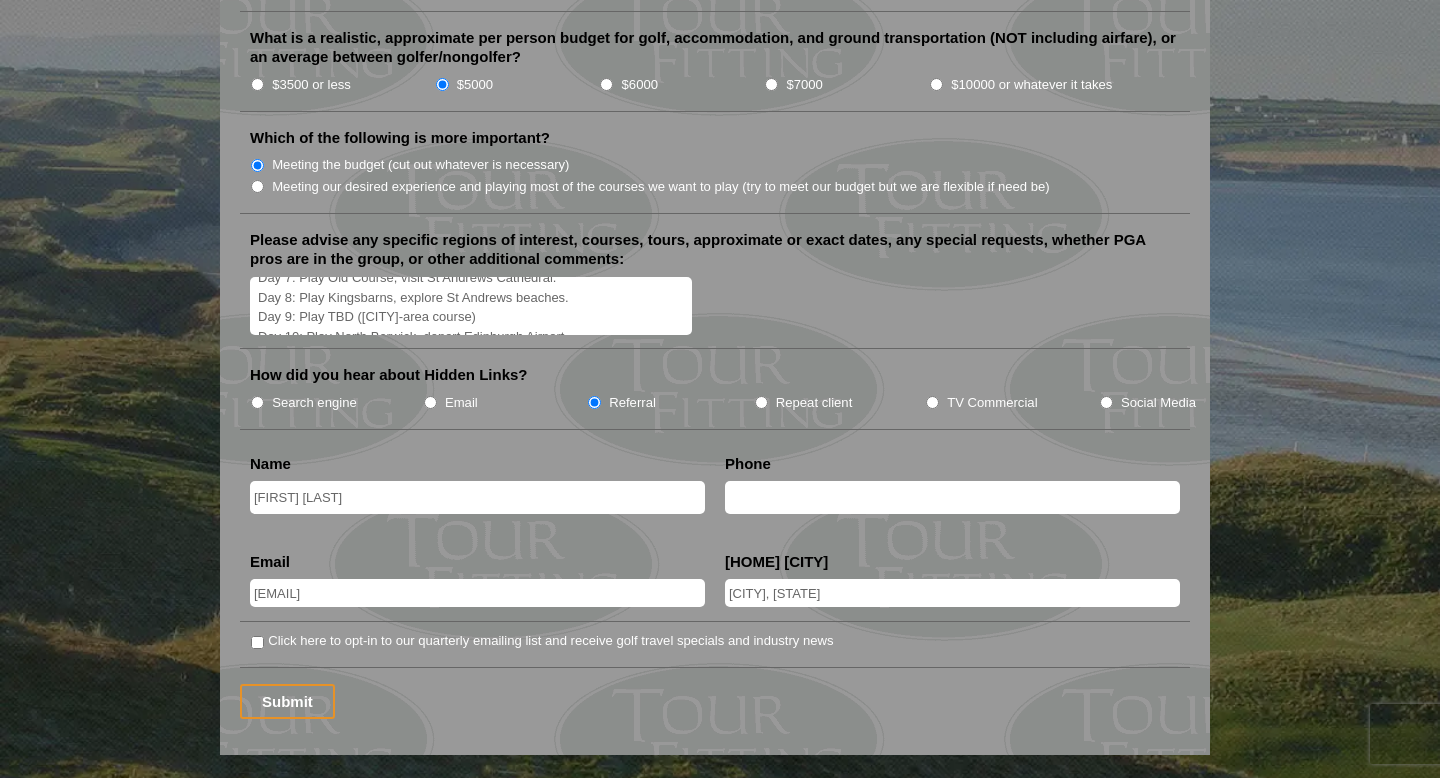 click on "Hi, I would like to inquire about the feasability of an Ireland & Scotland trip for next summer (or spring/ early summer [YEAR]). Please see our idea of an itinerary below. My dad and I booked a last minute trip to Ireland last summer, but did not get to play Port Rush, or County Down. These two courses + Portstewart are must plays for us in Ireland, while St. Andrews, Kingsbarns, & North Berwick are our Scotland must-plays.
Day 1: Arrive Dublin
Day 2 & 3: Play County Louth & Royal County Down
Day 4: Play Portstewart
Day 5: Play Royal Portrush
Day 6: Belfast to Cairnryan Ferry, drive to St Andrews.
Day 7: Play Old Course, visit St Andrews Cathedral.
Day 8: Play Kingsbarns, explore St Andrews beaches.
Day 9: Play TBD ([CITY]-area course)
Day 10: Play North Berwick, depart Edinburgh Airport." at bounding box center (471, 306) 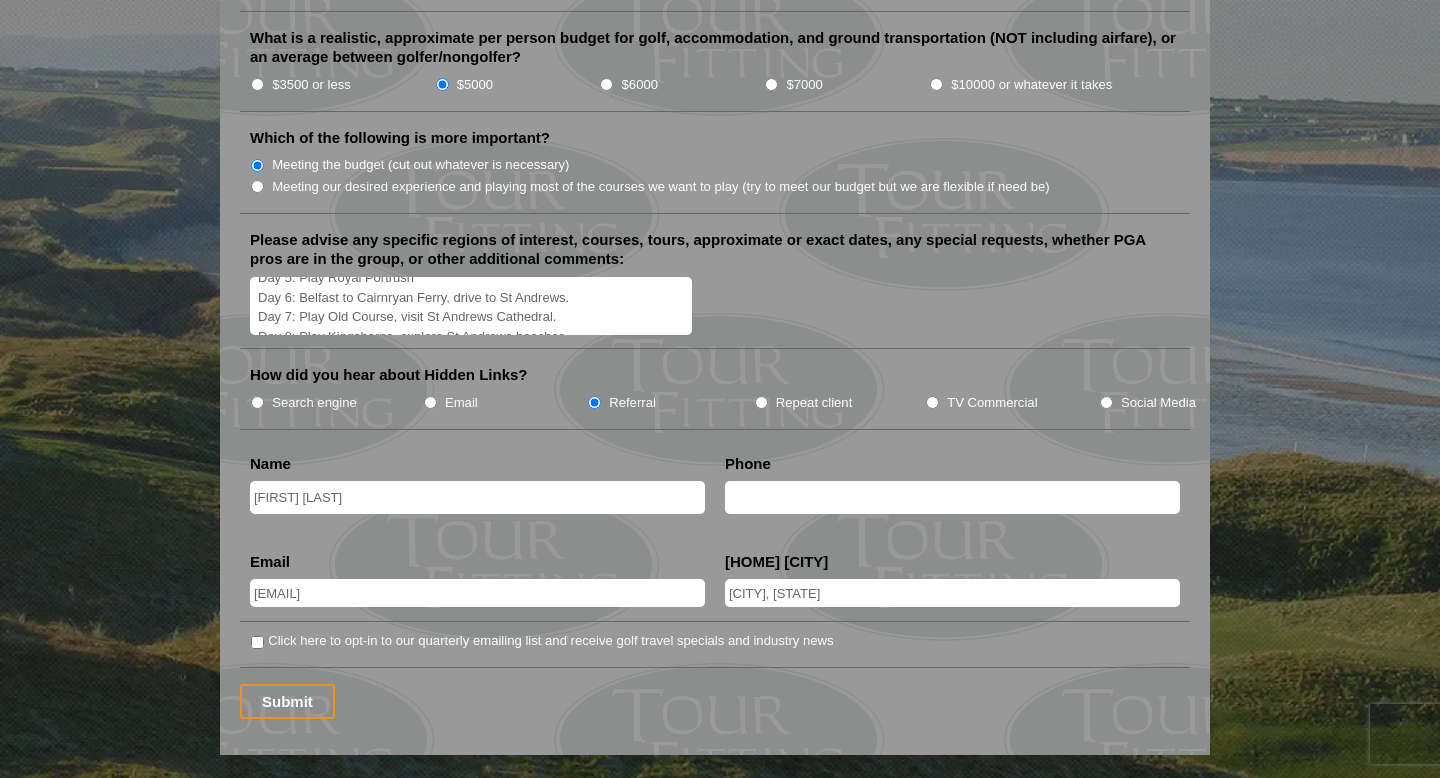 scroll, scrollTop: 206, scrollLeft: 0, axis: vertical 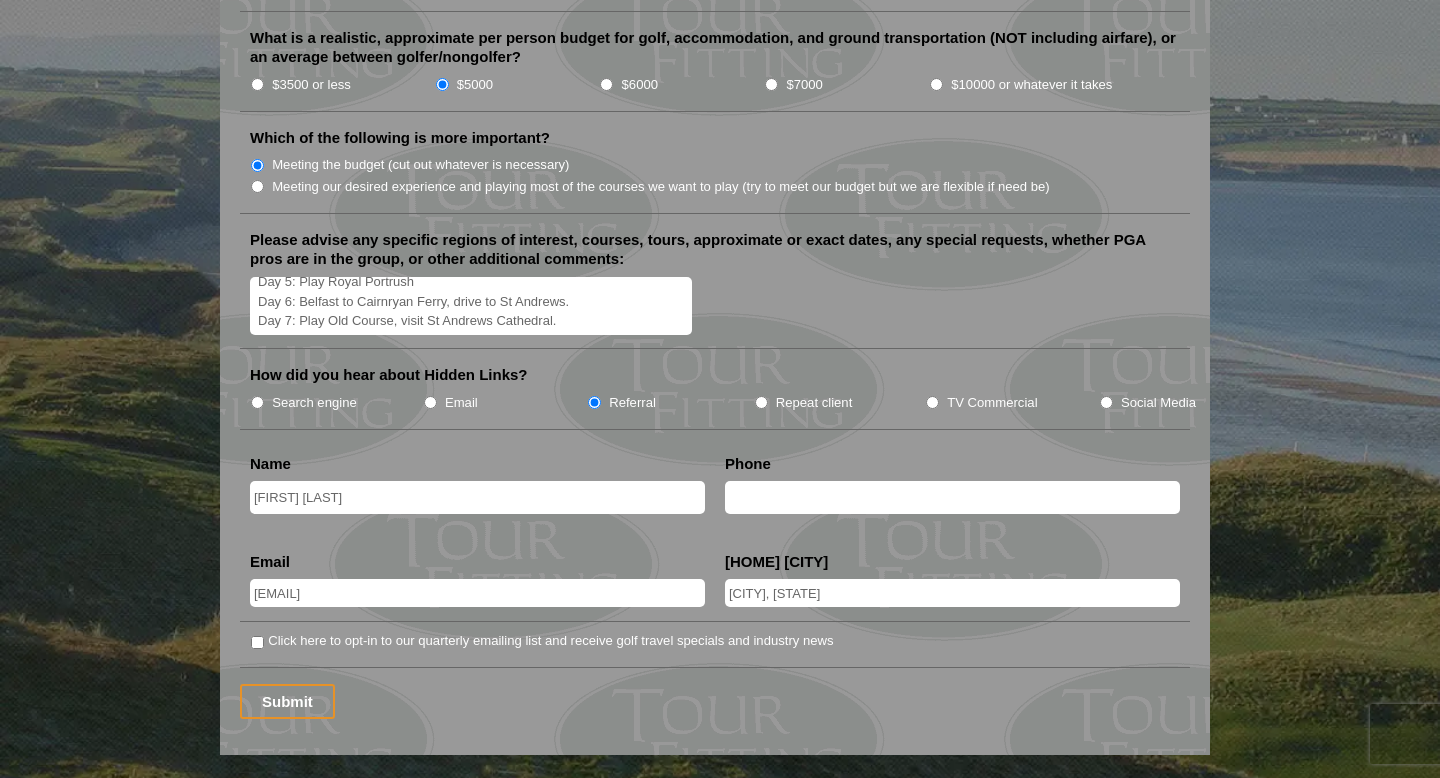 click on "Hi, I would like to inquire about the feasability of an Ireland & Scotland trip for next [DATE] (or [DATE]/ early [DATE] [YEAR]). Please see our idea of an itinerary below. My dad and I booked a last minute trip to Ireland last year, but did not get to play Port Rush, or County Down. These two courses + Portstewart are must plays for us in Ireland, while St. Andrews, Kingsbarns, & North Berwick are our Scotland must-plays.
Day 1: Arrive Dublin
Day 2 & 3: Play County Louth & Royal County Down
Day 4: Play Portstewart
Day 5: Play Royal Portrush
Day 6: Belfast to Cairnryan Ferry, drive to St Andrews.
Day 7: Play Old Course, visit St Andrews Cathedral.
Day 8: Play Kingsbarns, explore St Andrews beaches.
Day 9:
Day 10: Play North Berwick, depart Edinburgh Airport." at bounding box center [471, 306] 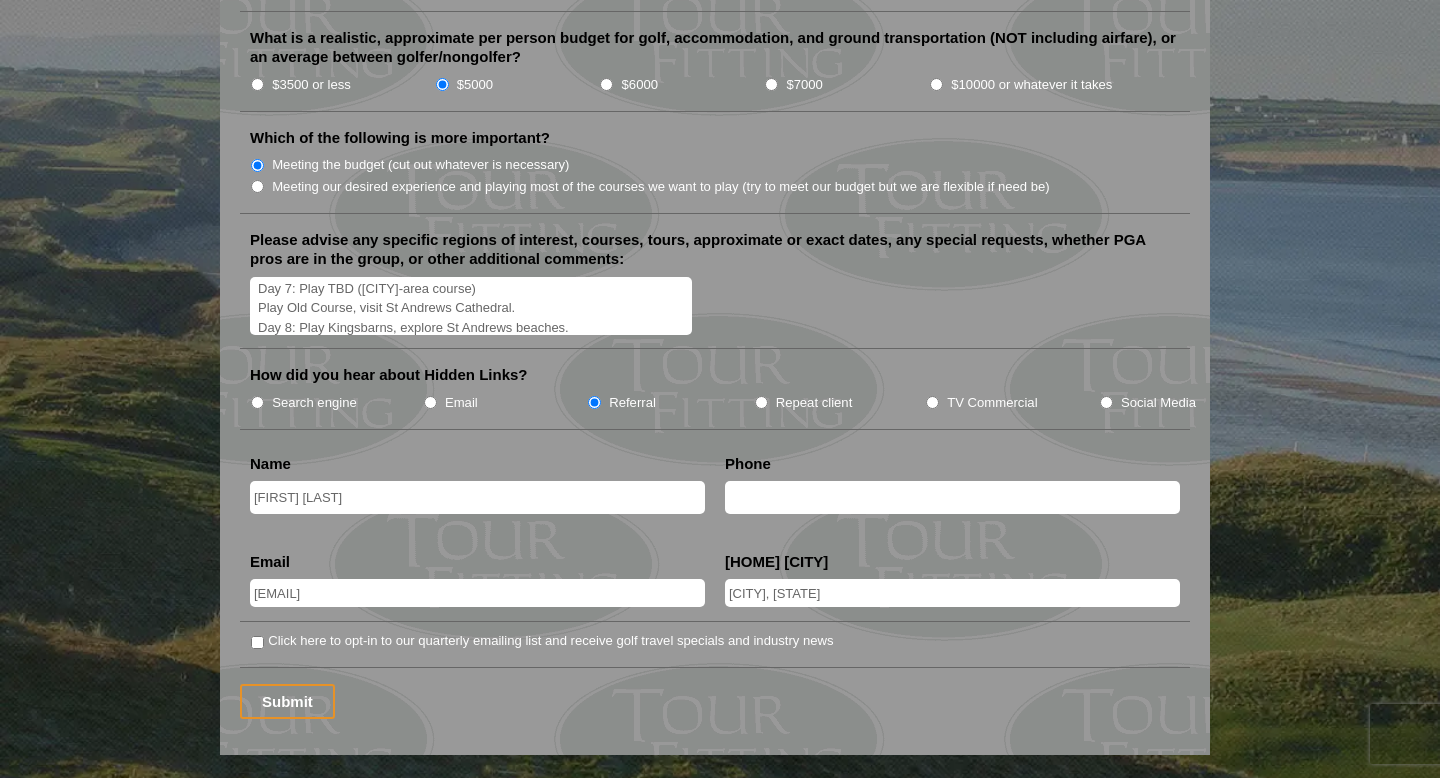 scroll, scrollTop: 246, scrollLeft: 0, axis: vertical 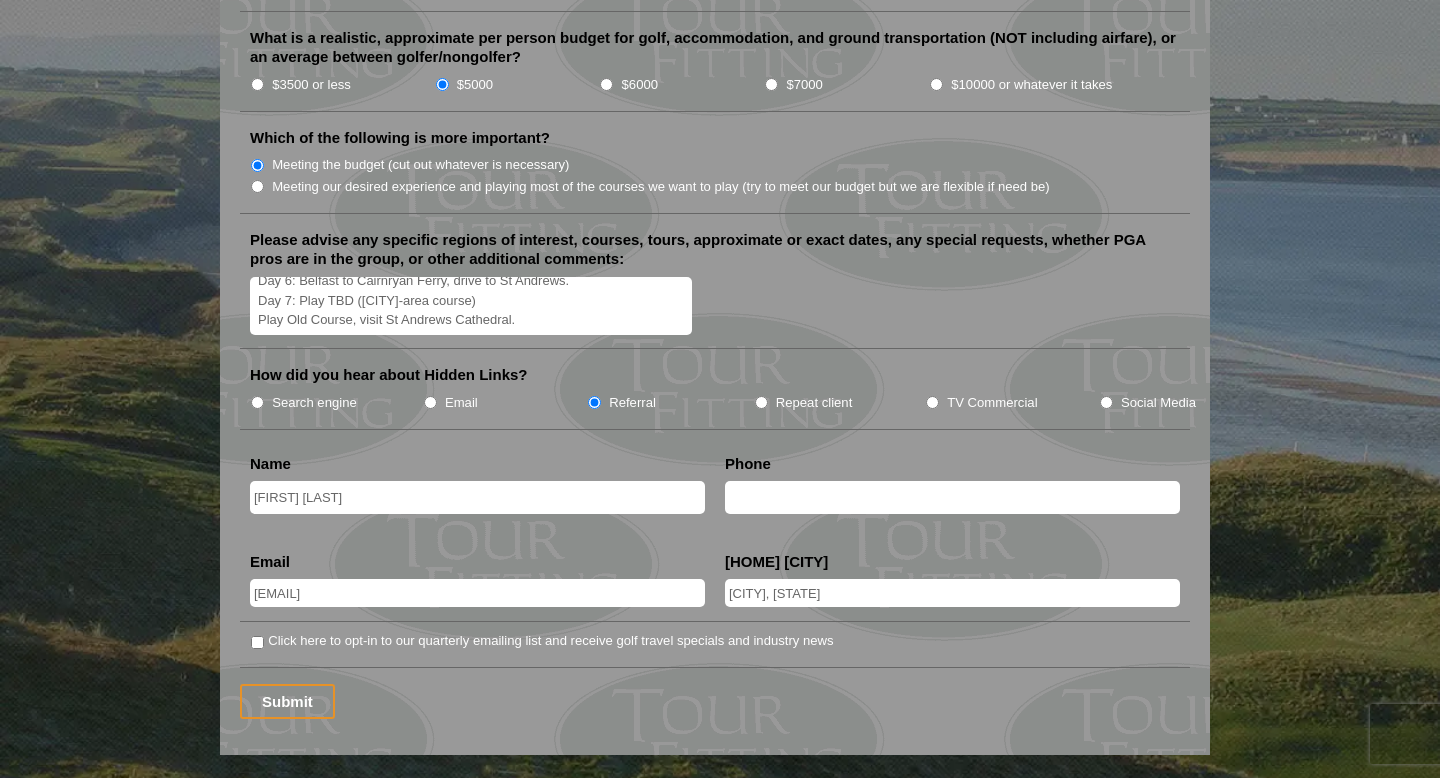 drag, startPoint x: 260, startPoint y: 309, endPoint x: 565, endPoint y: 310, distance: 305.00165 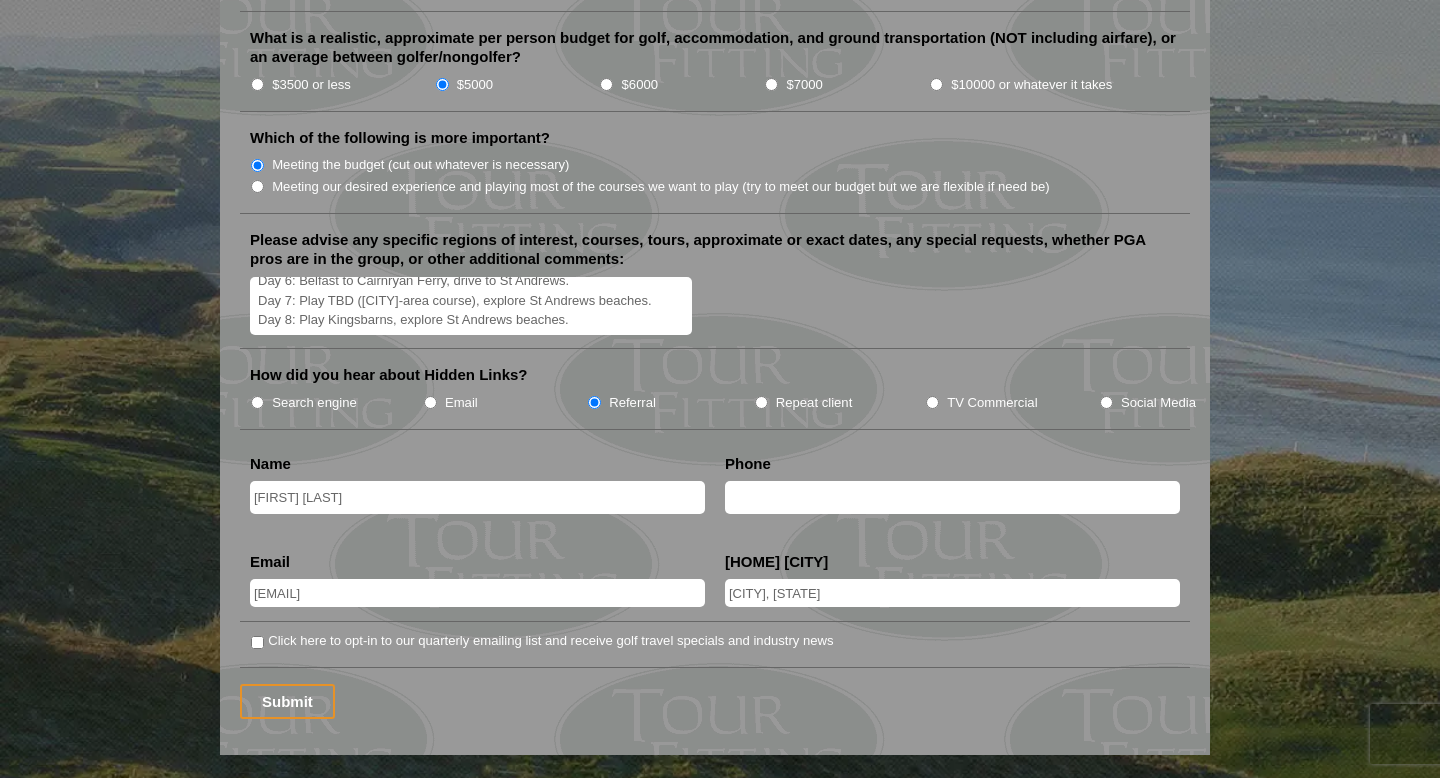 scroll, scrollTop: 242, scrollLeft: 0, axis: vertical 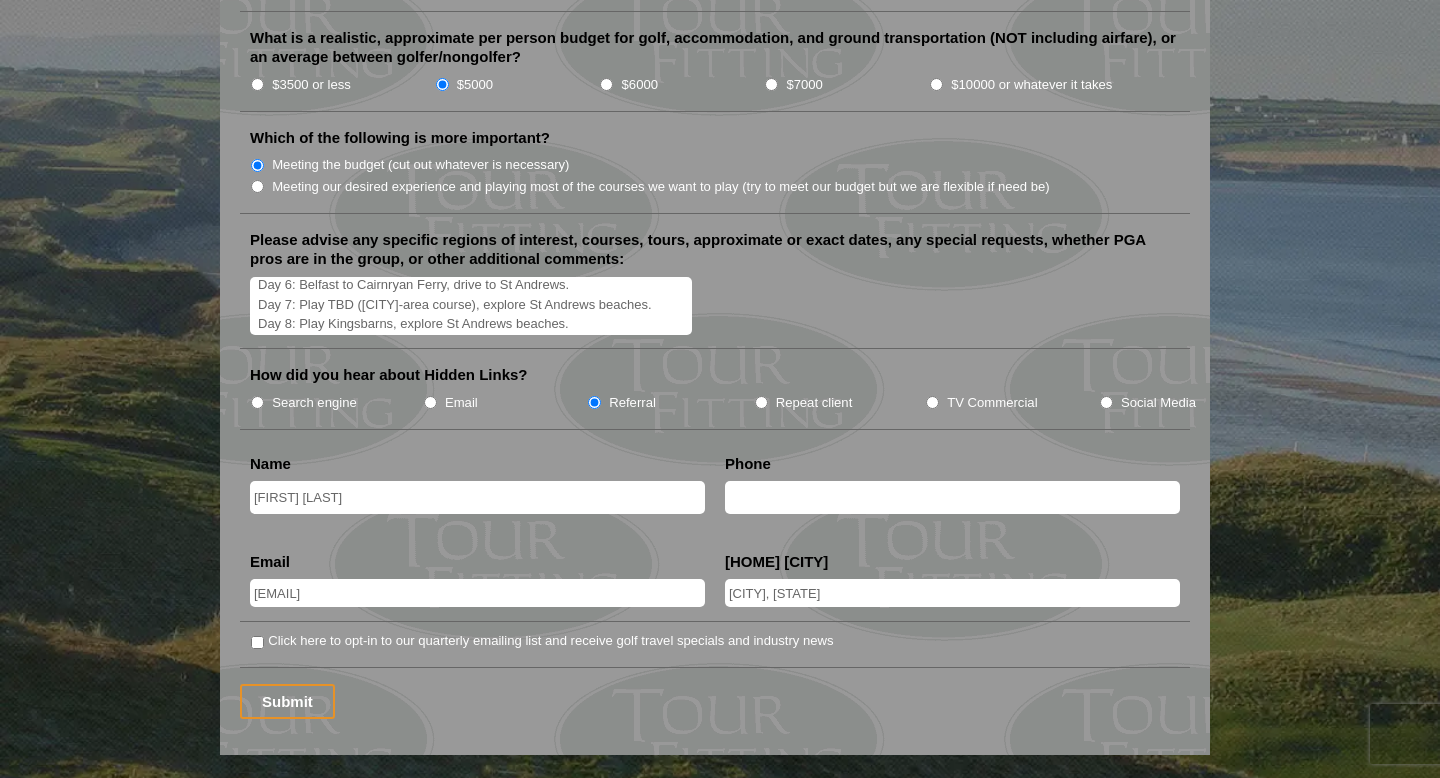 click on "Hi, I would like to inquire about the feasability of an Ireland & Scotland trip for next [YEAR] (or [MONTH]/ early [MONTH] [YEAR]). Please see our idea of an itinerary below. My [RELATION] and I booked a last minute trip to Ireland last [SEASON], but did not get to play Port Rush, or County Down. These two courses + Portstewart are must plays for us in Ireland, while St. Andrews, Kingsbarns, & North Berwick are our Scotland must-plays.
Day 1: Arrive Dublin
Day 2 & 3: Play County Louth & Royal County Down
Day 4: Play Portstewart
Day 5: Play Royal Portrush
Day 6: Belfast to Cairnryan Ferry, drive to St Andrews.
Day 7: Play TBD ([CITY]-area course), explore St Andrews beaches.
Day 8: Play Kingsbarns, explore St Andrews beaches.
Day 9:
Day 10: Play North Berwick, depart Edinburgh Airport." at bounding box center [471, 306] 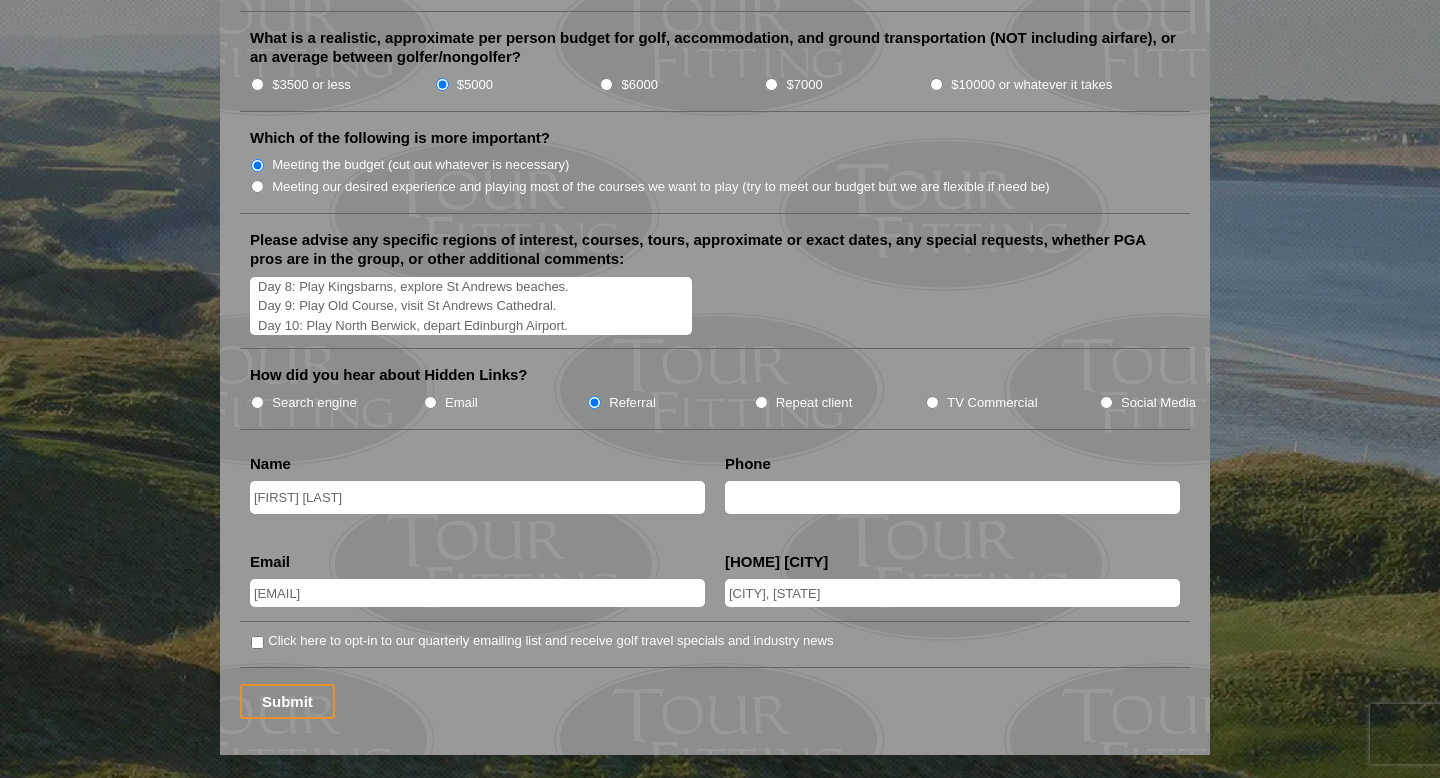 scroll, scrollTop: 266, scrollLeft: 0, axis: vertical 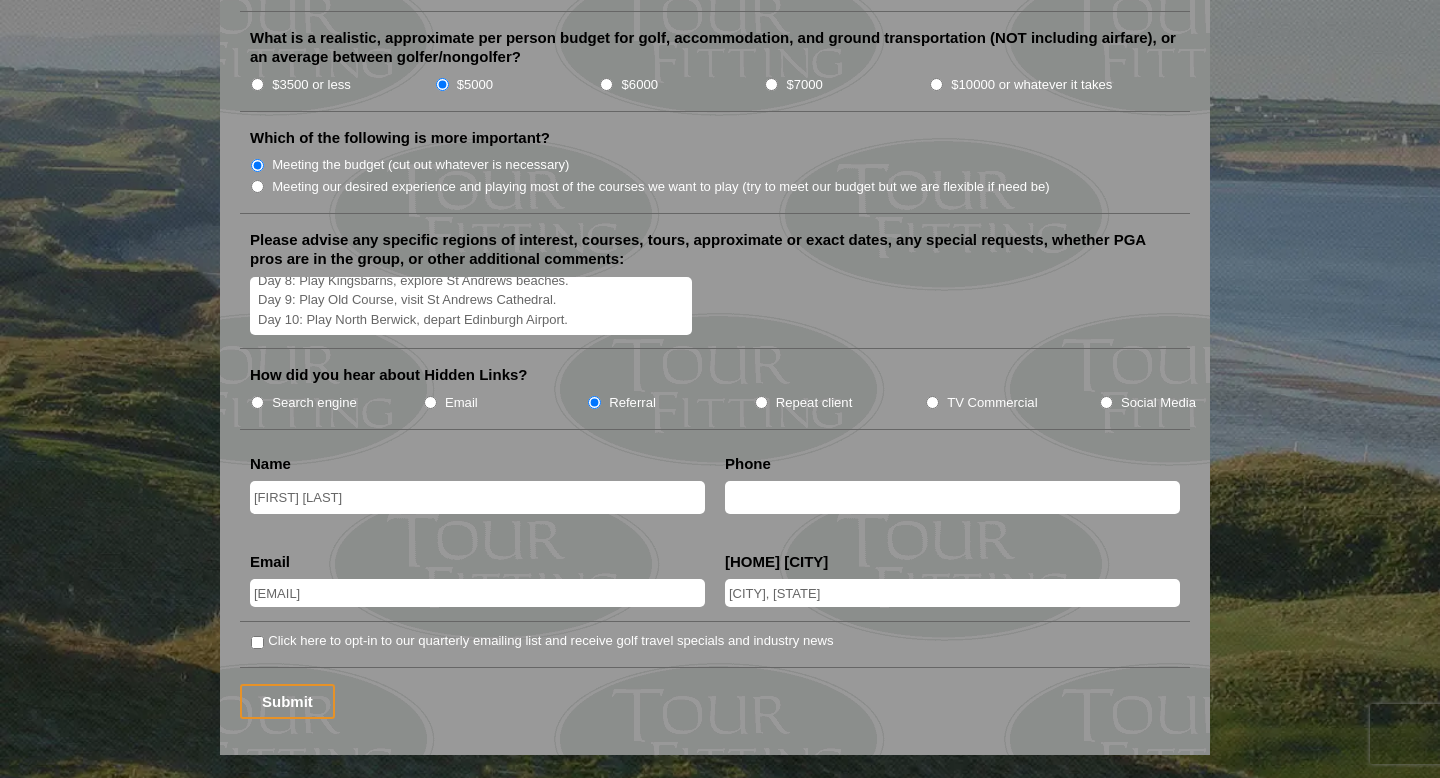 drag, startPoint x: 396, startPoint y: 331, endPoint x: 585, endPoint y: 307, distance: 190.51772 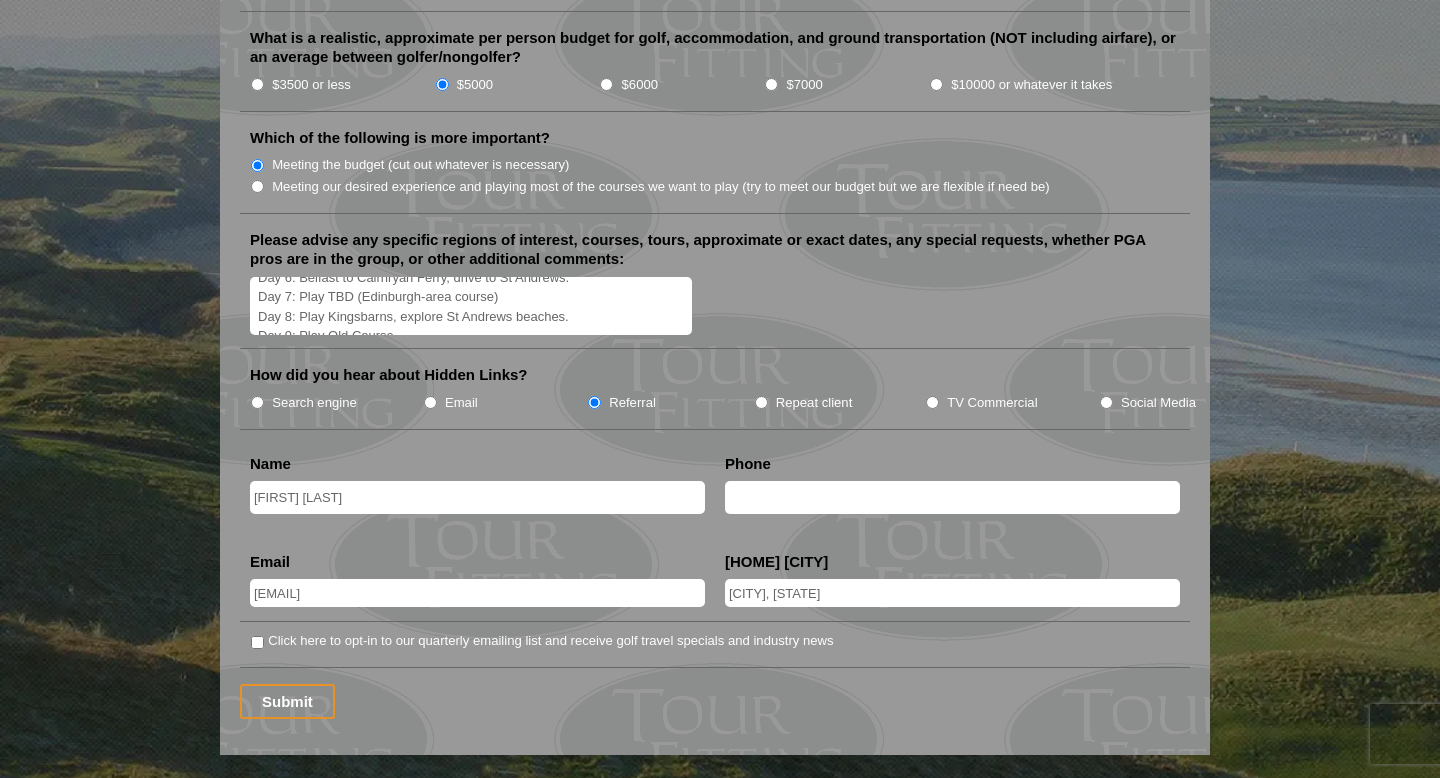scroll, scrollTop: 243, scrollLeft: 0, axis: vertical 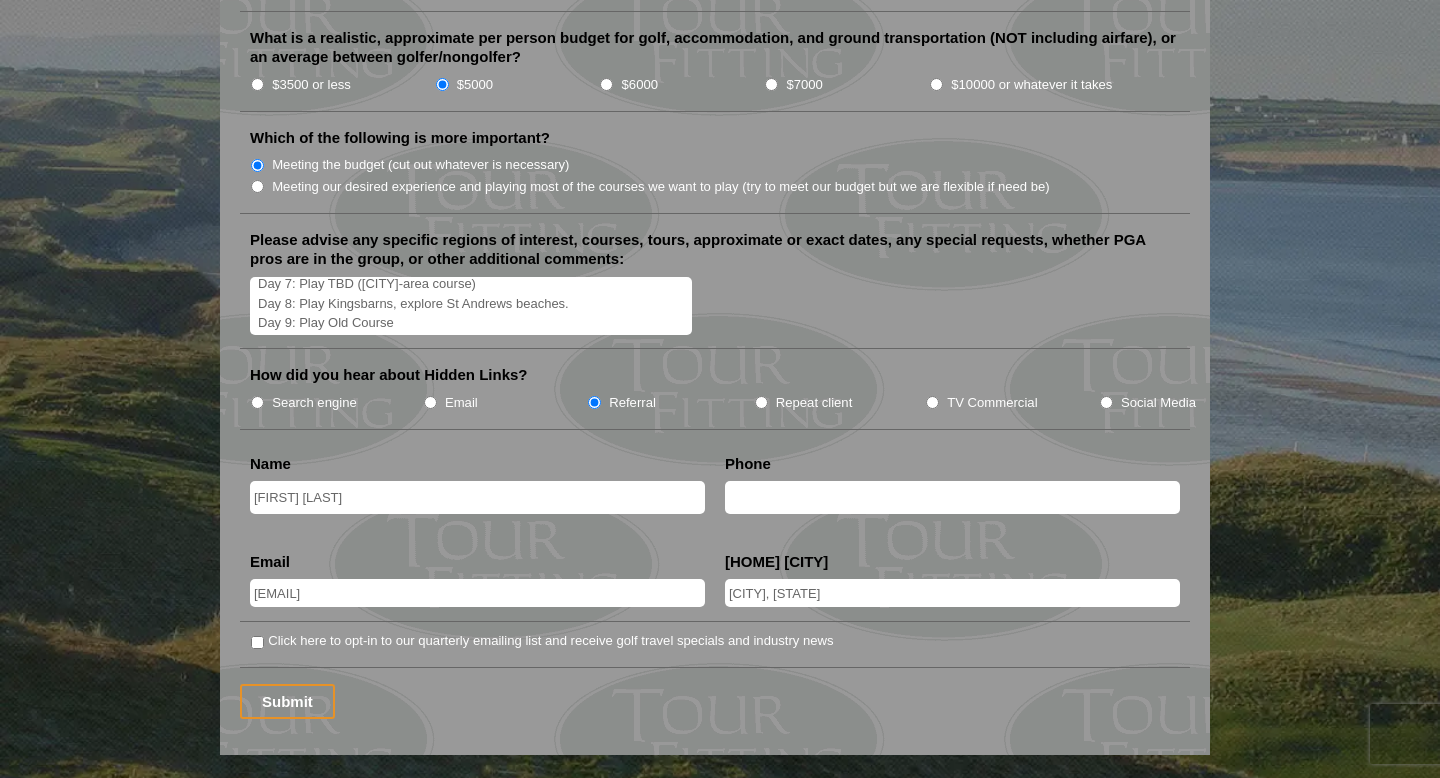 drag, startPoint x: 572, startPoint y: 310, endPoint x: 393, endPoint y: 310, distance: 179 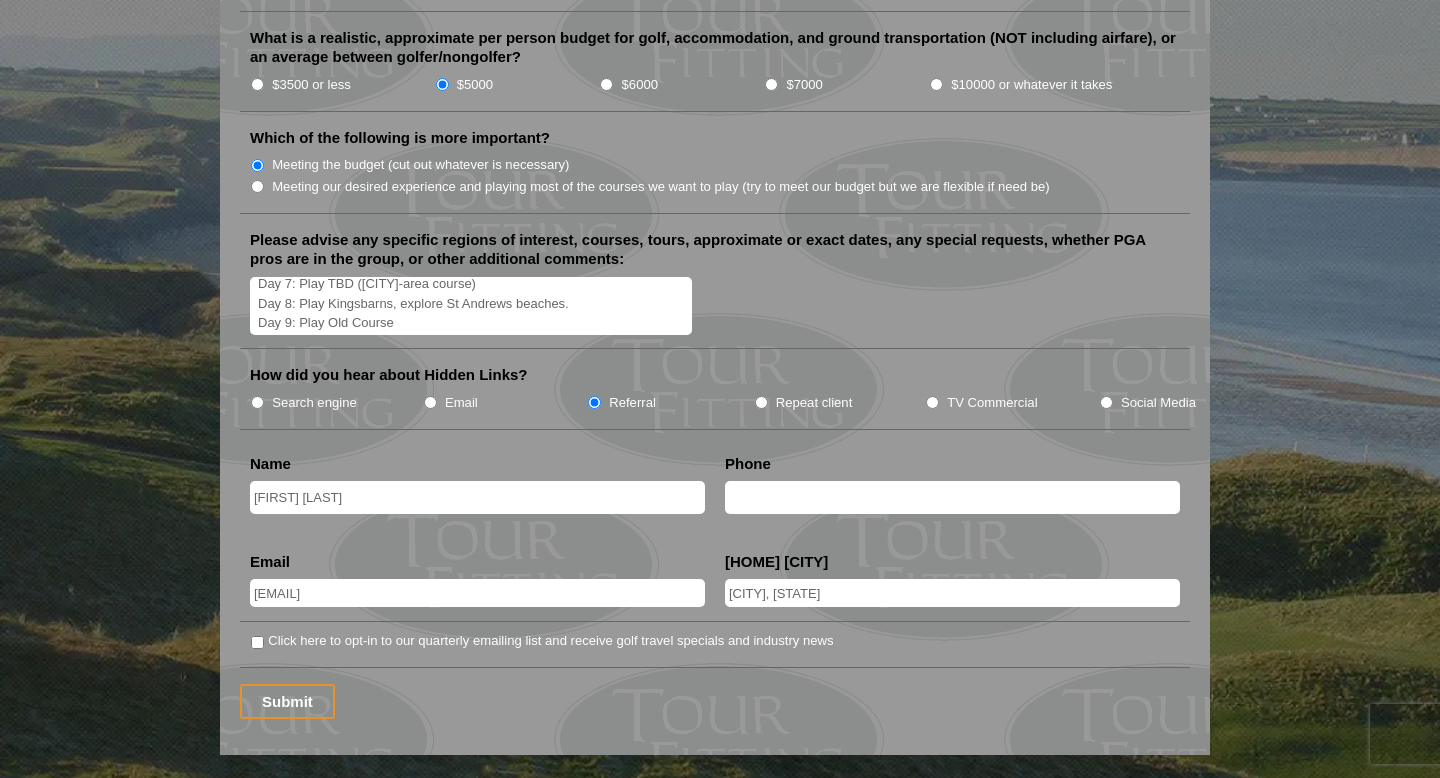 click on "Hi, I would like to inquire about the feasability of an Ireland & Scotland trip for next summer (or spring/ early summer [YEAR]). Please see our idea of an itinerary below. My [RELATION] and I booked a last minute trip to Ireland last summer, but did not get to play Port Rush, or County Down. These two courses + Portstewart are must plays for us in Ireland, while St. Andrews, Kingsbarns, & North Berwick are our Scotland must-plays.
Day 1: Arrive Dublin
Day 2 & 3: Play County Louth & Royal County Down
Day 4: Play Portstewart
Day 5: Play Royal Portrush
Day 6: Belfast to Cairnryan Ferry, drive to St Andrews.
Day 7: Play TBD ([CITY]-area course)
Day 8: Play Kingsbarns, explore St Andrews beaches.
Day 9: Play Old Course
Day 10: Play North Berwick, depart Edinburgh Airport." at bounding box center (471, 306) 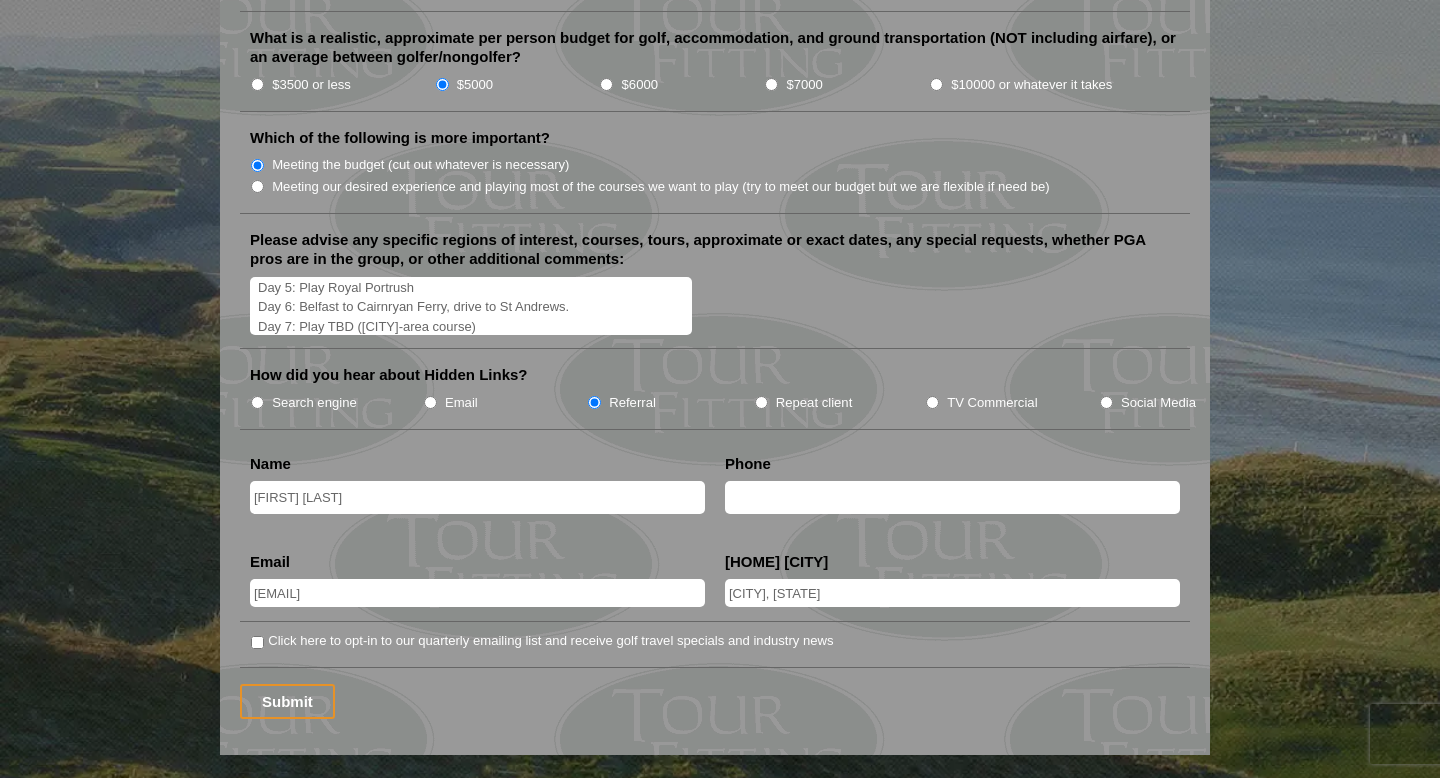 scroll, scrollTop: 217, scrollLeft: 0, axis: vertical 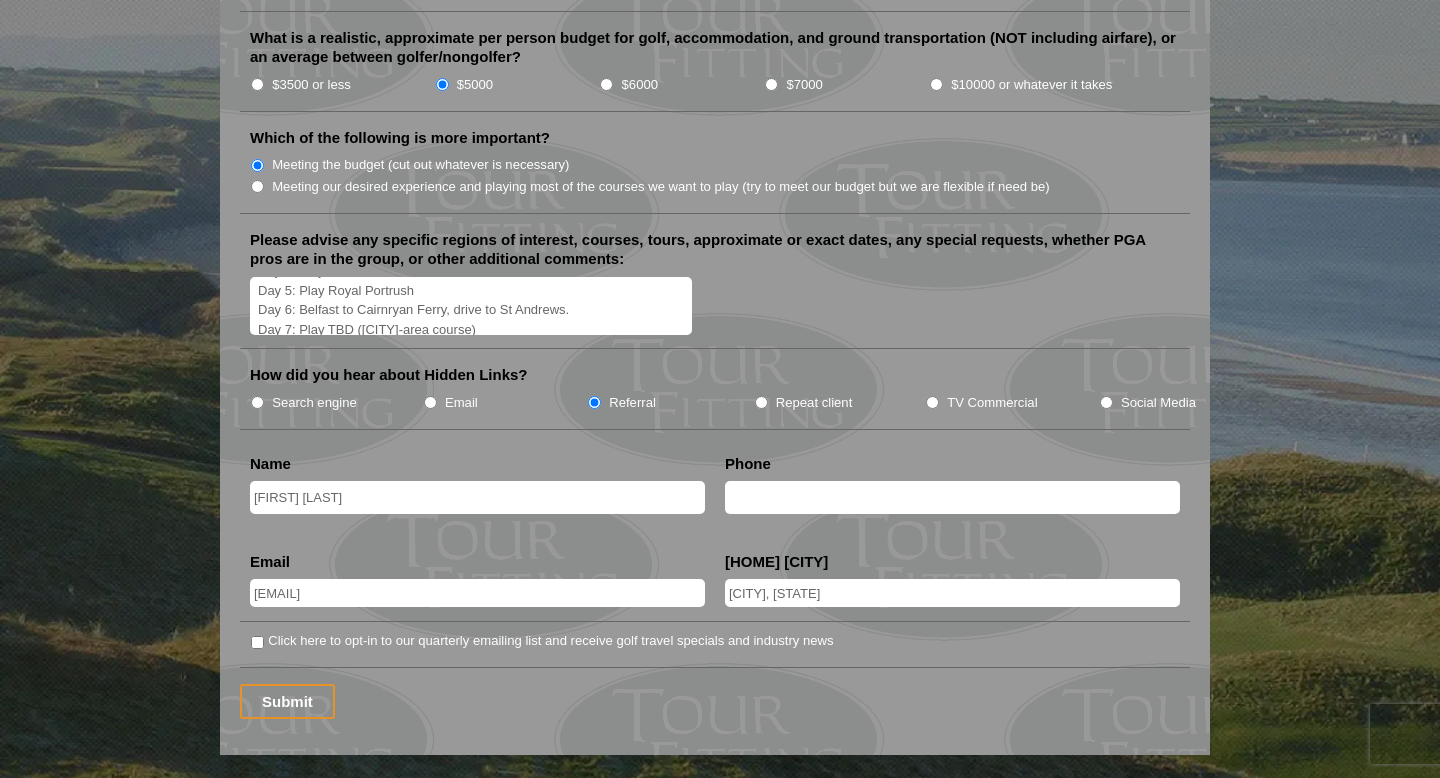 drag, startPoint x: 358, startPoint y: 314, endPoint x: 522, endPoint y: 315, distance: 164.00305 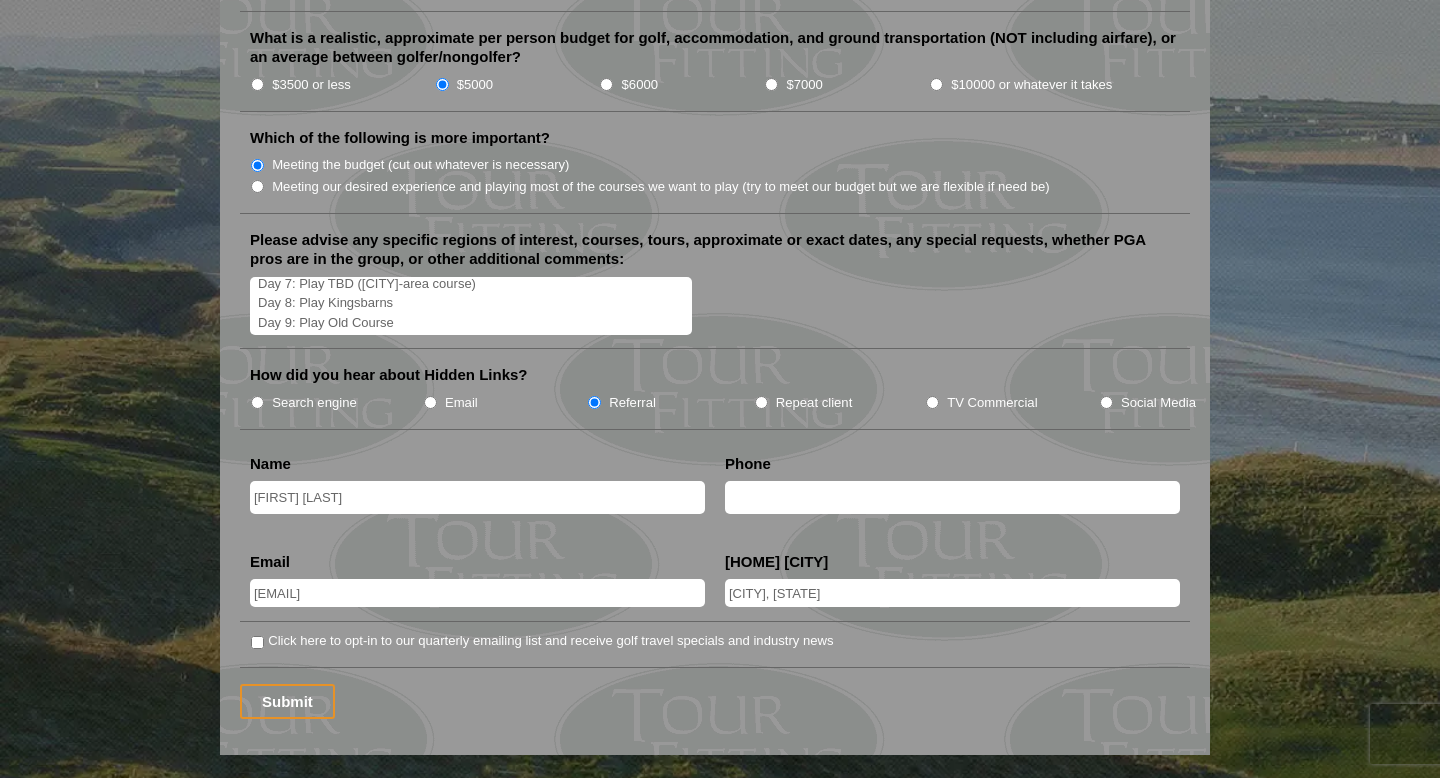 scroll, scrollTop: 266, scrollLeft: 0, axis: vertical 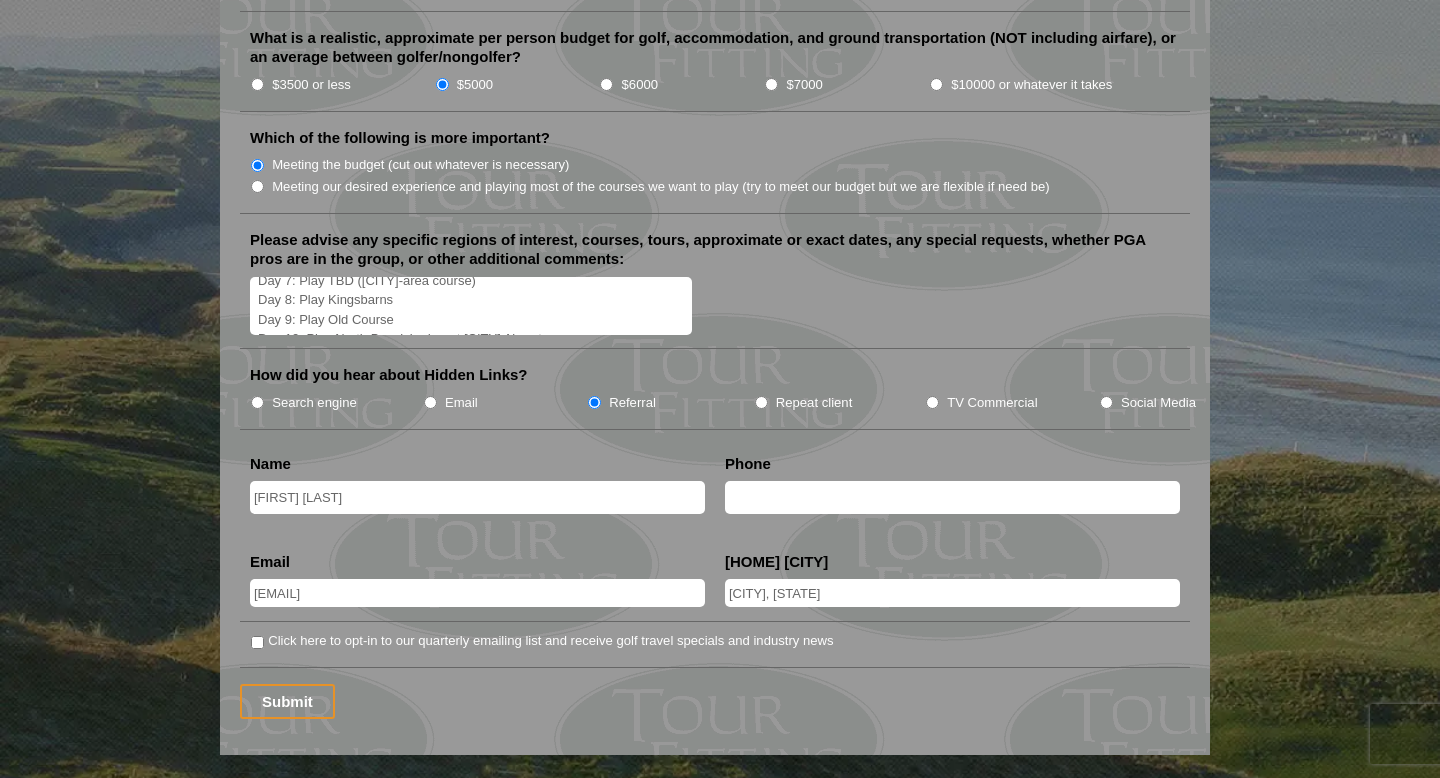 drag, startPoint x: 415, startPoint y: 326, endPoint x: 445, endPoint y: 325, distance: 30.016663 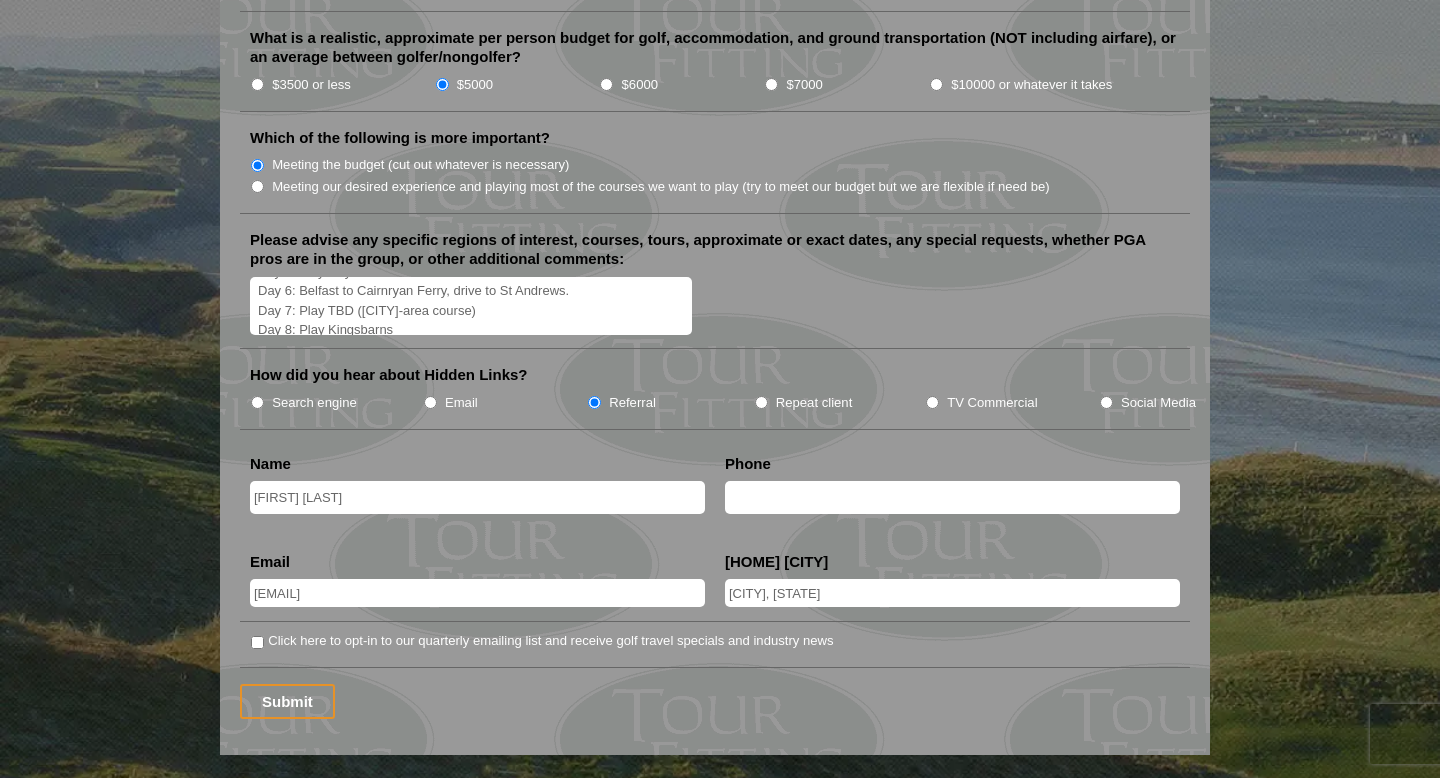 scroll, scrollTop: 266, scrollLeft: 0, axis: vertical 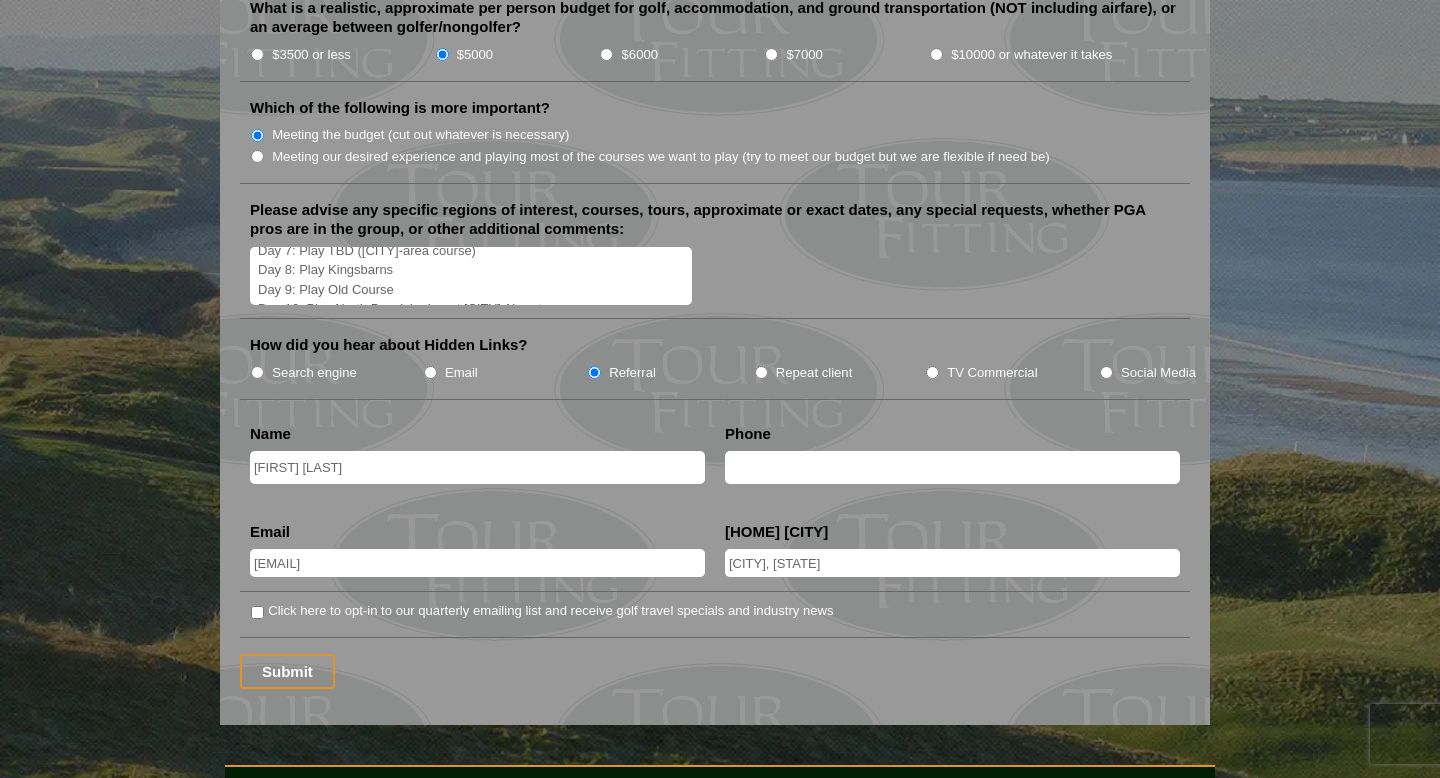 drag, startPoint x: 426, startPoint y: 292, endPoint x: 459, endPoint y: 292, distance: 33 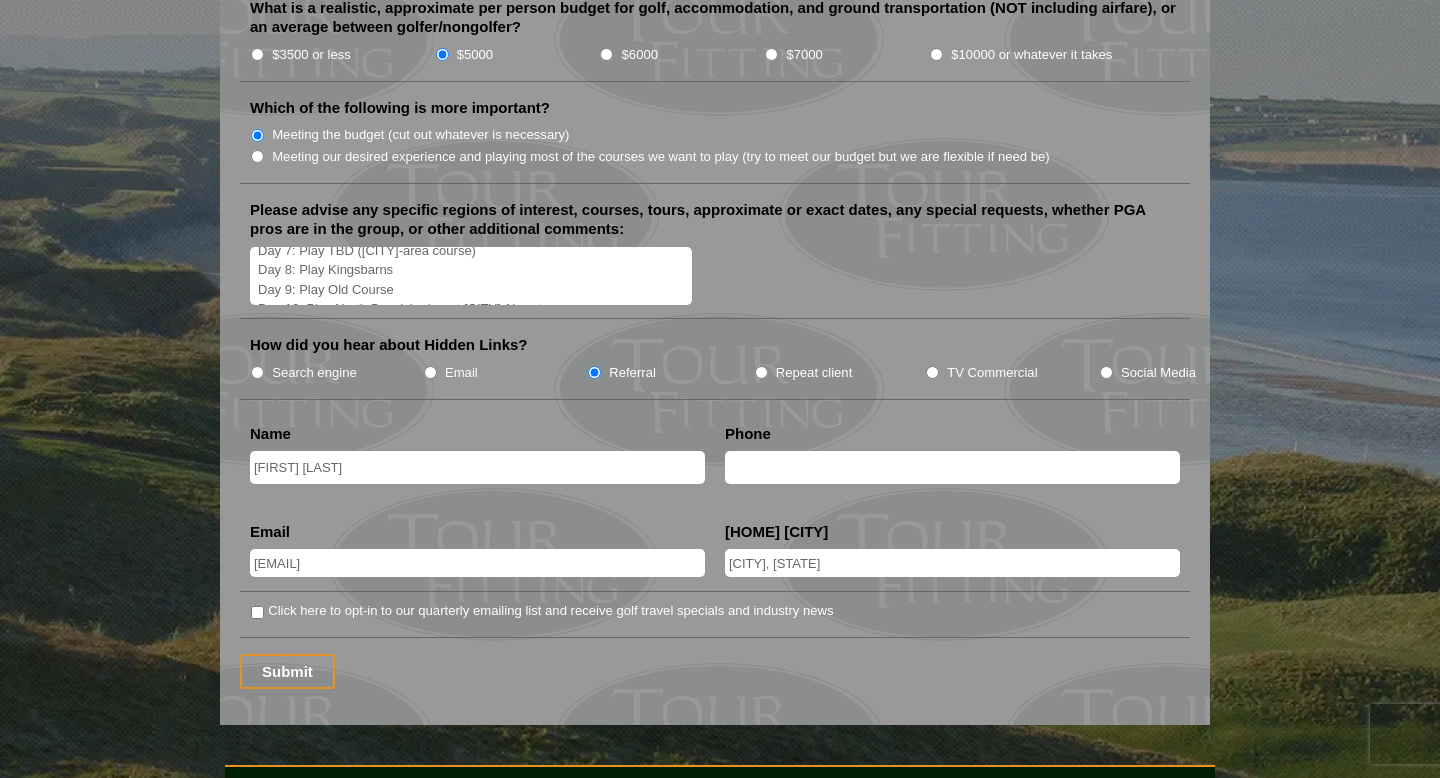 click on "Hi, I would like to inquire about the feasability of an [COUNTRY] & [COUNTRY] trip for next summer (or spring/ early summer [YEAR]). Please see our idea of an itinerary below. My dad and I booked a last minute trip to [COUNTRY] last summer, but did not get to play Port Rush, or County Down. These two courses + Portstewart are must plays for us in [COUNTRY], while St. Andrews, Kingsbarns, & North Berwick are our [COUNTRY] must-plays.
Day 1: Arrive Dublin
Day 2 & 3: Play County Louth & Royal County Down
Day 4: Play Portstewart
Day 5: Play Royal Portrush
Day 6: Belfast to Cairnryan Ferry, drive to St Andrews.
Day 7: Play TBD ([CITY]-area course)
Day 8: Play Kingsbarns
Day 9: Play Old Course
Day 10: Play North Berwick, depart [CITY] Airport." at bounding box center (471, 276) 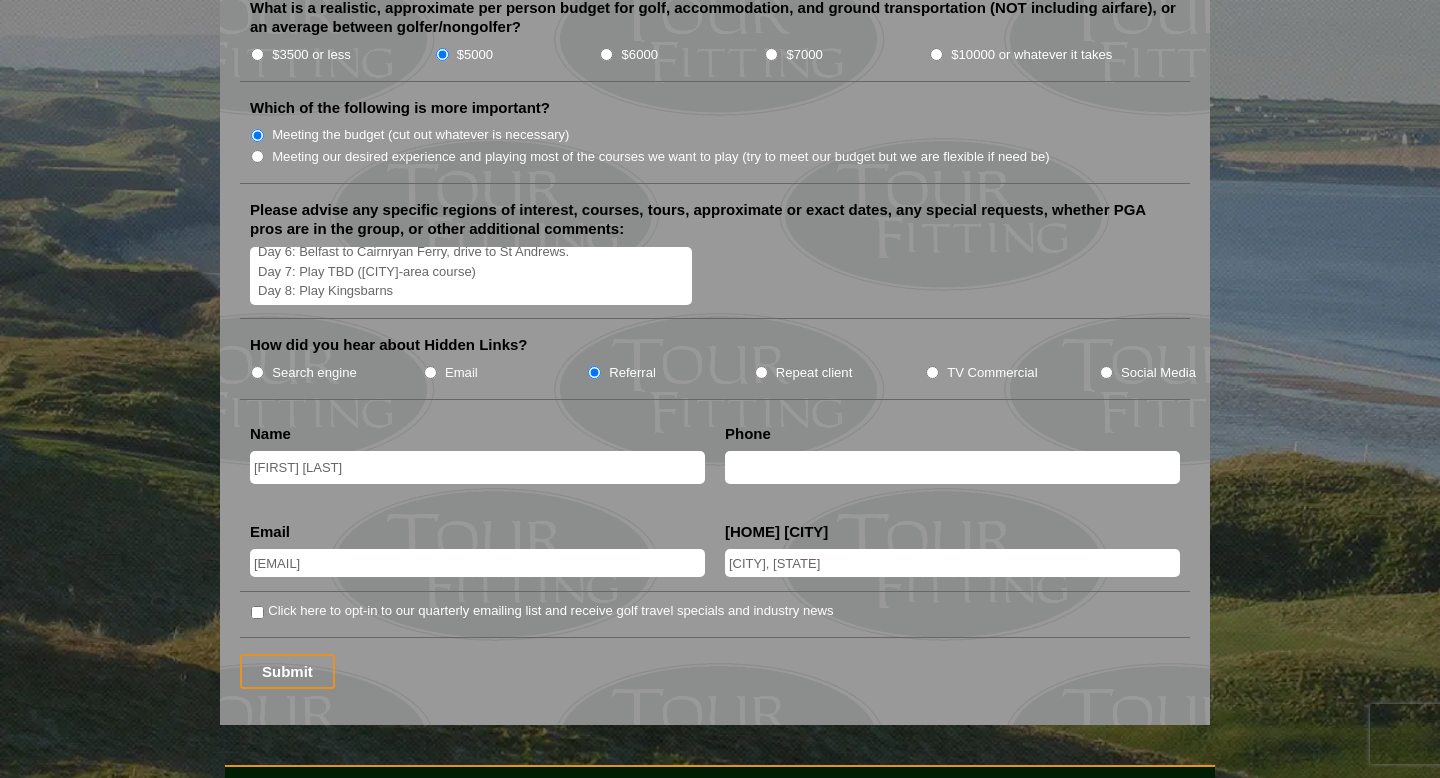 scroll, scrollTop: 266, scrollLeft: 0, axis: vertical 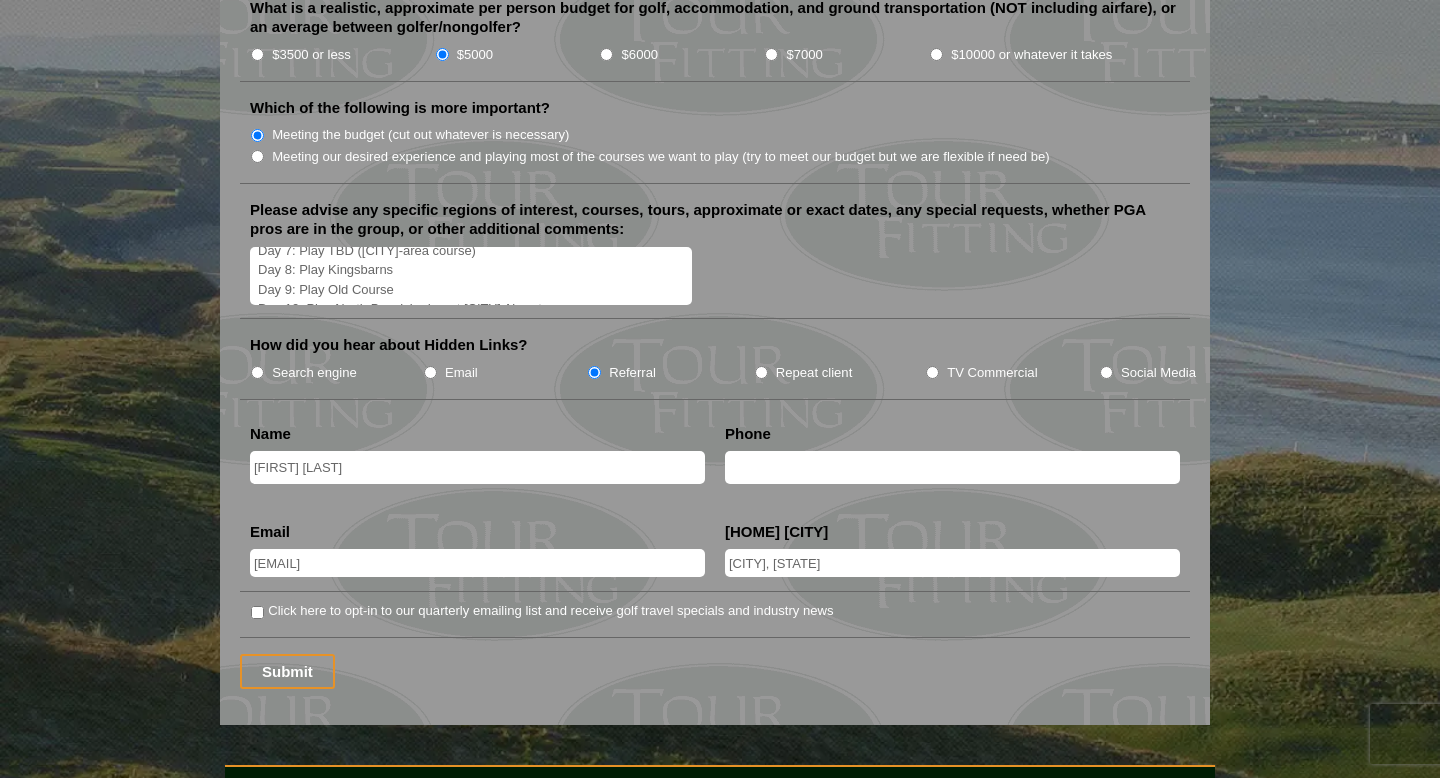 click on "Hi, I would like to inquire about the feasability of an [COUNTRY] & [COUNTRY] trip for next summer (or spring/ early summer [YEAR]). Please see our idea of an itinerary below. My dad and I booked a last minute trip to [COUNTRY] last summer, but did not get to play Port Rush, or County Down. These two courses + Portstewart are must plays for us in [COUNTRY], while St. Andrews, Kingsbarns, & North Berwick are our [COUNTRY] must-plays.
Day 1: Arrive Dublin
Day 2 & 3: Play County Louth & Royal County Down
Day 4: Play Portstewart
Day 5: Play Royal Portrush
Day 6: Belfast to Cairnryan Ferry, drive to St Andrews.
Day 7: Play TBD ([CITY]-area course)
Day 8: Play Kingsbarns
Day 9: Play Old Course
Day 10: Play North Berwick, depart [CITY] Airport." at bounding box center [471, 276] 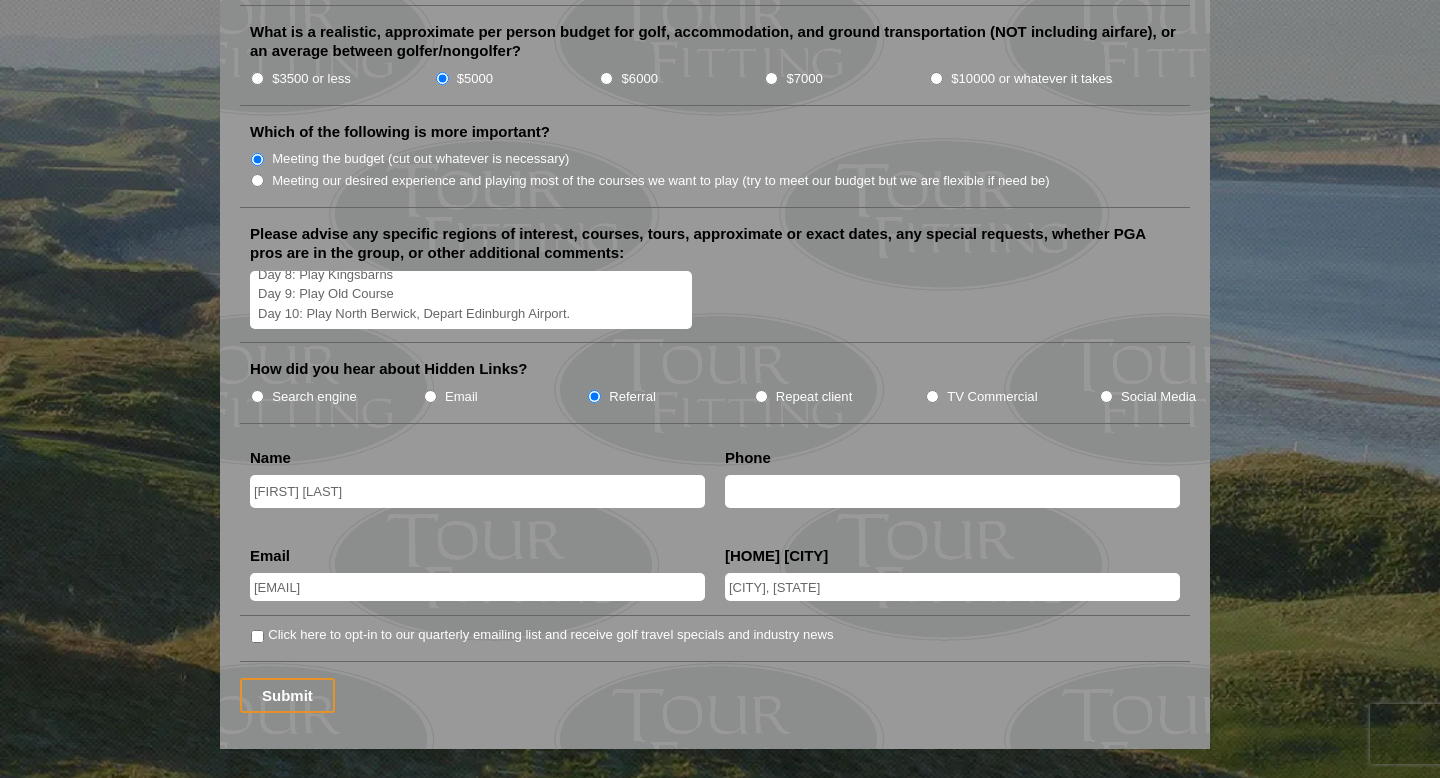 scroll, scrollTop: 2303, scrollLeft: 0, axis: vertical 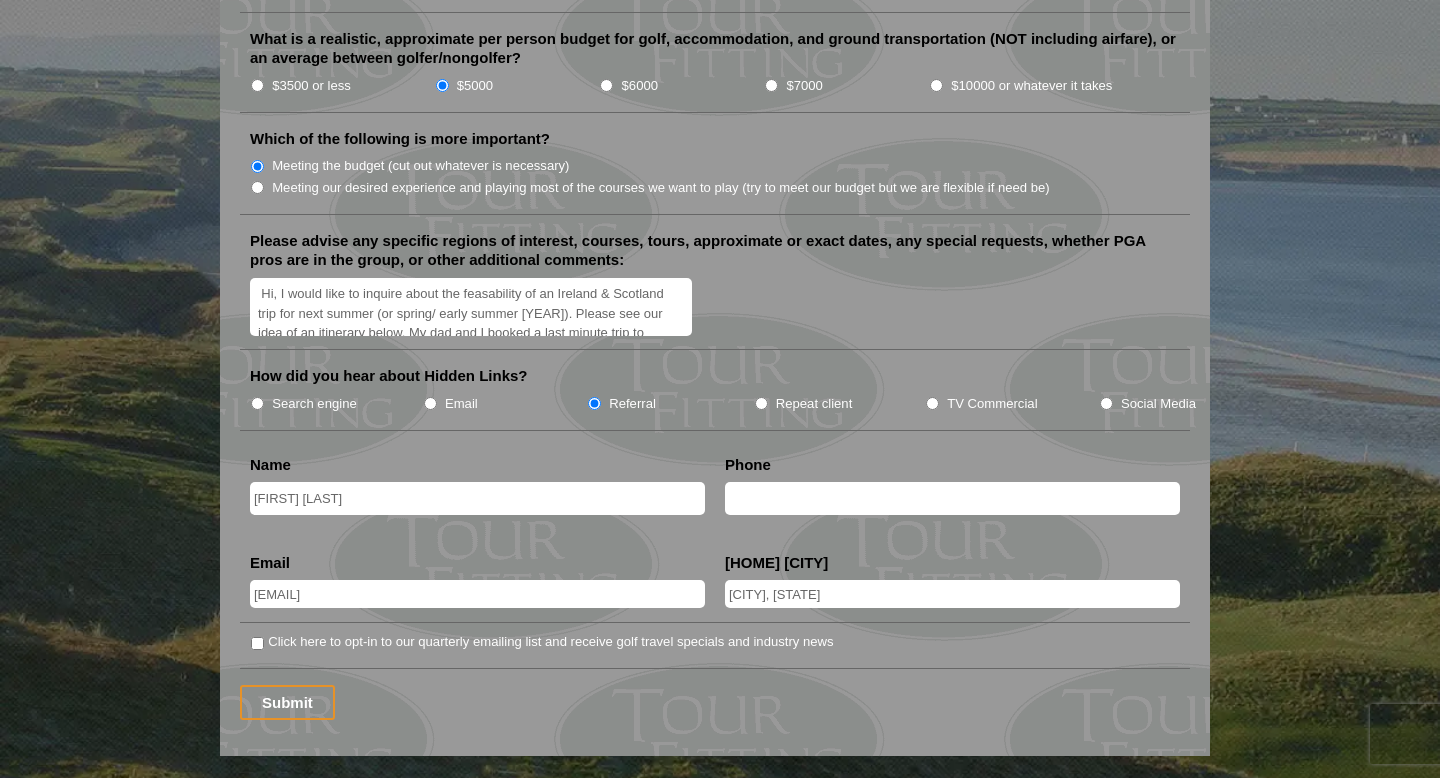 click on "Hi, I would like to inquire about the feasability of an Ireland & Scotland trip for next summer (or spring/ early summer [YEAR]). Please see our idea of an itinerary below. My dad and I booked a last minute trip to Ireland last summer, but did not get to play Port Rush, or County Down. These two courses + Portstewart are must plays for us in Ireland, while St. Andrews, Kingsbarns, & North Berwick are our Scotland must-plays.
Day 1: Arrive Dublin
Day 2 & 3: Play County Louth & Royal County Down
Day 4: Play Portstewart
Day 5: Play Royal Portrush
Day 6: Belfast to Cairnryan Ferry, drive to St Andrews.
Day 7: Play TBD ([CITY]-area course)
Day 8: Play Kingsbarns
Day 9: Play Old Course
Day 10: Play North Berwick, Depart Edinburgh Airport." at bounding box center [471, 307] 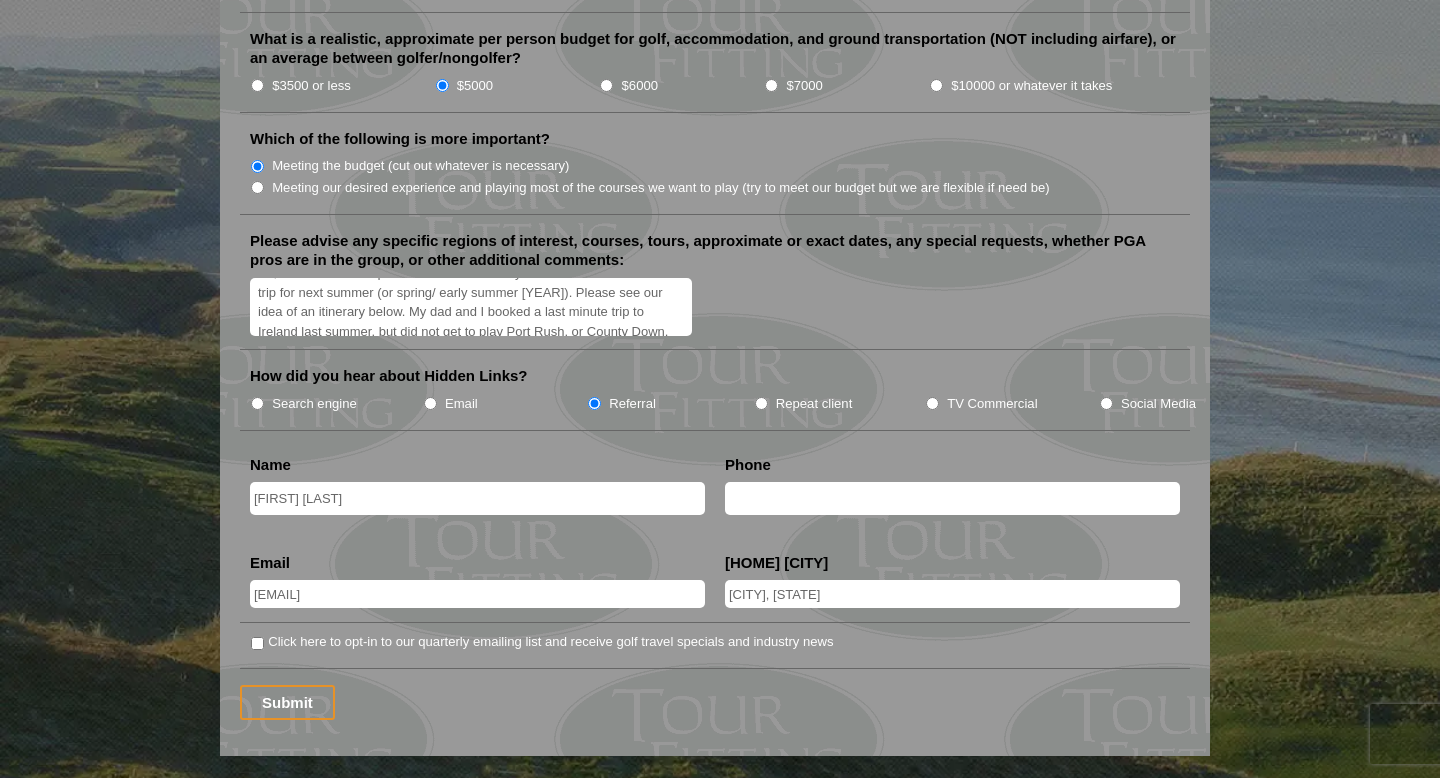 scroll, scrollTop: 0, scrollLeft: 0, axis: both 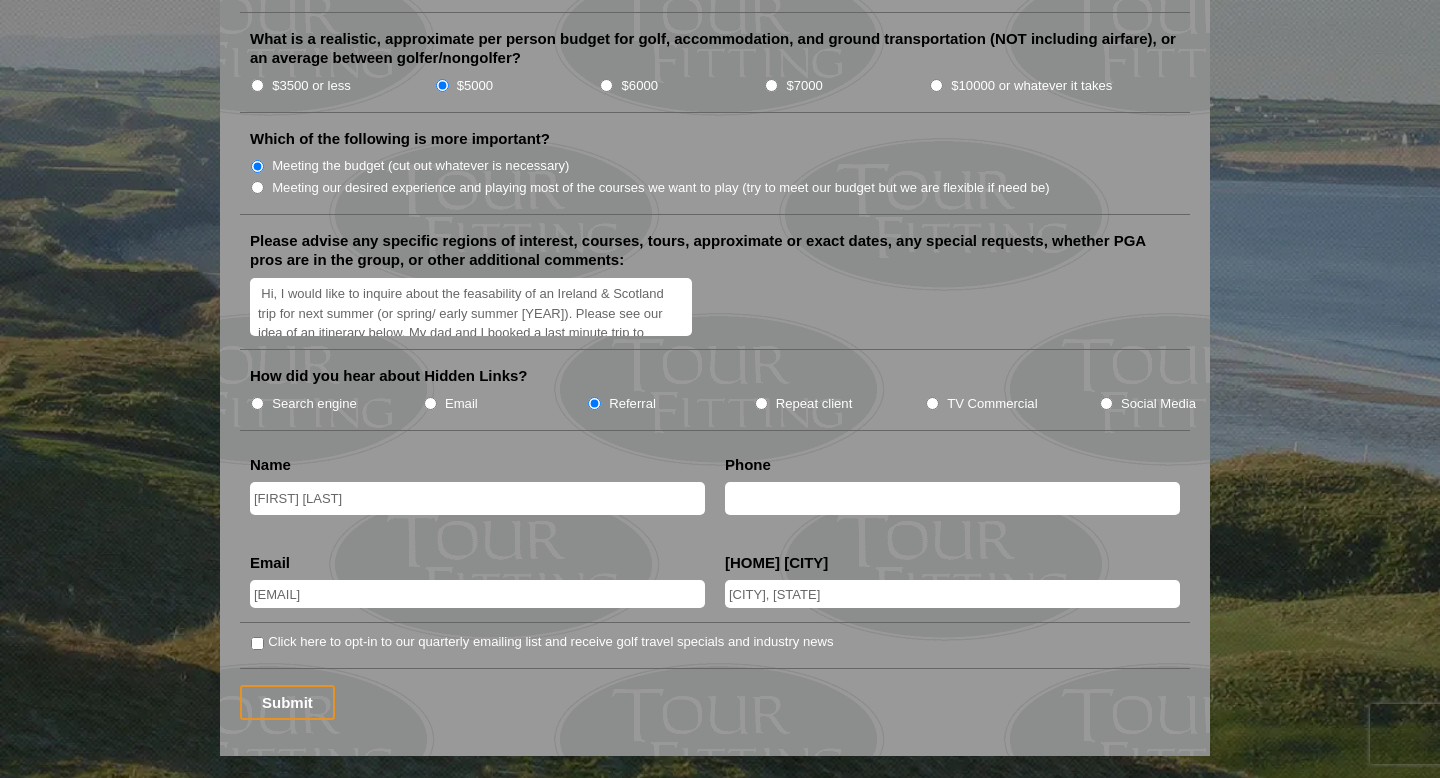 drag, startPoint x: 284, startPoint y: 320, endPoint x: 633, endPoint y: 322, distance: 349.00574 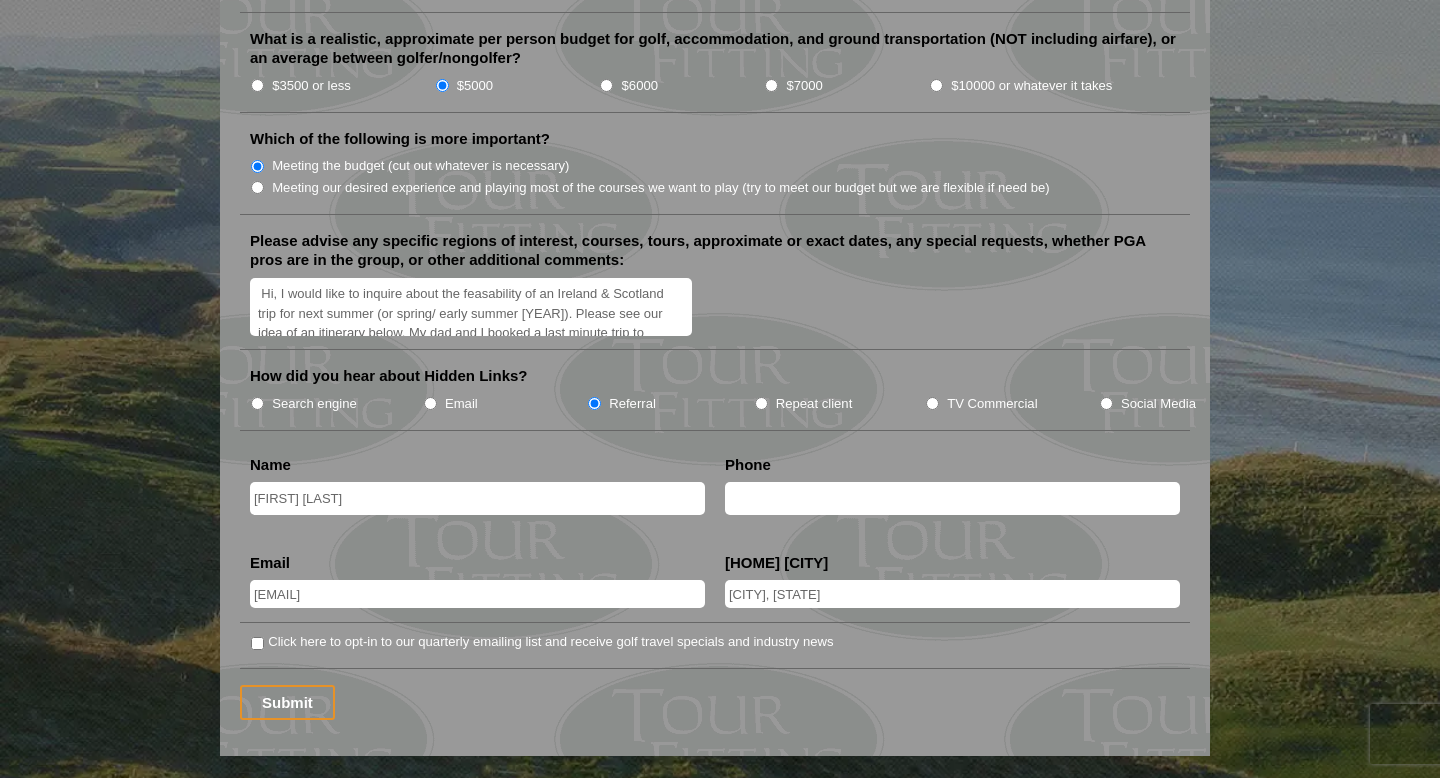 click on "Hi, I would like to inquire about the feasability of an Ireland & Scotland trip for next summer (or spring/ early summer [YEAR]). Please see our idea of an itinerary below. My dad and I booked a last minute trip to Ireland last summer, but did not get to play Port Rush, or County Down. These two courses + Portstewart are must plays for us in Ireland, while St. Andrews, Kingsbarns, & North Berwick are our Scotland must-plays.
Day 1: Arrive Dublin
Day 2 & 3: Play County Louth & Royal County Down
Day 4: Play Portstewart
Day 5: Play Royal Portrush
Day 6: Belfast to Cairnryan Ferry, drive to St Andrews.
Day 7: Play TBD ([CITY]-area course)
Day 8: Play Kingsbarns
Day 9: Play Old Course
Day 10: Play North Berwick, Depart Edinburgh Airport." at bounding box center (471, 307) 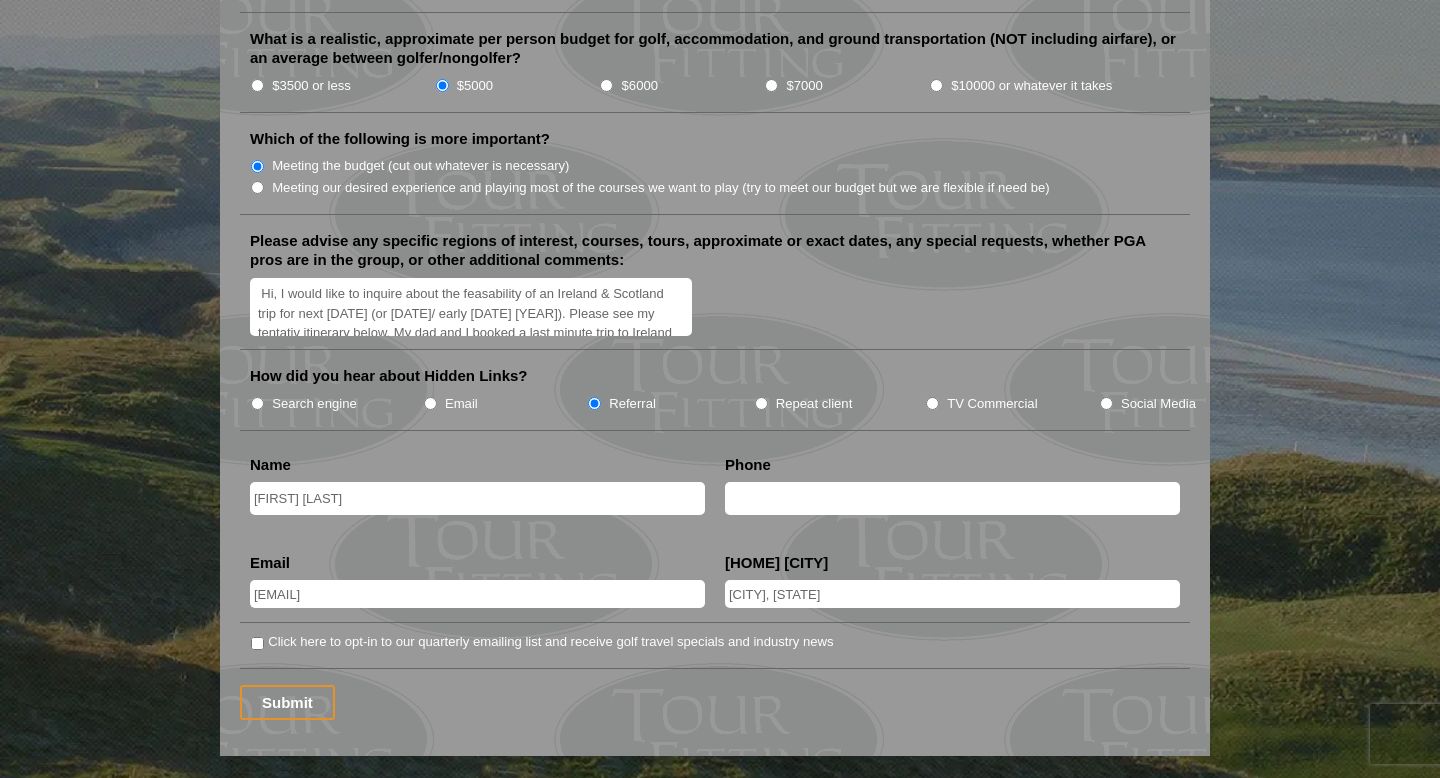 scroll, scrollTop: 4, scrollLeft: 0, axis: vertical 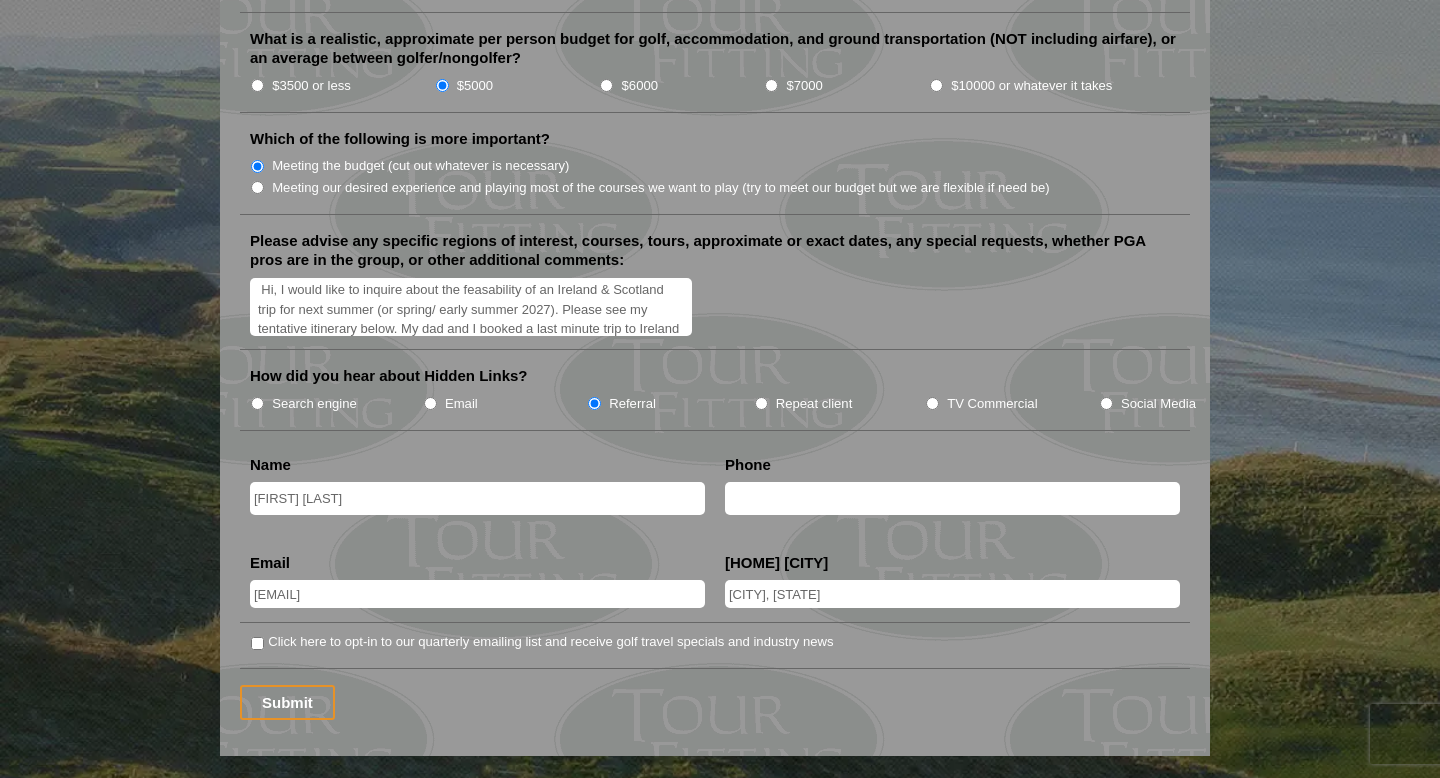 click on "Hi, I would like to inquire about the feasability of an Ireland & Scotland trip for next summer (or spring/ early summer 2027). Please see my tentative itinerary below. My dad and I booked a last minute trip to Ireland last summer, but did not get to play Port Rush, or County Down. These two courses + Portstewart are must plays for us in Ireland, while St. Andrews, Kingsbarns, & North Berwick are our Scotland must-plays.
Day 1: Arrive Dublin
Day 2 & 3: Play County Louth & Royal County Down
Day 4: Play Portstewart
Day 5: Play Royal Portrush
Day 6: Belfast to Cairnryan Ferry, drive to St Andrews.
Day 7: Play TBD ([CITY]-area course)
Day 8: Play Kingsbarns
Day 9: Play Old Course
Day 10: Play North Berwick, Depart Edinburgh Airport." at bounding box center (471, 307) 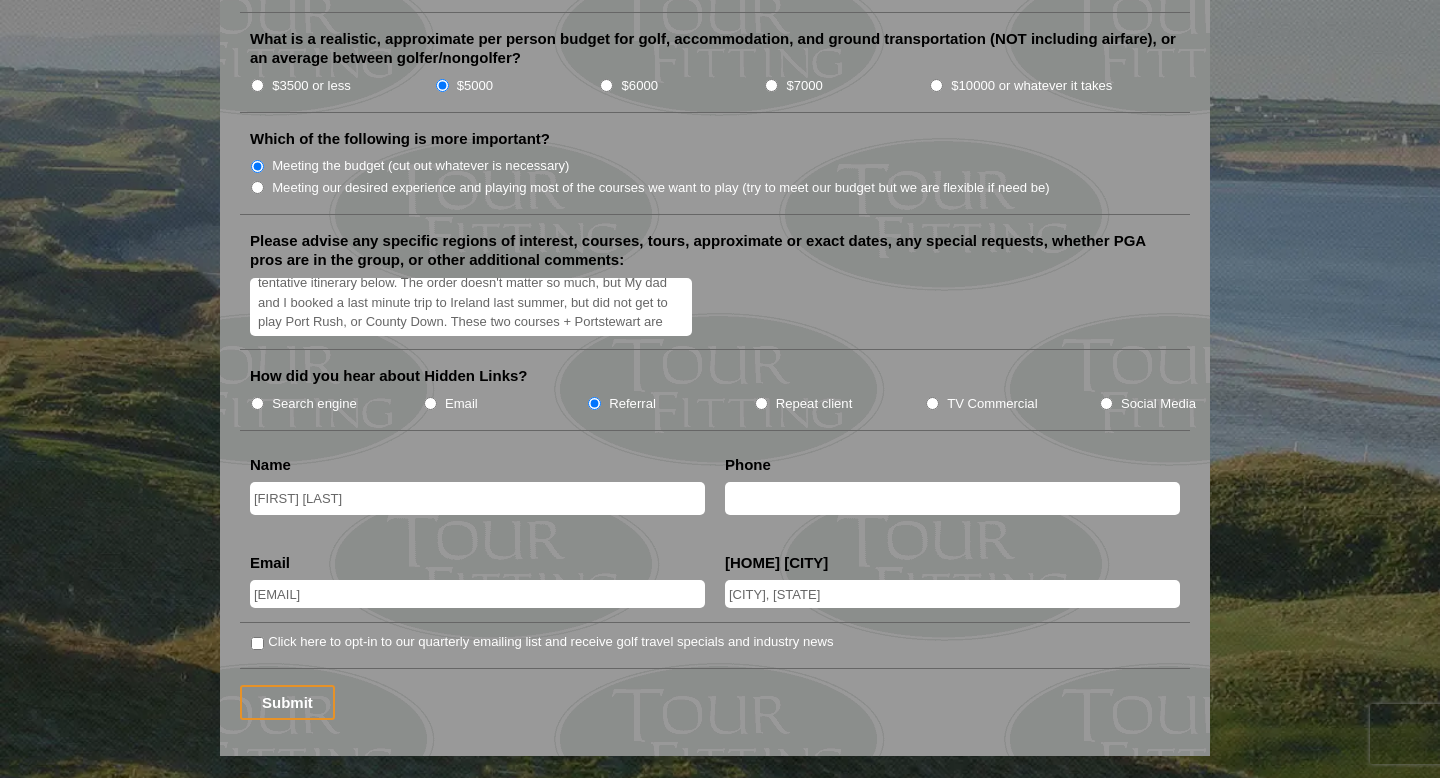 scroll, scrollTop: 39, scrollLeft: 0, axis: vertical 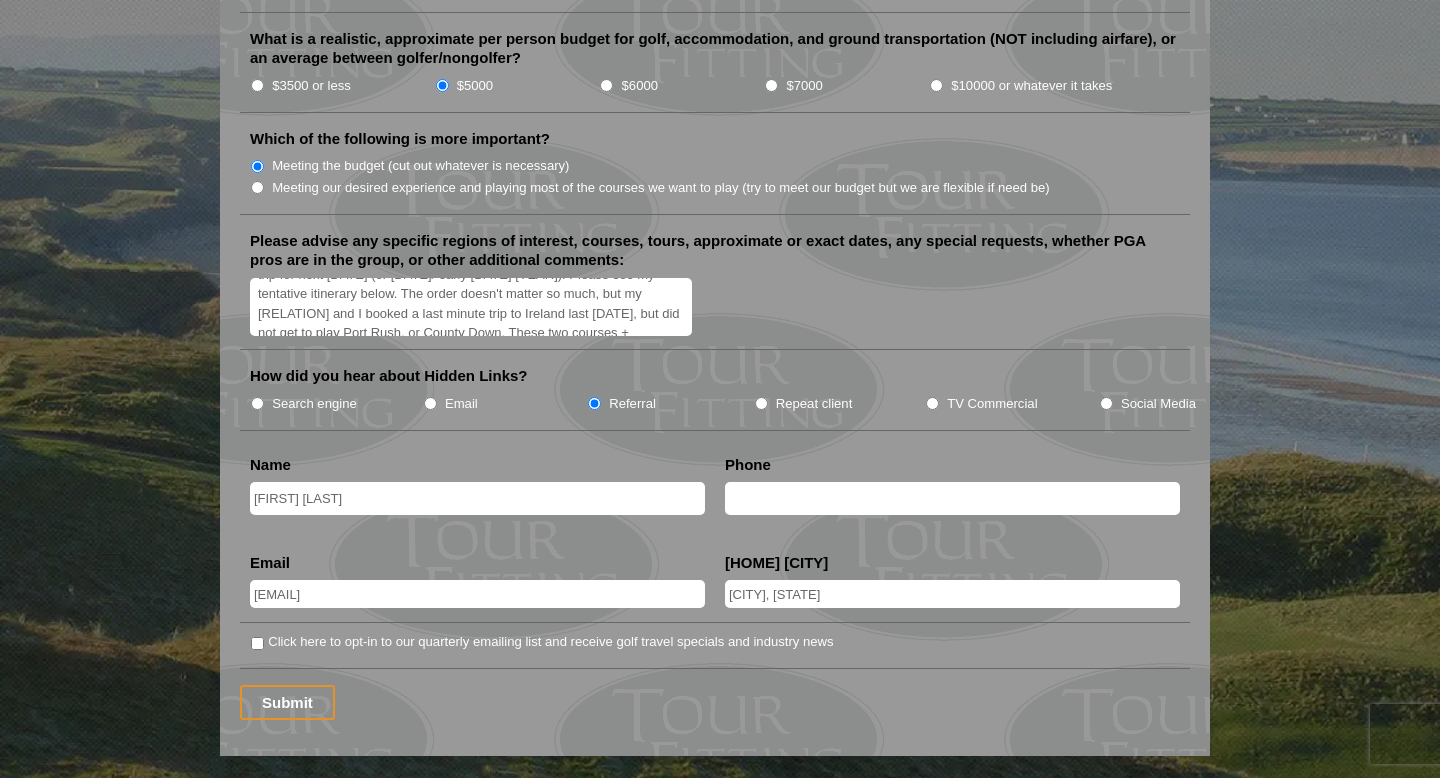 drag, startPoint x: 572, startPoint y: 320, endPoint x: 630, endPoint y: 317, distance: 58.077534 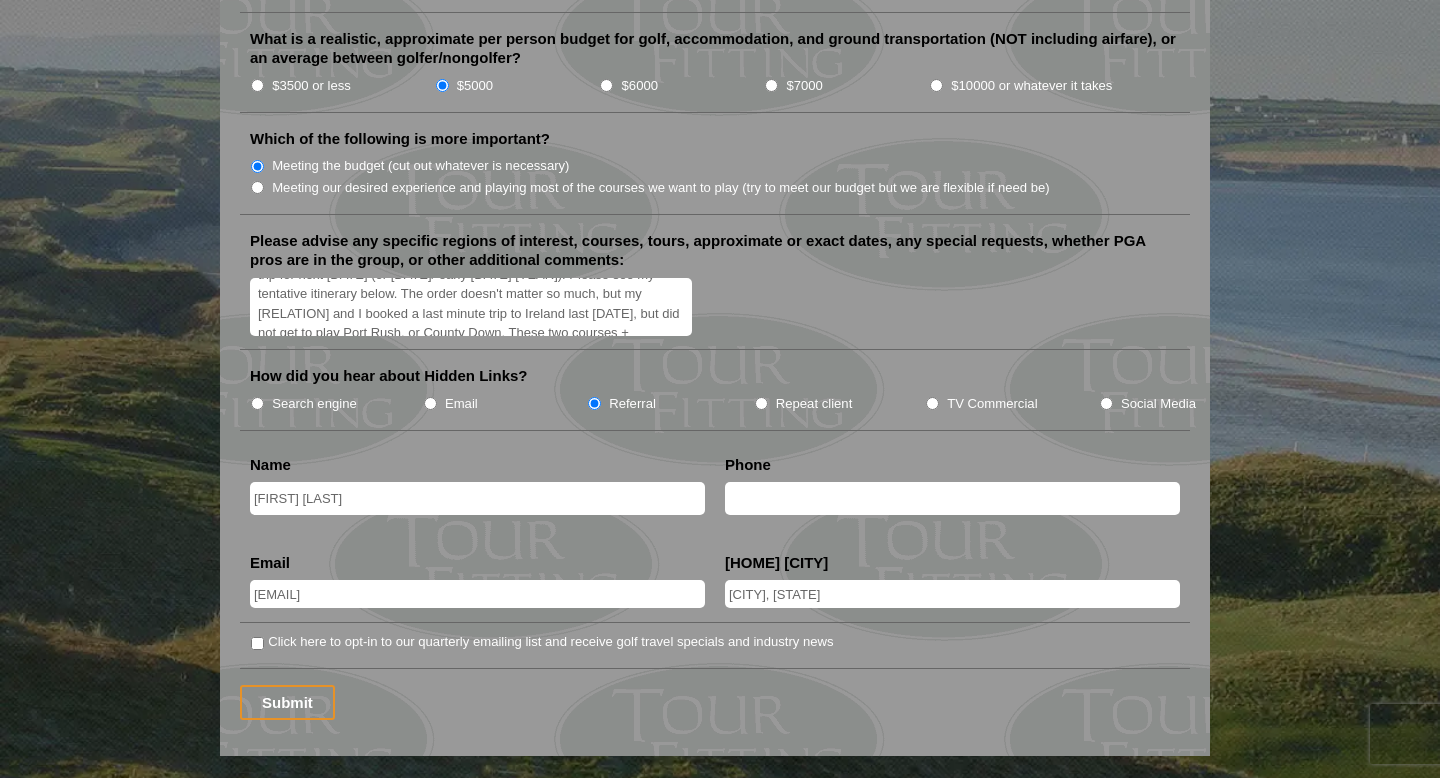 click on "Hi, I would like to inquire about the feasability of an Ireland & Scotland trip for next [DATE] (or [DATE]/ early [DATE] [YEAR]). Please see my tentative itinerary below. The order doesn't matter so much, but my [RELATION] and I booked a last minute trip to Ireland last [DATE], but did not get to play Port Rush, or County Down. These two courses + Portstewart are must plays for us in Ireland, while St. Andrews, Kingsbarns, & North Berwick are our Scotland must-plays.
Day 1: Arrive Dublin
Day 2 & 3: Play County Louth & Royal County Down
Day 4: Play Portstewart
Day 5: Play Royal Portrush
Day 6: Belfast to Cairnryan Ferry, drive to St Andrews.
Day 7: Play TBD ([CITY]-area course)
Day 8: Play Kingsbarns
Day 9: Play Old Course
Day 10: Play North Berwick, Depart Edinburgh Airport." at bounding box center (471, 307) 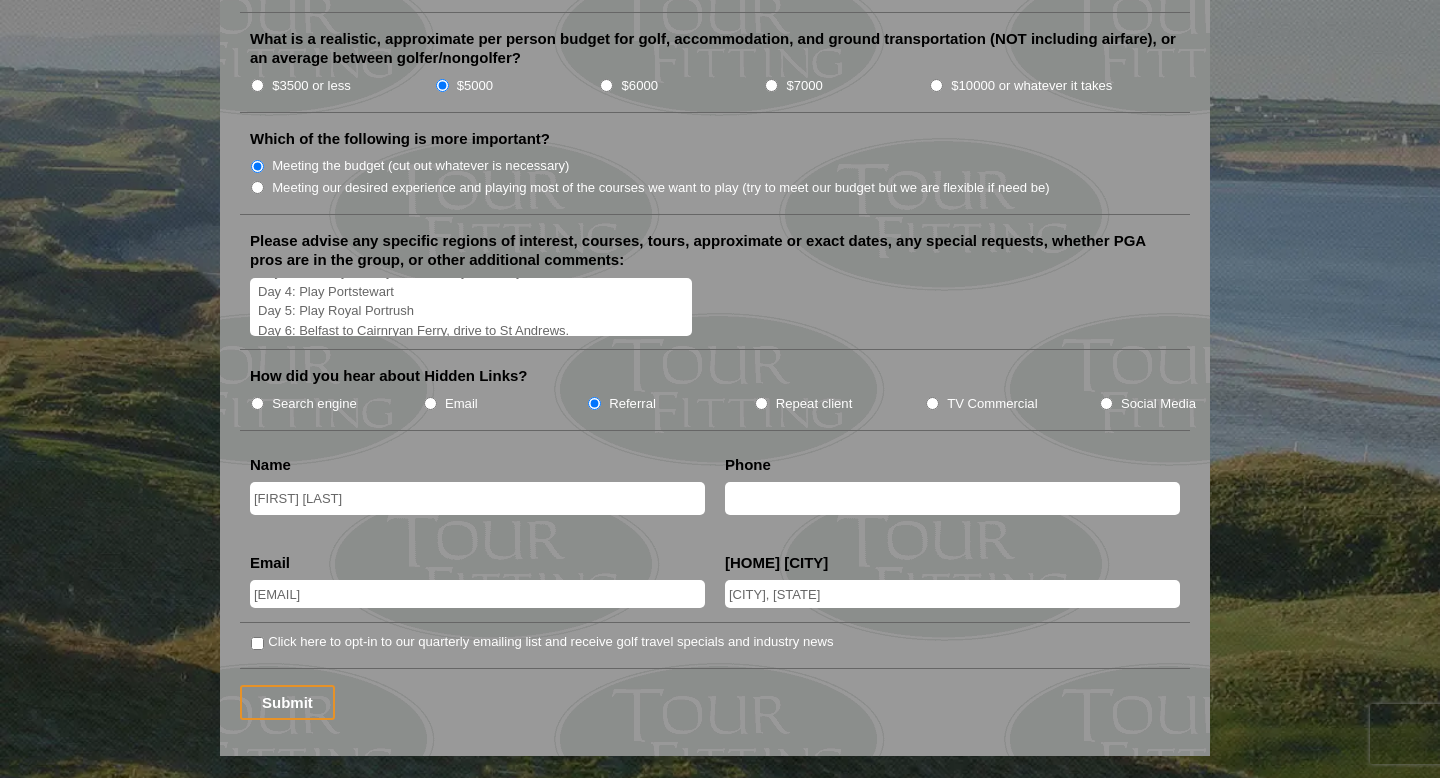 scroll, scrollTop: 0, scrollLeft: 0, axis: both 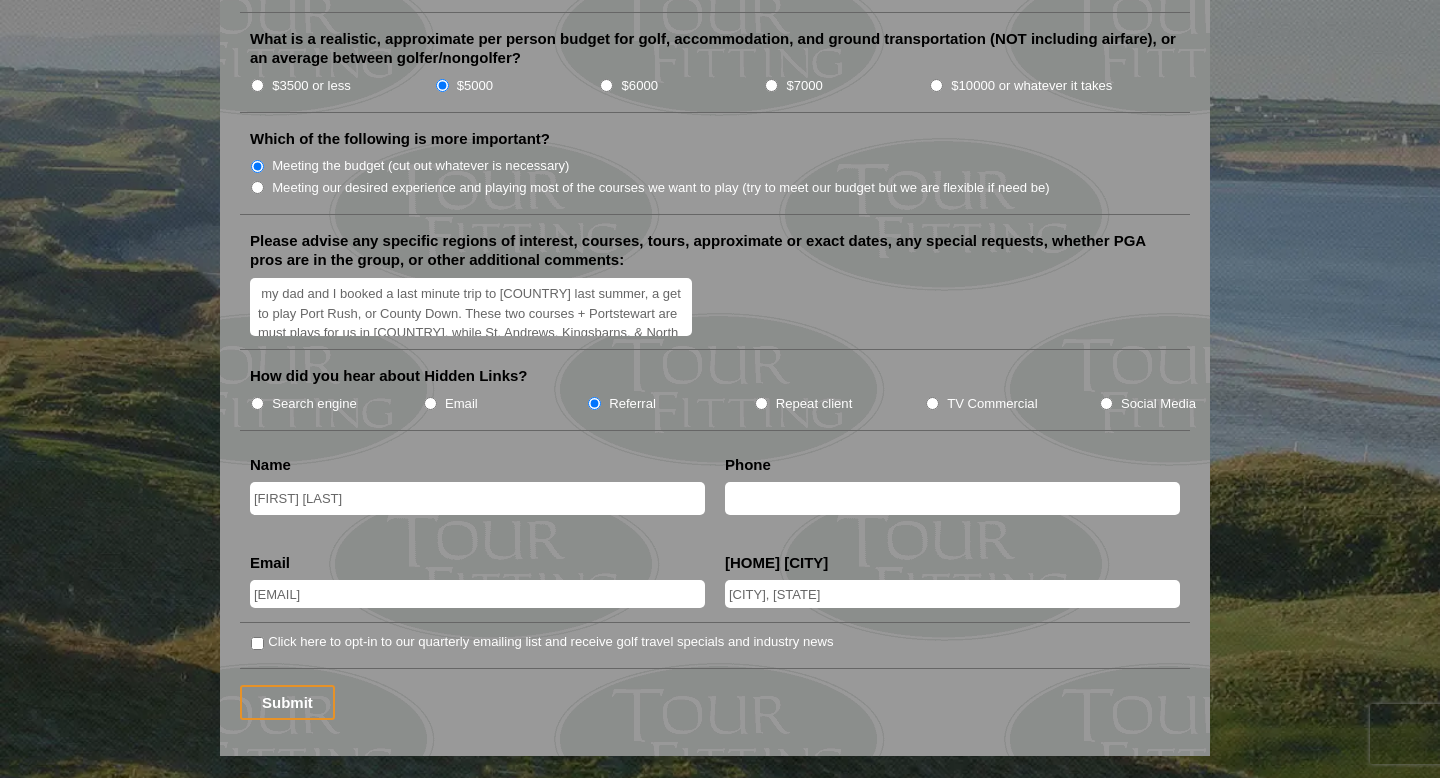 drag, startPoint x: 602, startPoint y: 301, endPoint x: 557, endPoint y: 259, distance: 61.554855 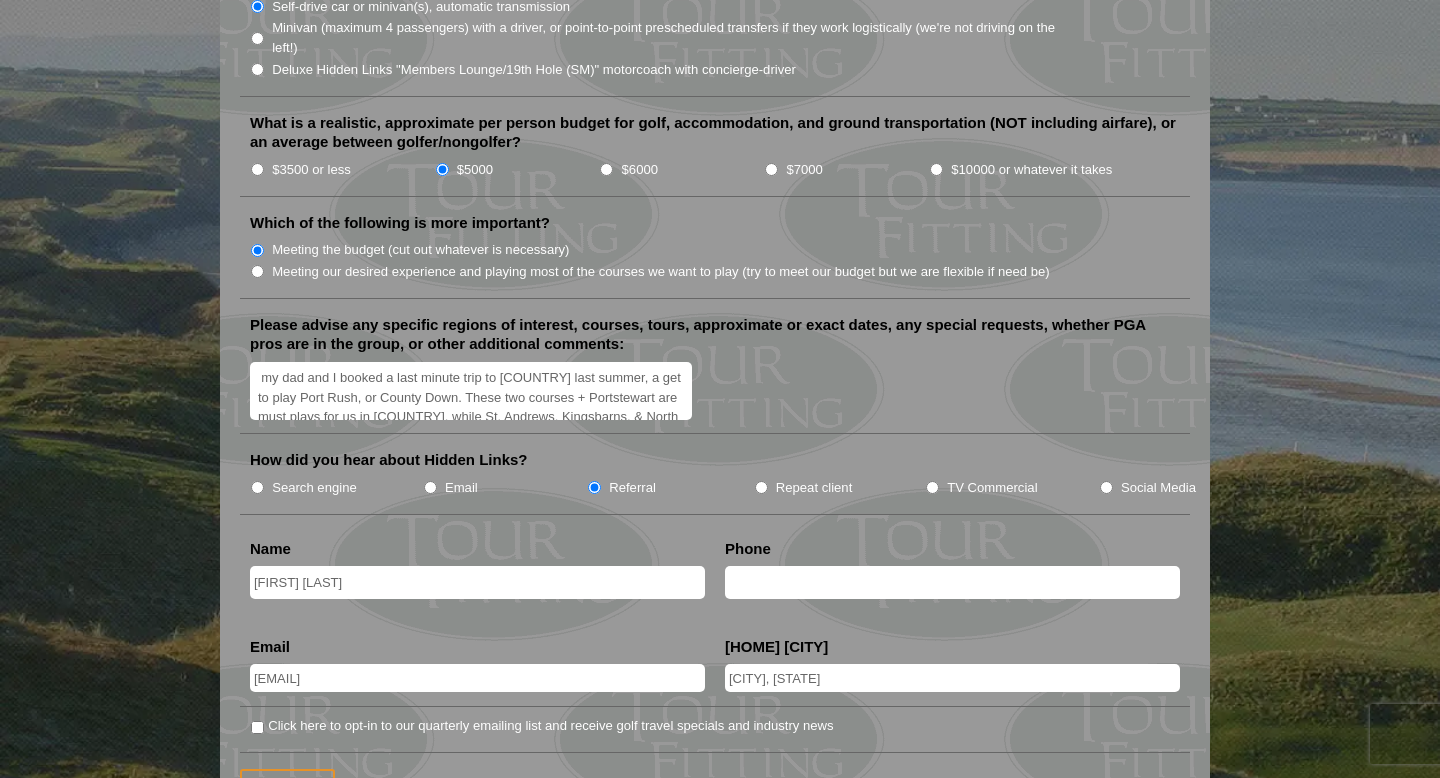 scroll, scrollTop: 2002, scrollLeft: 0, axis: vertical 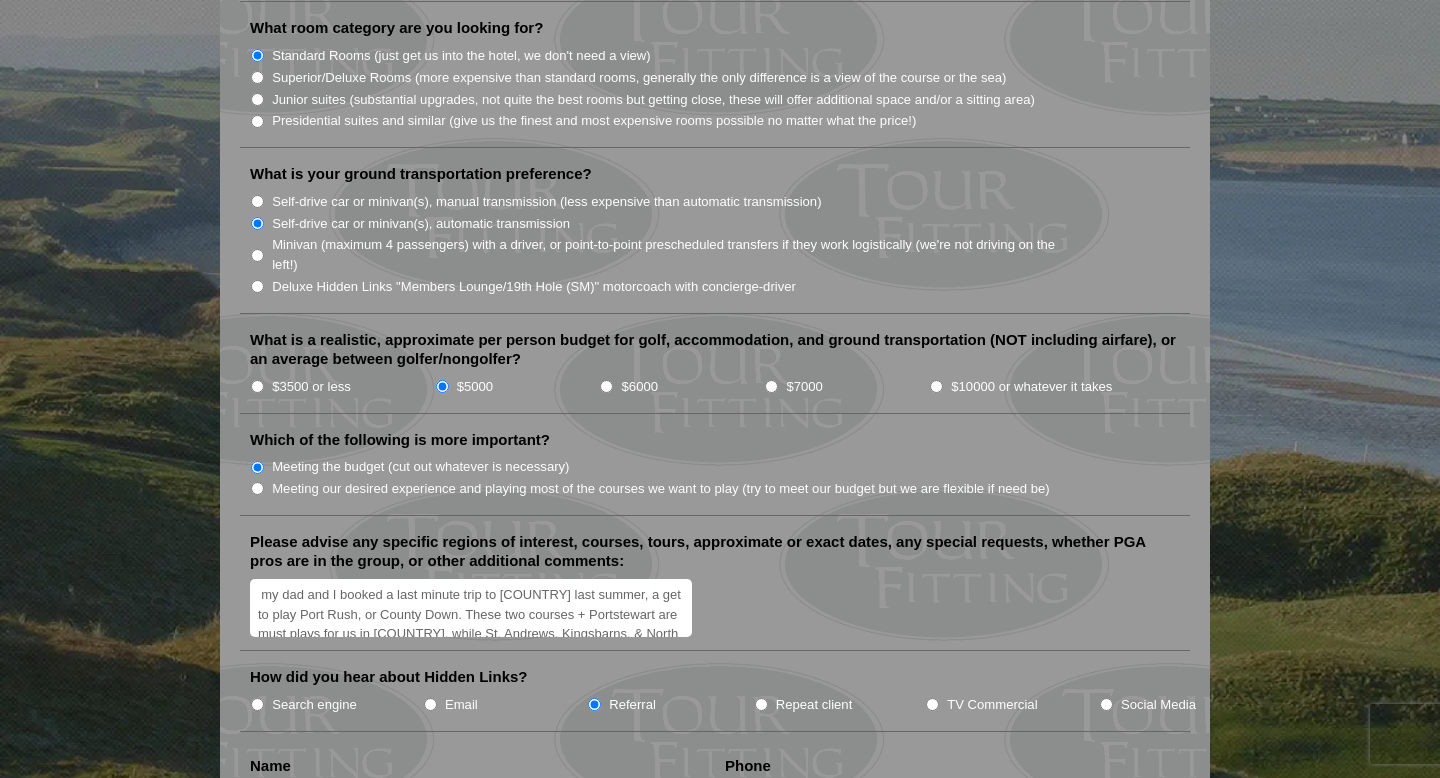 click on "my dad and I booked a last minute trip to [COUNTRY] last summer, a get to play Port Rush, or County Down. These two courses + Portstewart are must plays for us in [COUNTRY], while St. Andrews, Kingsbarns, & North Berwick are our Scotland must-plays.
Day 1: Arrive [CITY]
Day 2 & 3: Play County Louth & Royal County Down
Day 4: Play Portstewart
Day 5: Play Royal Portrush
Day 6: Belfast to Cairnryan Ferry, drive to St Andrews.
Day 7: Play TBD ([CITY]-area course)
Day 8: Play Kingsbarns
Day 9: Play Old Course
Day 10: Play North Berwick, Depart [CITY] Airport." at bounding box center [471, 608] 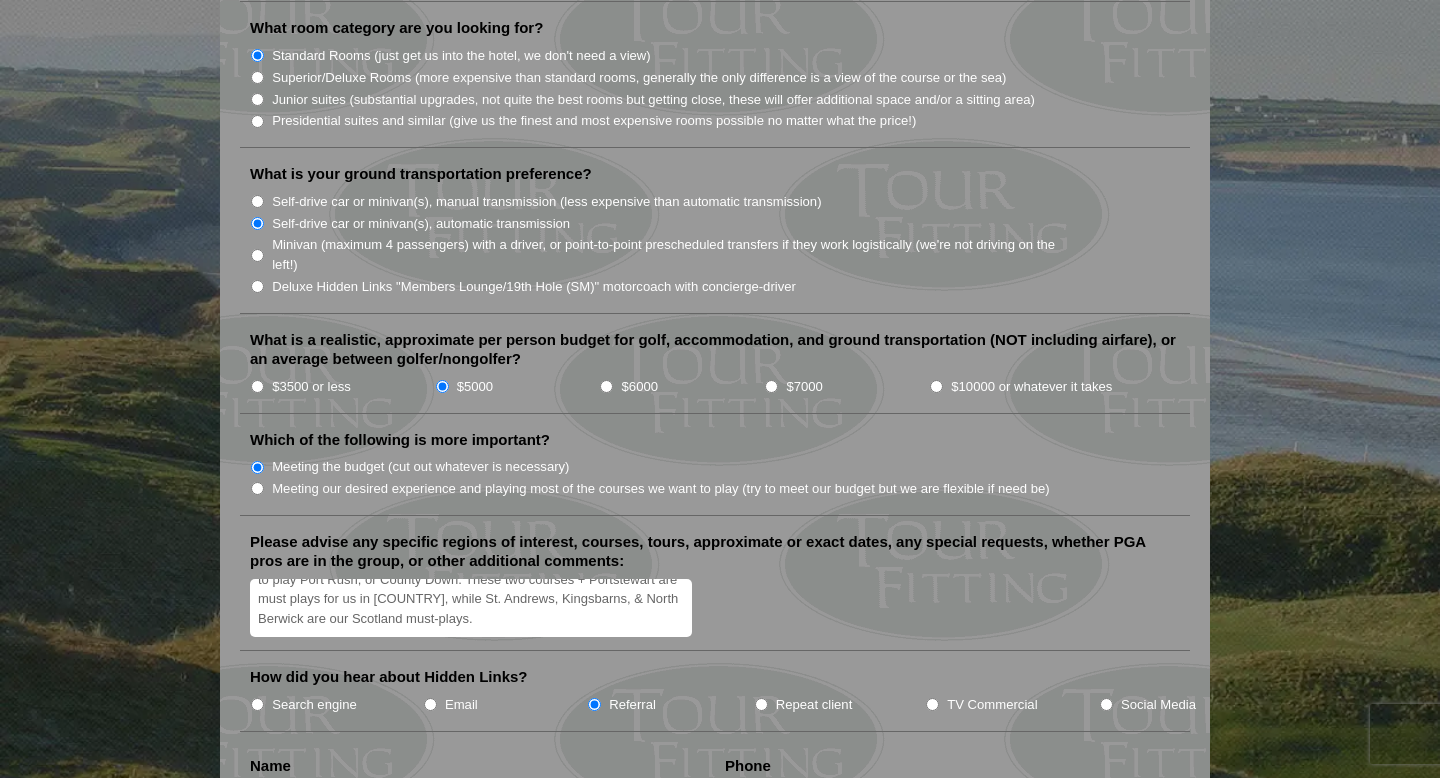 scroll, scrollTop: 34, scrollLeft: 0, axis: vertical 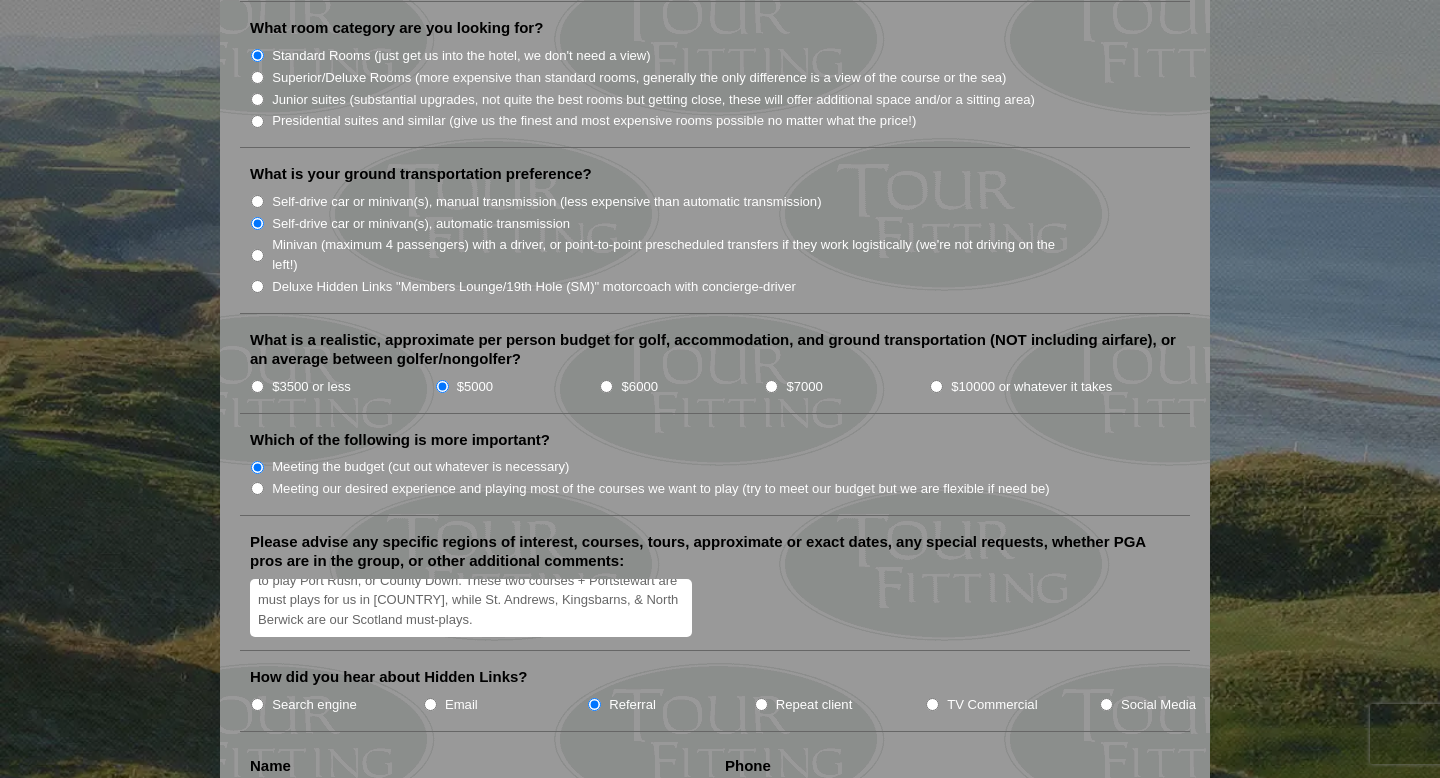 click on "my dad and I booked a last minute trip to [COUNTRY] last summer, a get to play Port Rush, or County Down. These two courses + Portstewart are must plays for us in [COUNTRY], while St. Andrews, Kingsbarns, & North Berwick are our Scotland must-plays.
Day 1: Arrive [CITY]
Day 2 & 3: Play County Louth & Royal County Down
Day 4: Play Portstewart
Day 5: Play Royal Portrush
Day 6: Belfast to Cairnryan Ferry, drive to St Andrews.
Day 7: Play TBD ([CITY]-area course)
Day 8: Play Kingsbarns
Day 9: Play Old Course
Day 10: Play North Berwick, Depart [CITY] Airport." at bounding box center [471, 608] 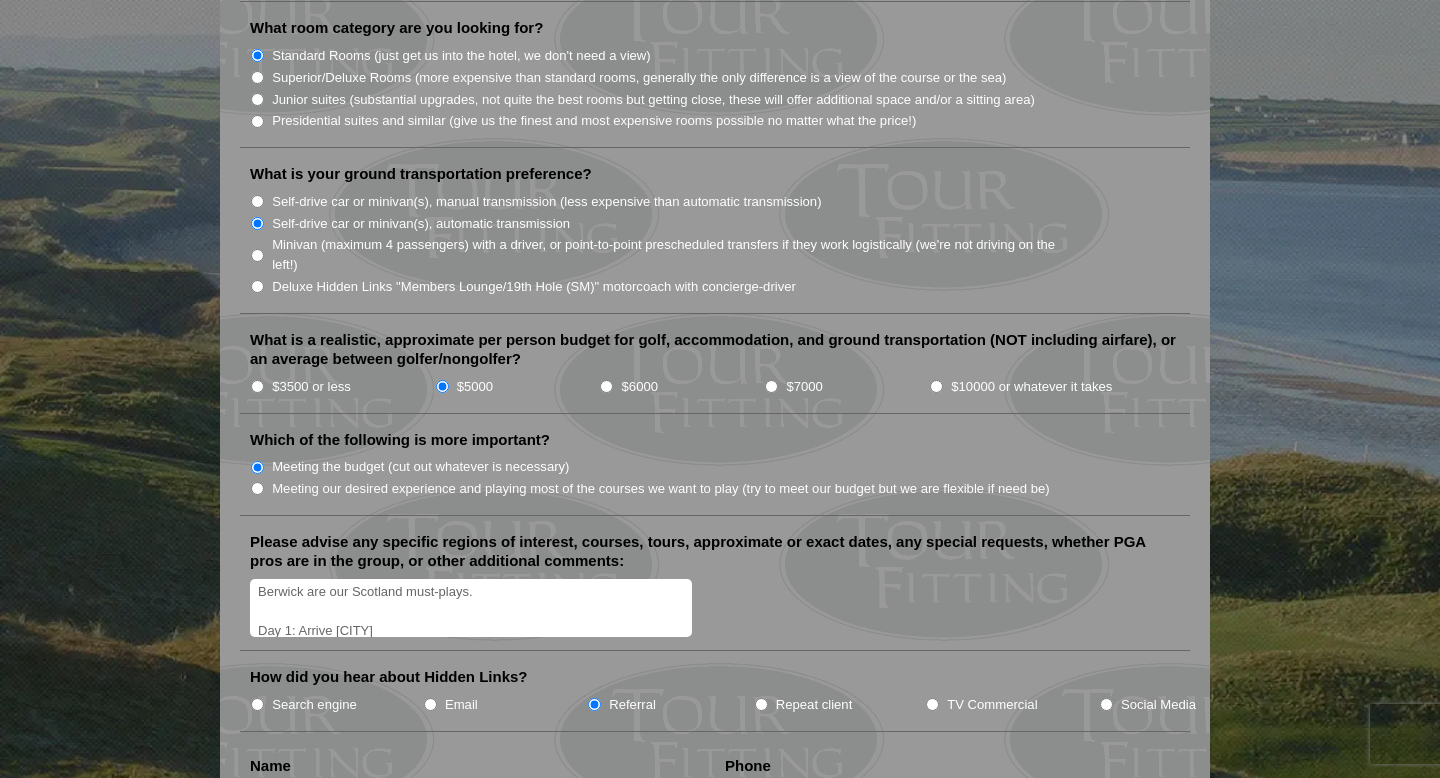 scroll, scrollTop: 67, scrollLeft: 0, axis: vertical 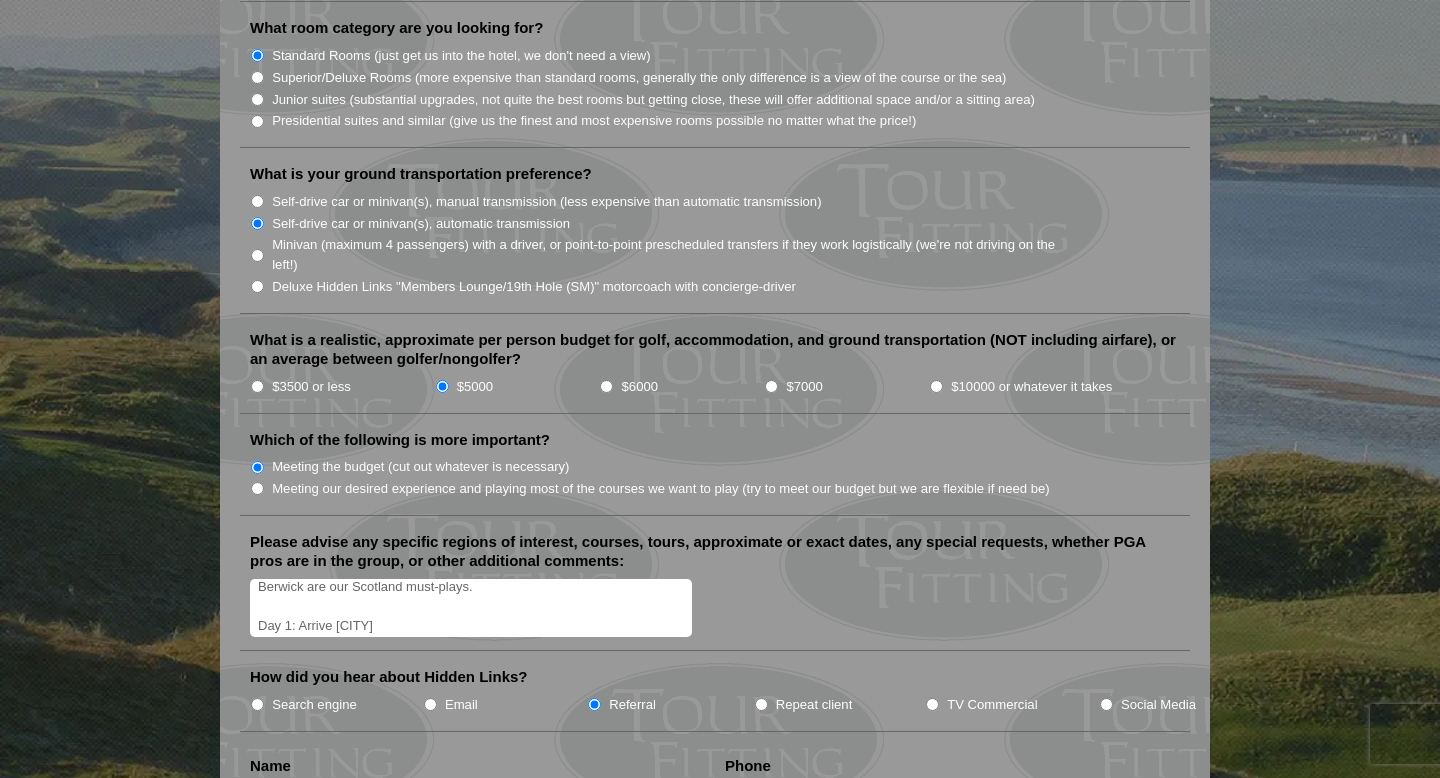 drag, startPoint x: 504, startPoint y: 610, endPoint x: 399, endPoint y: 608, distance: 105.01904 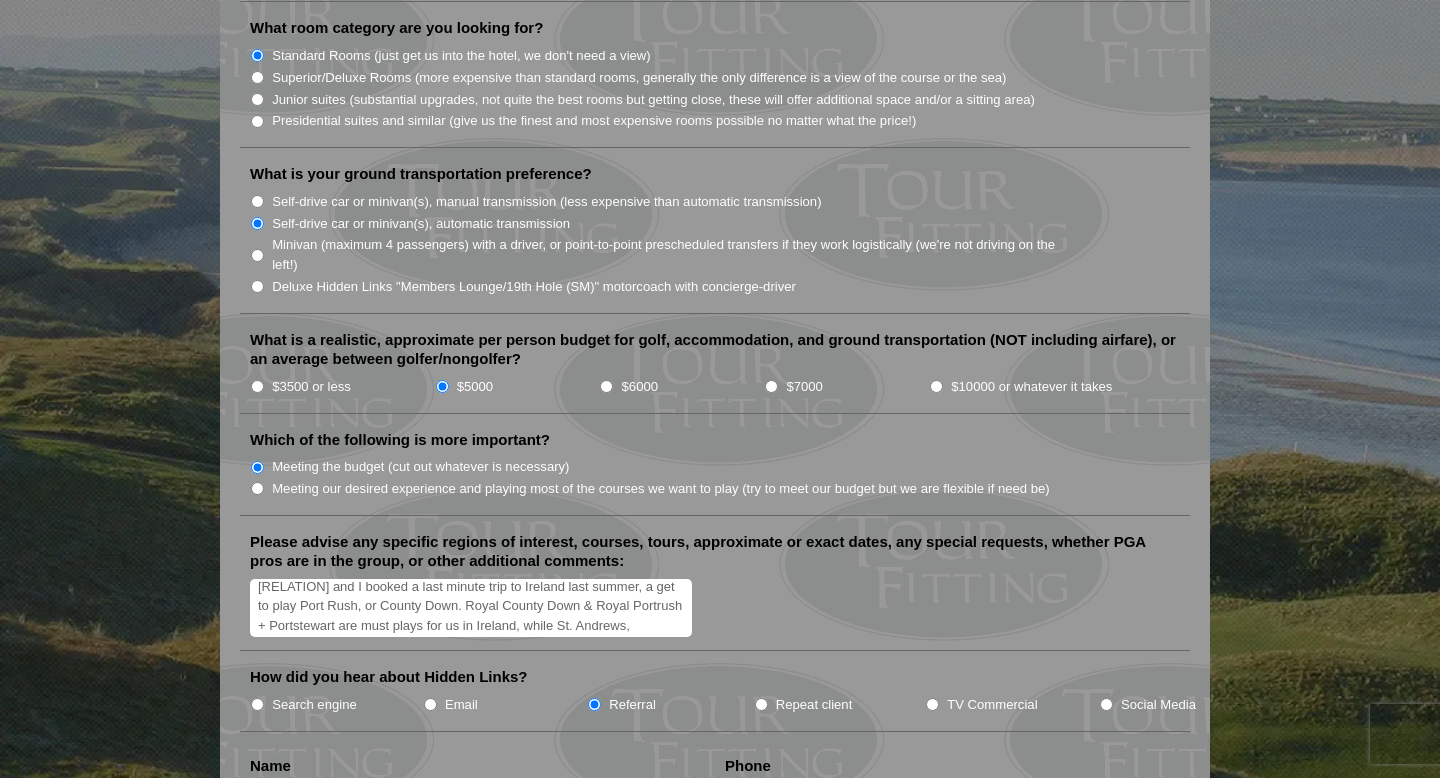 click on "Hi, I would like to inquire about the feasability of an Ireland & Scotland trip for next summer (or spring/ early summer [YEAR]). Please see my tentative itinerary below. The order doesn't matter so much, but my [RELATION] and I booked a last minute trip to Ireland last summer, a get to play Port Rush, or County Down. Royal County Down & Royal Portrush + Portstewart are must plays for us in Ireland, while St. Andrews, Kingsbarns, & North Berwick are our Scotland must-plays.
Day 1: Arrive Dublin
Day 2 & 3: Play County Louth & Royal County Down
Day 4: Play Portstewart
Day 5: Play Royal Portrush
Day 6: Belfast to Cairnryan Ferry, drive to St Andrews.
Day 7: Play TBD ([CITY]-area course)
Day 8: Play Kingsbarns
Day 9: Play Old Course
Day 10: Play North Berwick, Depart Edinburgh Airport." at bounding box center [471, 608] 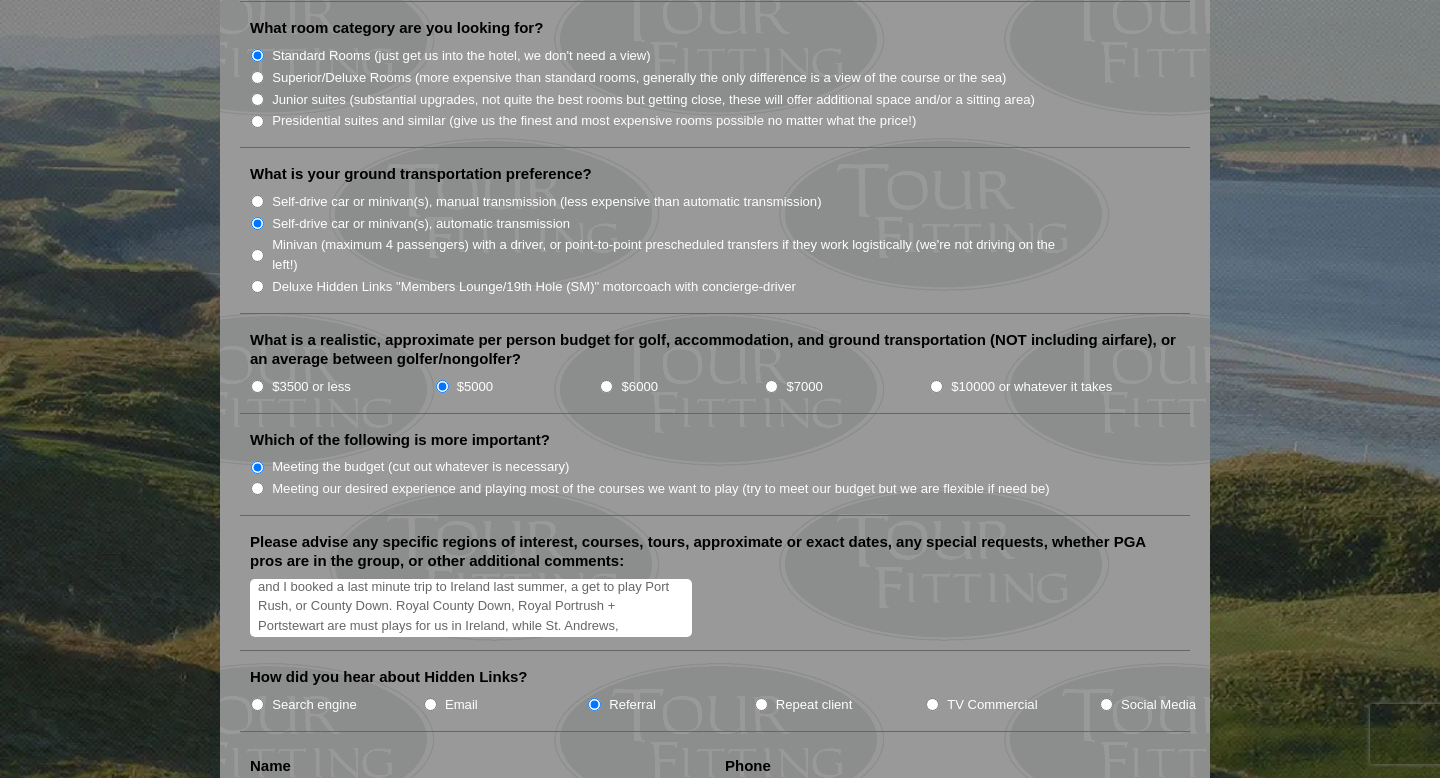 click on "Hi, I would like to inquire about the feasability of an Ireland & Scotland trip for next summer (or spring/ early summer [YEAR]). Please see my tentative itinerary below. The order doesn't matter so much, but my dad and I booked a last minute trip to Ireland last summer, a get to play Port Rush, or County Down. Royal County Down, Royal Portrush + Portstewart are must plays for us in Ireland, while St. Andrews, Kingsbarns, & North Berwick are our Scotland must-plays.
Day 1: Arrive Dublin
Day 2 & 3: Play County Louth & Royal County Down
Day 4: Play Portstewart
Day 5: Play Royal Portrush
Day 6: Belfast to Cairnryan Ferry, drive to [CITY].
Day 7: Play TBD ([CITY]-area course)
Day 8: Play Kingsbarns
Day 9: Play Old Course
Day 10: Play North Berwick, Depart Edinburgh Airport." at bounding box center (471, 608) 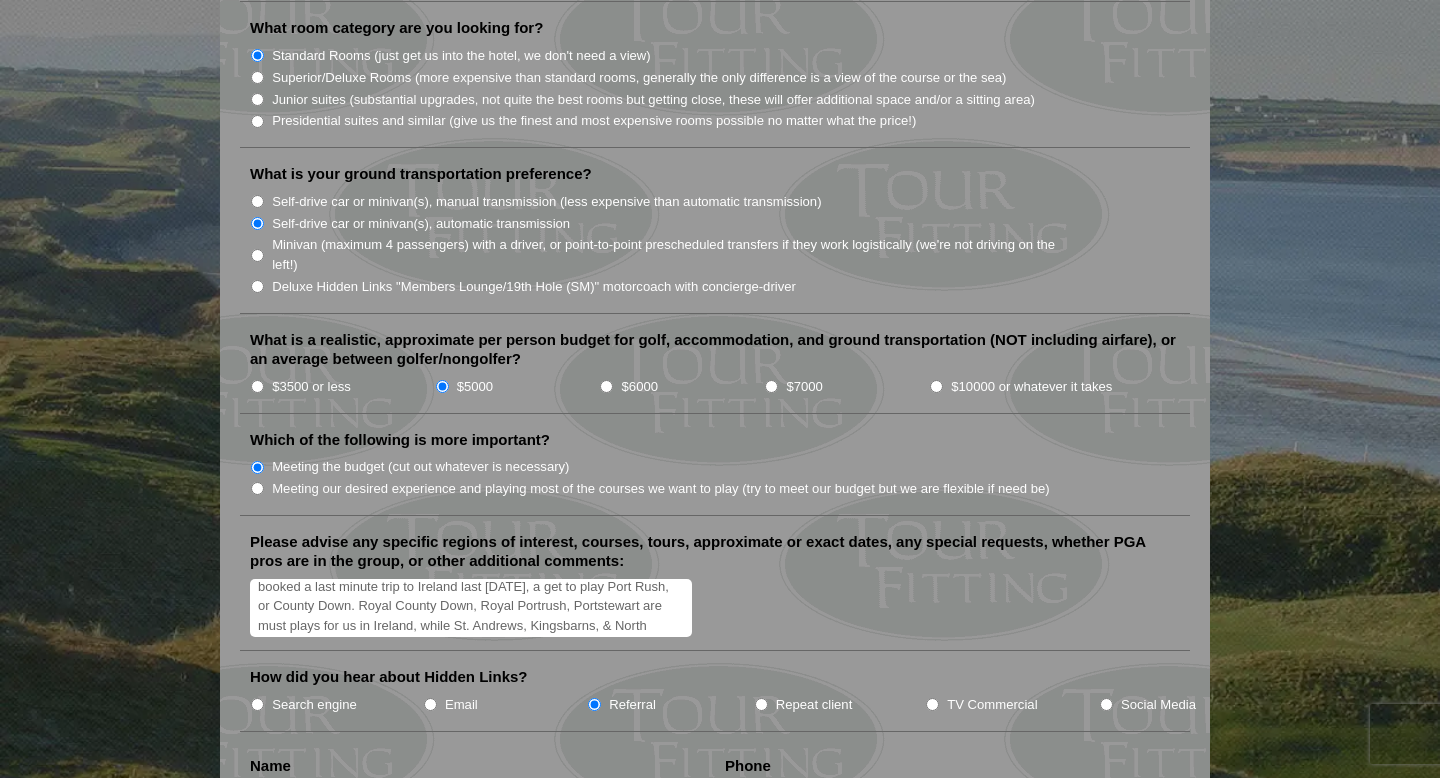 click on "Hi, I would like to inquire about the feasability of an Ireland & Scotland trip for next [DATE] (or [DATE]/ early [DATE]). Please see my tentative itinerary below. The order doesn't matter so much, but my dad and I booked a last minute trip to Ireland last [DATE], a get to play Port Rush, or County Down. Royal County Down, Royal Portrush, Portstewart are must plays for us in Ireland, while St. Andrews, Kingsbarns, & North Berwick are our Scotland must-plays.
Day 1: Arrive Dublin
Day 2 & 3: Play County Louth & Royal County Down
Day 4: Play Portstewart
Day 5: Play Royal Portrush
Day 6: Belfast to Cairnryan Ferry, drive to St Andrews.
Day 7: Play TBD ([CITY]-area course)
Day 8: Play Kingsbarns
Day 9: Play Old Course
Day 10: Play North Berwick, Depart Edinburgh Airport." at bounding box center (471, 608) 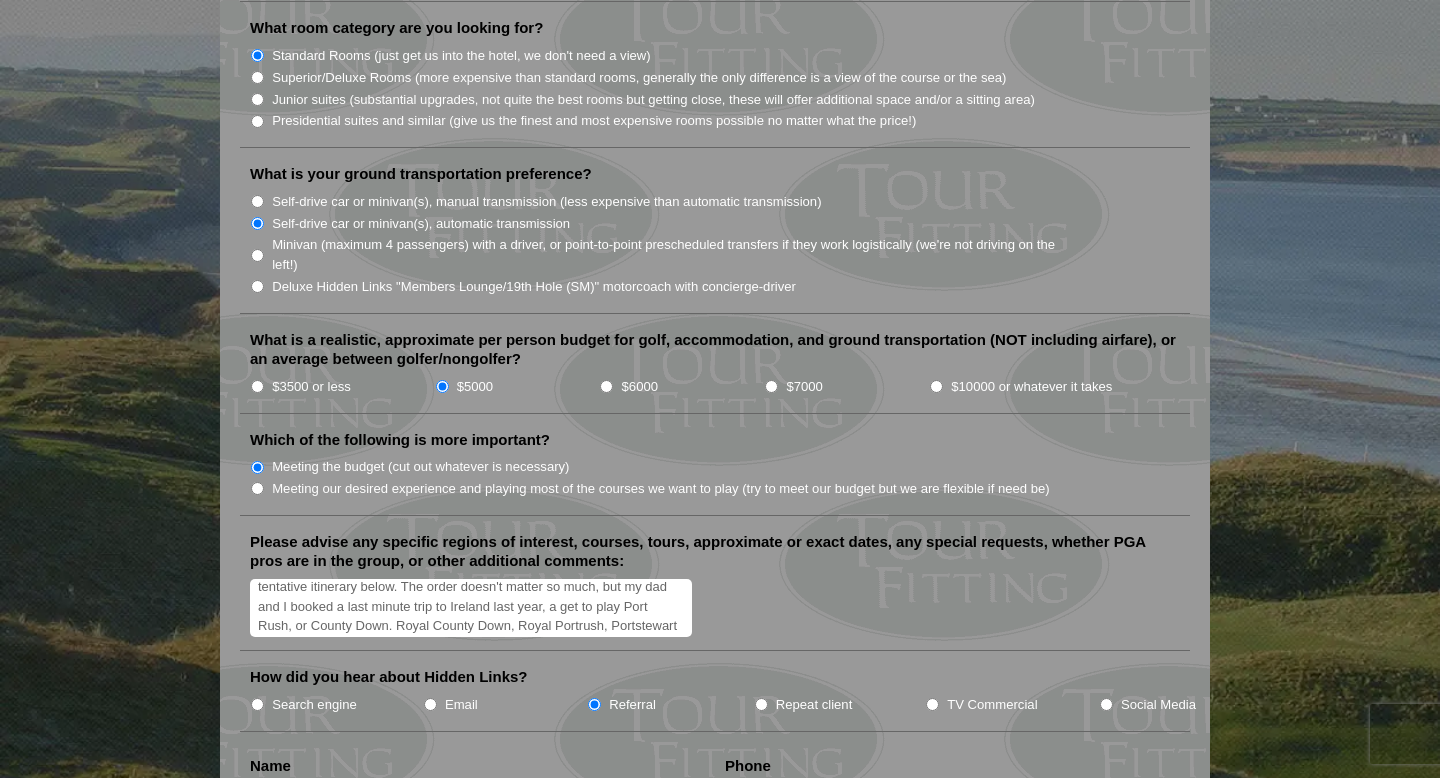 scroll, scrollTop: 49, scrollLeft: 0, axis: vertical 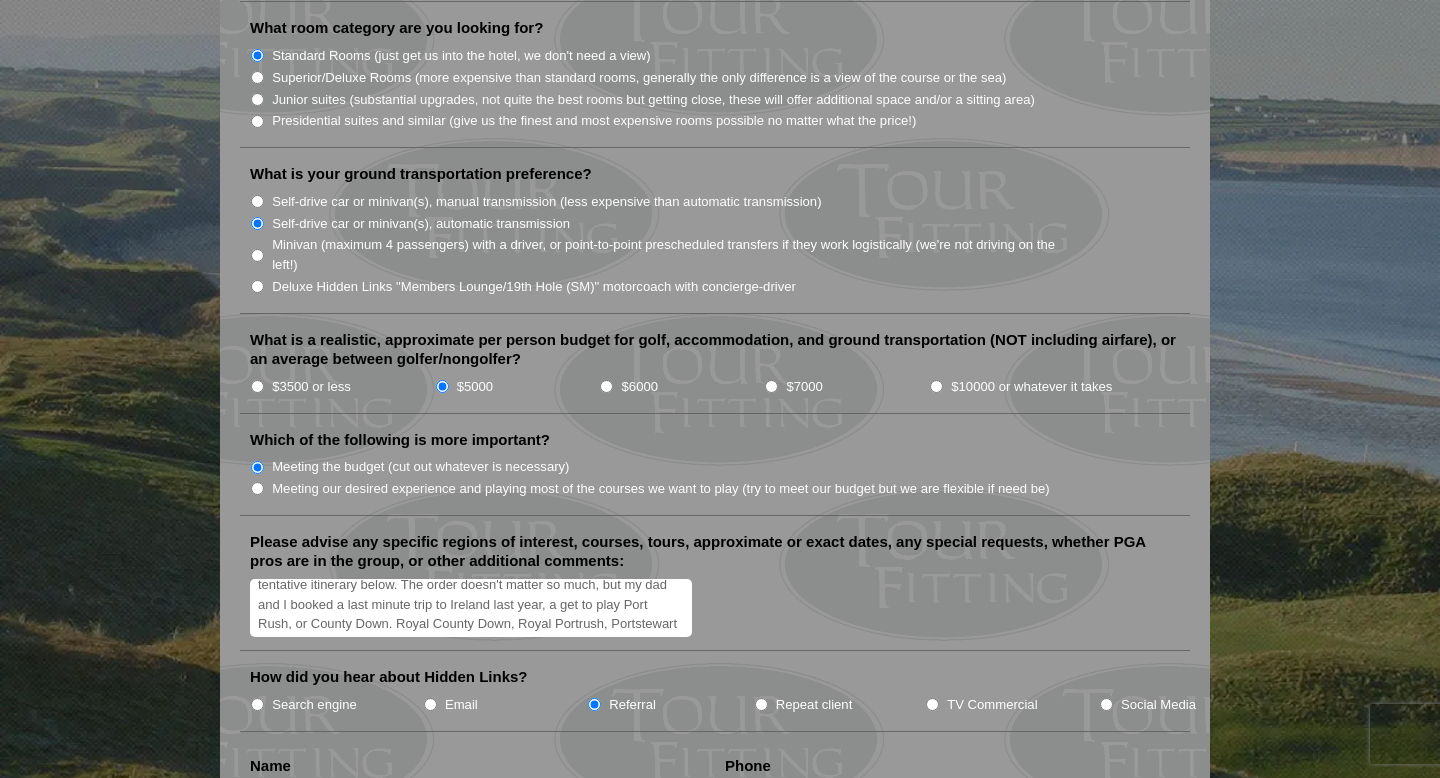 click on "Hi, I would like to inquire about the feasability of an Ireland & Scotland trip for next [DATE] (or [DATE]/ early [DATE] [YEAR]). Please see my tentative itinerary below. The order doesn't matter so much, but my dad and I booked a last minute trip to Ireland last year, a get to play Port Rush, or County Down. Royal County Down, Royal Portrush, Portstewart (Strand) are must plays for us in Ireland, while St. Andrews, Kingsbarns, & North Berwick are our Scotland must-plays.
Day 1: Arrive Dublin
Day 2 & 3: Play County Louth & Royal County Down
Day 4: Play Portstewart
Day 5: Play Royal Portrush
Day 6: Belfast to Cairnryan Ferry, drive to St Andrews.
Day 7: Play TBD (Edinburgh-area course)
Day 8: Play Kingsbarns
Day 9: Play Old Course
Day 10: Play North Berwick, Depart Edinburgh Airport." at bounding box center (471, 608) 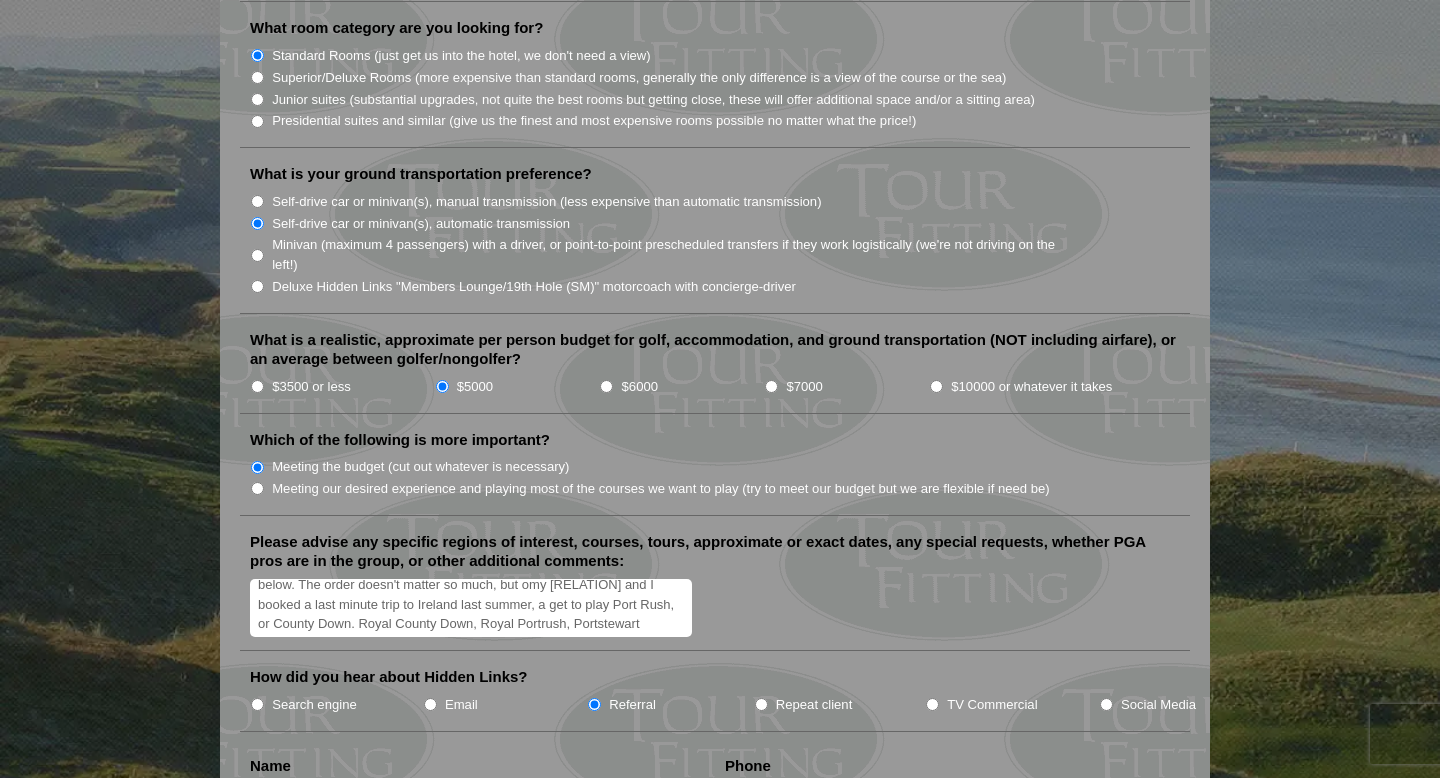 scroll, scrollTop: 47, scrollLeft: 0, axis: vertical 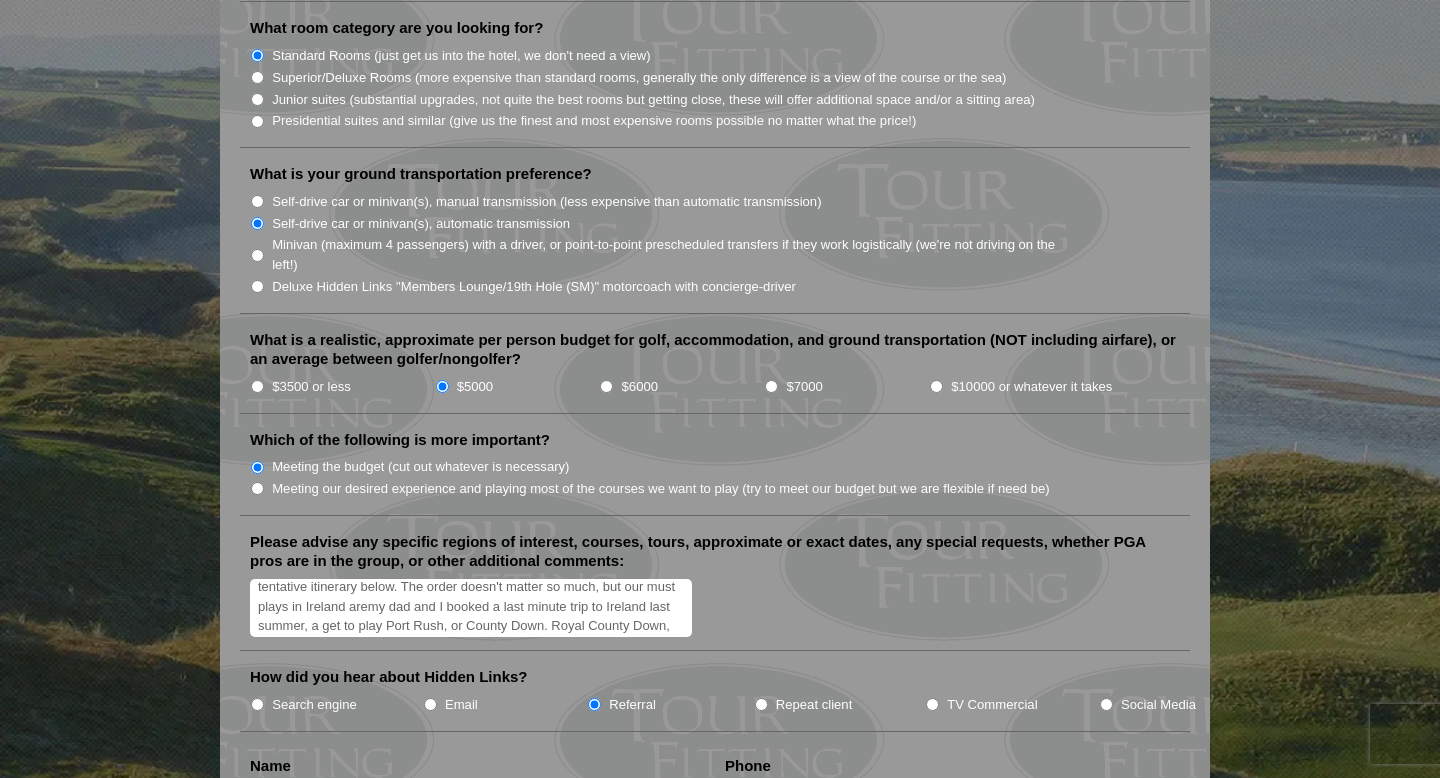 drag, startPoint x: 384, startPoint y: 630, endPoint x: 404, endPoint y: 628, distance: 20.09975 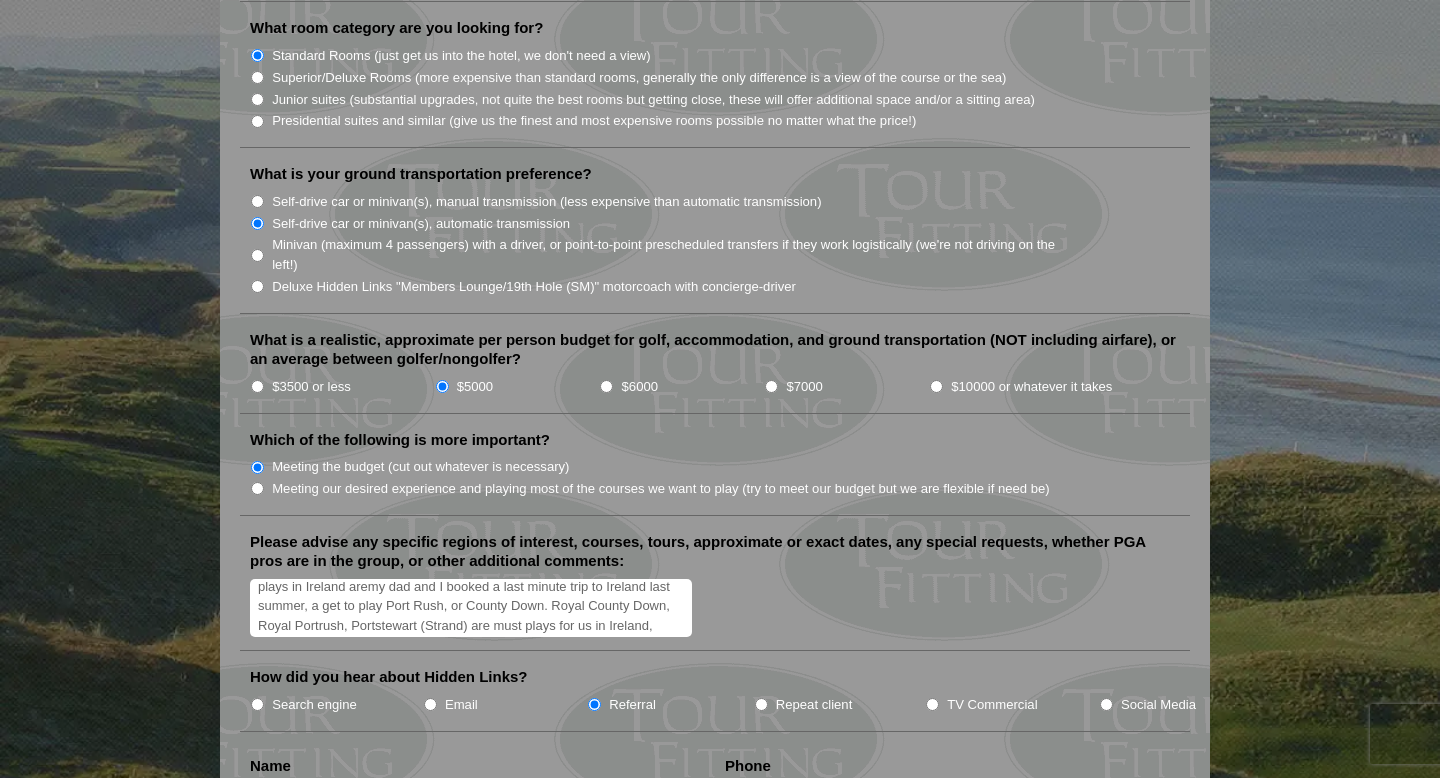 scroll, scrollTop: 74, scrollLeft: 0, axis: vertical 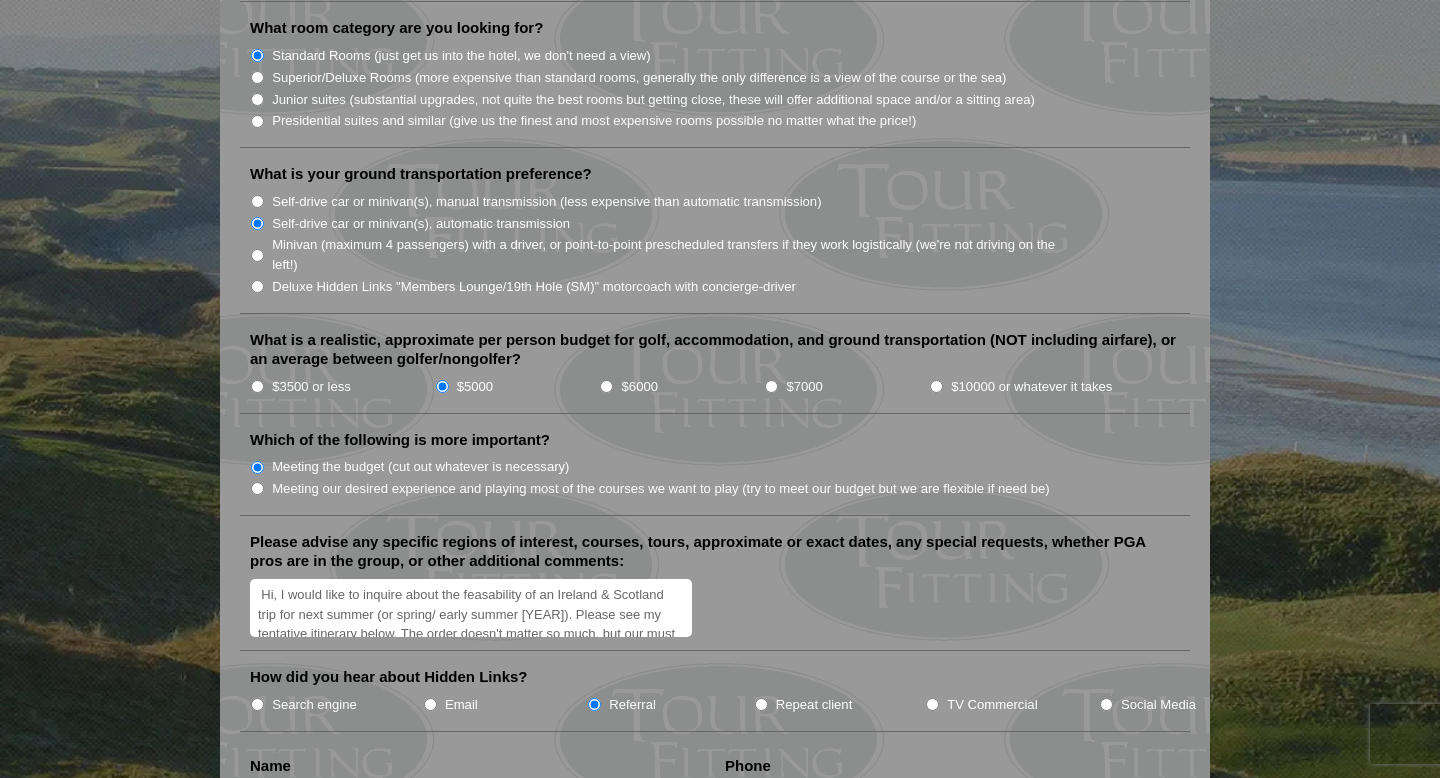 drag, startPoint x: 549, startPoint y: 604, endPoint x: 405, endPoint y: 627, distance: 145.82524 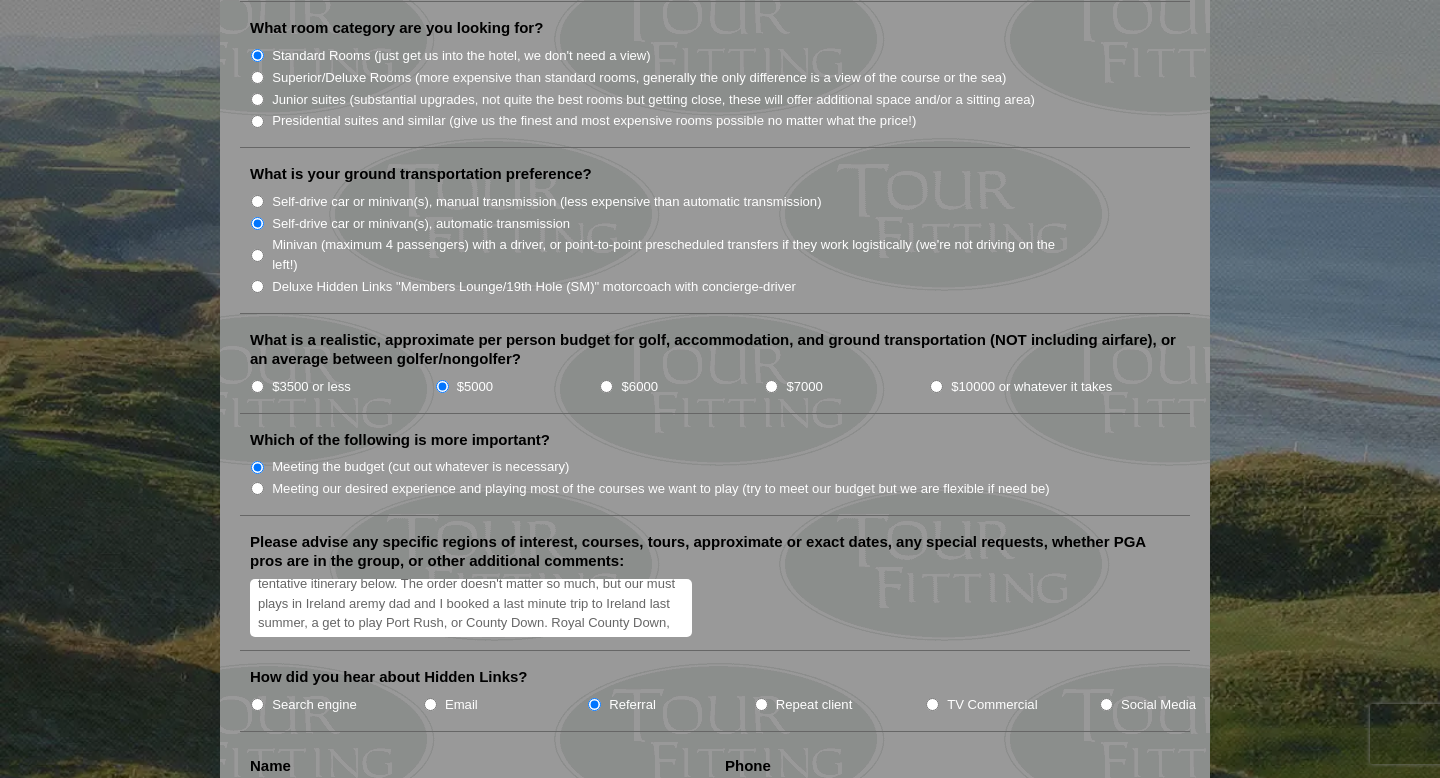 scroll, scrollTop: 63, scrollLeft: 0, axis: vertical 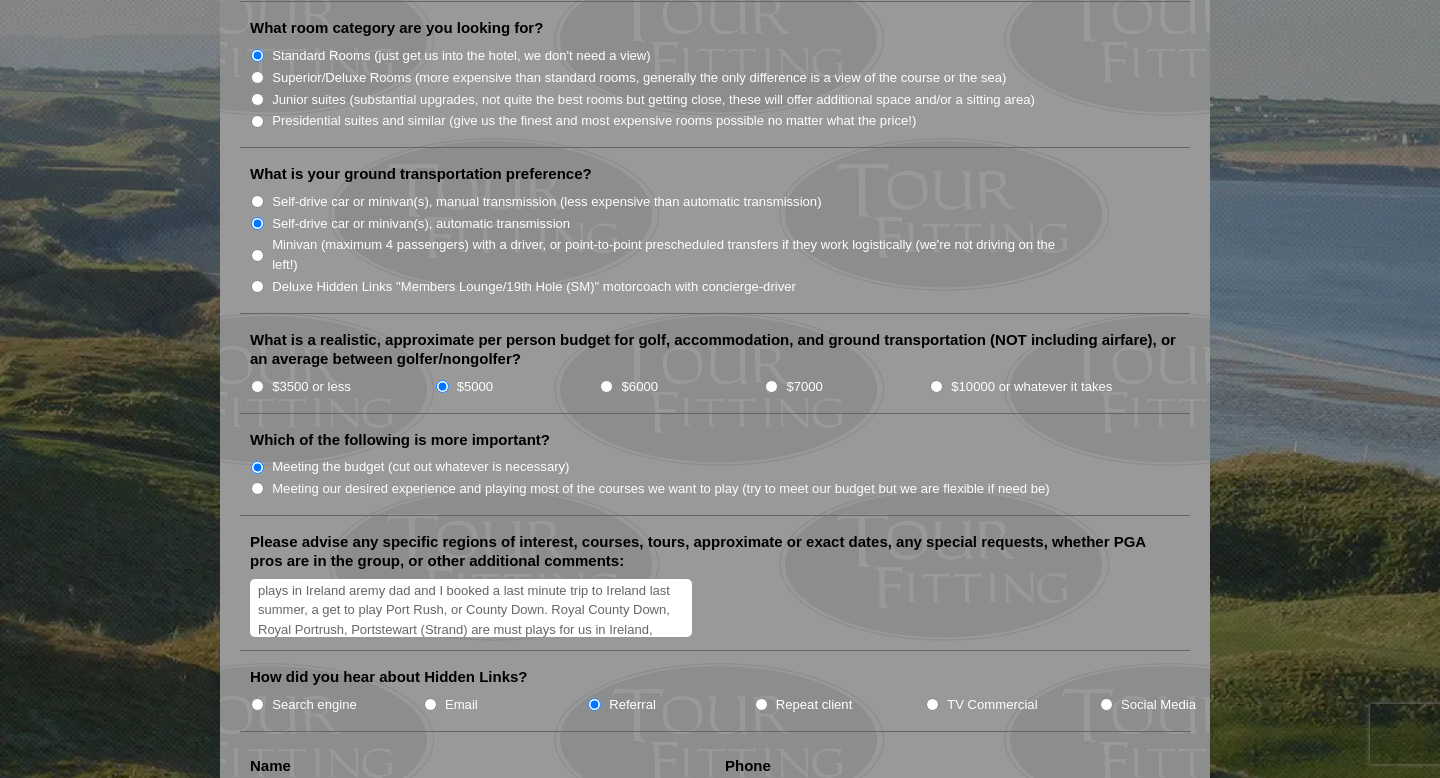 click on "Hi, I would like to inquire about the feasability of an Ireland & Scotland trip for next summer (or spring/ early summer [YEAR]). Please see my tentative itinerary below. The order doesn't matter so much, but our must plays in Ireland aremy dad and I booked a last minute trip to Ireland last summer, a get to play Port Rush, or County Down. Royal County Down, Royal Portrush, Portstewart (Strand) are must plays for us in Ireland, while St. Andrews, Kingsbarns, & North Berwick are our Scotland must-plays.
Day 1: Arrive Dublin
Day 2 & 3: Play County Louth & Royal County Down
Day 4: Play Portstewart
Day 5: Play Royal Portrush
Day 6: Belfast to Cairnryan Ferry, drive to St Andrews.
Day 7: Play TBD ([CITY]-area course)
Day 8: Play Kingsbarns
Day 9: Play Old Course
Day 10: Play North Berwick, Depart Edinburgh Airport." at bounding box center (471, 608) 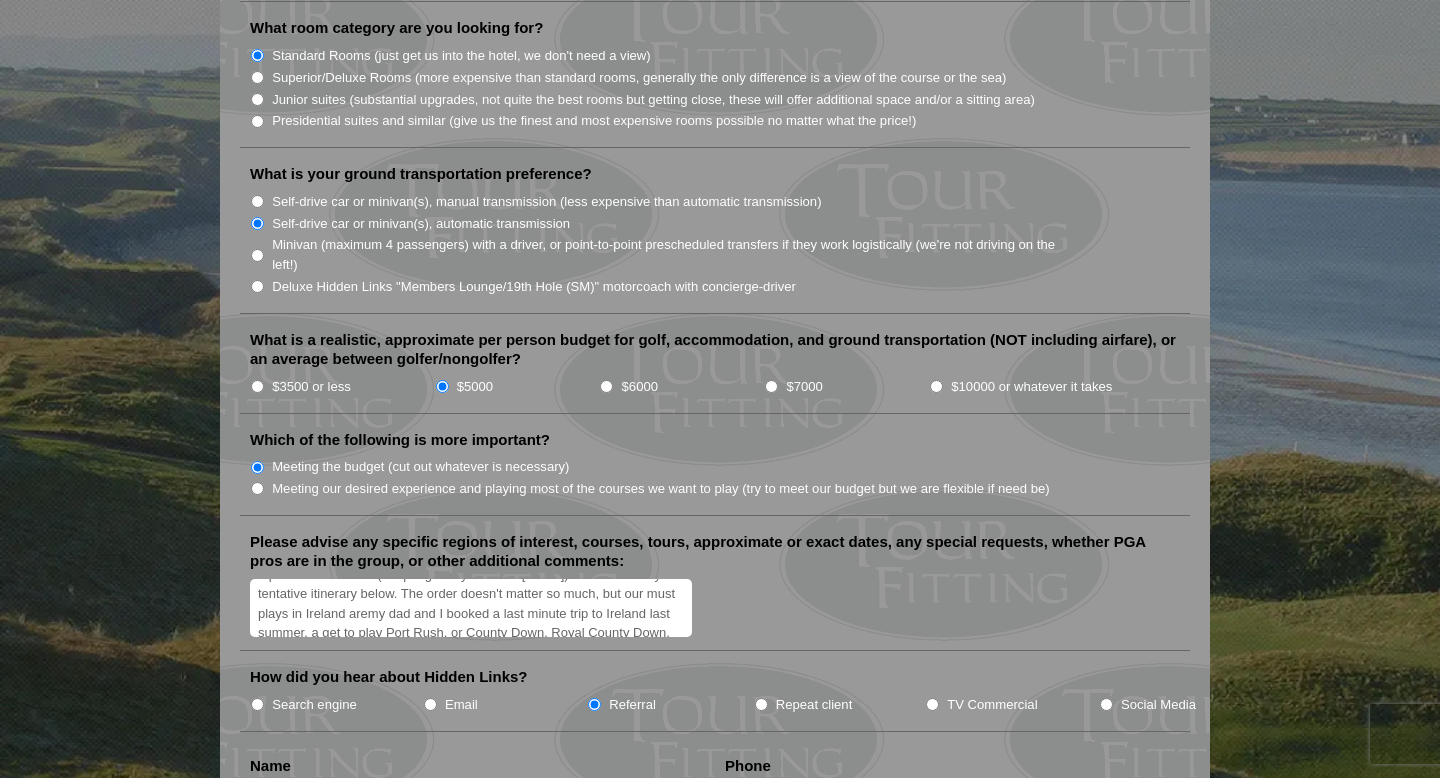 scroll, scrollTop: 43, scrollLeft: 0, axis: vertical 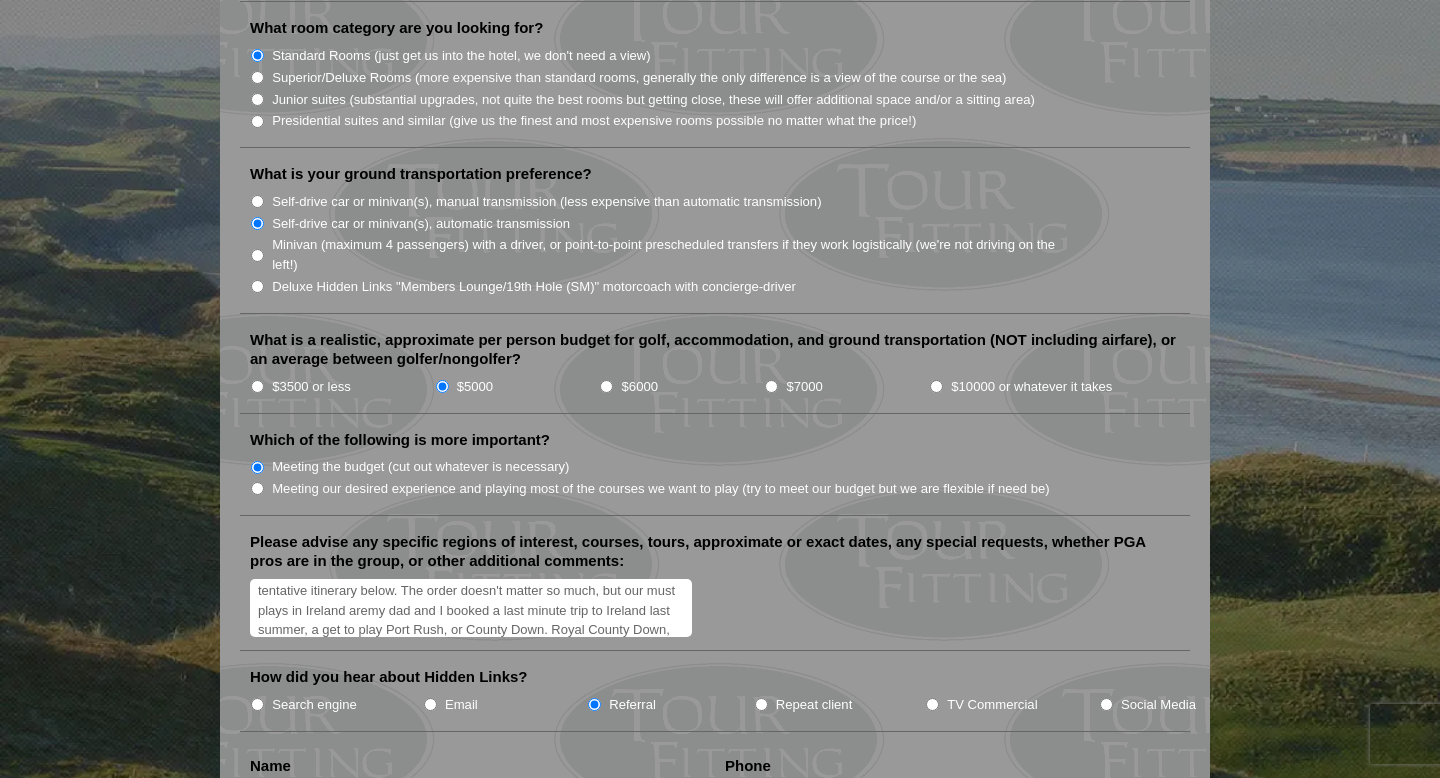 drag, startPoint x: 369, startPoint y: 614, endPoint x: 594, endPoint y: 626, distance: 225.31978 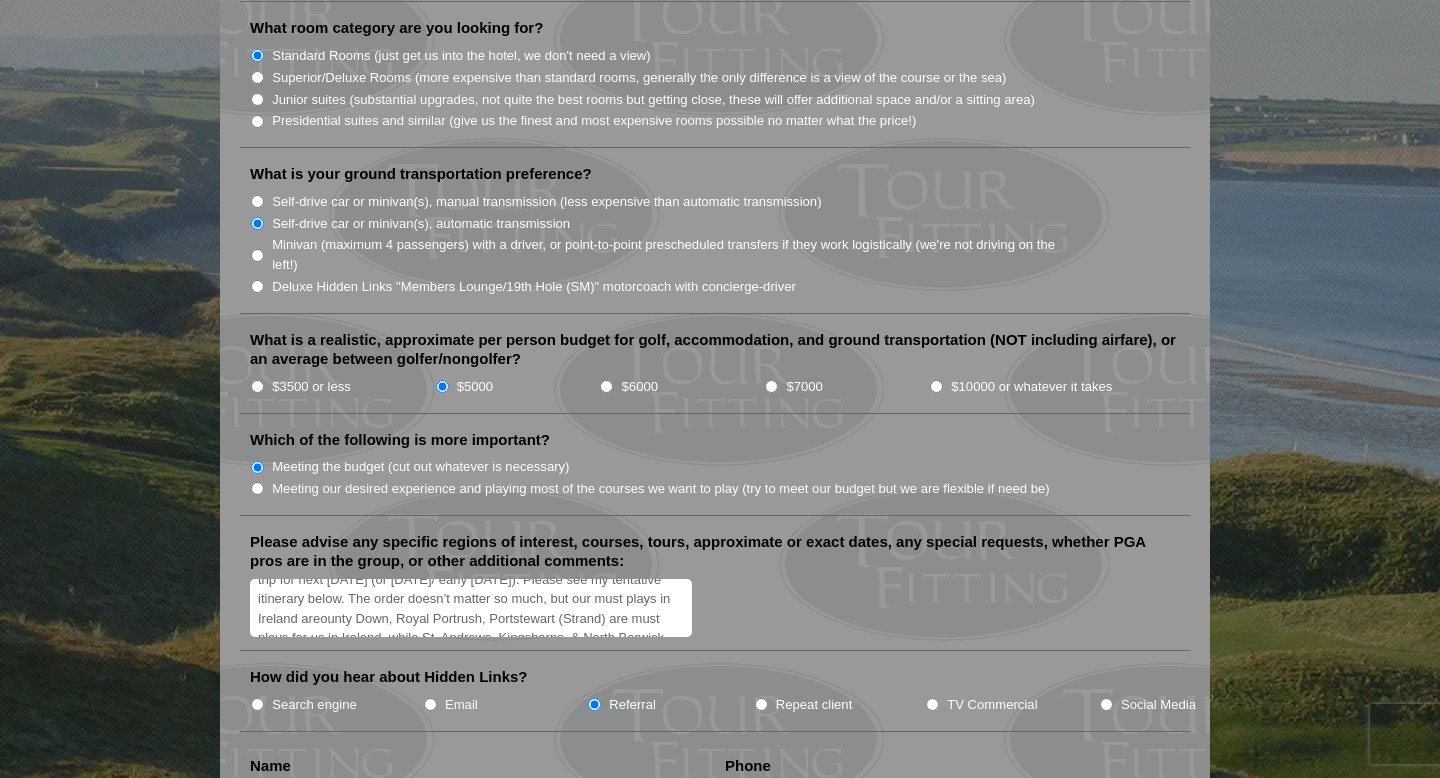 scroll, scrollTop: 38, scrollLeft: 0, axis: vertical 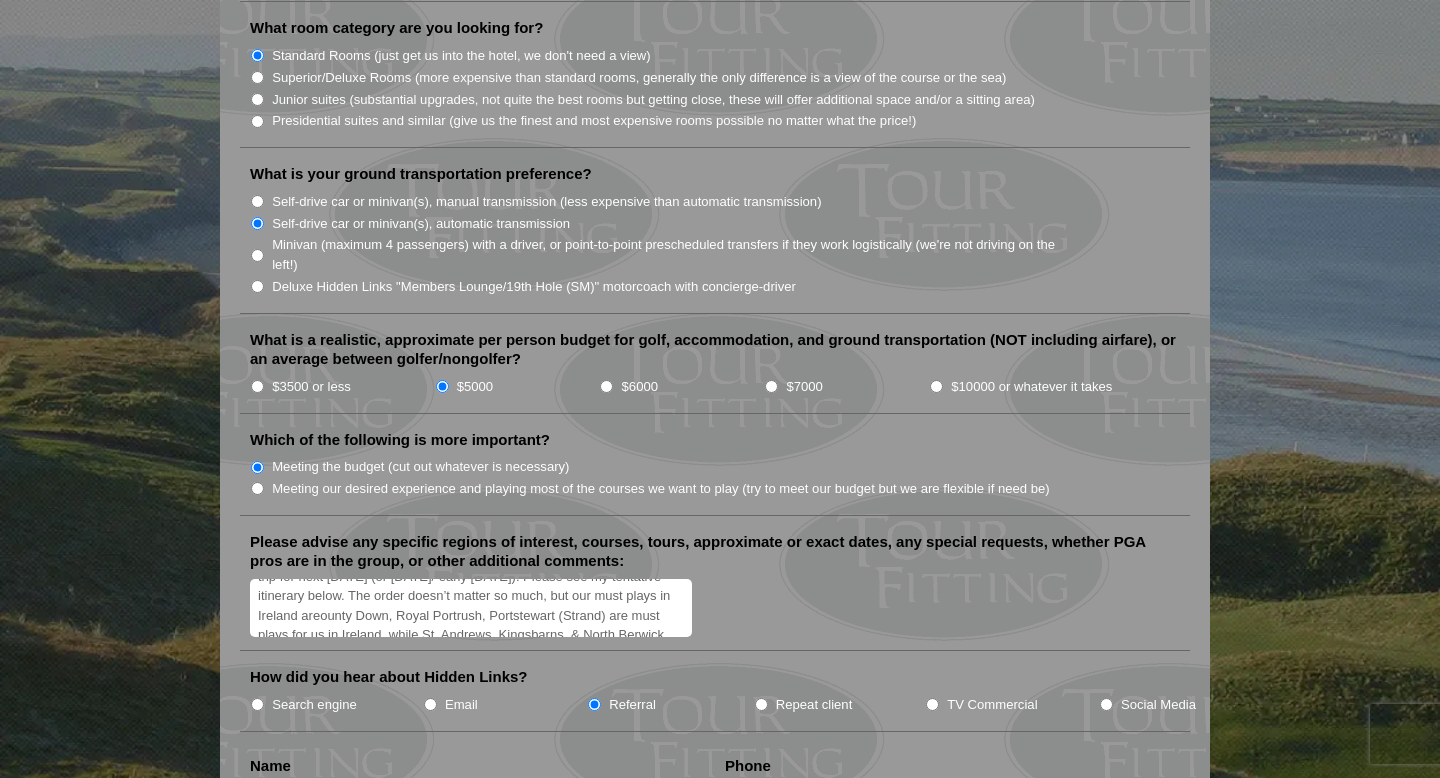 drag, startPoint x: 445, startPoint y: 621, endPoint x: 370, endPoint y: 616, distance: 75.16648 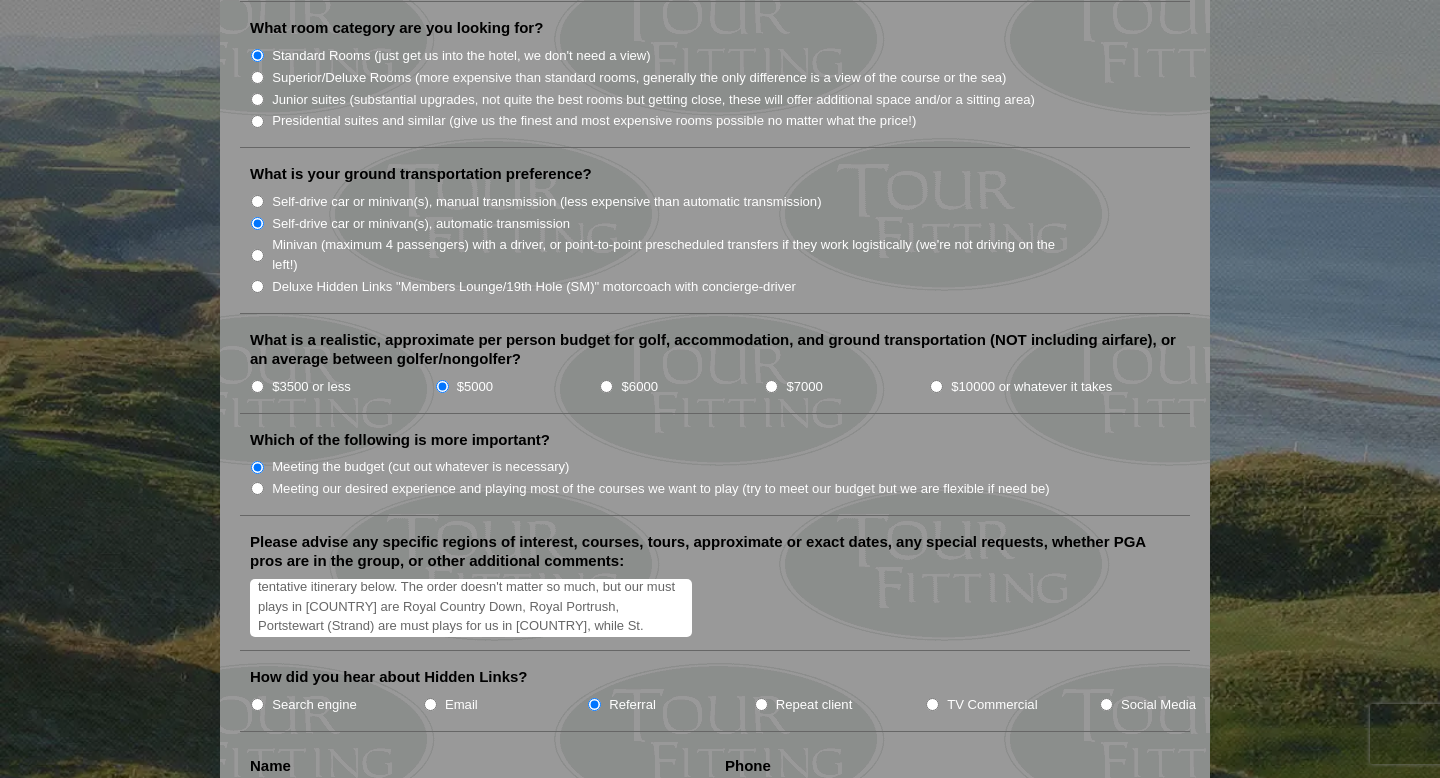 scroll, scrollTop: 50, scrollLeft: 0, axis: vertical 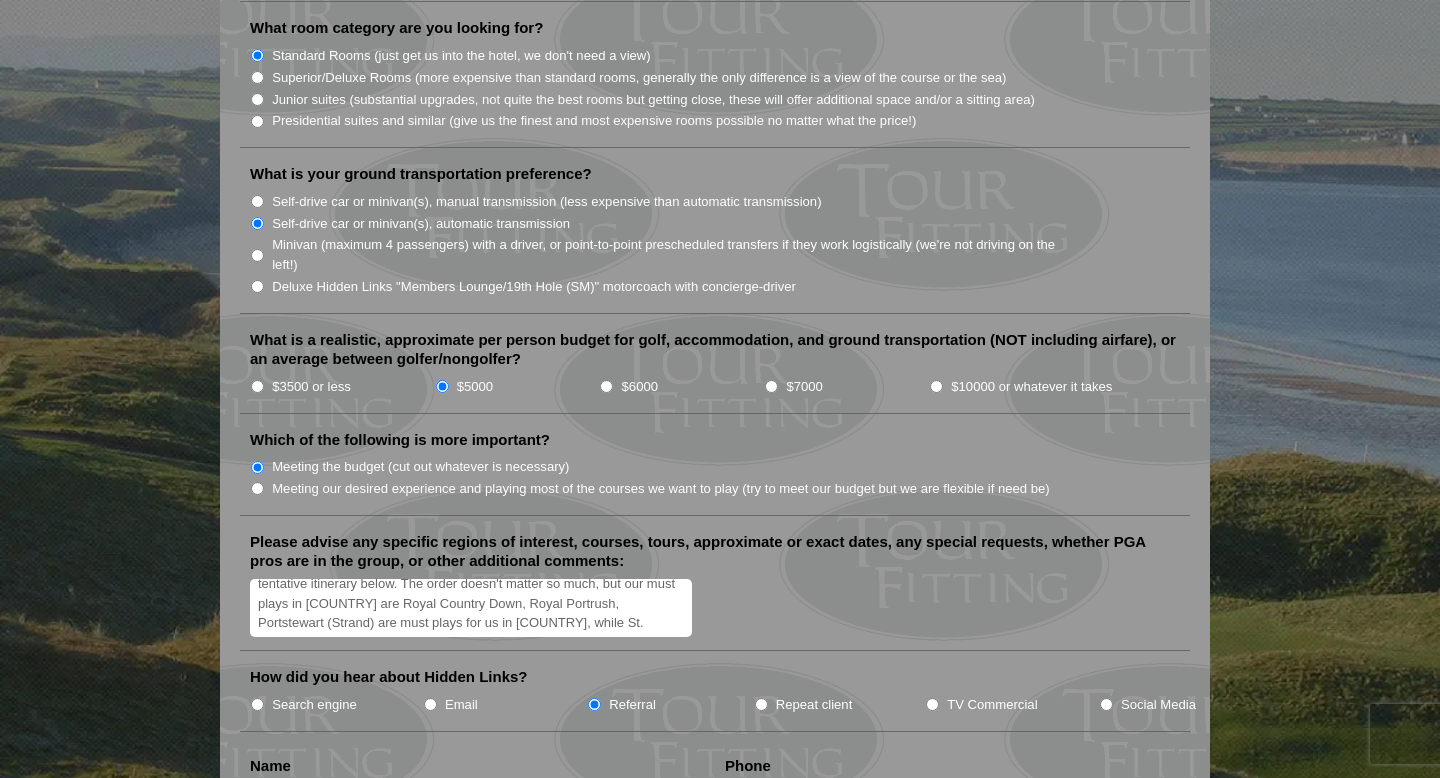 click on "Hi, I would like to inquire about the feasability of an [COUNTRY] & [COUNTRY] trip for [DATE] (or spring/ early [DATE]). Please see my tentative itinerary below. The order doesn't matter so much, but our must plays in [COUNTRY] are Royal Country Down, Royal Portrush, Portstewart (Strand) are must plays for us in [COUNTRY], while St. Andrews, Kingsbarns, & North Berwick are our [COUNTRY] must-plays.
Day 1: Arrive [CITY]
Day 2 & 3: Play County Louth & Royal County Down
Day 4: Play Portstewart
Day 5: Play Royal Portrush
Day 6: [CITY] to [CITY] Ferry, drive to St Andrews.
Day 7: Play TBD ([CITY]-area course)
Day 8: Play Kingsbarns
Day 9: Play Old Course
Day 10: Play North Berwick, Depart [CITY] Airport." at bounding box center (471, 608) 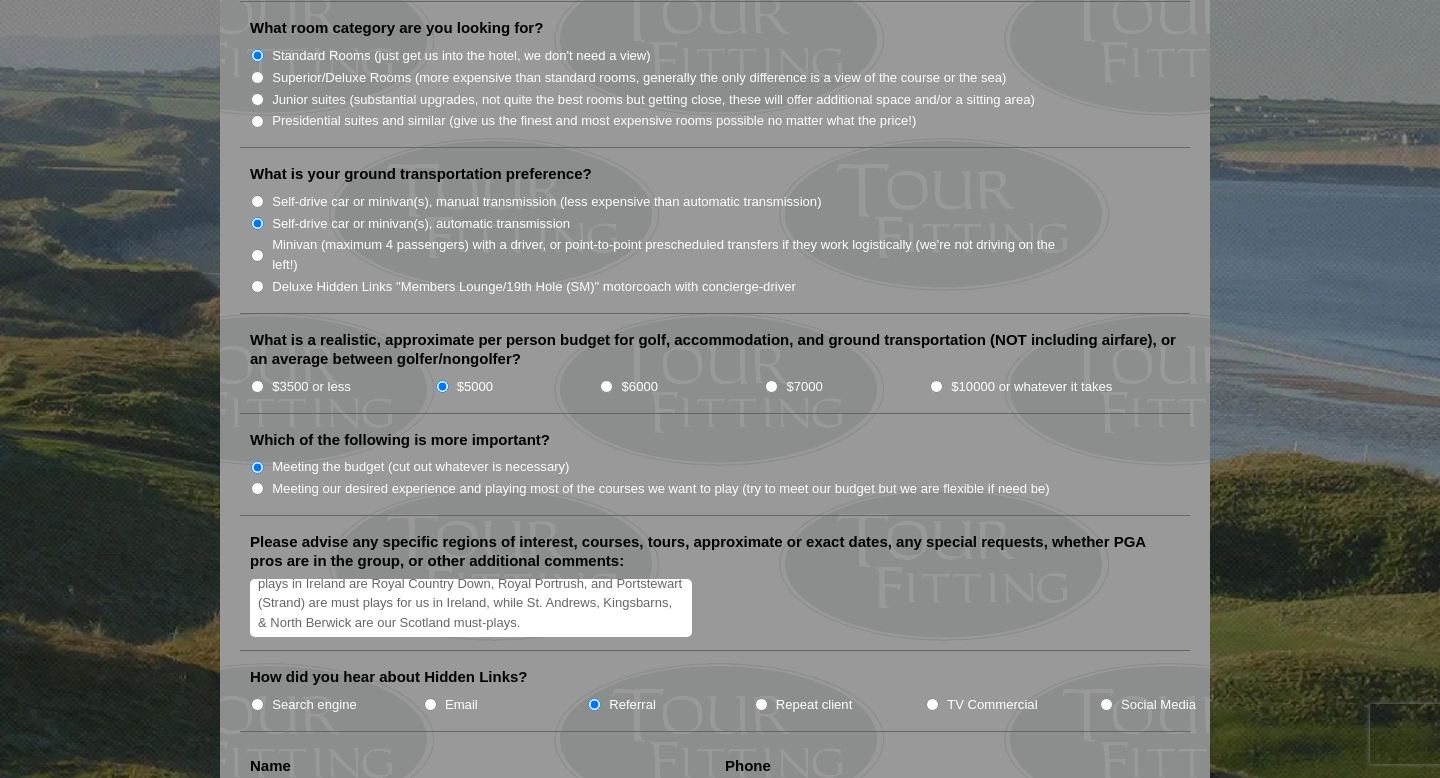 scroll, scrollTop: 71, scrollLeft: 0, axis: vertical 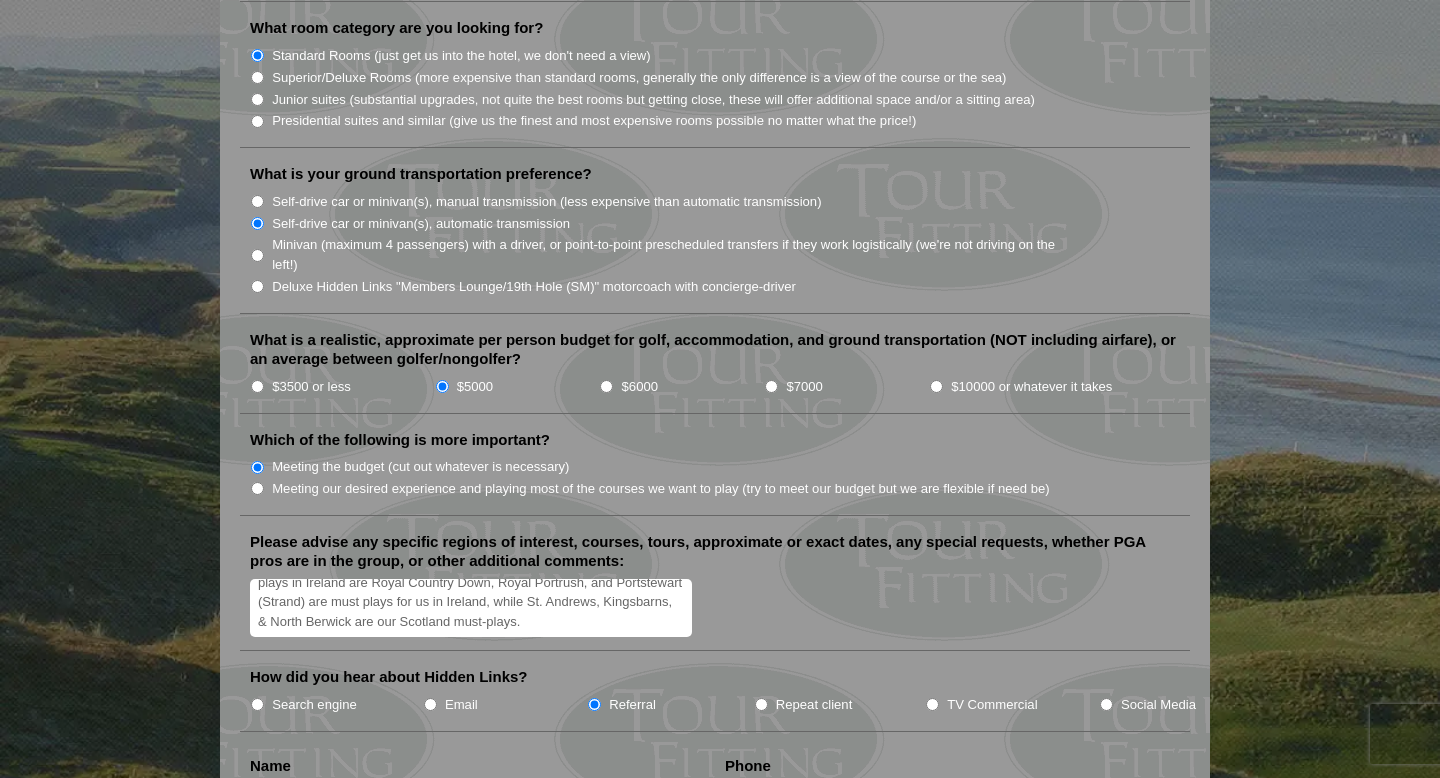 drag, startPoint x: 490, startPoint y: 605, endPoint x: 308, endPoint y: 609, distance: 182.04395 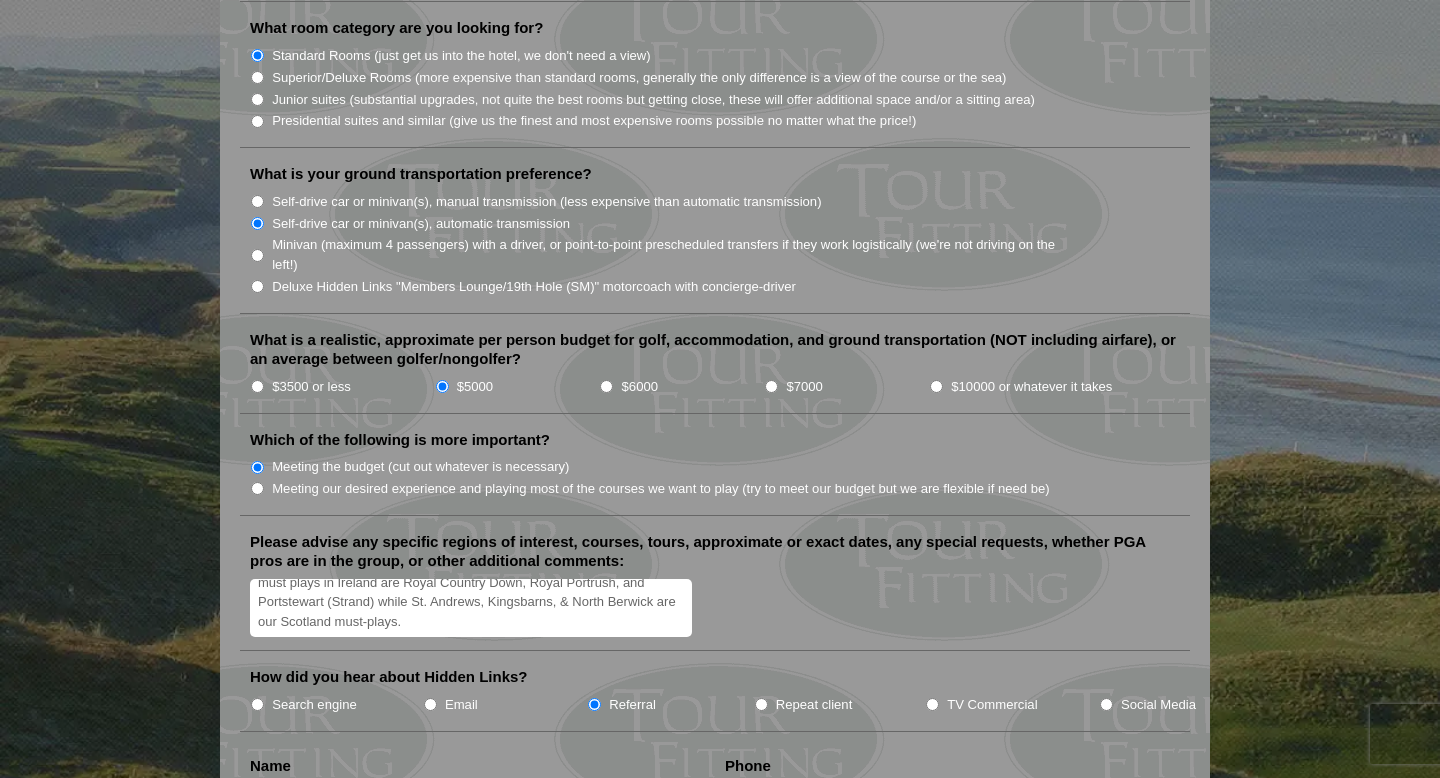 click on "Hi, I would like to inquire about the feasability of an Ireland & Scotland trip for next [YEAR] (or [MONTH]/ early [MONTH] [YEAR]). Please see my tentative itinerary below. The order doesn't matter so much, but our must plays in Ireland are Royal Country Down, Royal Portrush, and Portstewart (Strand) while St. Andrews, Kingsbarns, & North Berwick are our Scotland must-plays.
Day 1: Arrive Dublin
Day 2 & 3: Play County Louth & Royal County Down
Day 4: Play Portstewart
Day 5: Play Royal Portrush
Day 6: Belfast to Cairnryan Ferry, drive to St Andrews.
Day 7: Play TBD ([CITY]-area course)
Day 8: Play Kingsbarns
Day 9: Play Old Course
Day 10: Play North Berwick, Depart Edinburgh Airport." at bounding box center [471, 608] 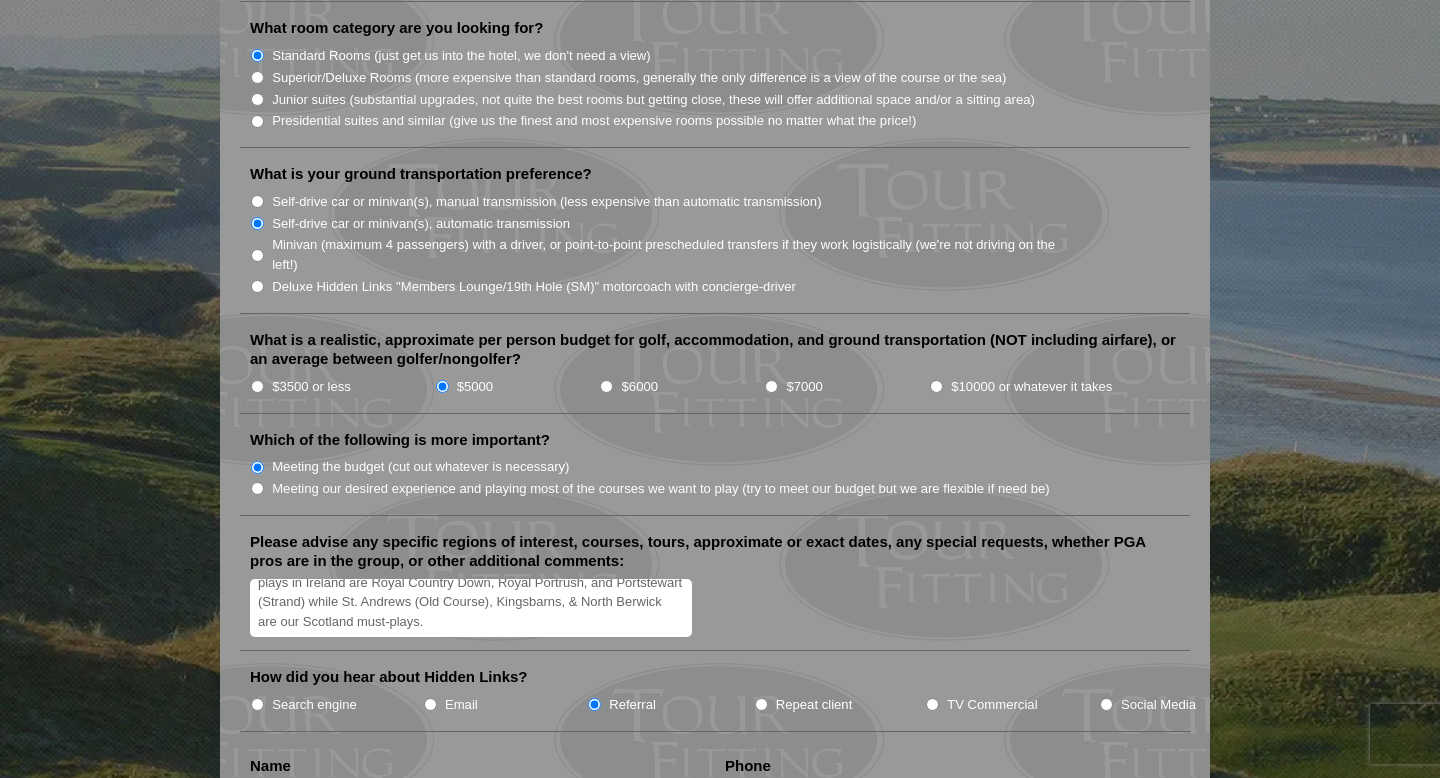 click on "Hi, I would like to inquire about the feasability of an Ireland & Scotland trip for next summer (or spring/ early summer [YEAR]). Please see my tentative itinerary below. The order doesn't matter so much, but our must plays in Ireland are Royal Country Down, Royal Portrush, and Portstewart (Strand) while St. Andrews (Old Course), Kingsbarns, & North Berwick are our Scotland must-plays.
Day 1: Arrive Dublin
Day 2 & 3: Play County Louth & Royal County Down
Day 4: Play Portstewart
Day 5: Play Royal Portrush
Day 6: Belfast to Cairnryan Ferry, drive to St Andrews.
Day 7: Play TBD ([CITY]-area course)
Day 8: Play Kingsbarns
Day 9: Play Old Course
Day 10: Play North Berwick, Depart Edinburgh Airport." at bounding box center [471, 608] 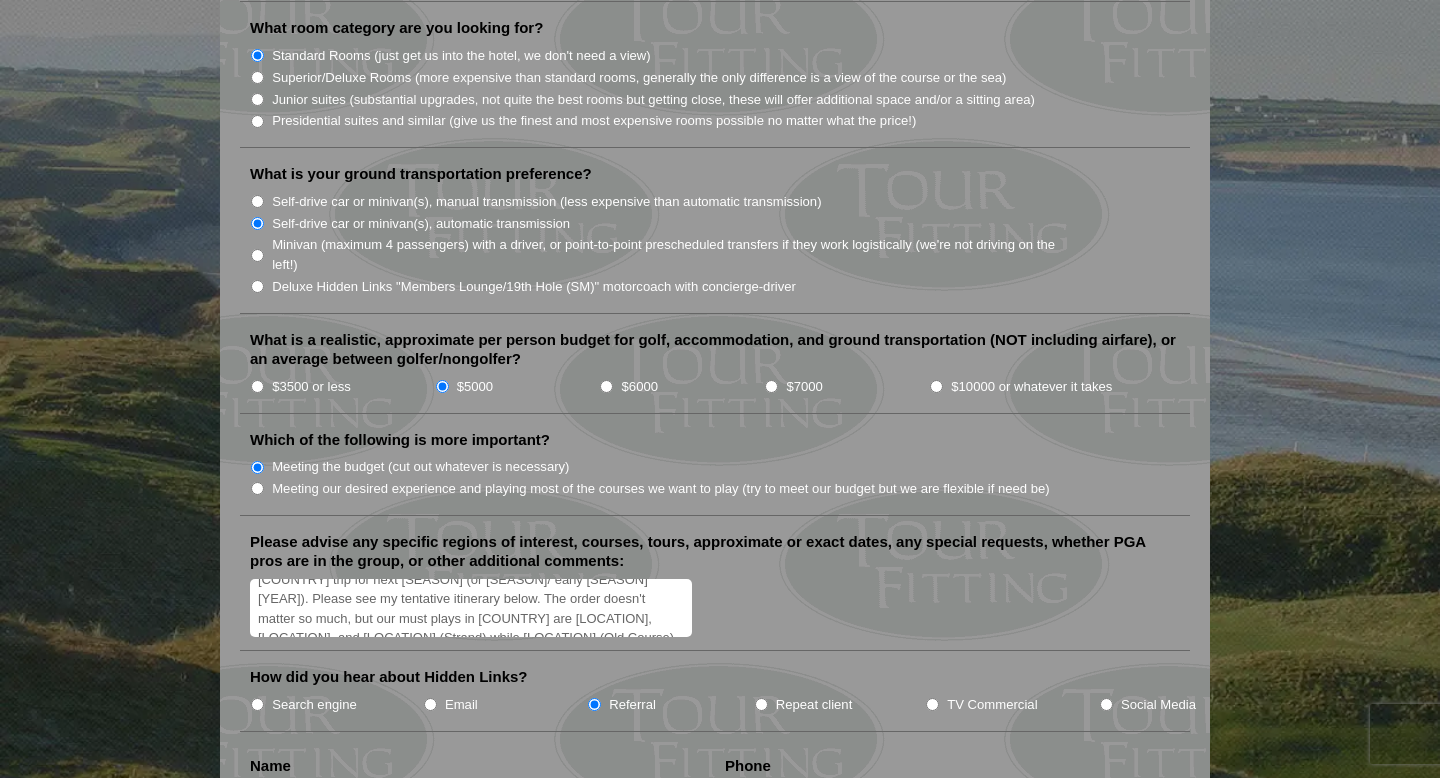 scroll, scrollTop: 0, scrollLeft: 0, axis: both 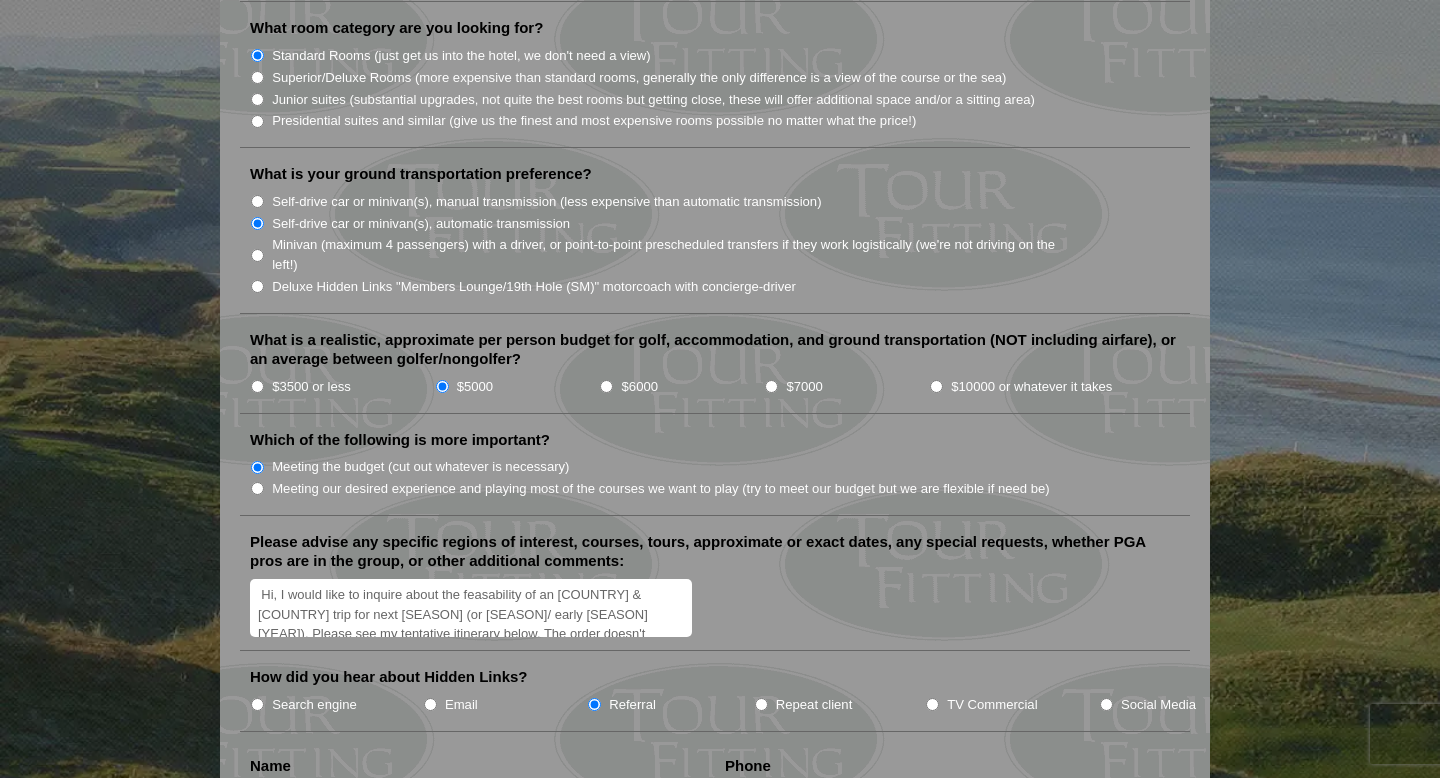 click on "Hi, I would like to inquire about the feasability of an [COUNTRY] & [COUNTRY] trip for next [SEASON] (or [SEASON]/ early [SEASON] [YEAR]). Please see my tentative itinerary below. The order doesn't matter so much, but our must plays in [COUNTRY] are [LOCATION], [LOCATION], and [LOCATION] (Strand) while [LOCATION] (Old Course), [LOCATION], & [LOCATION] are our [COUNTRY] must-plays. We are up for the travel / self driving as we enjoyed it on our [COUNTRY] trip last year.
Day 1: Arrive [CITY]
Day 2 & 3: Play [LOCATION] & [LOCATION]
Day 4: Play [LOCATION]
Day 5: Play [LOCATION]
Day 6: [CITY] to [PORT] Ferry, drive to [LOCATION].
Day 7: Play TBD ([CITY]-area course)
Day 8: Play [LOCATION]
Day 9: Play [LOCATION]
Day 10: Play [LOCATION], Depart [CITY] Airport." at bounding box center [471, 608] 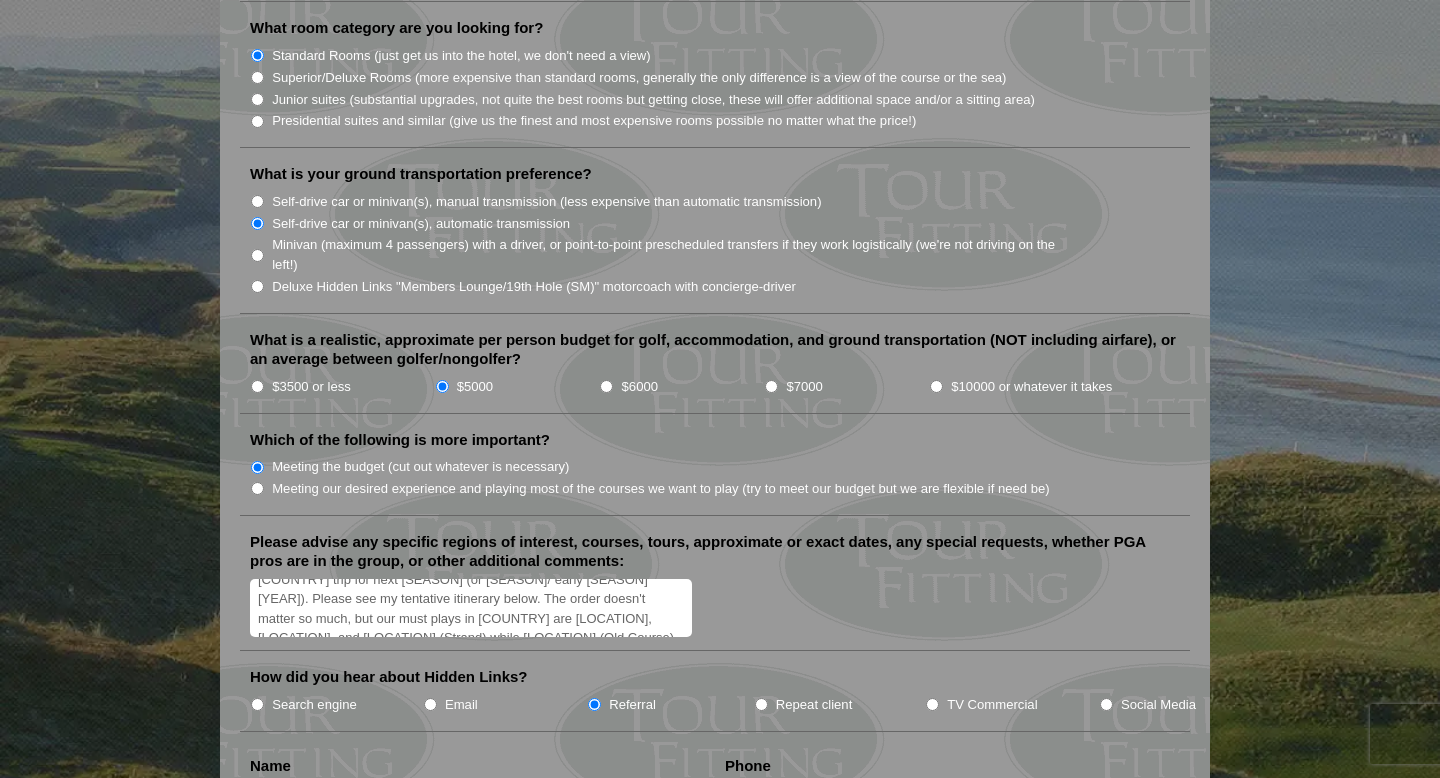 scroll, scrollTop: 33, scrollLeft: 0, axis: vertical 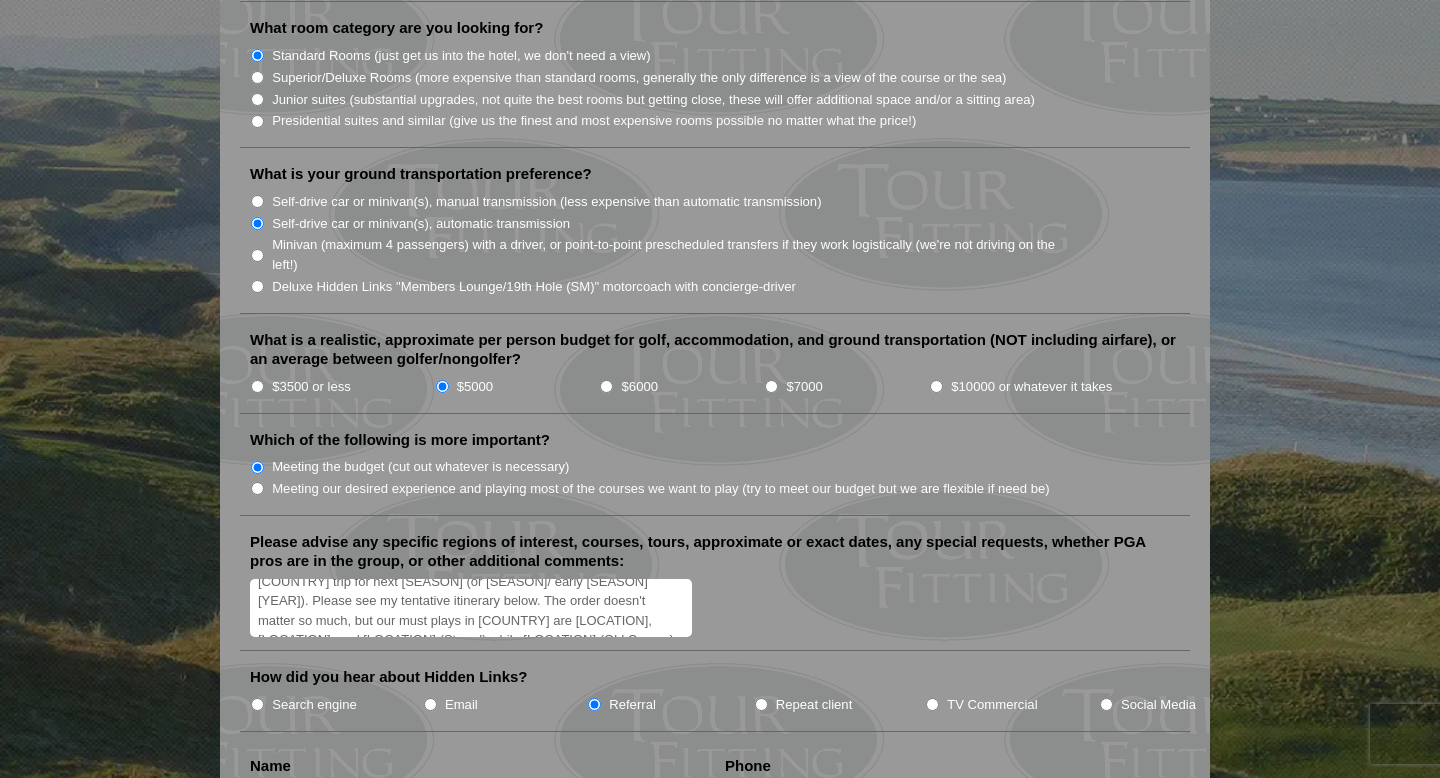 click on "Hi, I would like to inquire about the feasability of an [COUNTRY] & [COUNTRY] trip for next [SEASON] (or [SEASON]/ early [SEASON] [YEAR]). Please see my tentative itinerary below. The order doesn't matter so much, but our must plays in [COUNTRY] are [LOCATION], [LOCATION], and [LOCATION] (Strand) while [LOCATION] (Old Course), [LOCATION], & [LOCATION] are our [COUNTRY] must-plays. We are up for the travel / self driving as we enjoyed it on our [COUNTRY] trip last year.
Day 1: Arrive [CITY]
Day 2 & 3: Play [LOCATION] & [LOCATION]
Day 4: Play [LOCATION]
Day 5: Play [LOCATION]
Day 6: [CITY] to [PORT] Ferry, drive to [LOCATION].
Day 7: Play TBD ([CITY]-area course)
Day 8: Play [LOCATION]
Day 9: Play [LOCATION]
Day 10: Play [LOCATION], Depart [CITY] Airport." at bounding box center (471, 608) 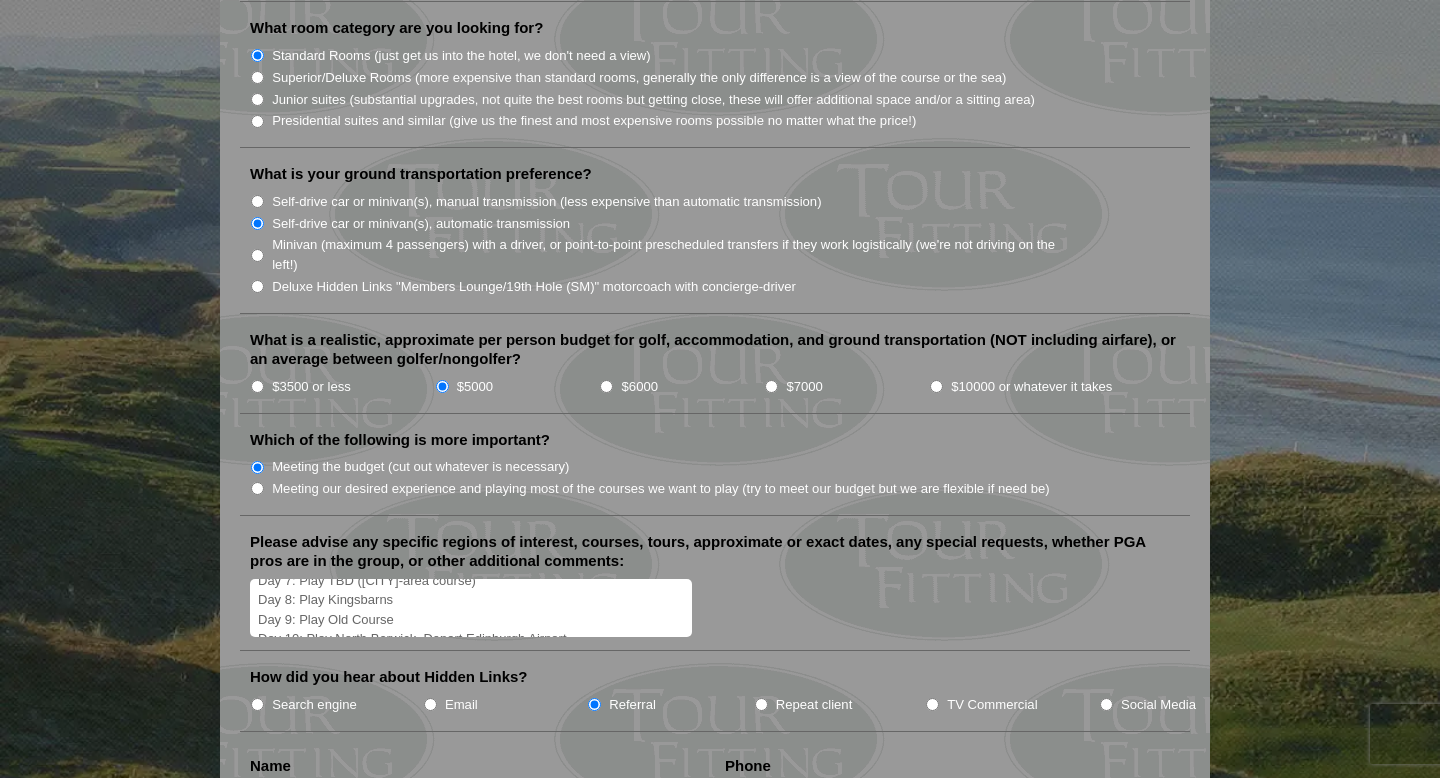 scroll, scrollTop: 286, scrollLeft: 0, axis: vertical 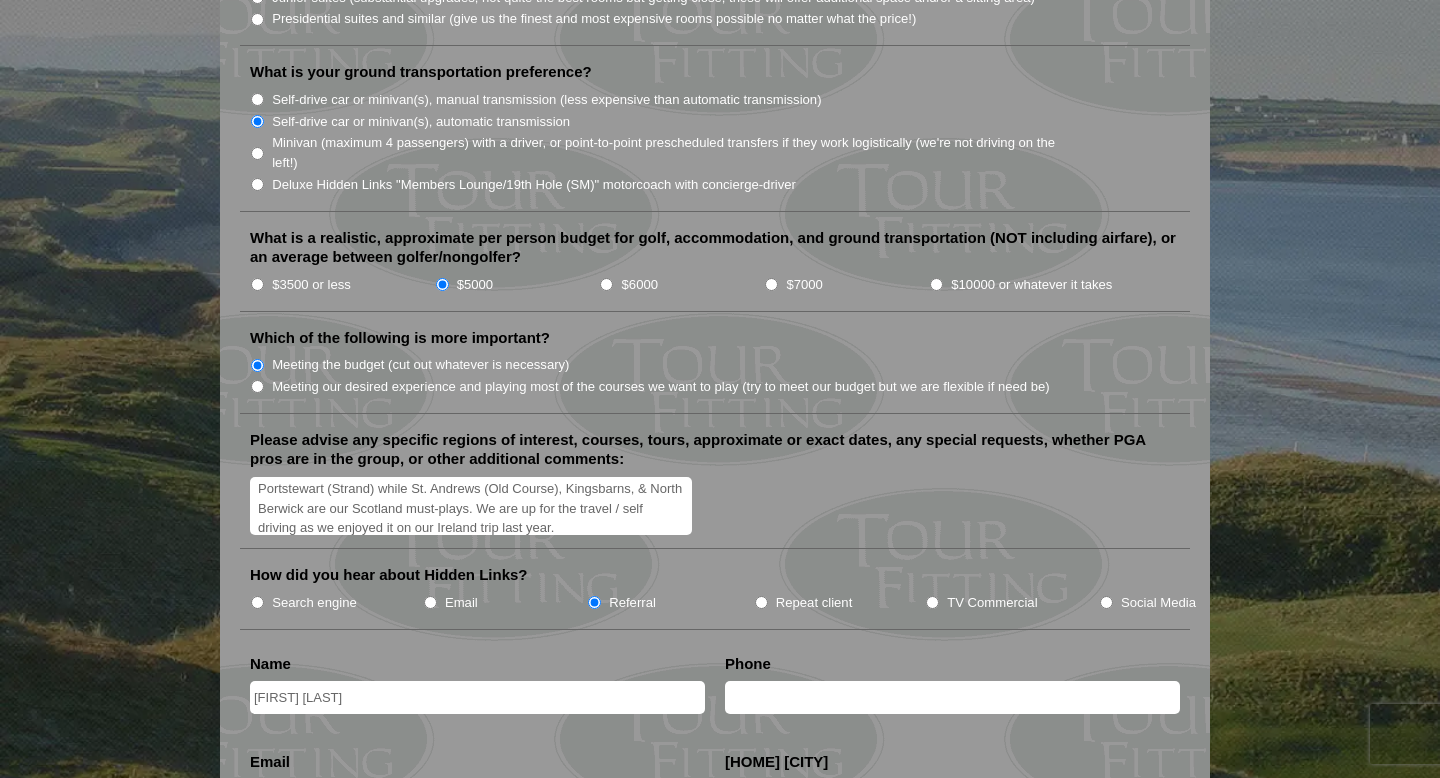 click on "Hi, I would like to inquire about the feasability of an Ireland & Scotland trip for next summer (or spring/ early summer [YEAR]). Please see my tentative itinerary below. The order doesn't matter so much, but our must play courses in Ireland are Royal Country Down, Royal Portrush, and Portstewart (Strand) while St. Andrews (Old Course), Kingsbarns, & North Berwick are our Scotland must-plays. We are up for the travel / self driving as we enjoyed it on our Ireland trip last year.
Day 1: Arrive Dublin
Day 2 & 3: Play County Louth & Royal County Down
Day 4: Play Portstewart
Day 5: Play Royal Portrush
Day 6: Belfast to Cairnryan Ferry, drive to St Andrews.
Day 7: Play TBD ([CITY]-area course)
Day 8: Play Kingsbarns
Day 9: Play Old Course
Day 10: Play North Berwick, Depart Edinburgh Airport." at bounding box center [471, 506] 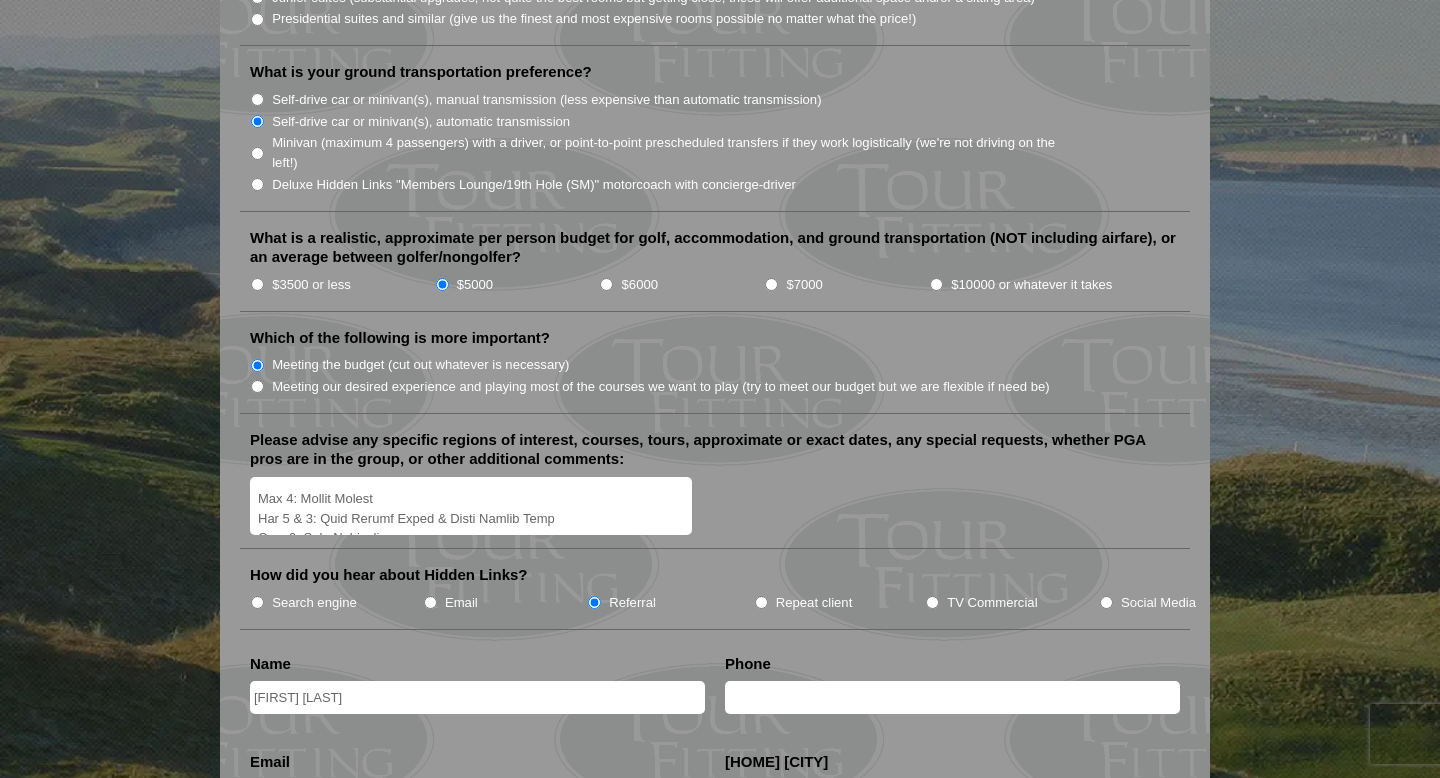 scroll, scrollTop: 204, scrollLeft: 0, axis: vertical 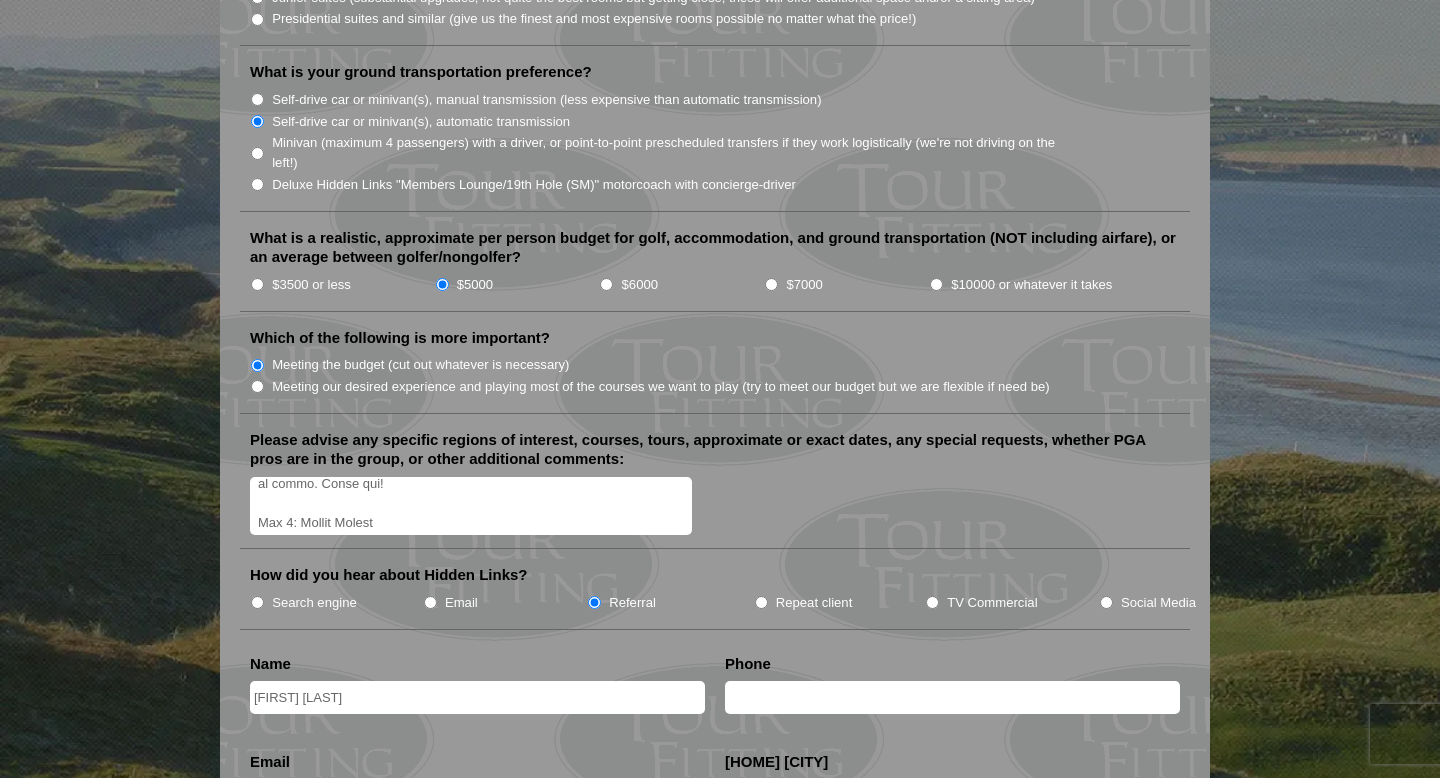click on "Please advise any specific regions of interest, courses, tours, approximate or exact dates, any special requests, whether PGA pros are in the group, or other additional comments:" at bounding box center [471, 506] 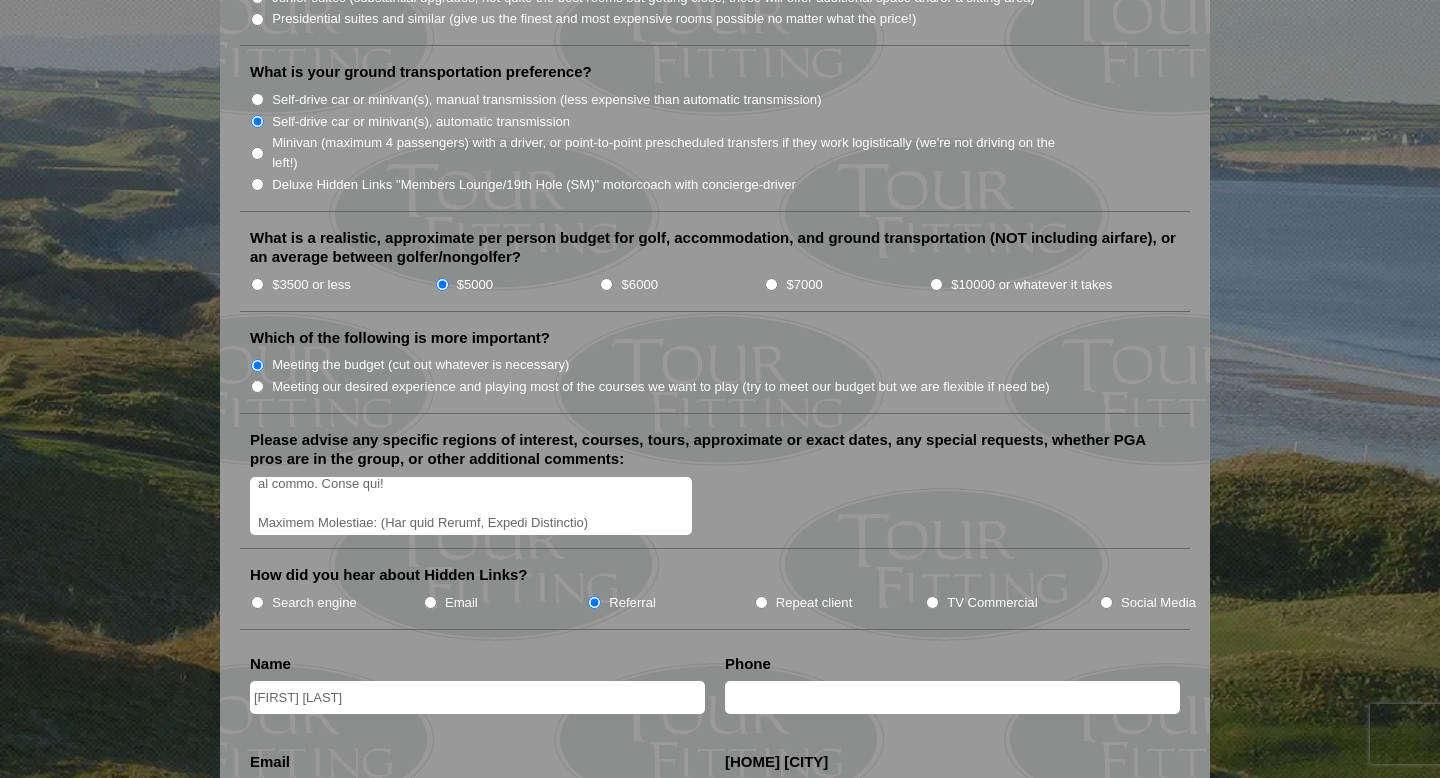 drag, startPoint x: 410, startPoint y: 524, endPoint x: 371, endPoint y: 524, distance: 39 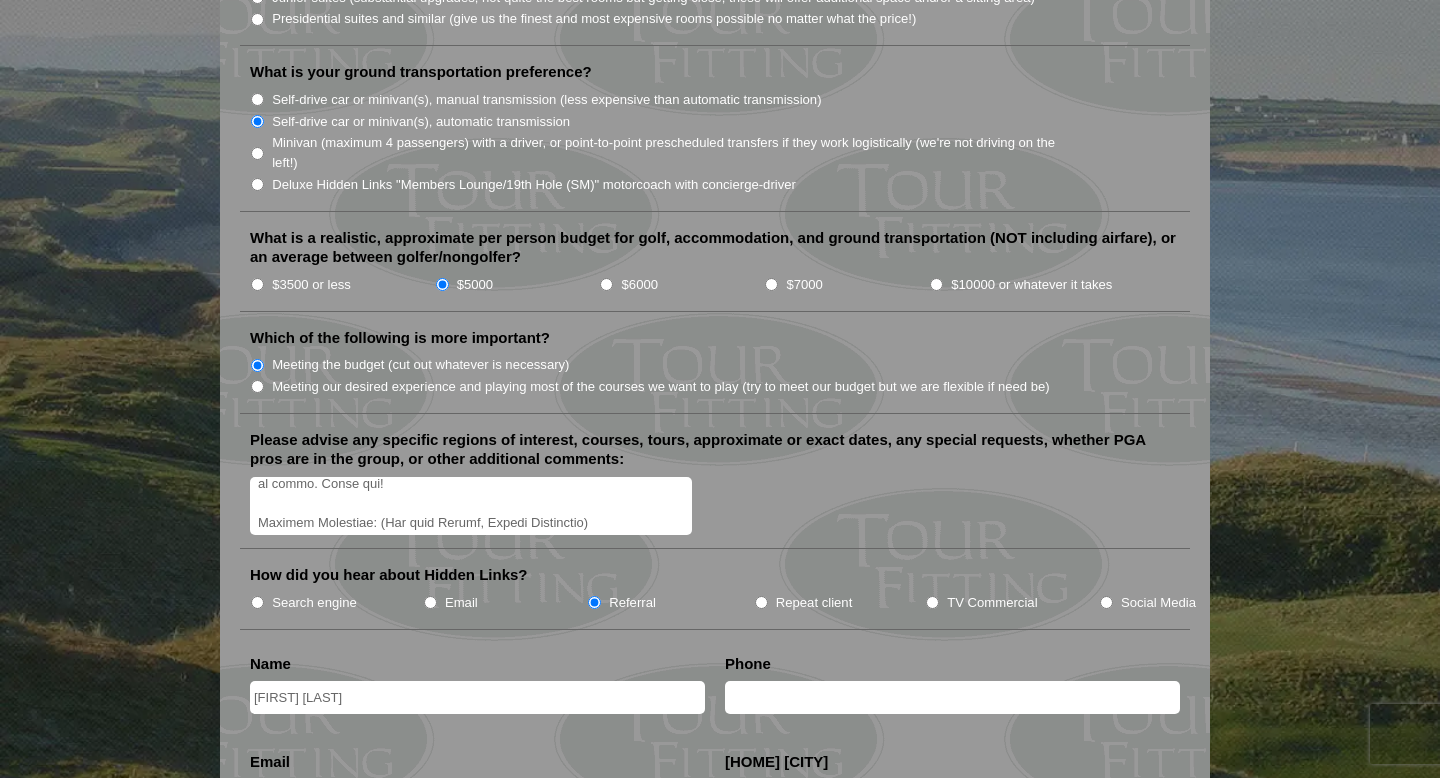 click on "Please advise any specific regions of interest, courses, tours, approximate or exact dates, any special requests, whether PGA pros are in the group, or other additional comments:" at bounding box center (471, 506) 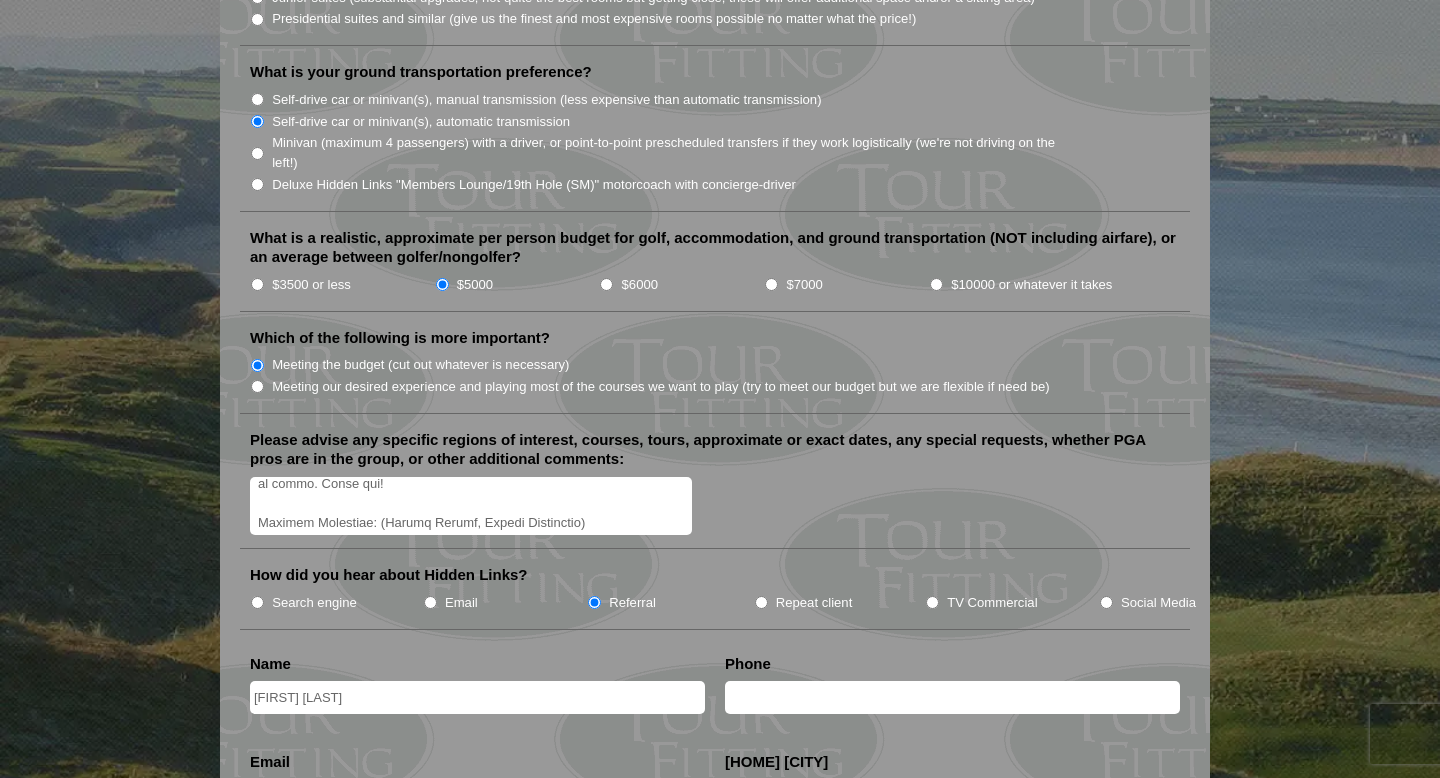 click on "Please advise any specific regions of interest, courses, tours, approximate or exact dates, any special requests, whether PGA pros are in the group, or other additional comments:" at bounding box center [471, 506] 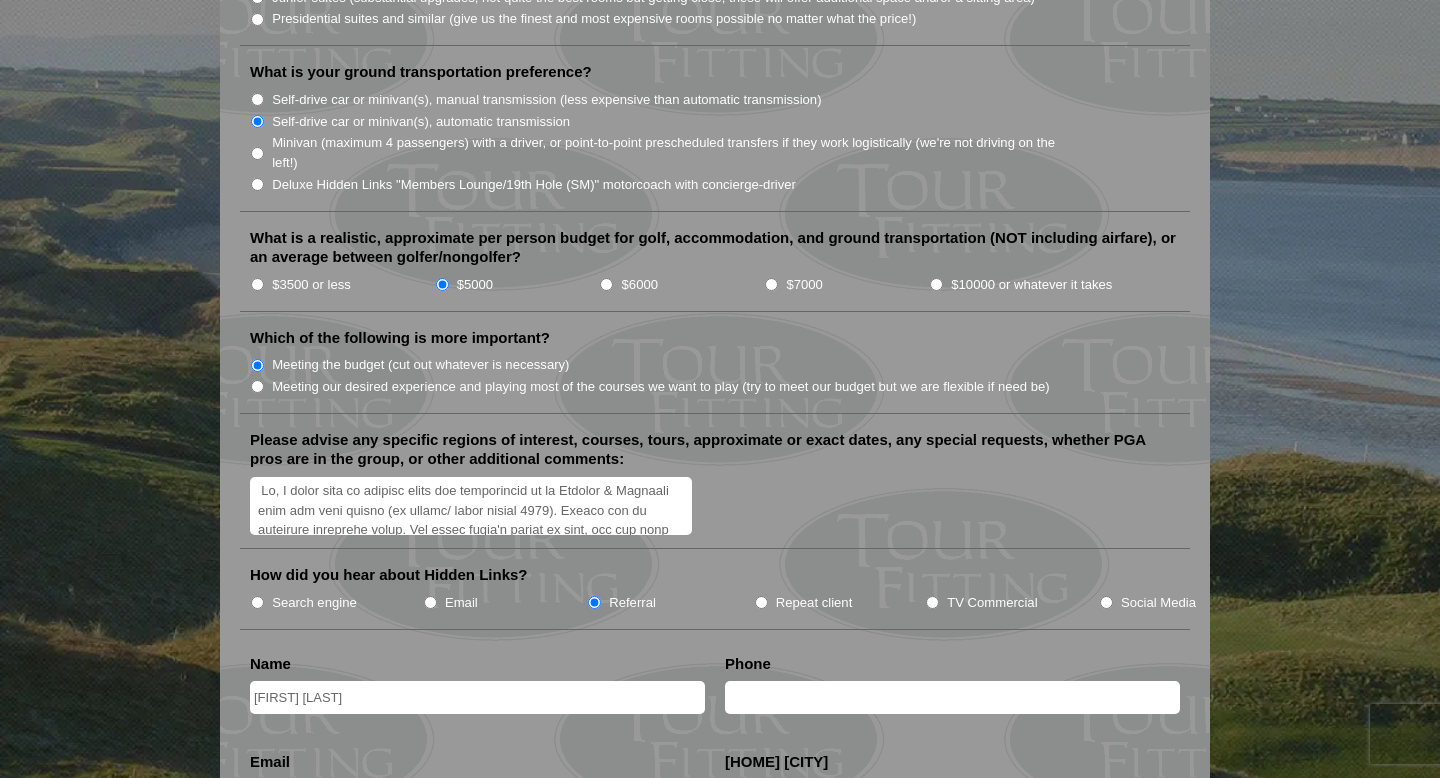 scroll, scrollTop: 0, scrollLeft: 0, axis: both 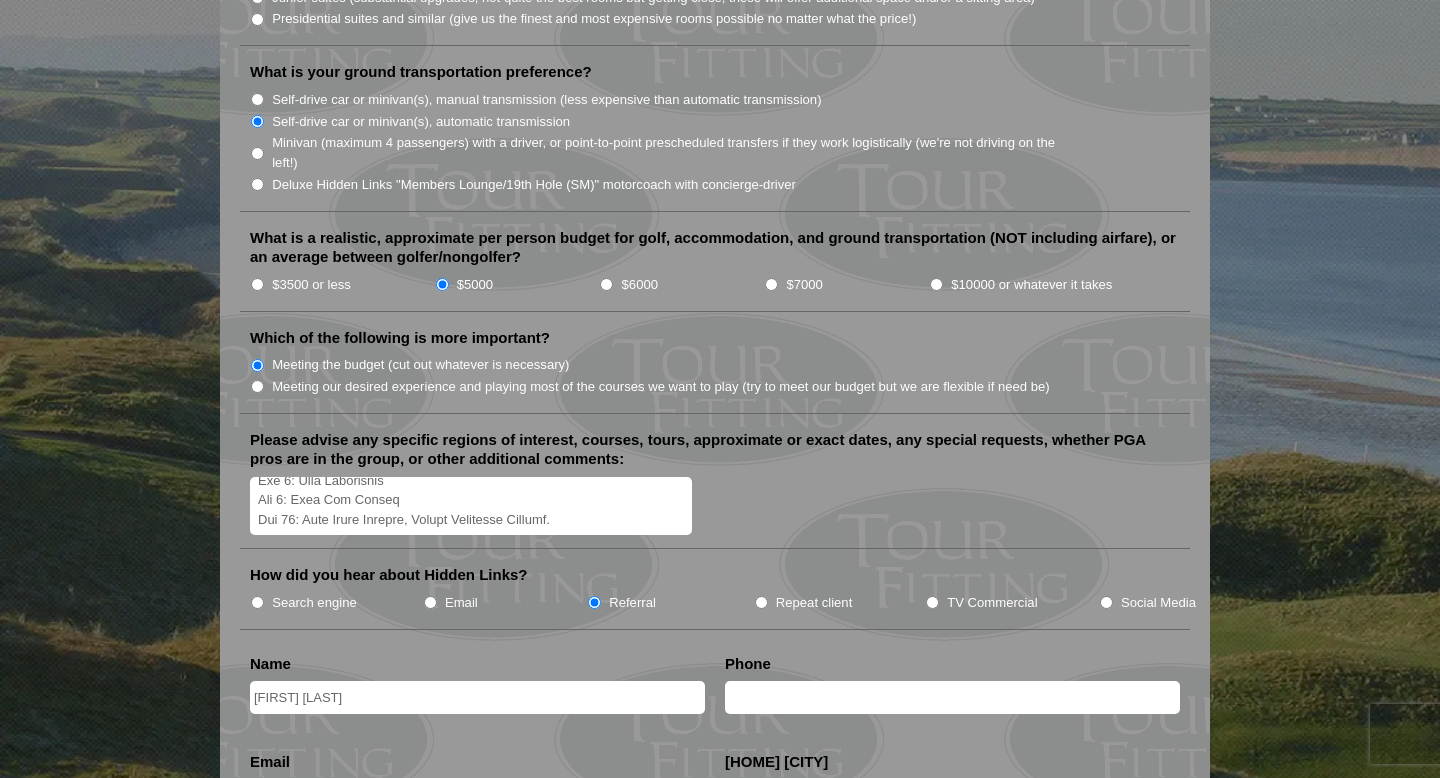 drag, startPoint x: 263, startPoint y: 495, endPoint x: 602, endPoint y: 578, distance: 349.0129 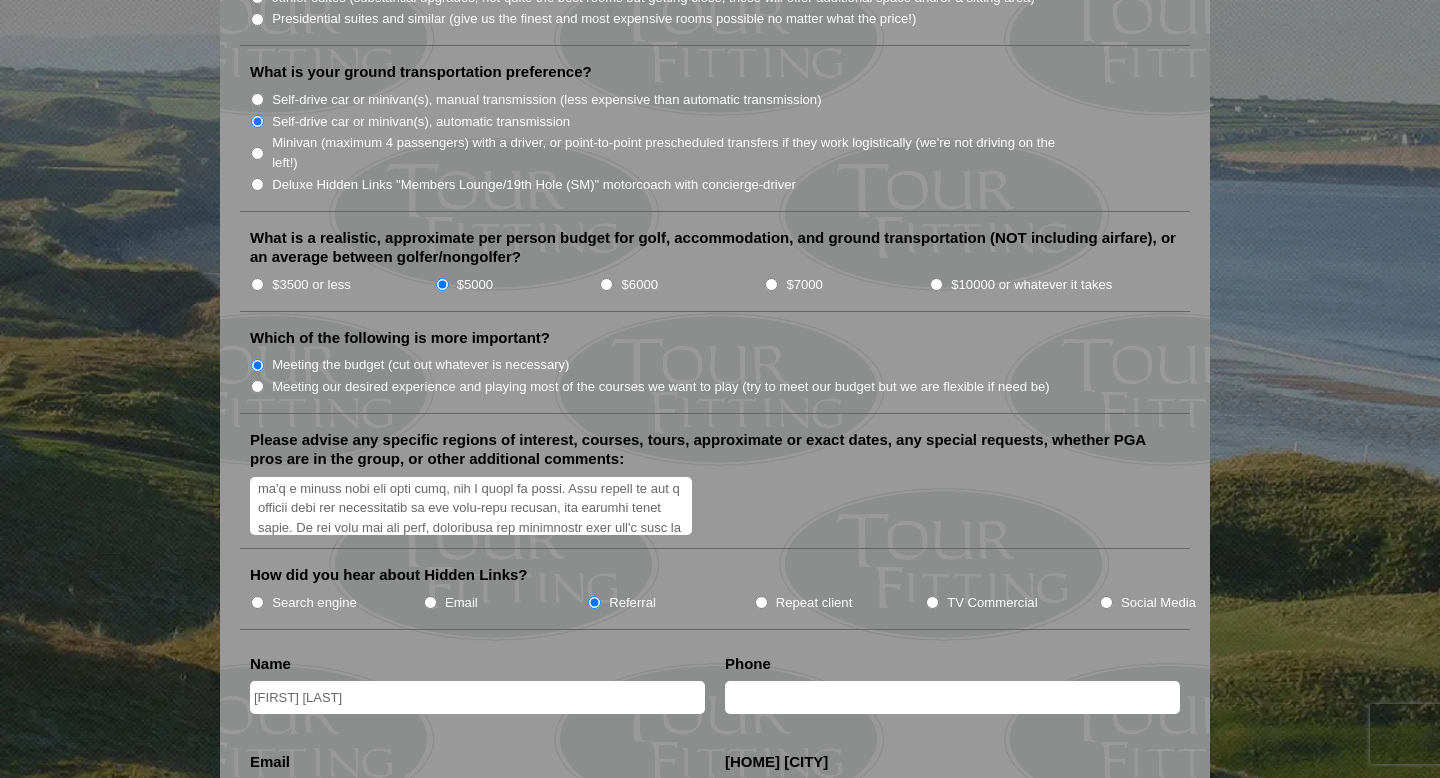 scroll, scrollTop: 155, scrollLeft: 0, axis: vertical 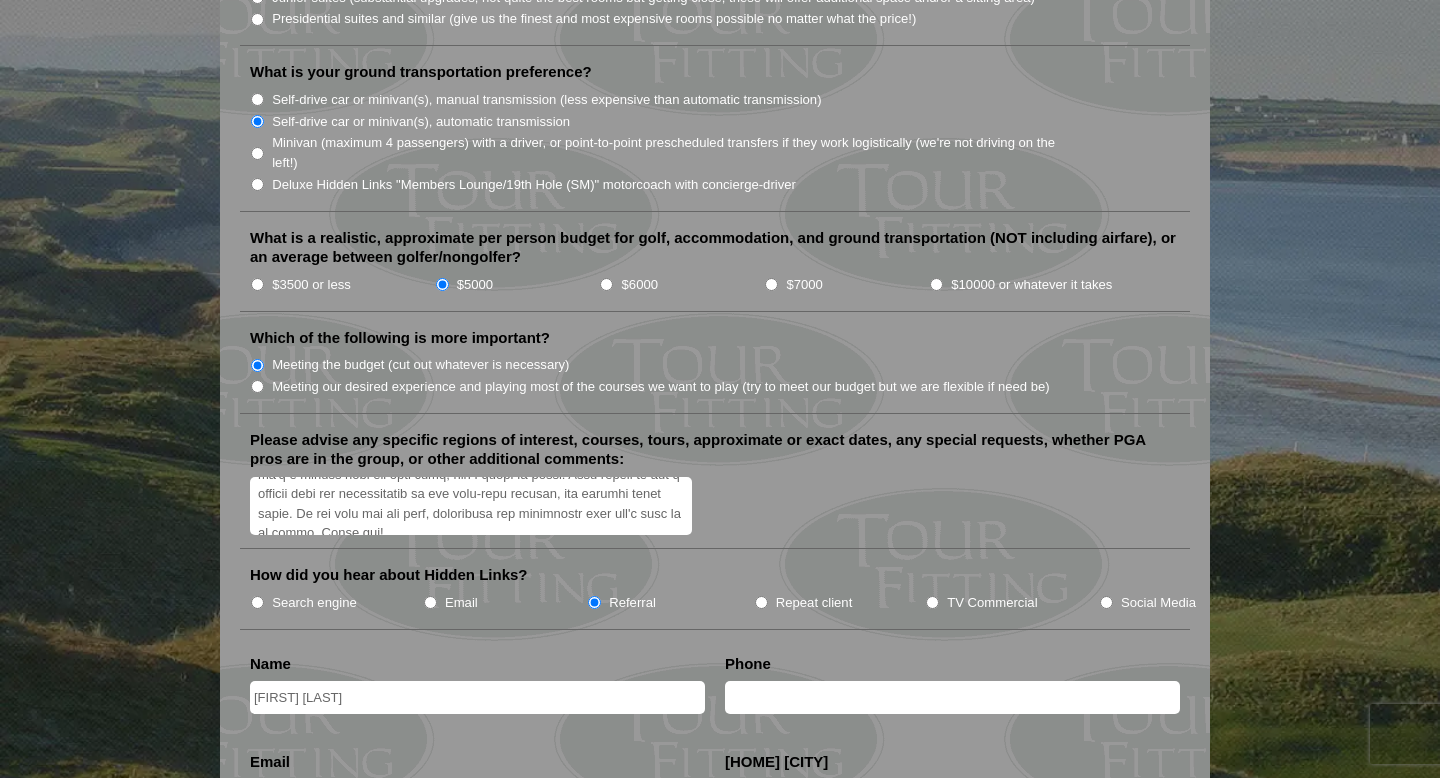 click on "Please advise any specific regions of interest, courses, tours, approximate or exact dates, any special requests, whether PGA pros are in the group, or other additional comments:" at bounding box center [471, 506] 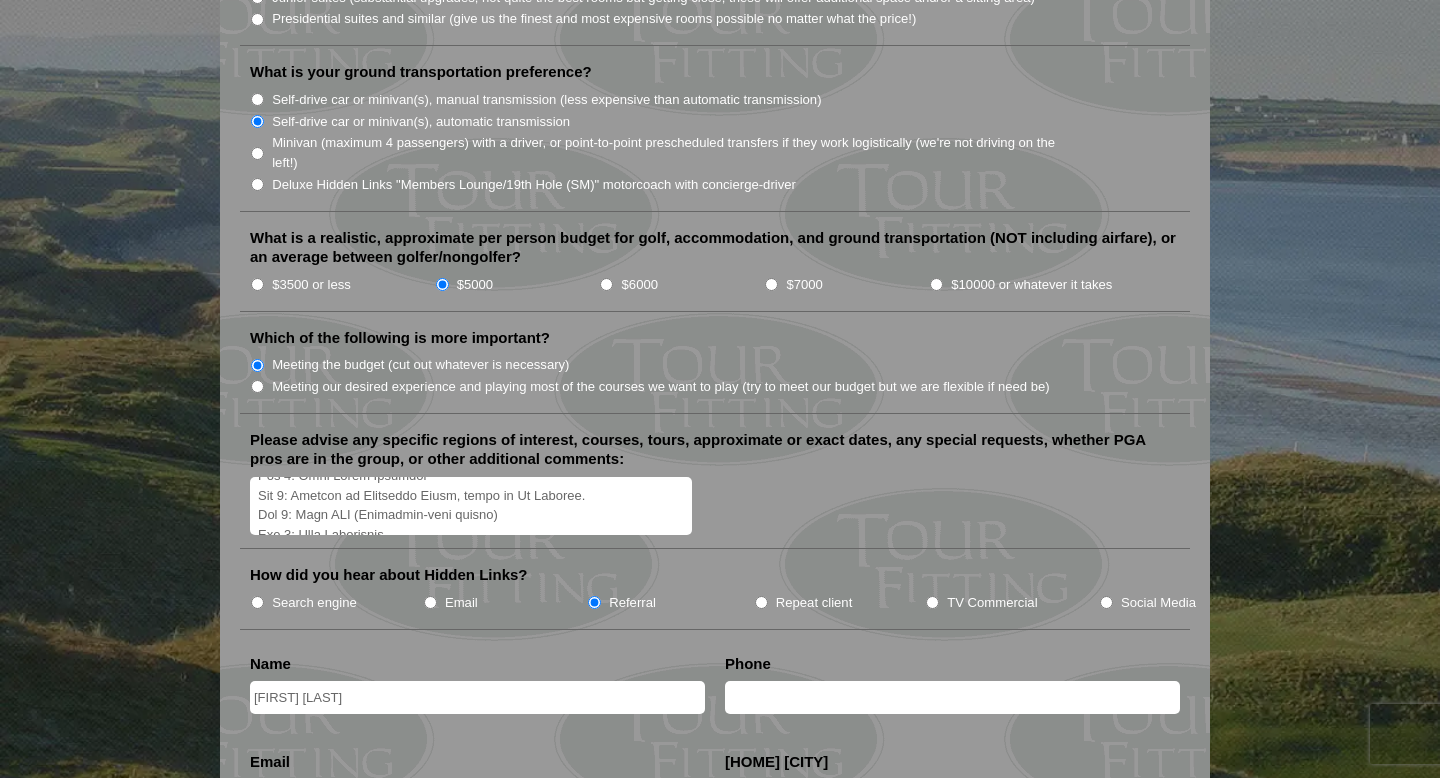scroll, scrollTop: 383, scrollLeft: 0, axis: vertical 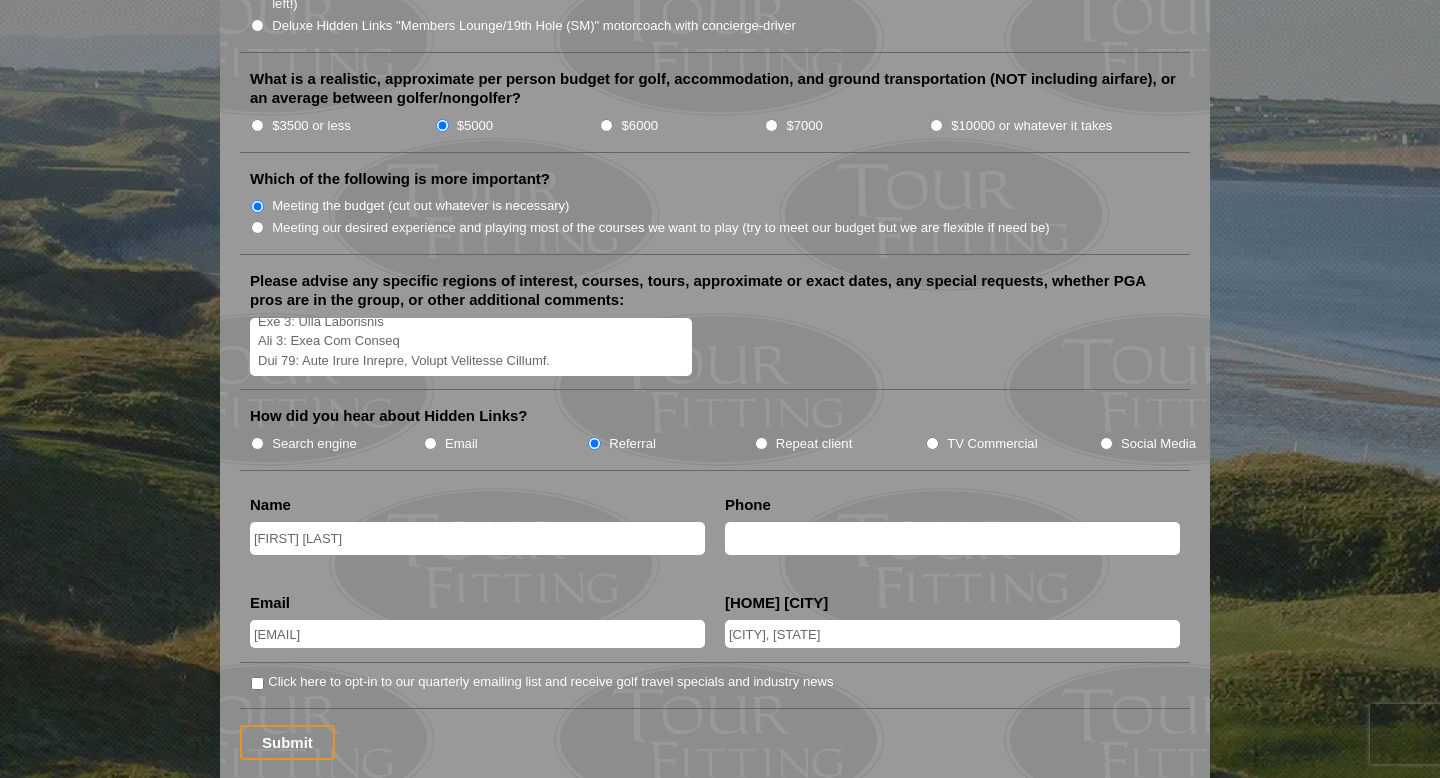 type on "Hi, I would like to inquire about the feasability of an Ireland & Scotland trip for next summer (or spring/ early summer [YEAR]). Please see my tentative itinerary below. The order doesn't matter so much, but our must play courses in Ireland are Royal Country Down, Royal Portrush, and Portstewart (Strand) while St. Andrews (Old Course), Kingsbarns, & North Berwick are our Scotland must-plays. We are up for the travel / self driving as we enjoyed it on our Ireland trip last year. I'm guessing it's a little late for next year, but I could be wrong. Just wanted to get a general feel for availability of our must-play courses, and overall price range. We are here for the golf! Ameneities and everything else don't need to be fancy. Thank you!
Example Itinerary: (Arrive Dublin, Depart [AIRPORT_CODE])
Day 1: Arrive Dublin
Day 2 & 3: Play County Louth & Royal County Down
Day 4: Play Portstewart
Day 5: Play Royal Portrush
Day 6: Belfast to Cairnryan Ferry, drive to St Andrews.
Day 7: Play TBD ([CITY]-area course)
Day ..." 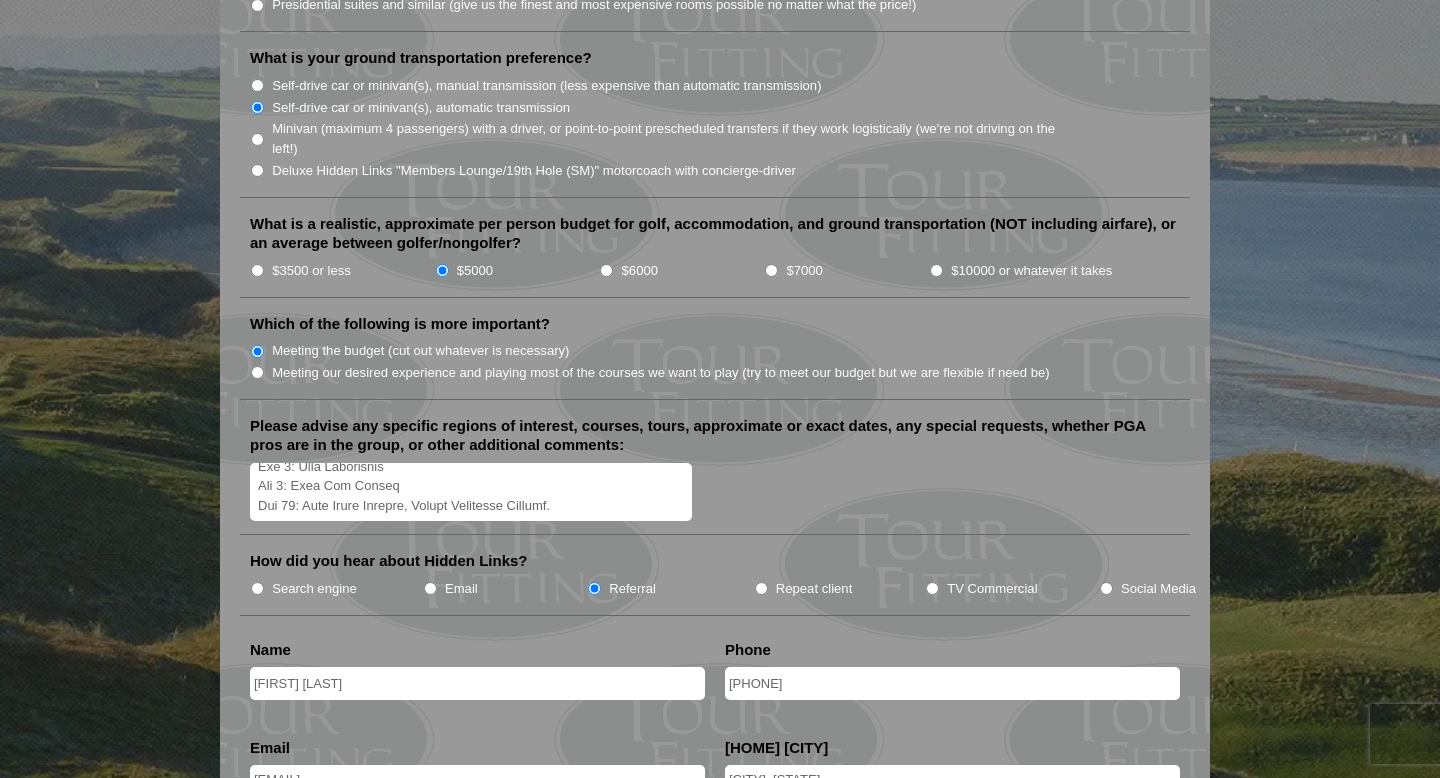 scroll, scrollTop: 2116, scrollLeft: 0, axis: vertical 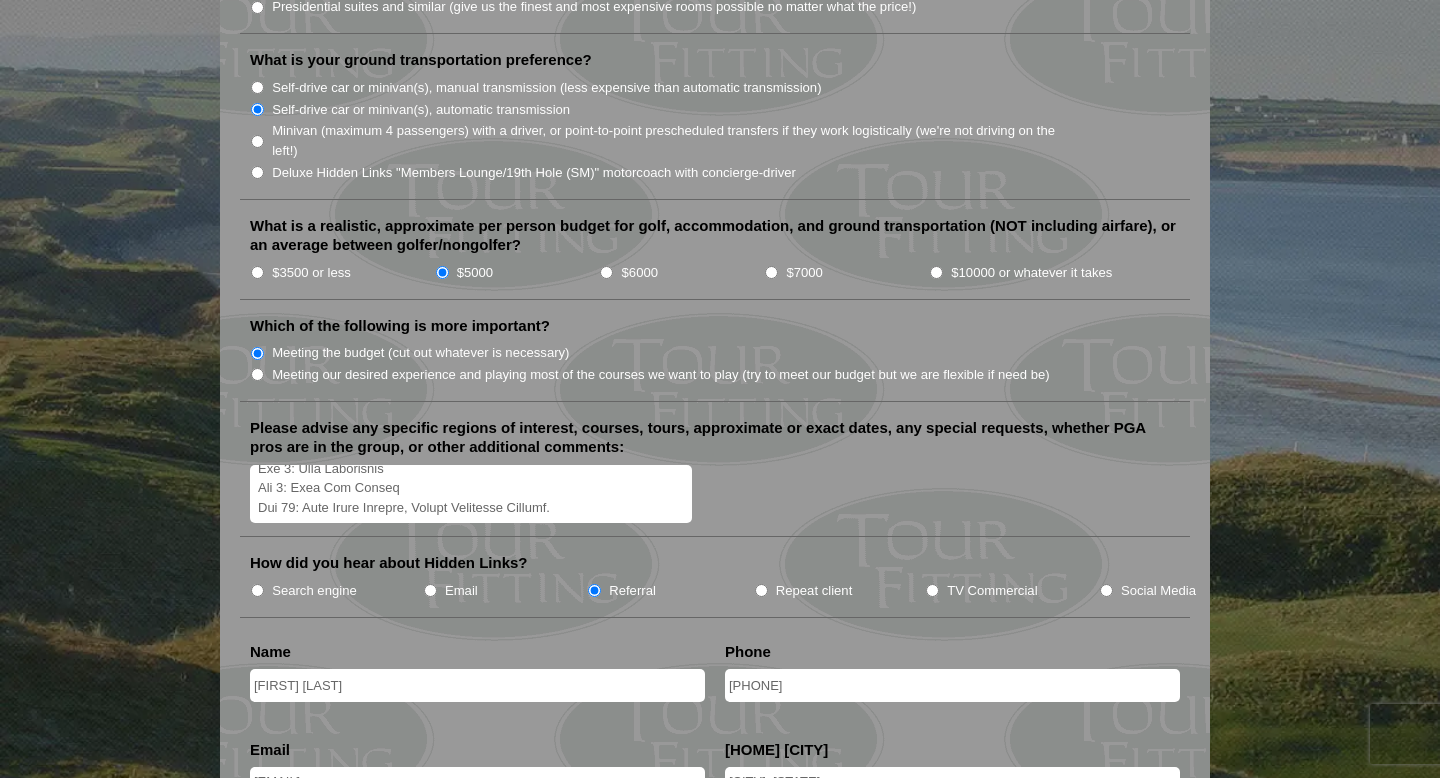 type on "[PHONE]" 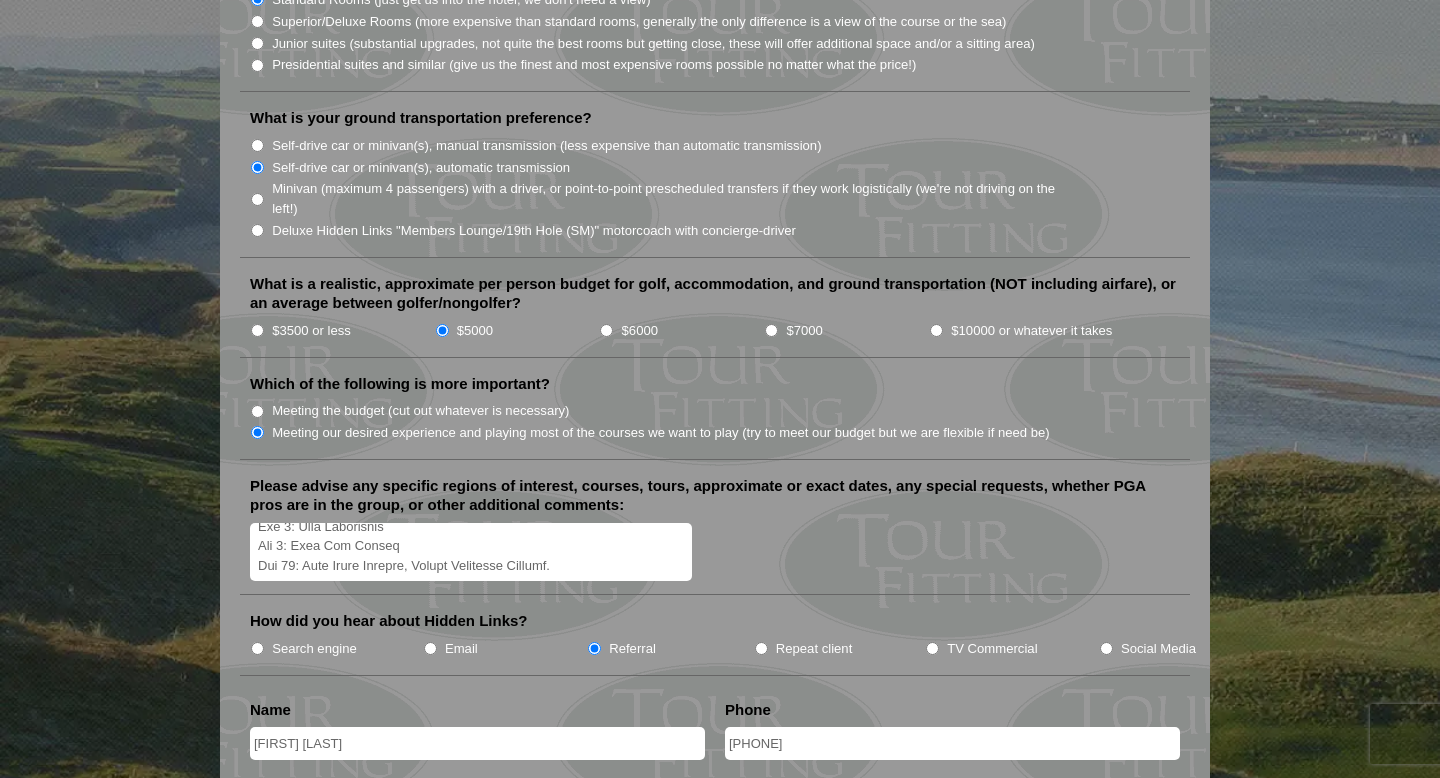 scroll, scrollTop: 2051, scrollLeft: 0, axis: vertical 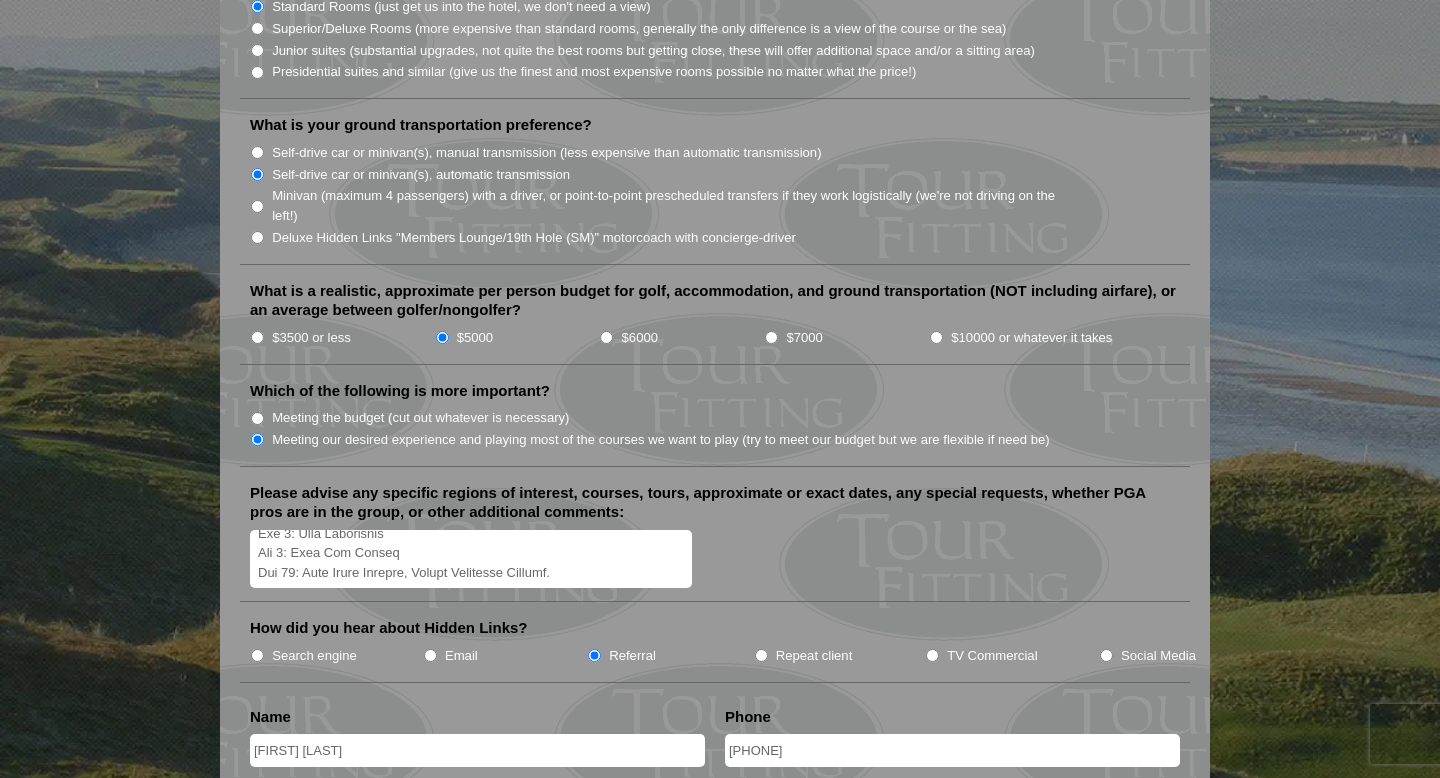 click on "$3500 or less" at bounding box center (257, 337) 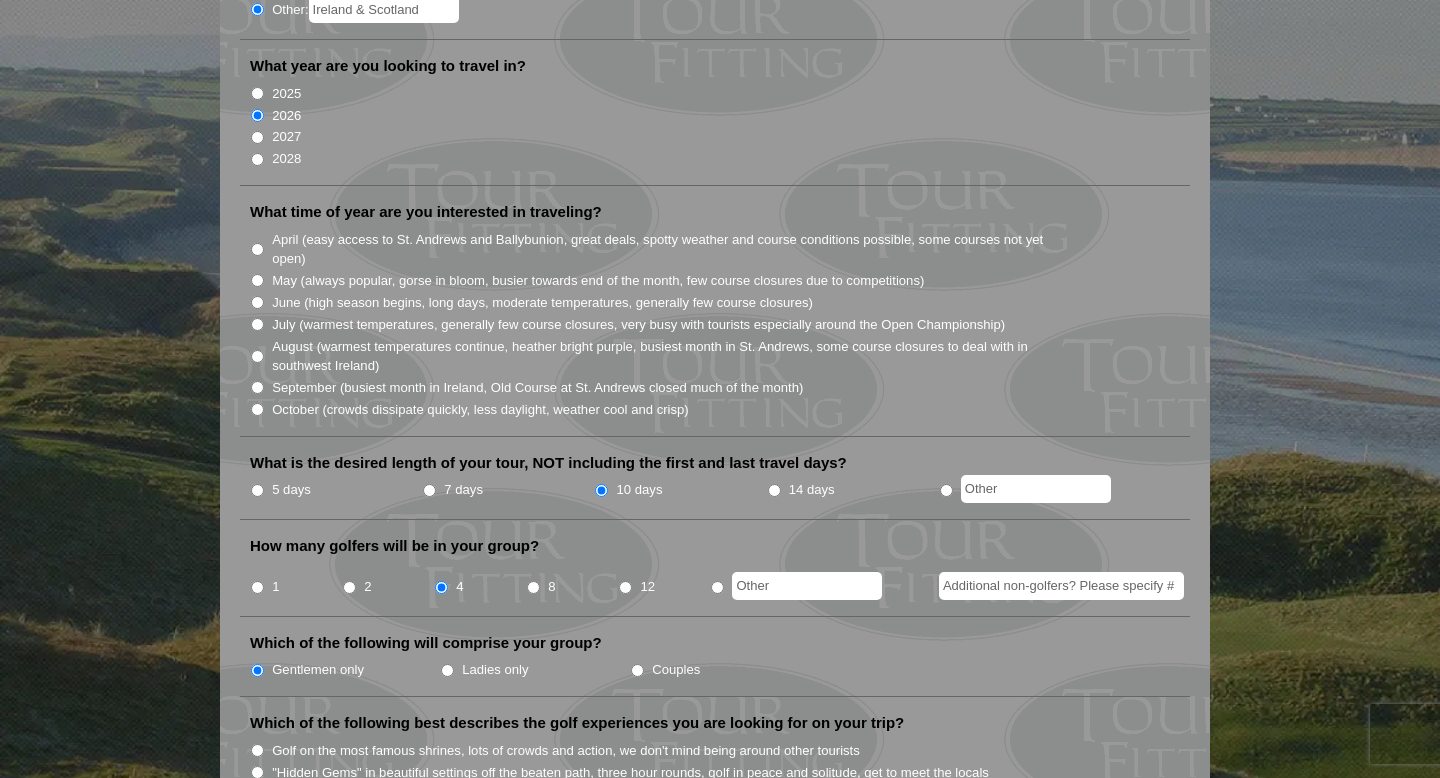 scroll, scrollTop: 380, scrollLeft: 0, axis: vertical 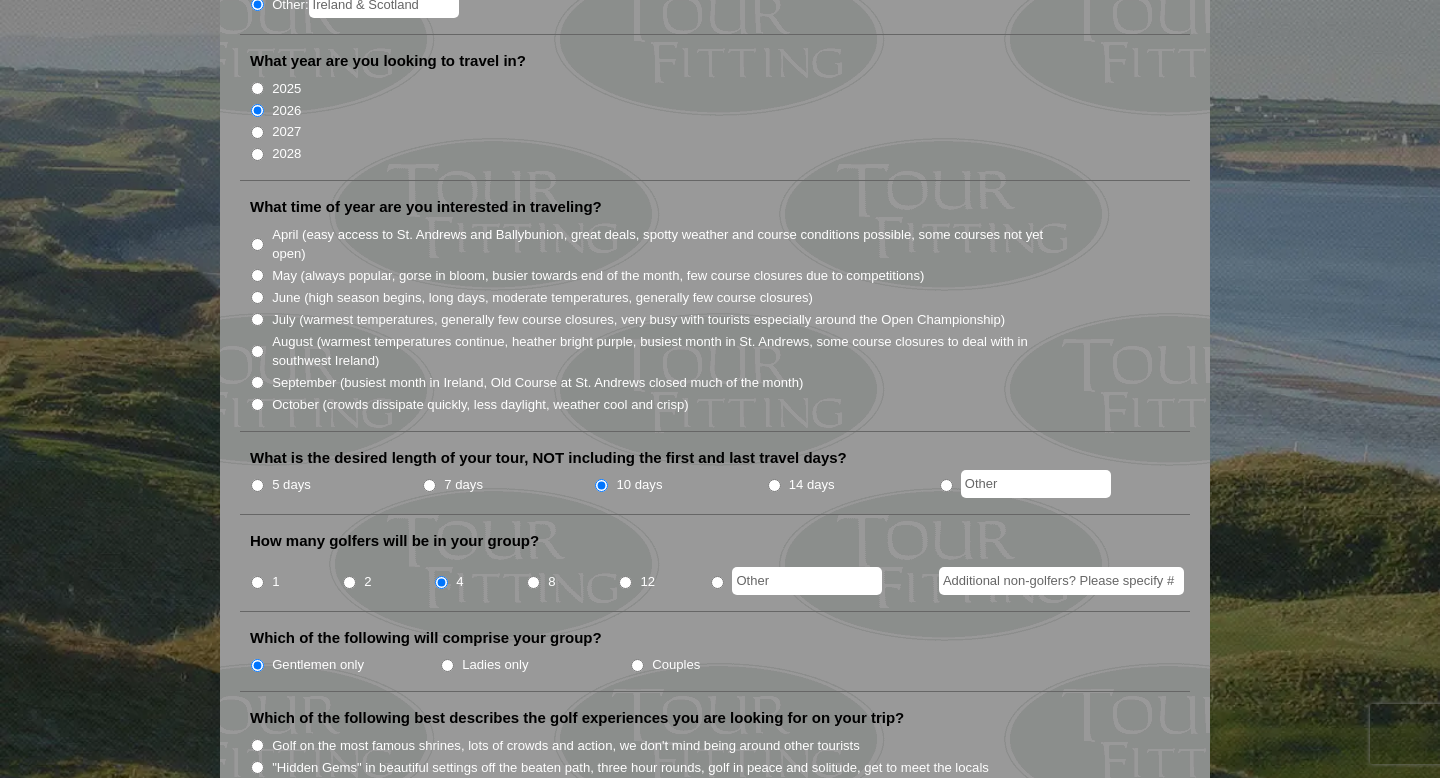 click on "June (high season begins, long days, moderate temperatures, generally few course closures)" at bounding box center (257, 297) 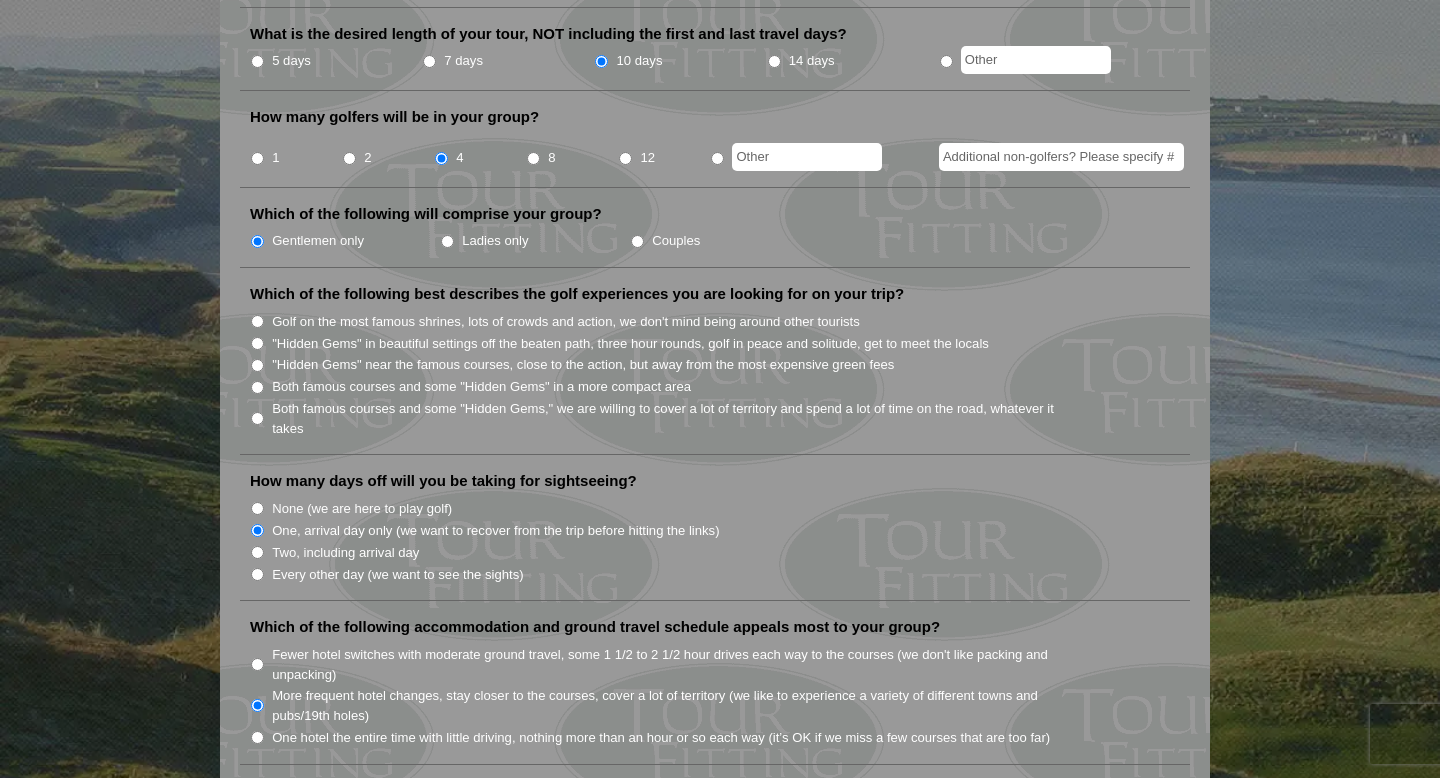 scroll, scrollTop: 809, scrollLeft: 0, axis: vertical 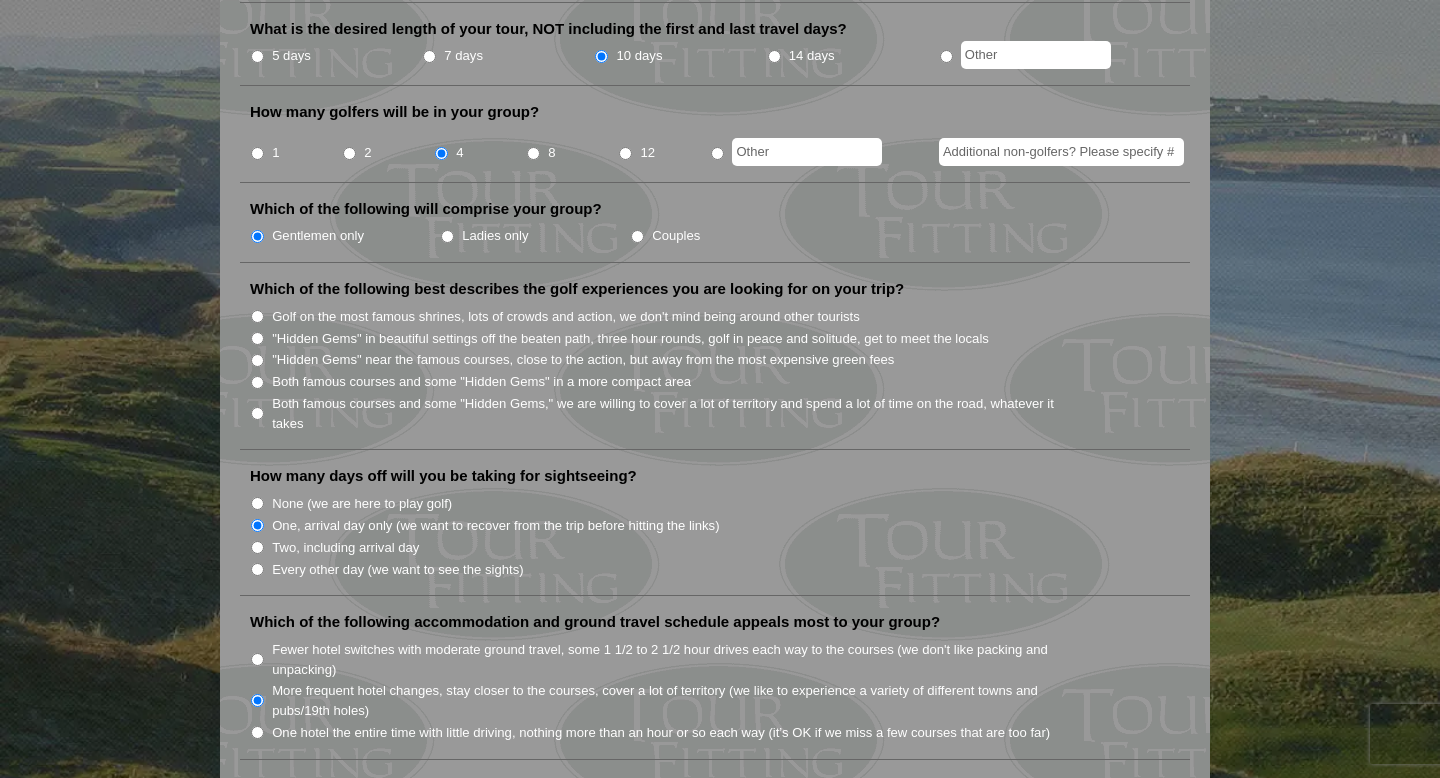 click on "Both famous courses and some "Hidden Gems," we are willing to cover a lot of territory and spend a lot of time on the road, whatever it takes" at bounding box center (257, 413) 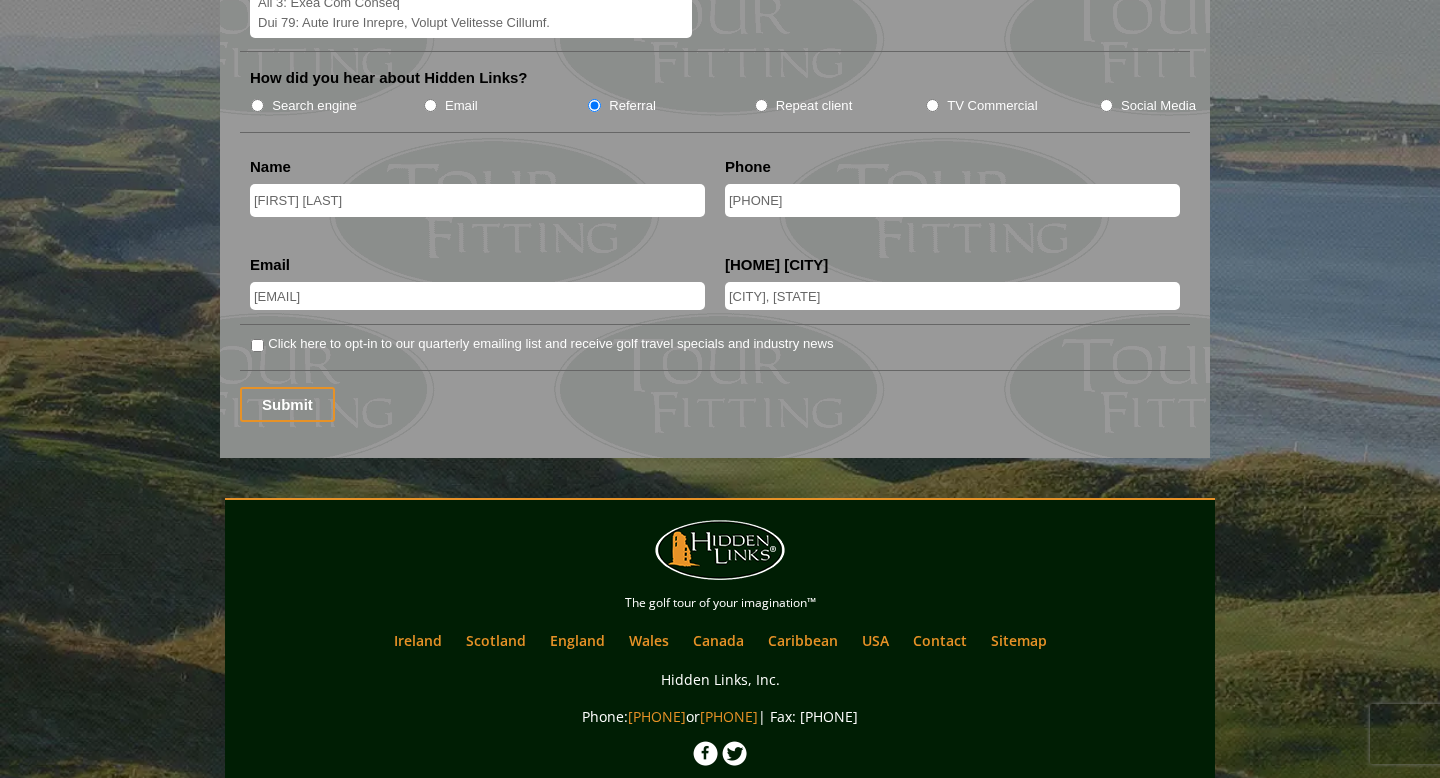 scroll, scrollTop: 2600, scrollLeft: 0, axis: vertical 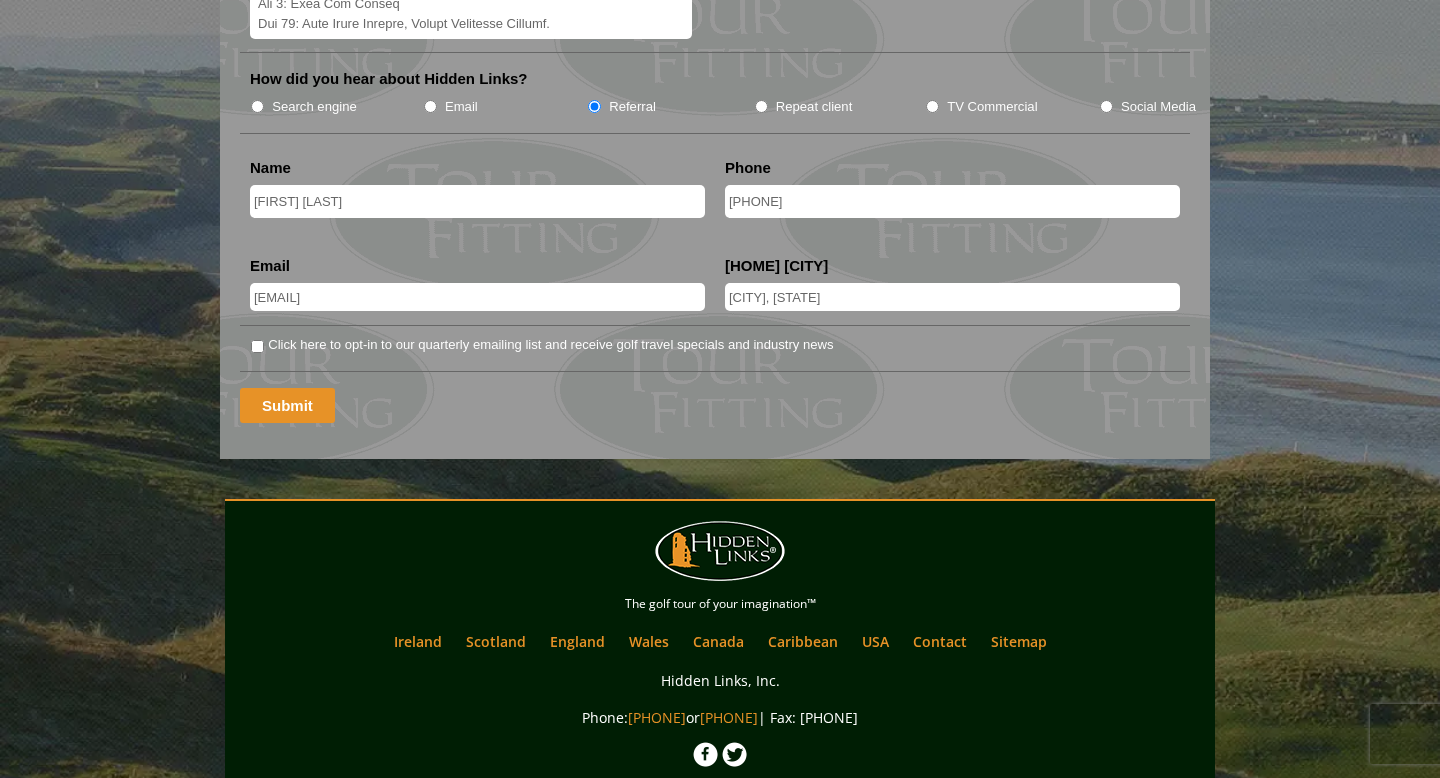 click on "Submit" at bounding box center [287, 405] 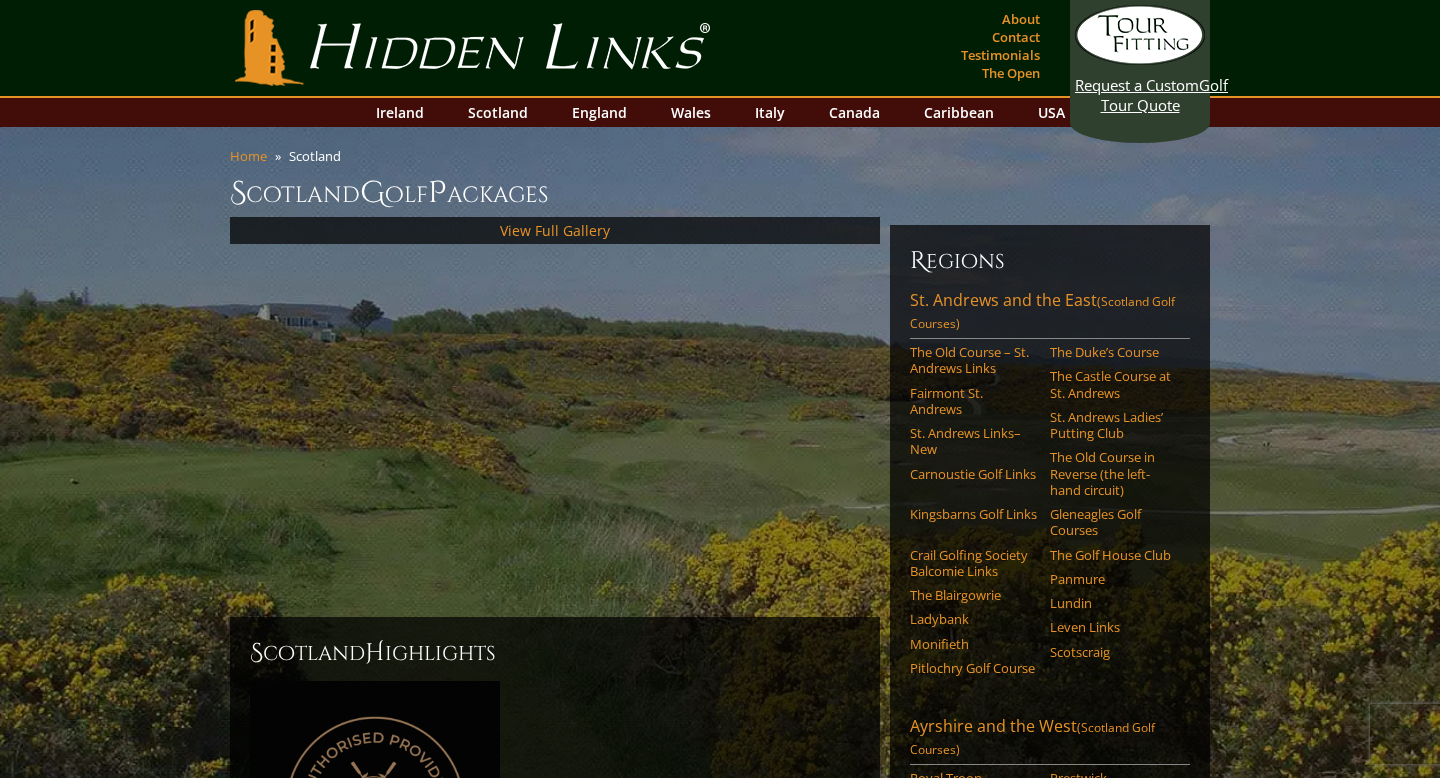 scroll, scrollTop: 0, scrollLeft: 0, axis: both 